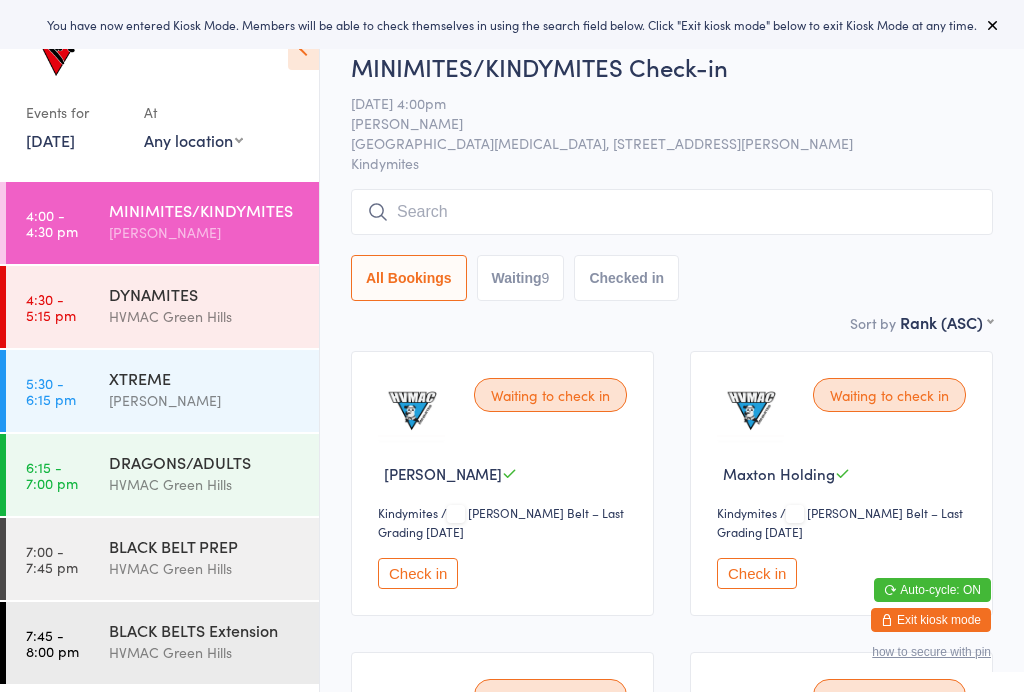 scroll, scrollTop: 0, scrollLeft: 0, axis: both 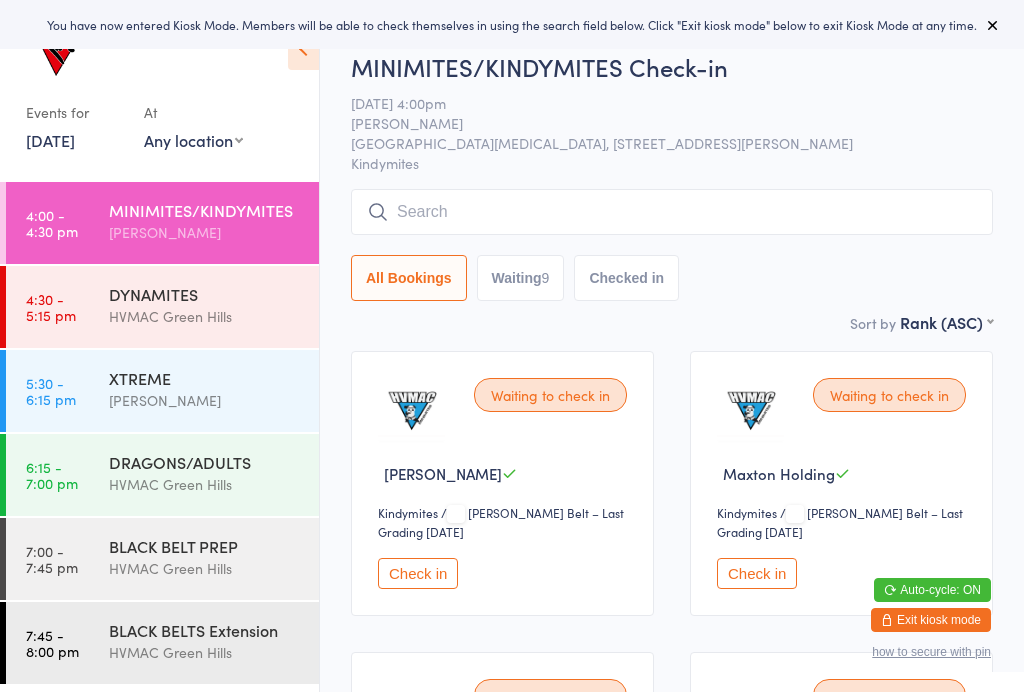 click on "Waiting  9" at bounding box center [521, 278] 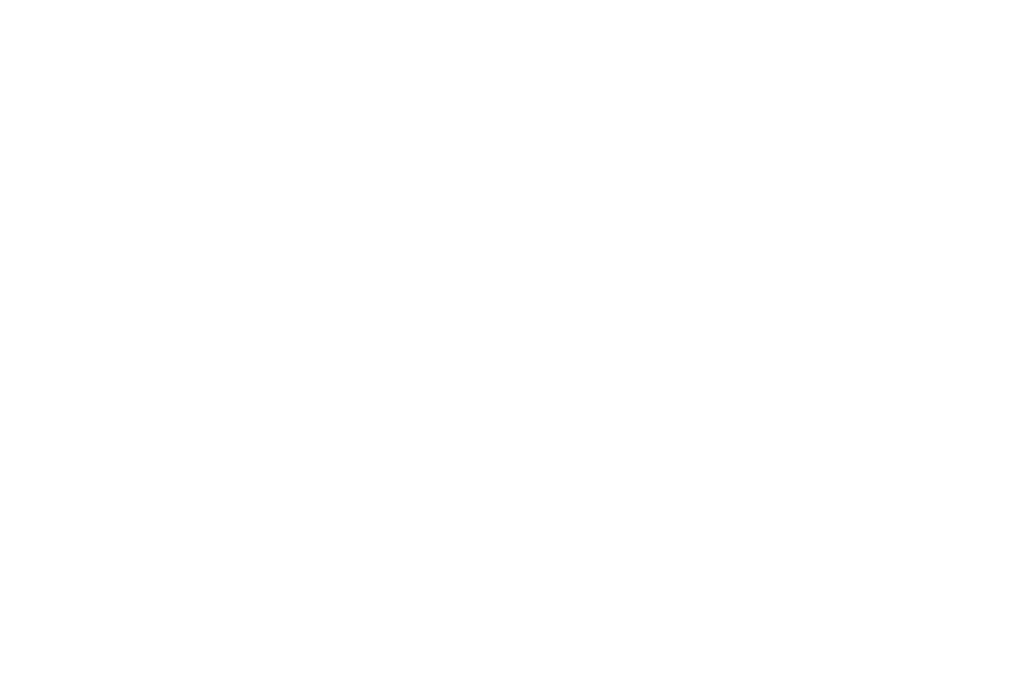 scroll, scrollTop: 0, scrollLeft: 0, axis: both 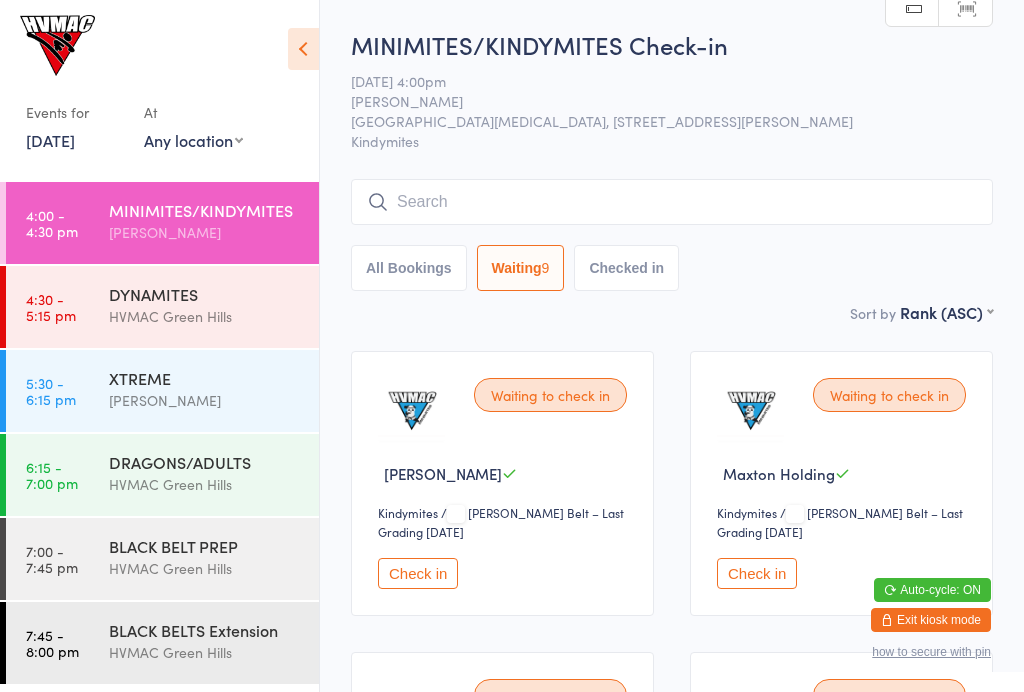 click at bounding box center [303, 49] 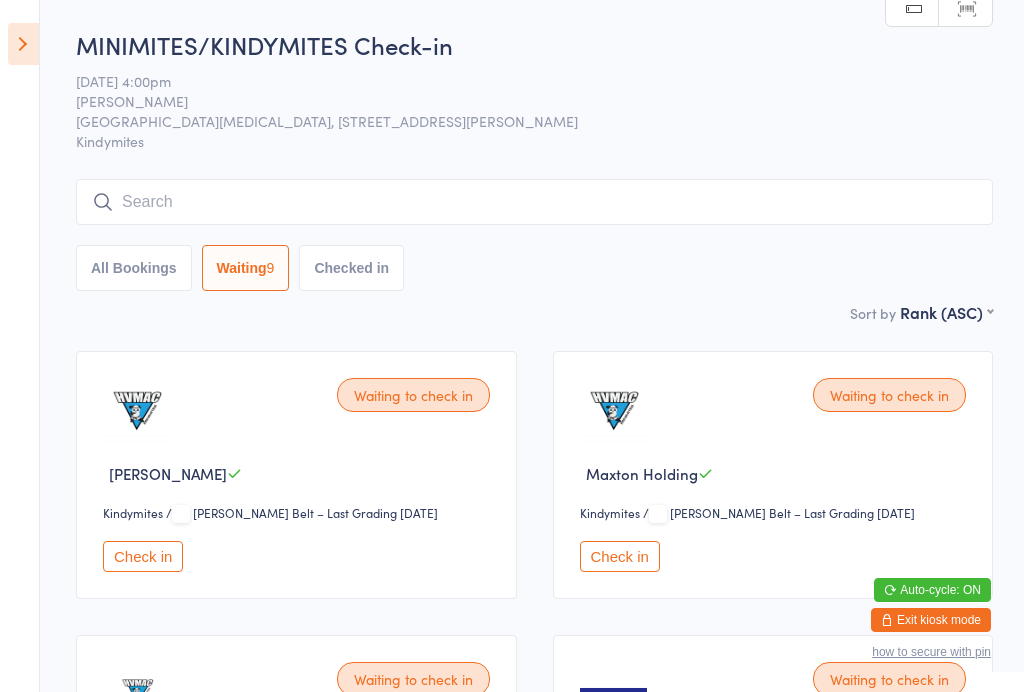 click at bounding box center (23, 44) 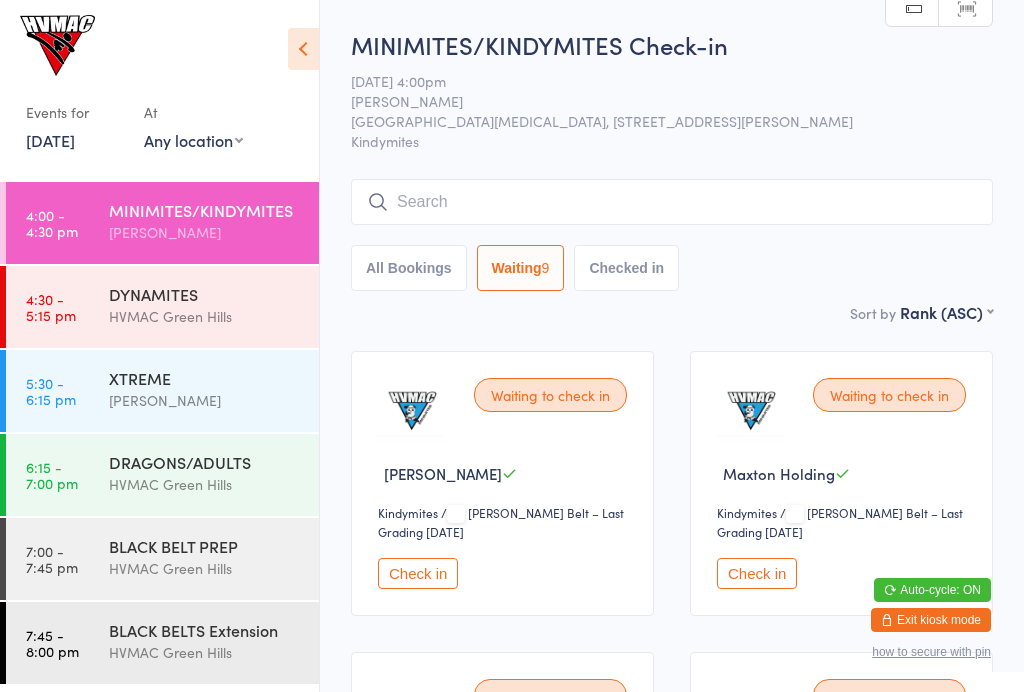 click on "XTREME" at bounding box center (205, 378) 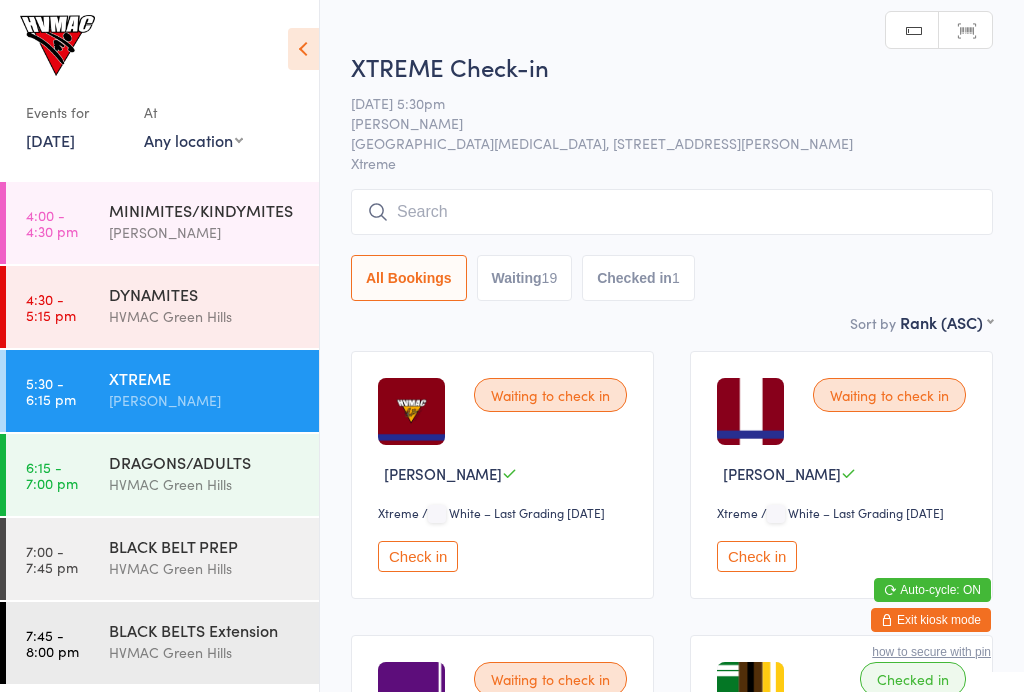 click at bounding box center [303, 49] 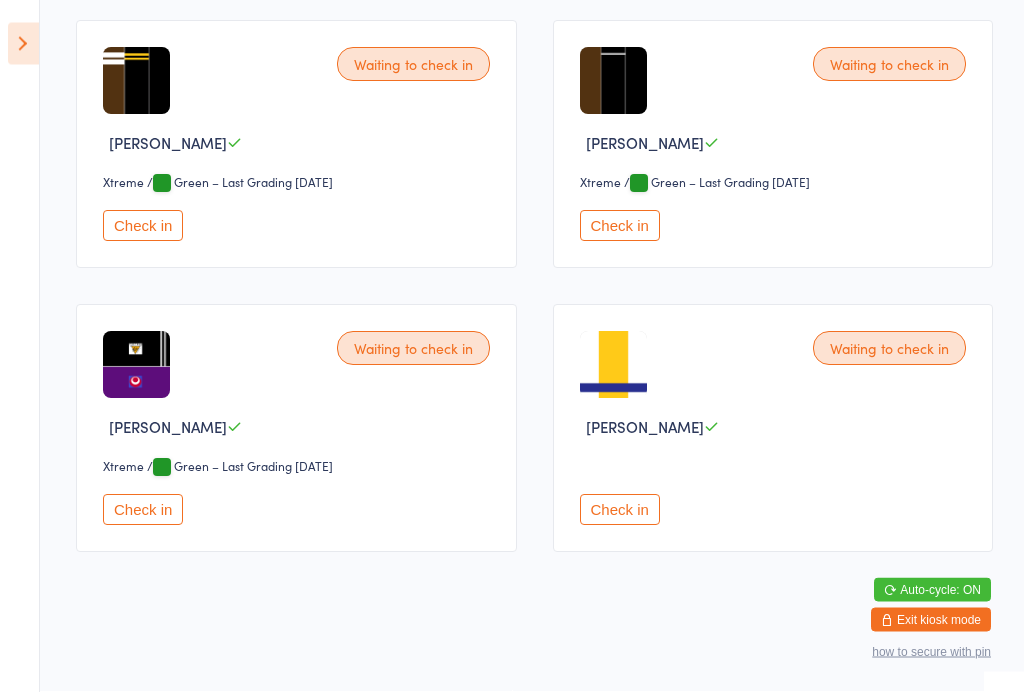 click on "Check in" at bounding box center (143, 510) 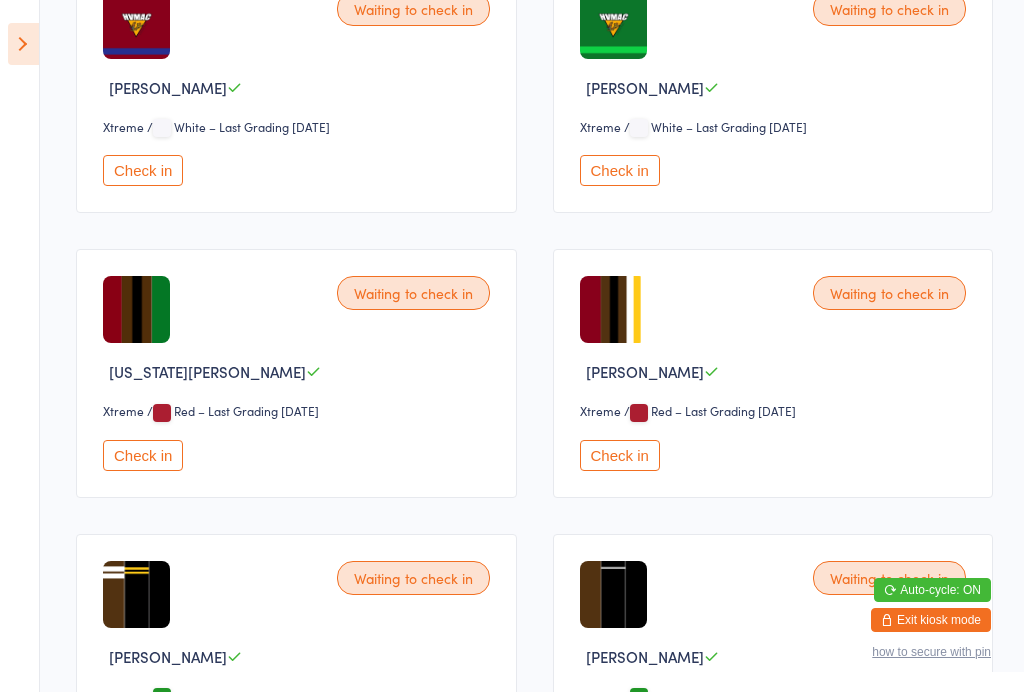 scroll, scrollTop: 2047, scrollLeft: 0, axis: vertical 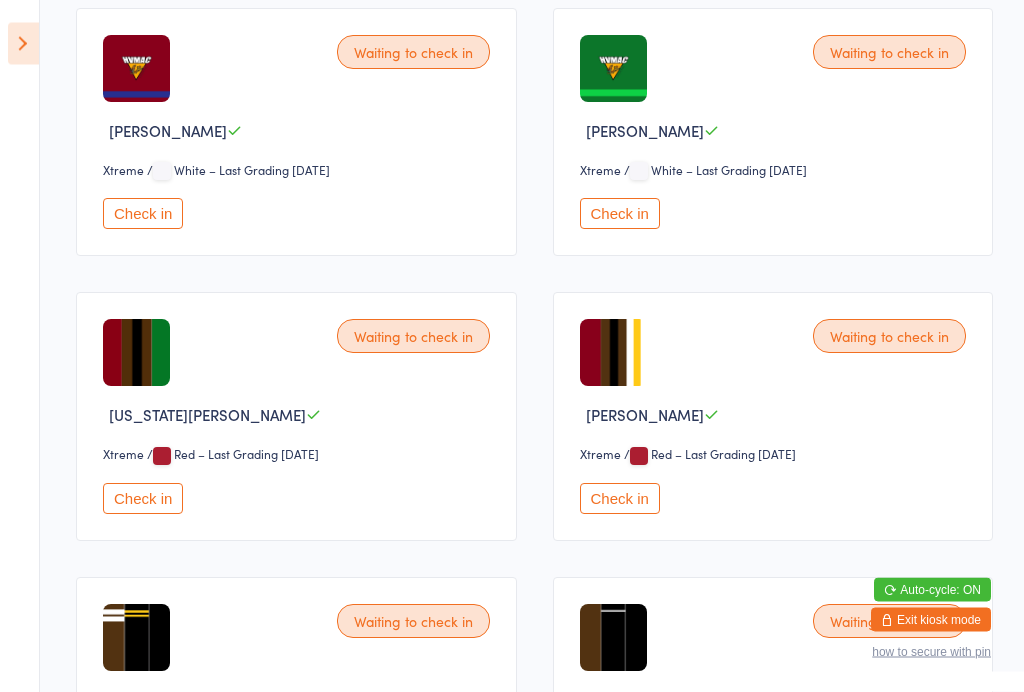 click at bounding box center (23, 44) 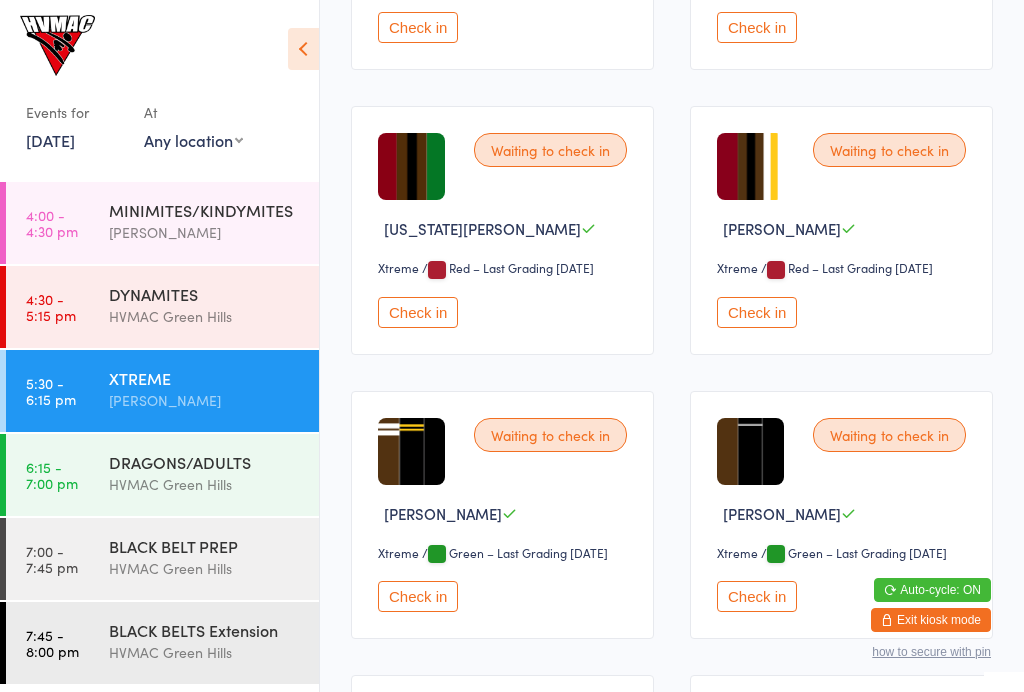 scroll, scrollTop: 2267, scrollLeft: 0, axis: vertical 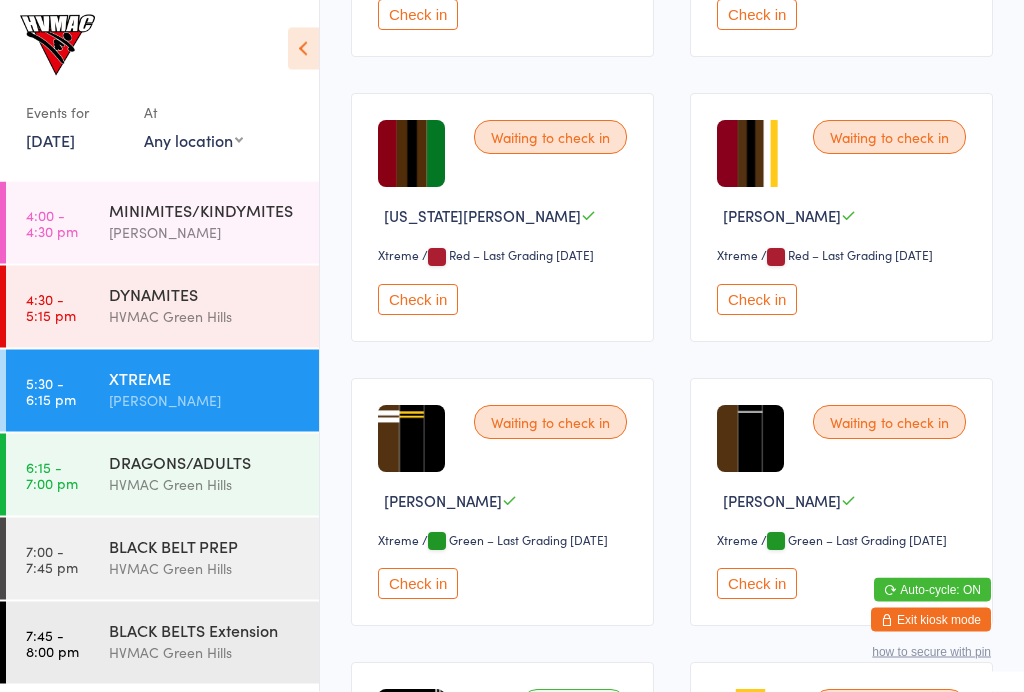 click on "BLACK BELT PREP" at bounding box center (205, 546) 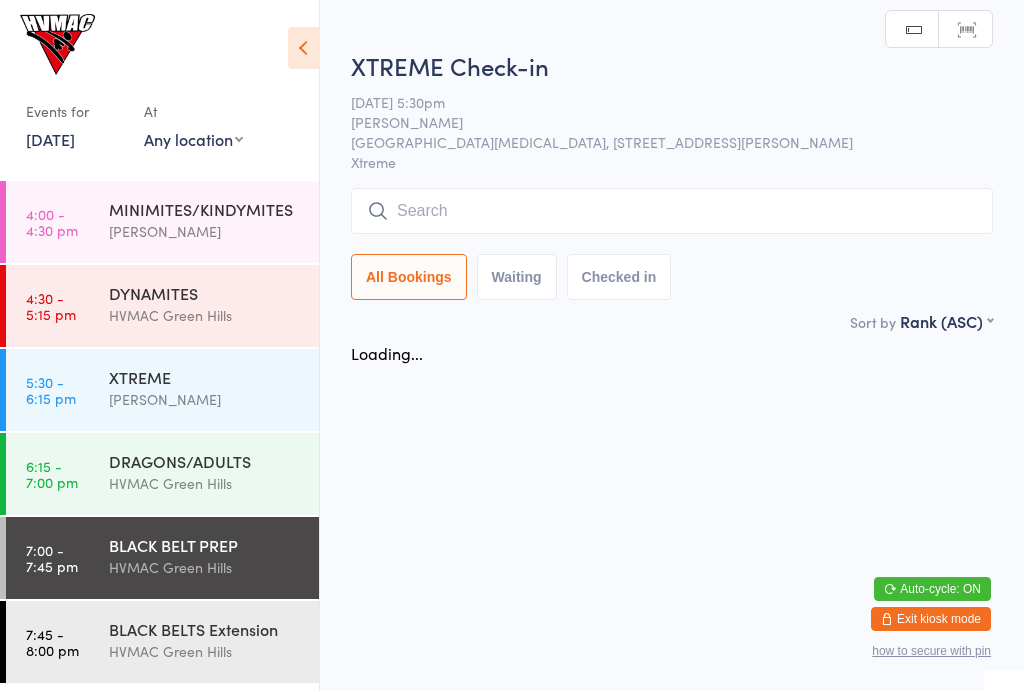 scroll, scrollTop: 1, scrollLeft: 0, axis: vertical 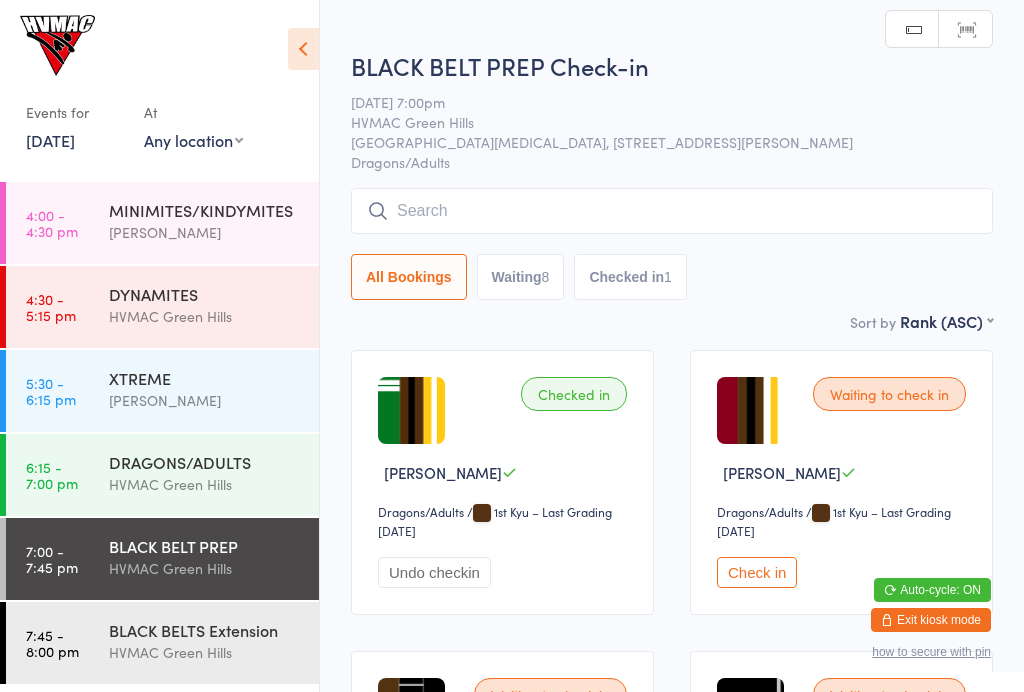click at bounding box center (303, 49) 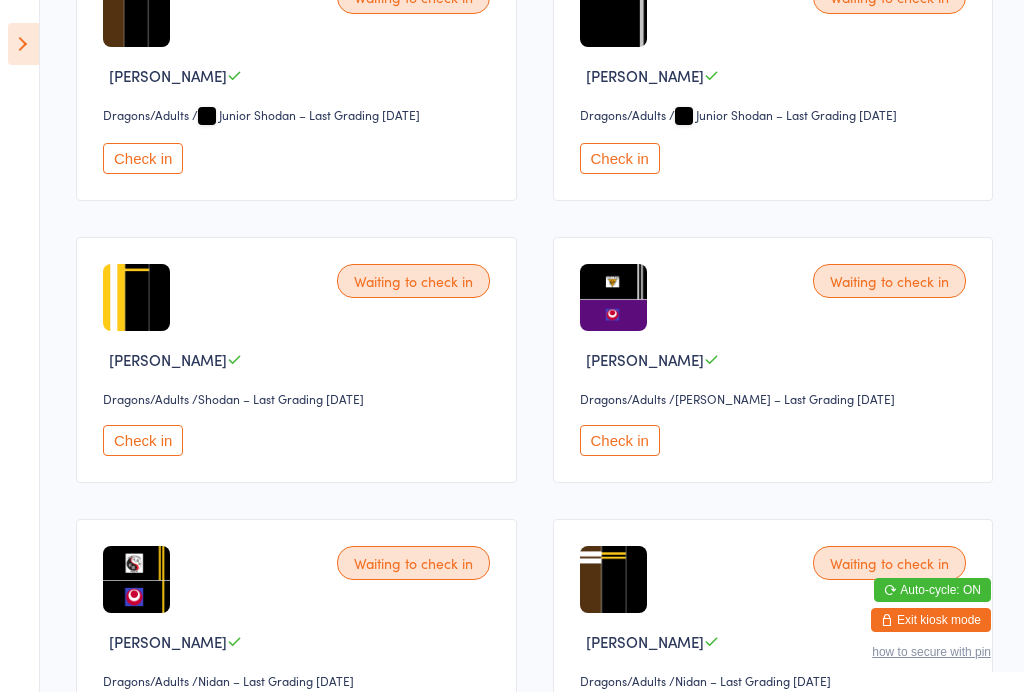 scroll, scrollTop: 702, scrollLeft: 0, axis: vertical 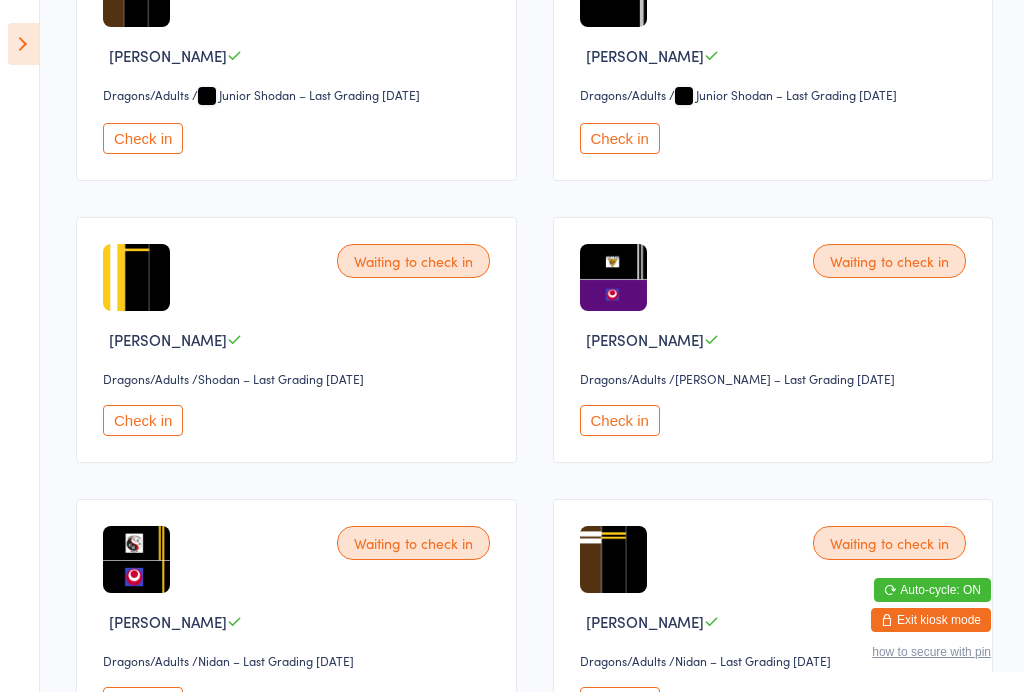 click on "Check in" at bounding box center [620, 420] 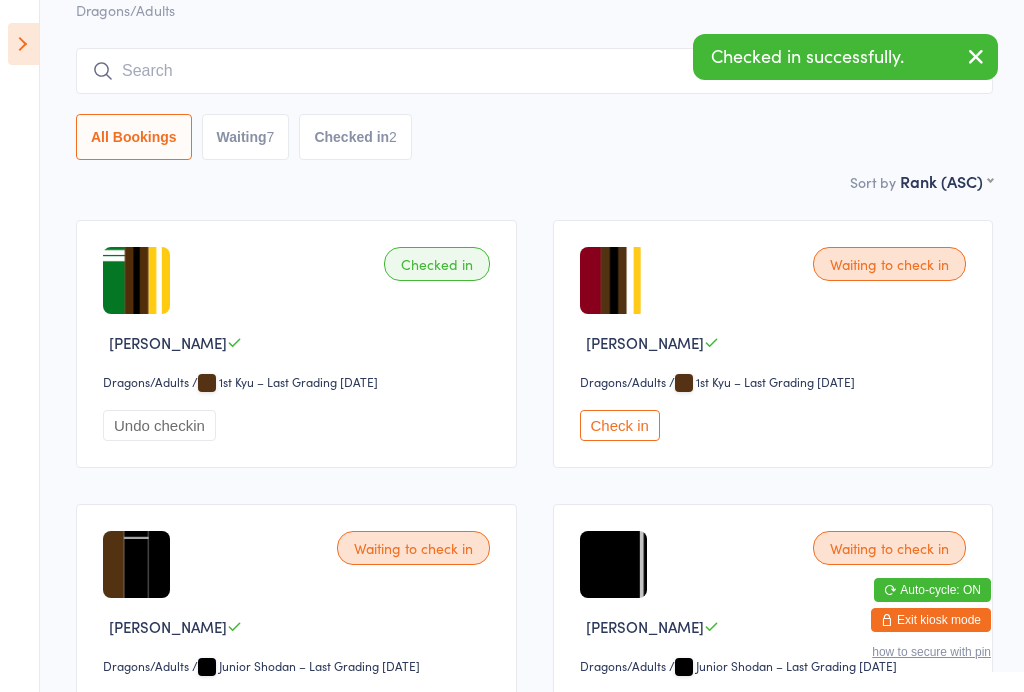 scroll, scrollTop: 0, scrollLeft: 0, axis: both 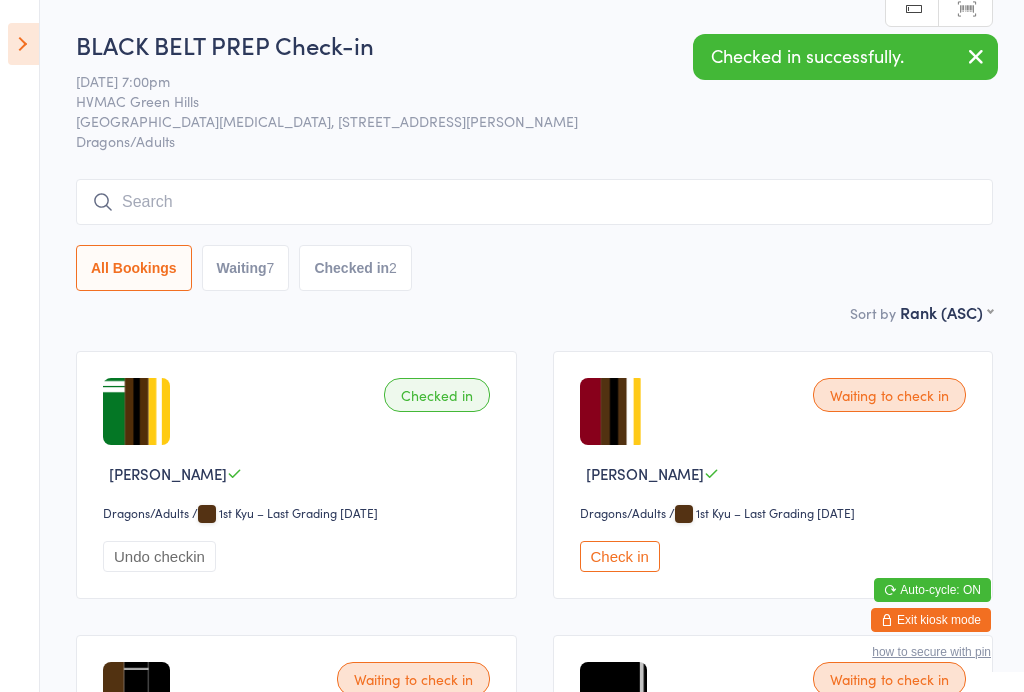 click on "Checked in  2" at bounding box center (355, 268) 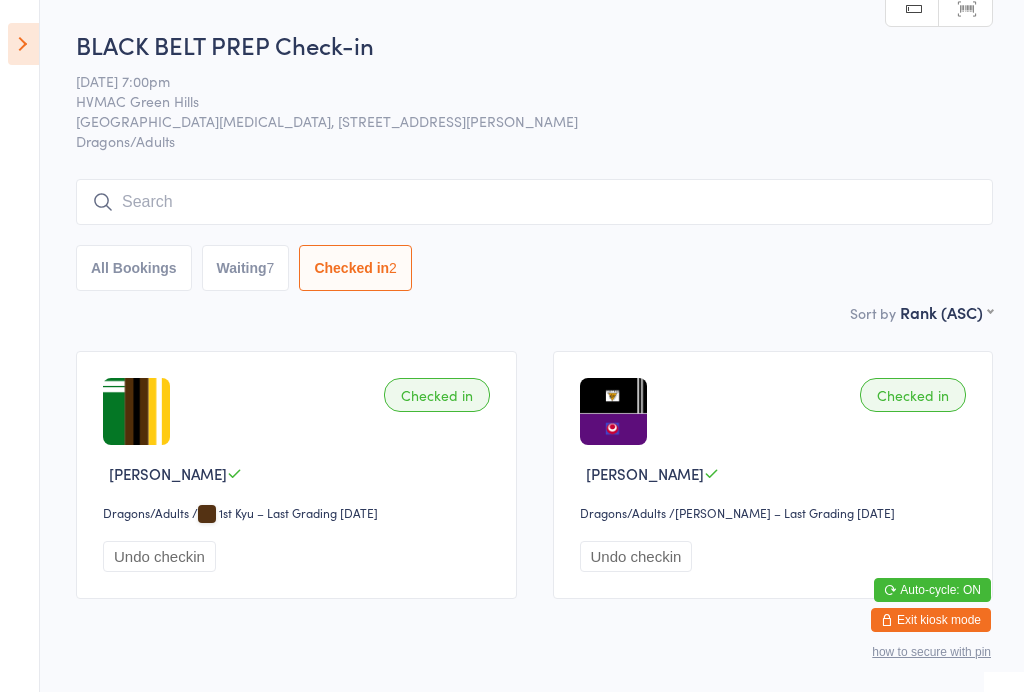 click on "Waiting  7" at bounding box center (246, 268) 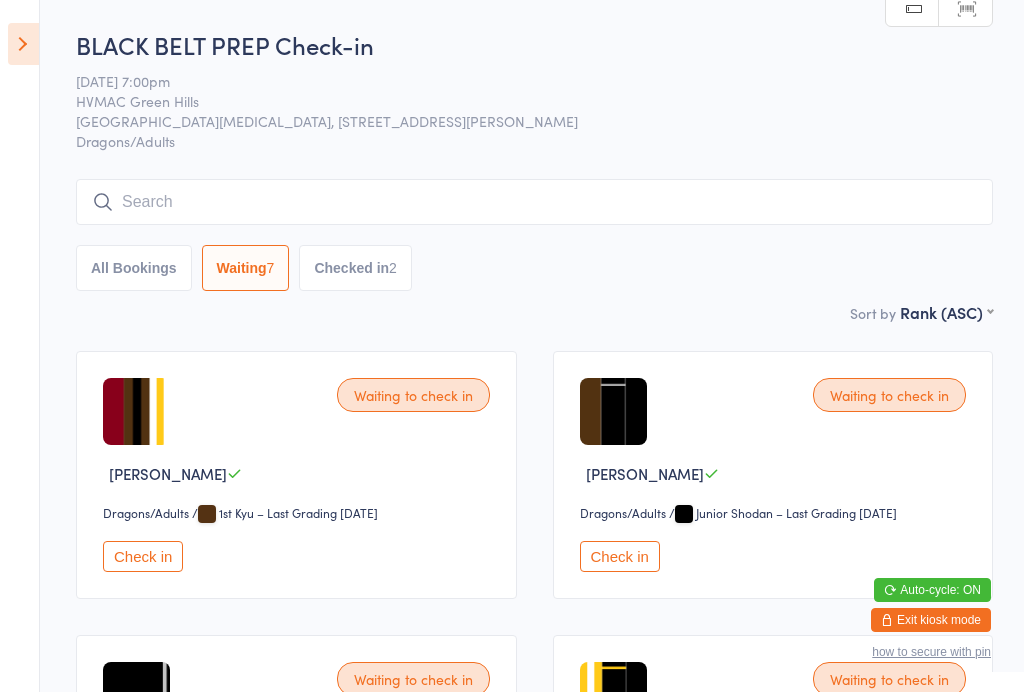 click at bounding box center [23, 44] 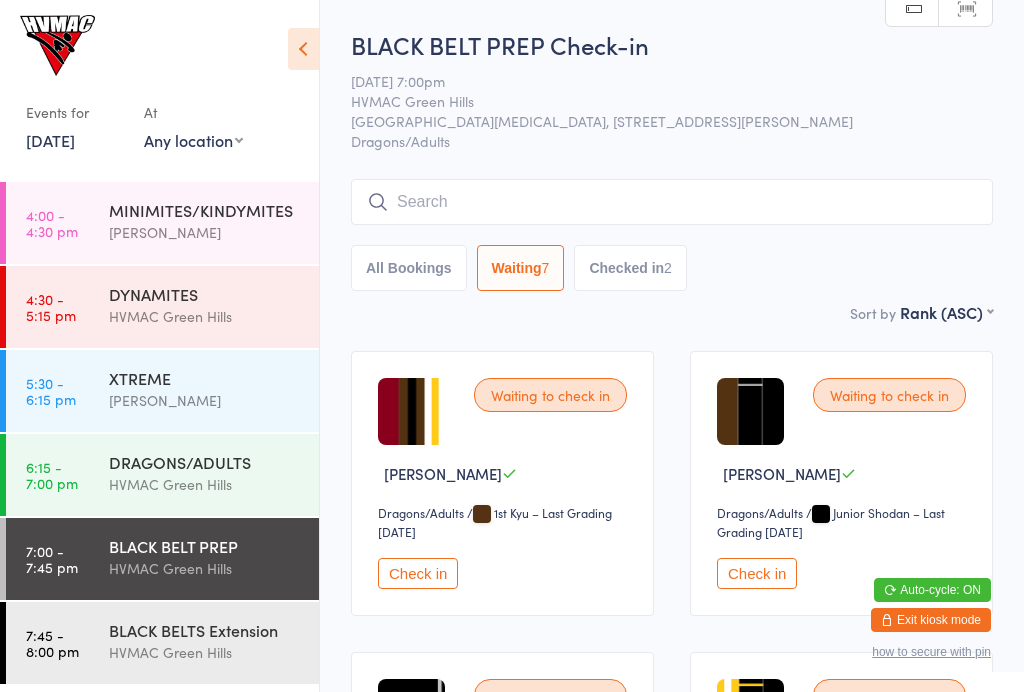 click on "MINIMITES/KINDYMITES" at bounding box center [205, 210] 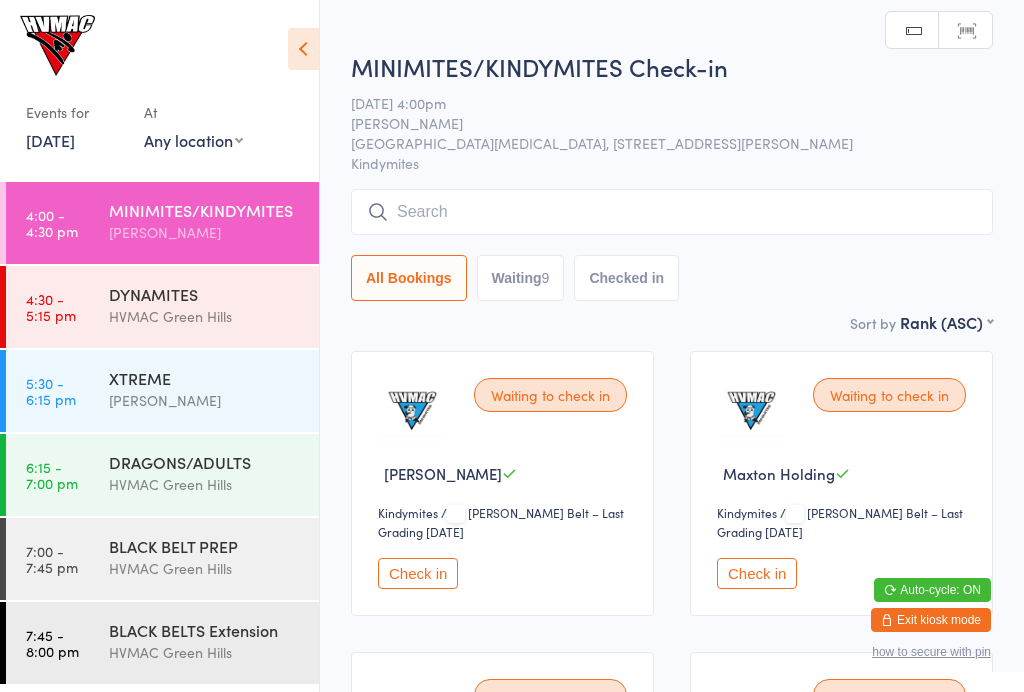 click at bounding box center [303, 49] 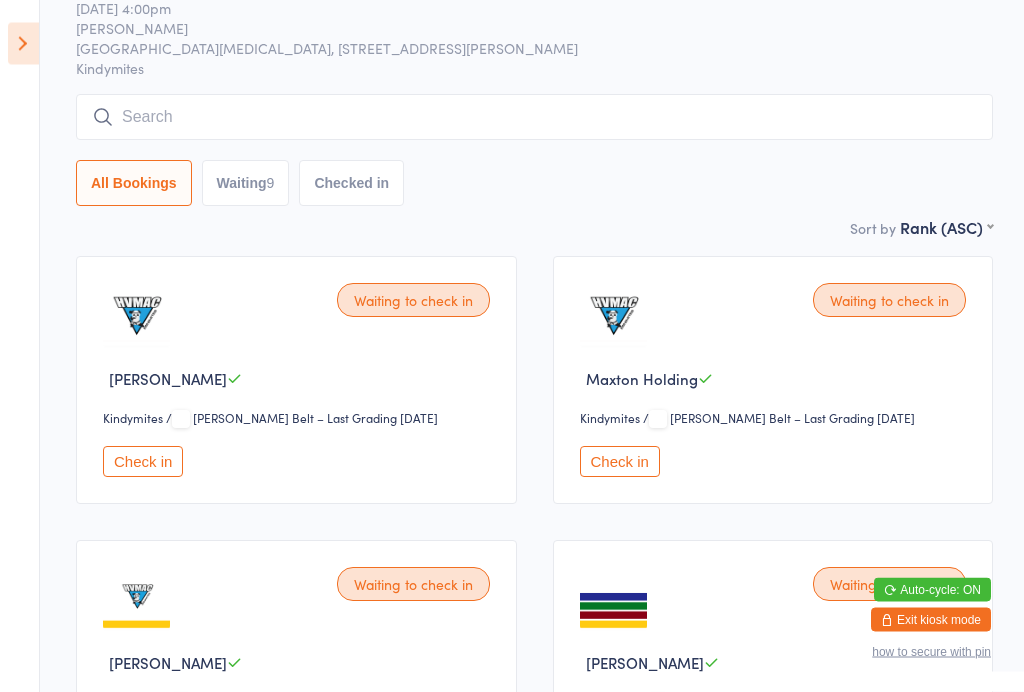 scroll, scrollTop: 0, scrollLeft: 0, axis: both 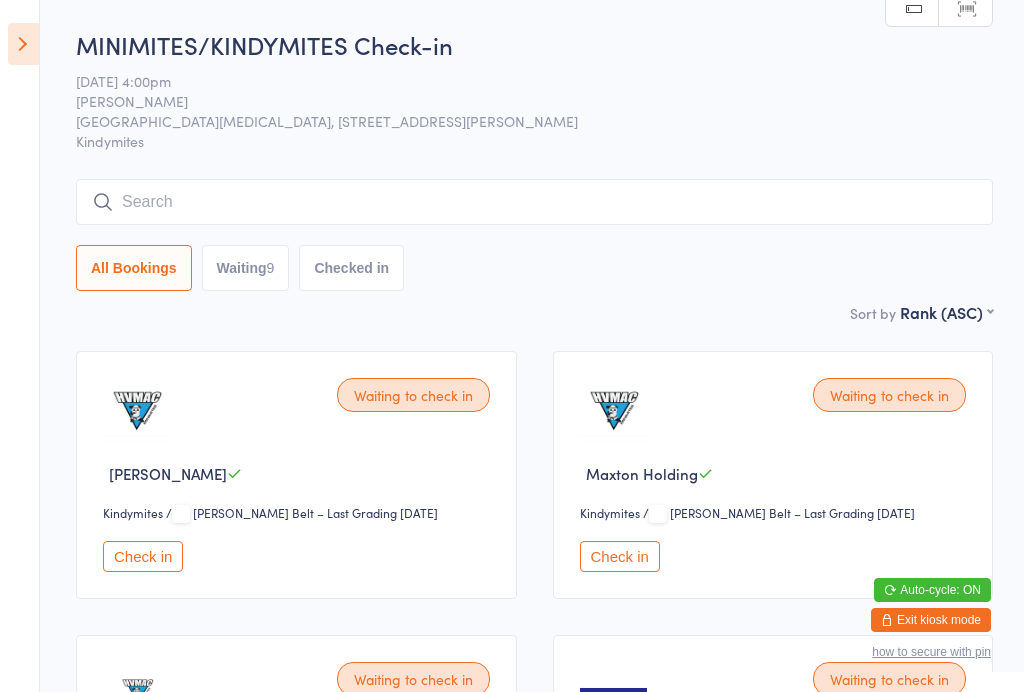 click at bounding box center (23, 44) 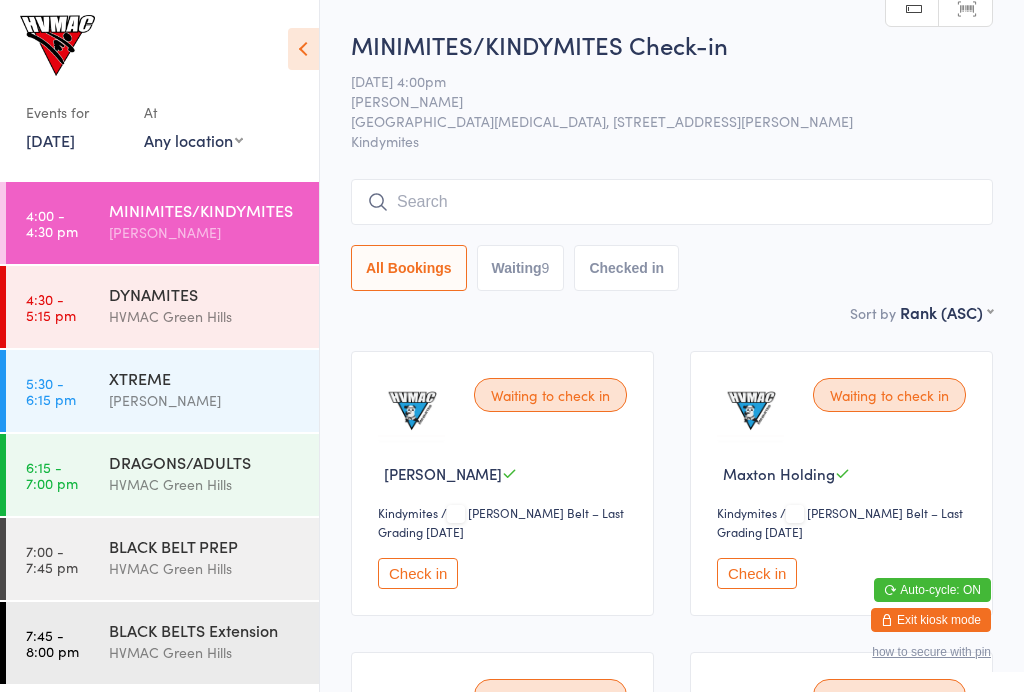 click on "DRAGONS/ADULTS" at bounding box center [205, 462] 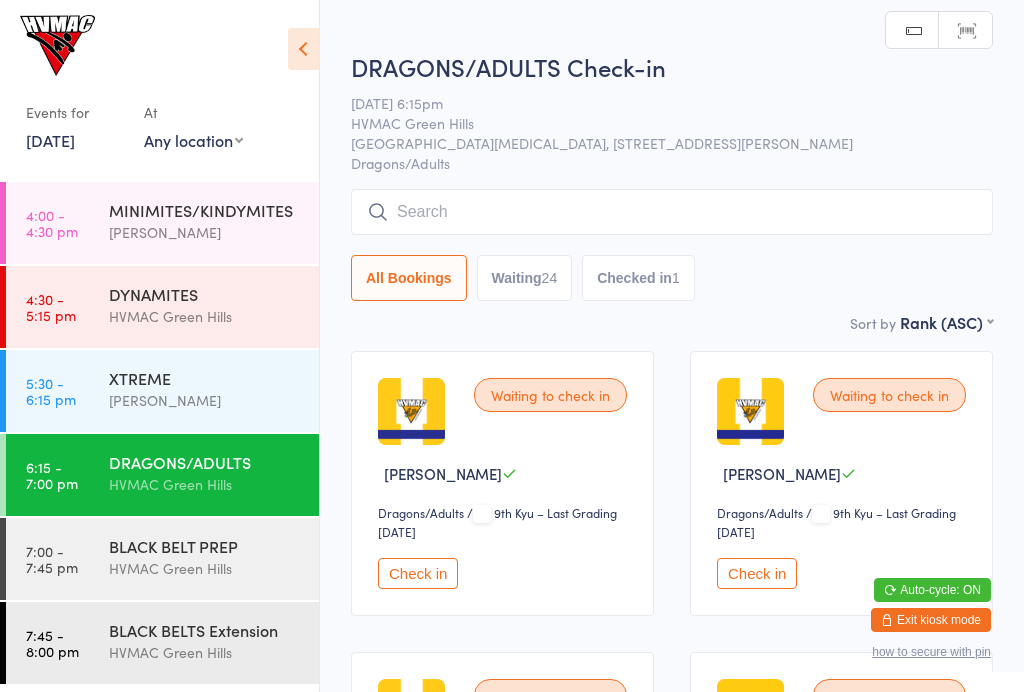 click on "Checked in  1" at bounding box center (638, 278) 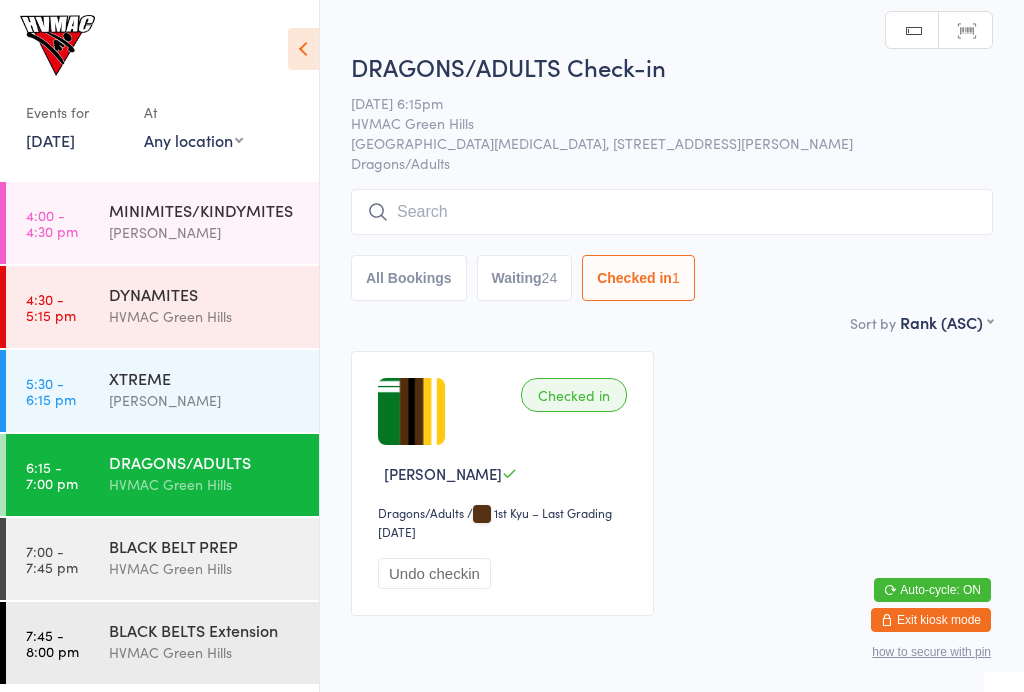 click on "[PERSON_NAME]" at bounding box center (205, 232) 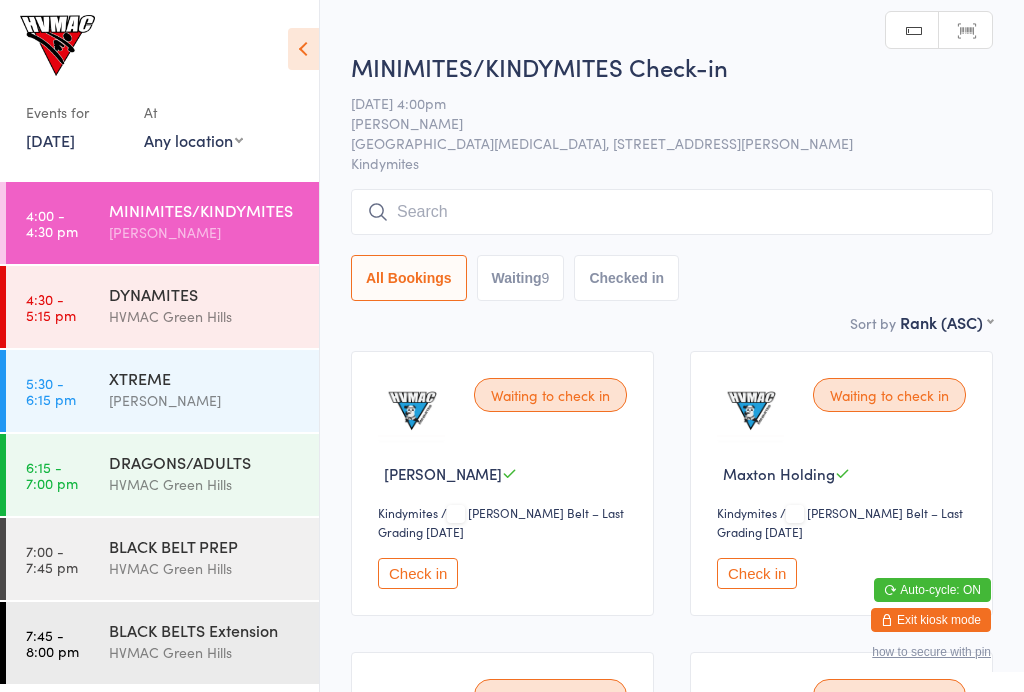 click at bounding box center (303, 49) 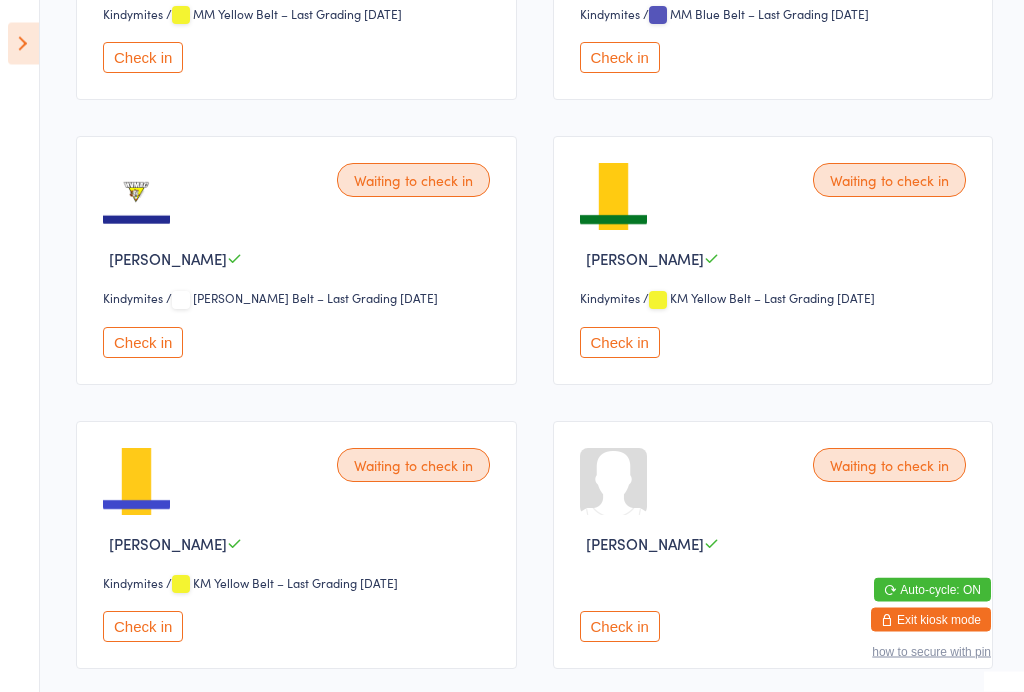 scroll, scrollTop: 882, scrollLeft: 0, axis: vertical 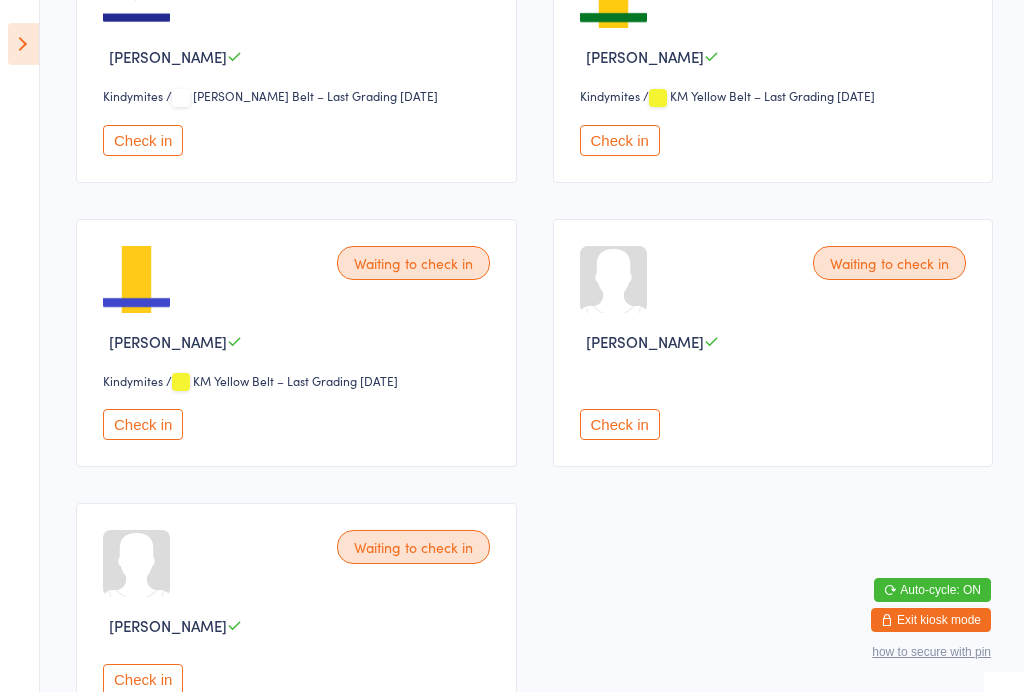 click on "Check in" at bounding box center (620, 424) 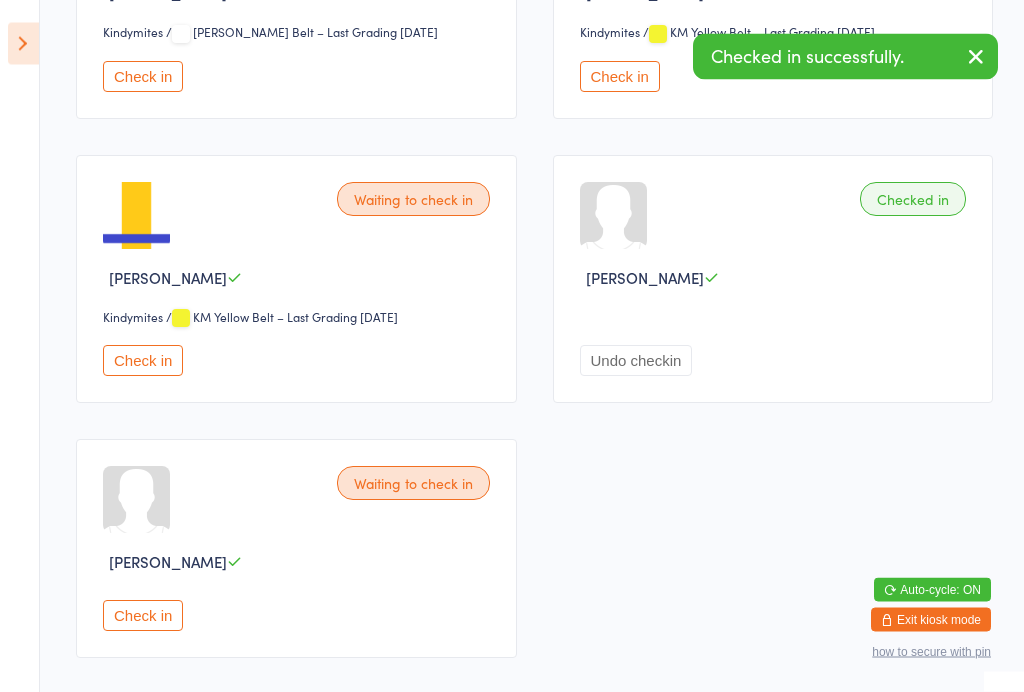 scroll, scrollTop: 1049, scrollLeft: 0, axis: vertical 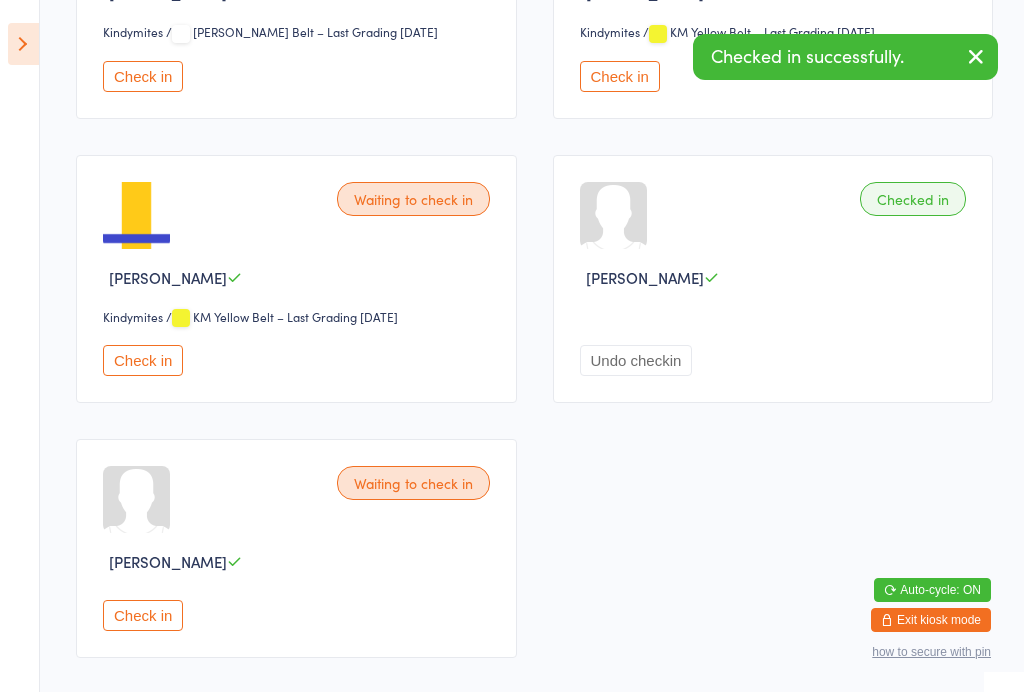 click on "Check in" at bounding box center [143, 615] 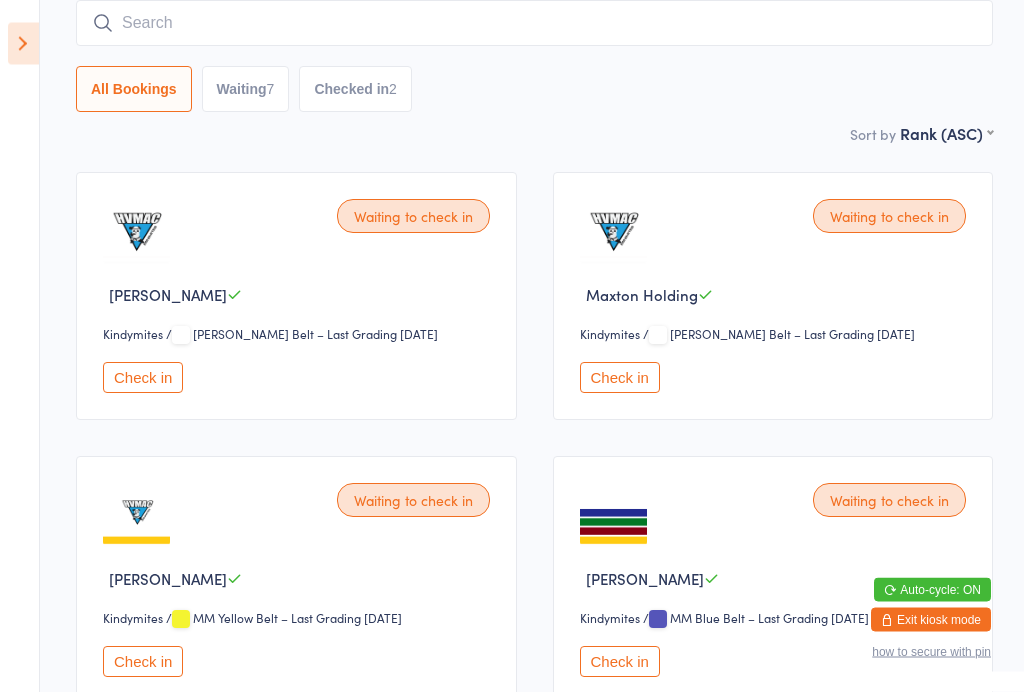 scroll, scrollTop: 0, scrollLeft: 0, axis: both 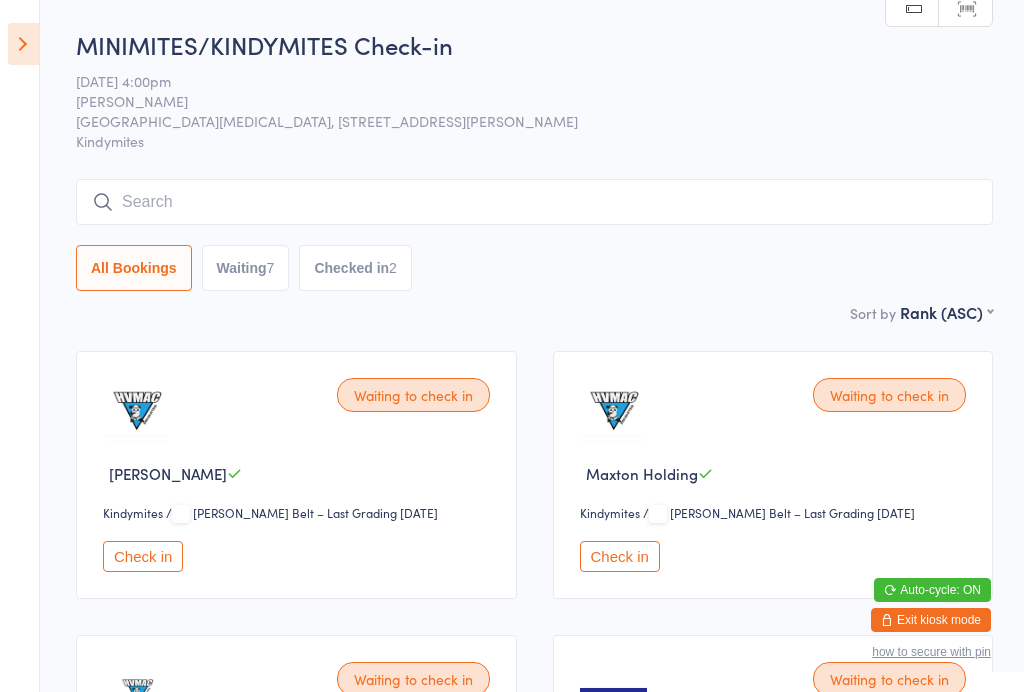 click on "Waiting  7" at bounding box center [246, 268] 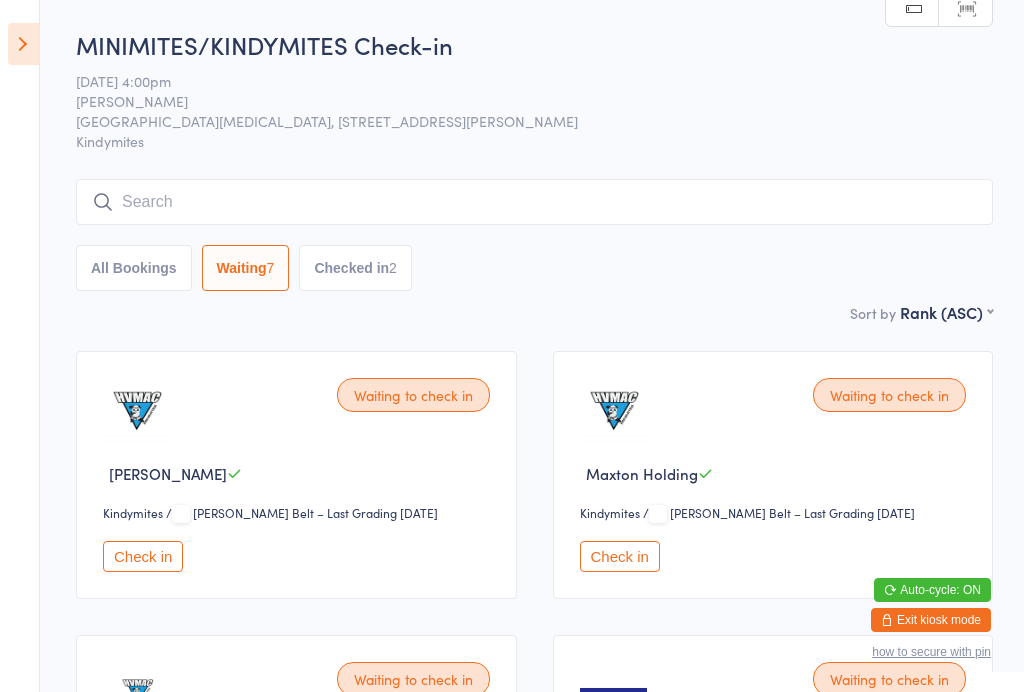 click at bounding box center [23, 44] 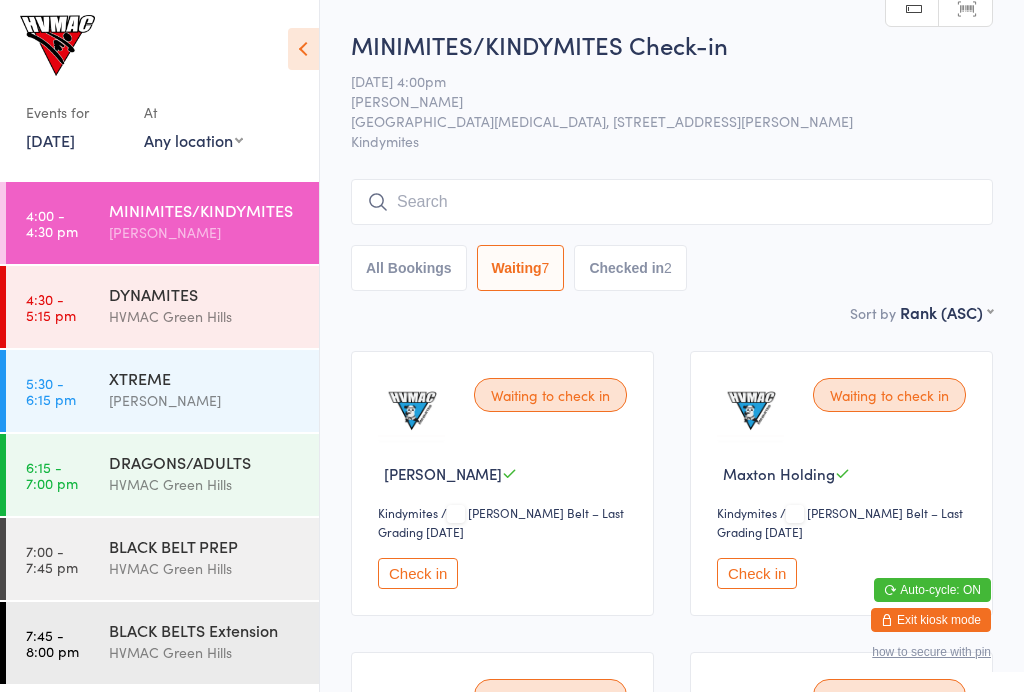 click on "HVMAC Green Hills" at bounding box center [205, 568] 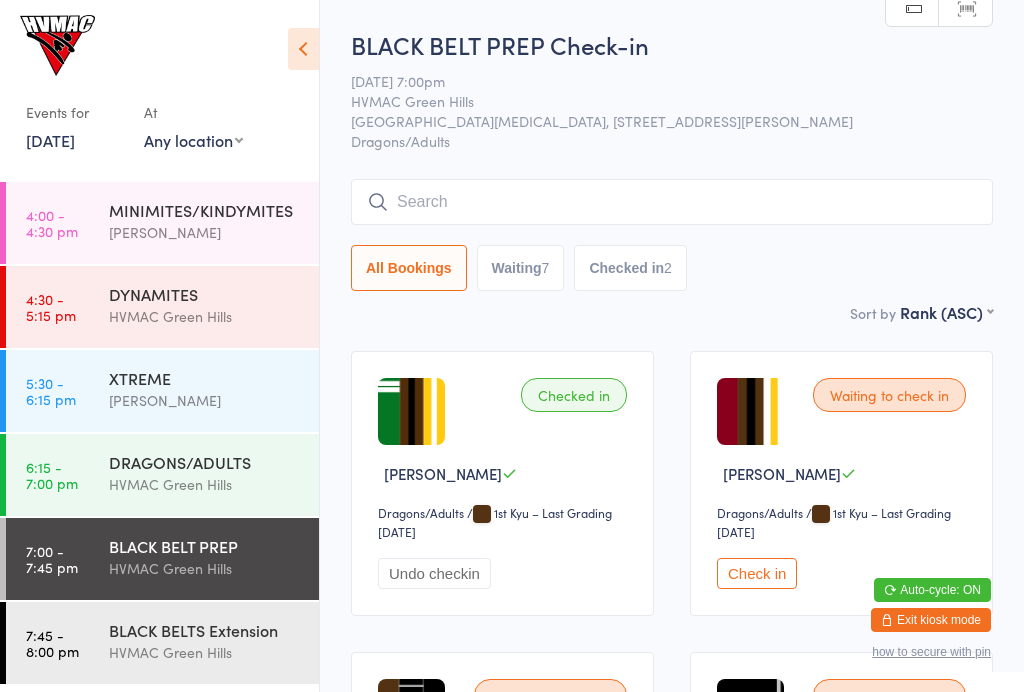 click on "MINIMITES/KINDYMITES" at bounding box center [205, 210] 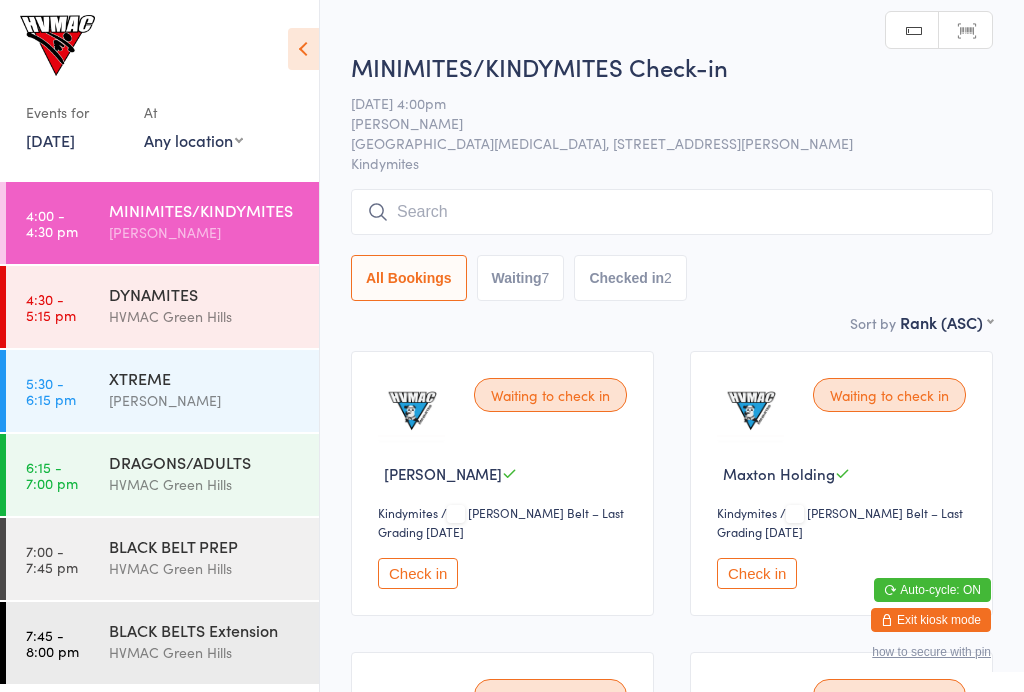 click at bounding box center (303, 49) 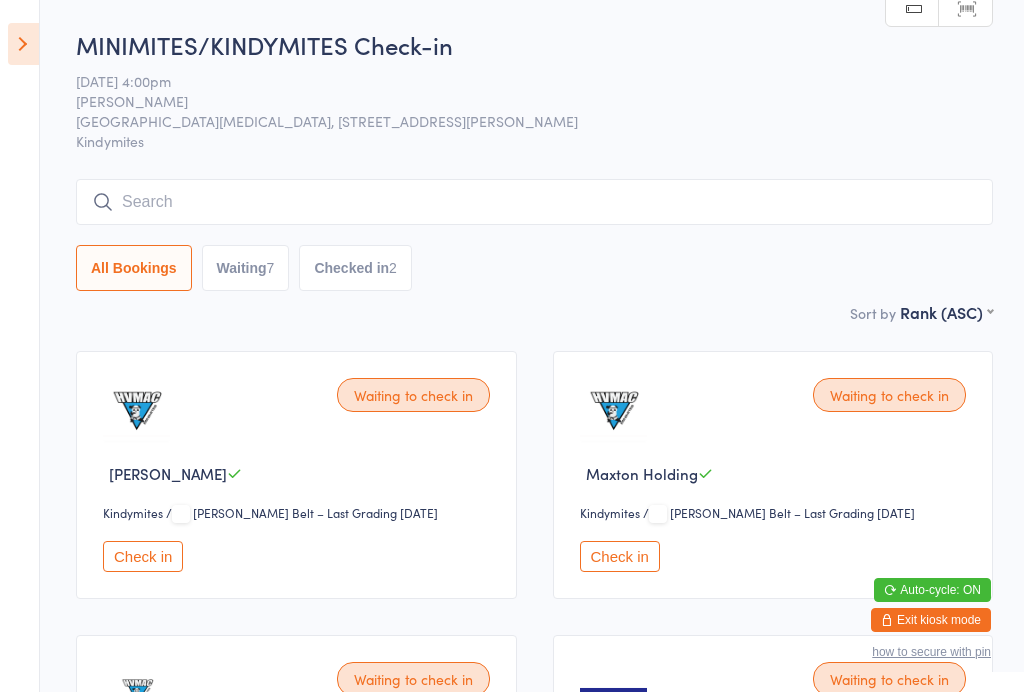 click at bounding box center (23, 44) 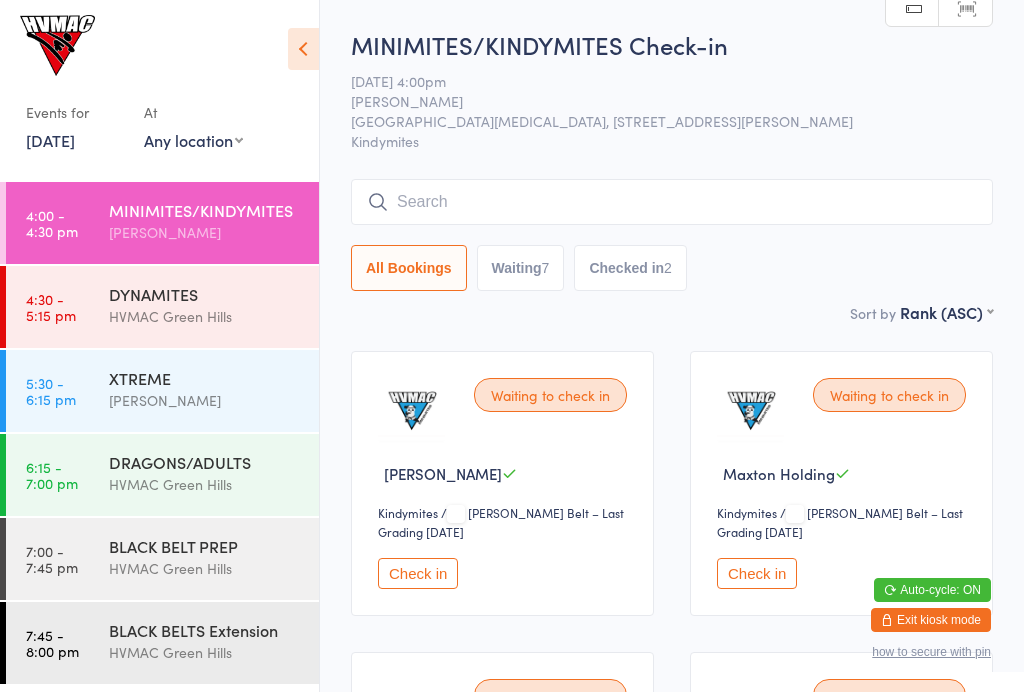 click on "BLACK BELTS Extension" at bounding box center [205, 630] 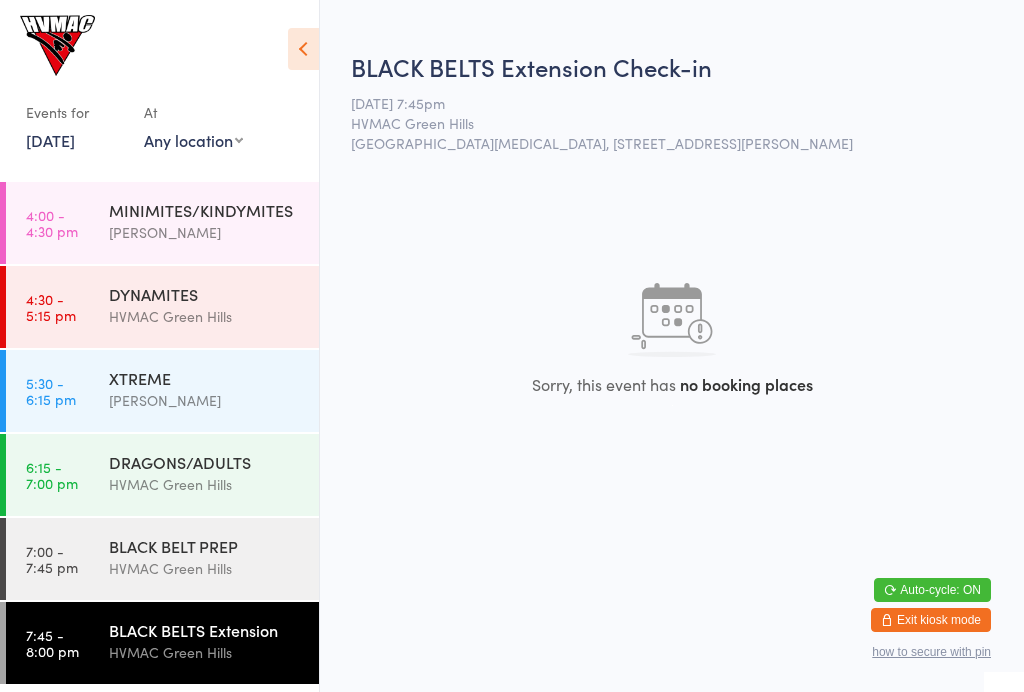 click on "HVMAC Green Hills" at bounding box center [205, 568] 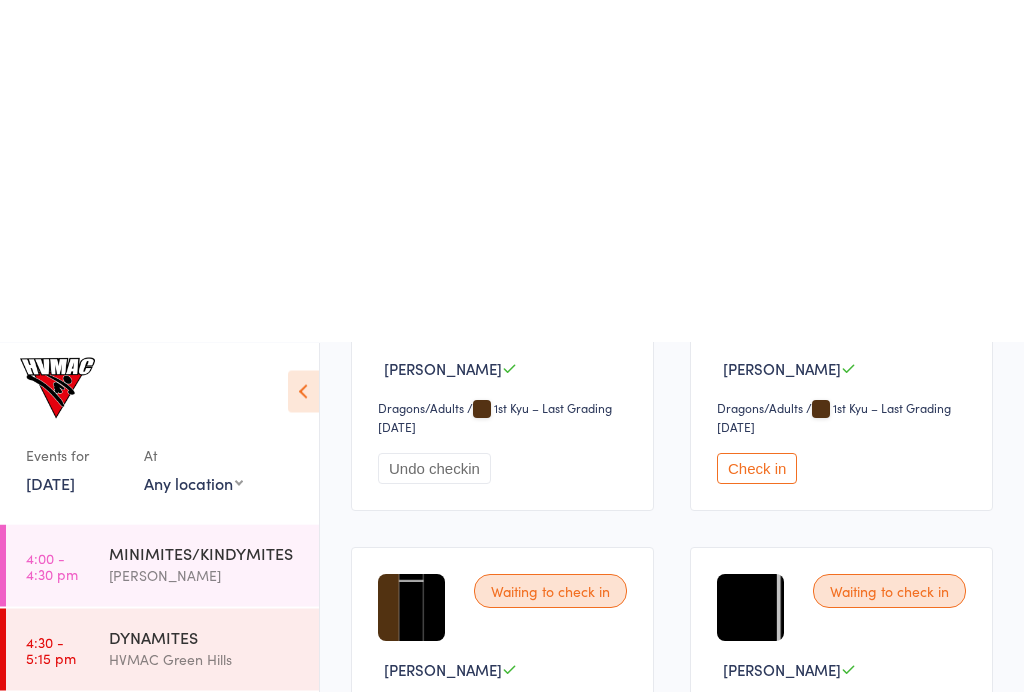 scroll, scrollTop: 0, scrollLeft: 0, axis: both 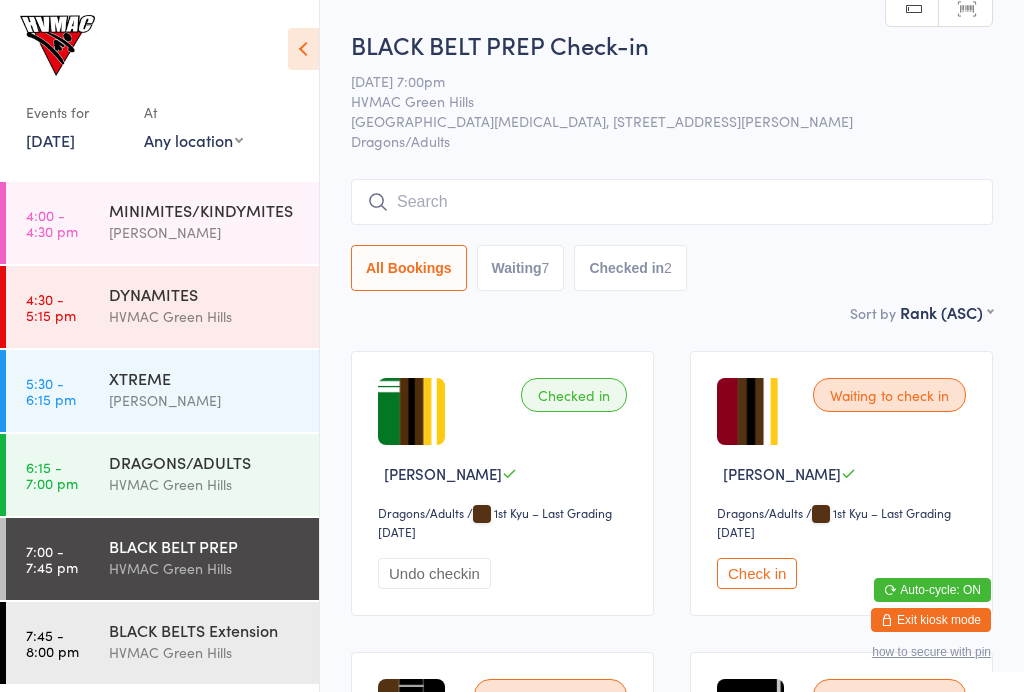 click on "[PERSON_NAME]" at bounding box center (205, 232) 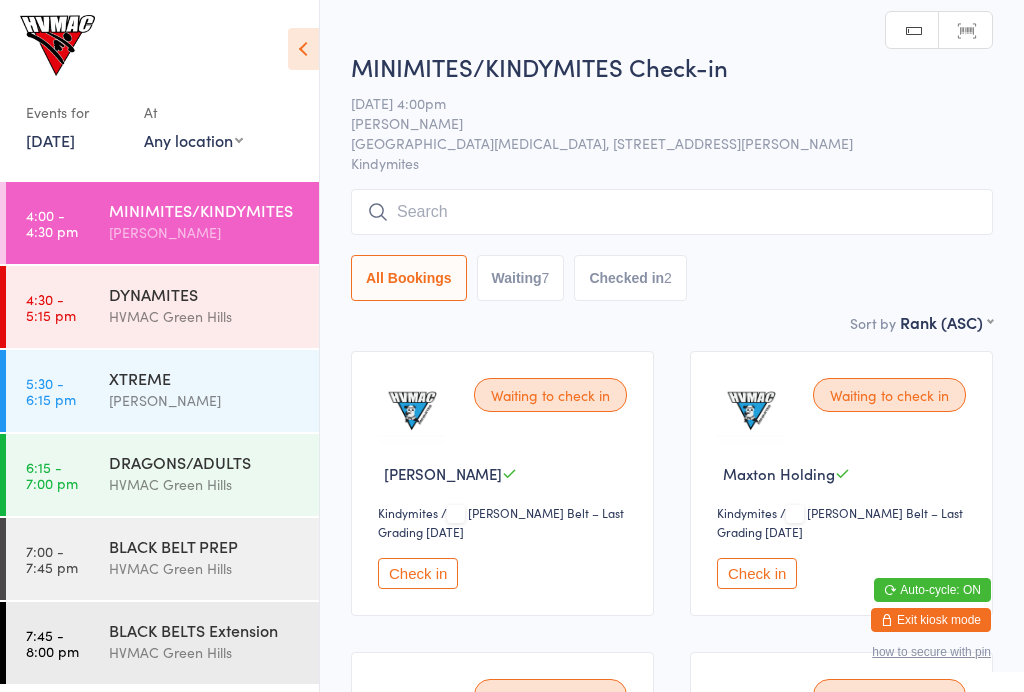 click at bounding box center [303, 49] 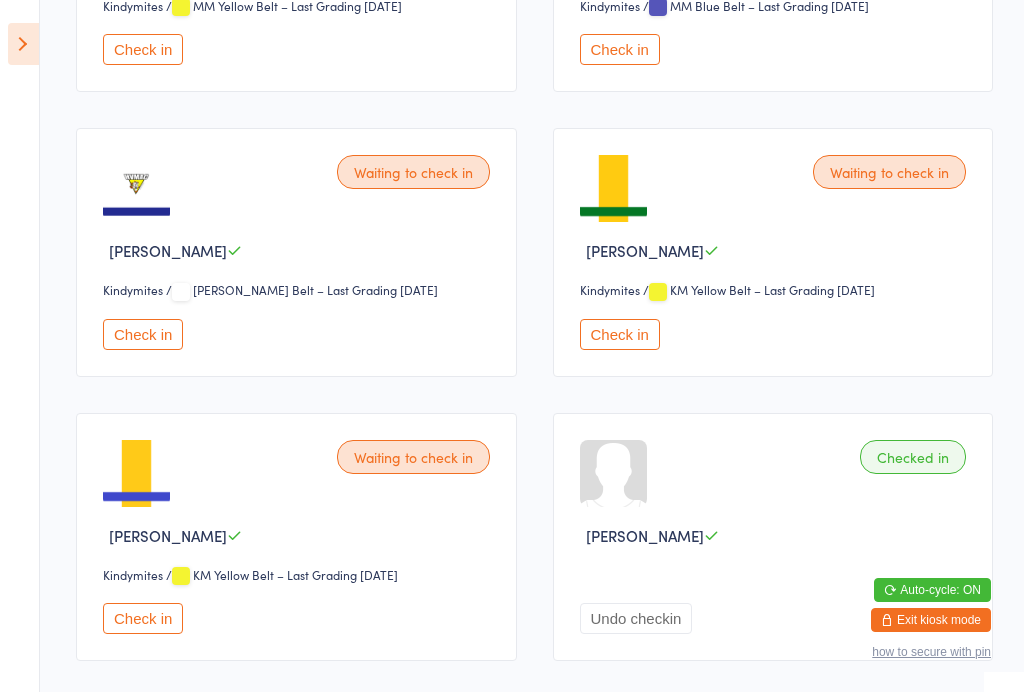 scroll, scrollTop: 790, scrollLeft: 0, axis: vertical 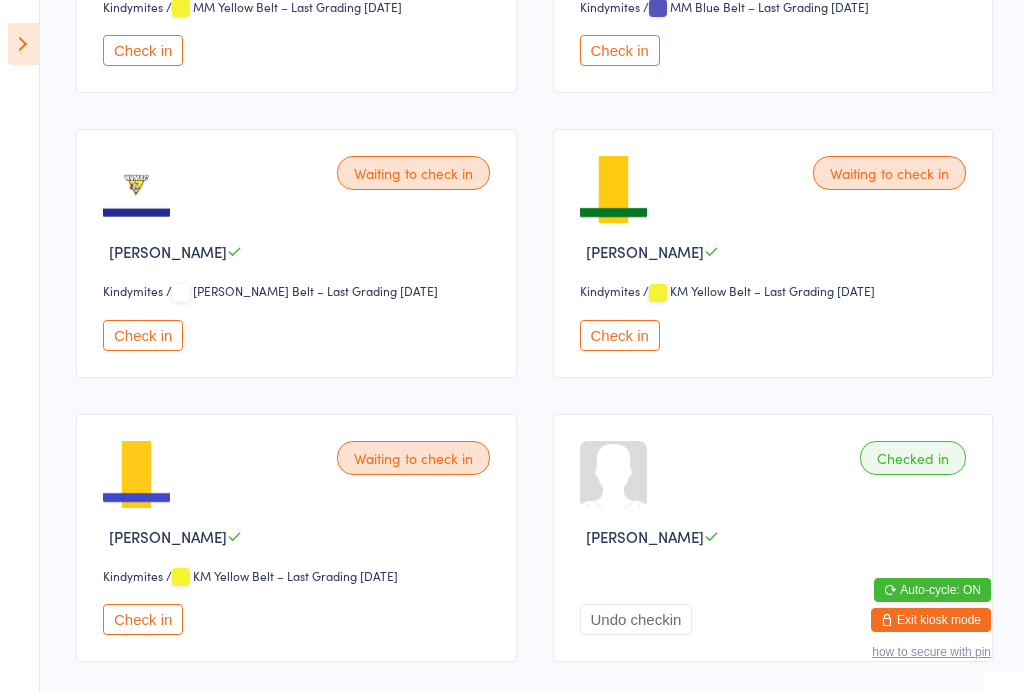 click on "Check in" at bounding box center [143, 335] 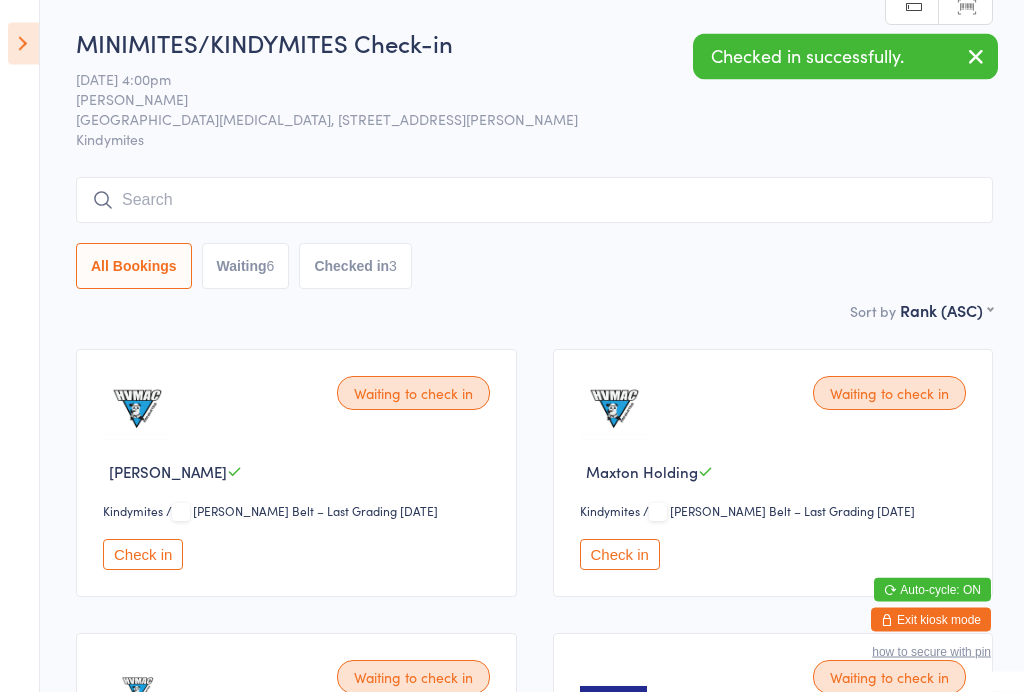 scroll, scrollTop: 0, scrollLeft: 0, axis: both 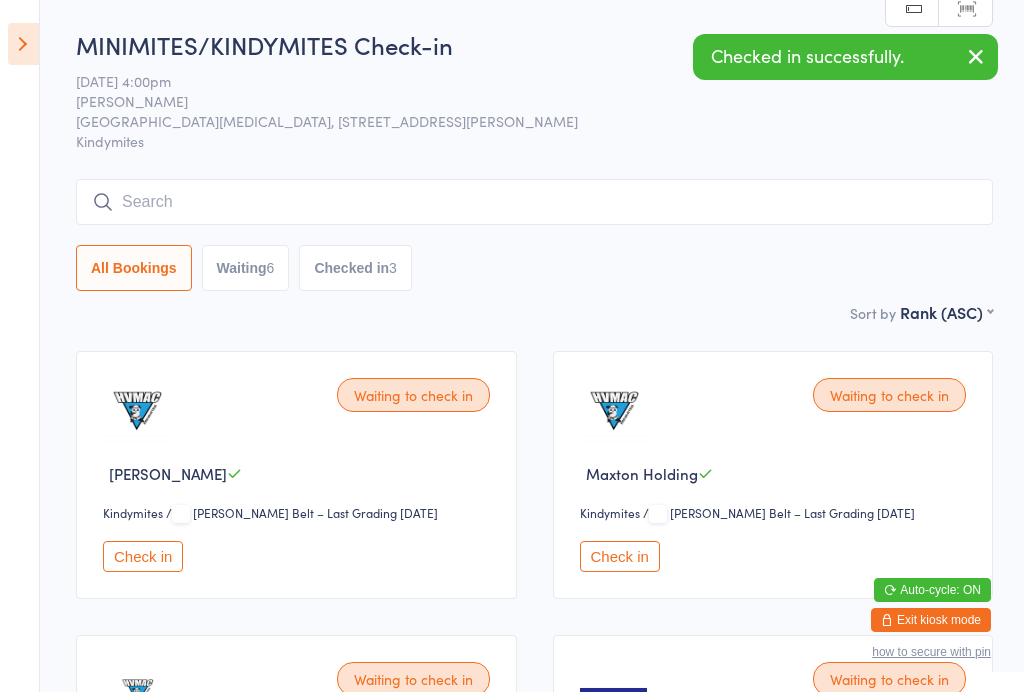 click on "Waiting  6" at bounding box center [246, 268] 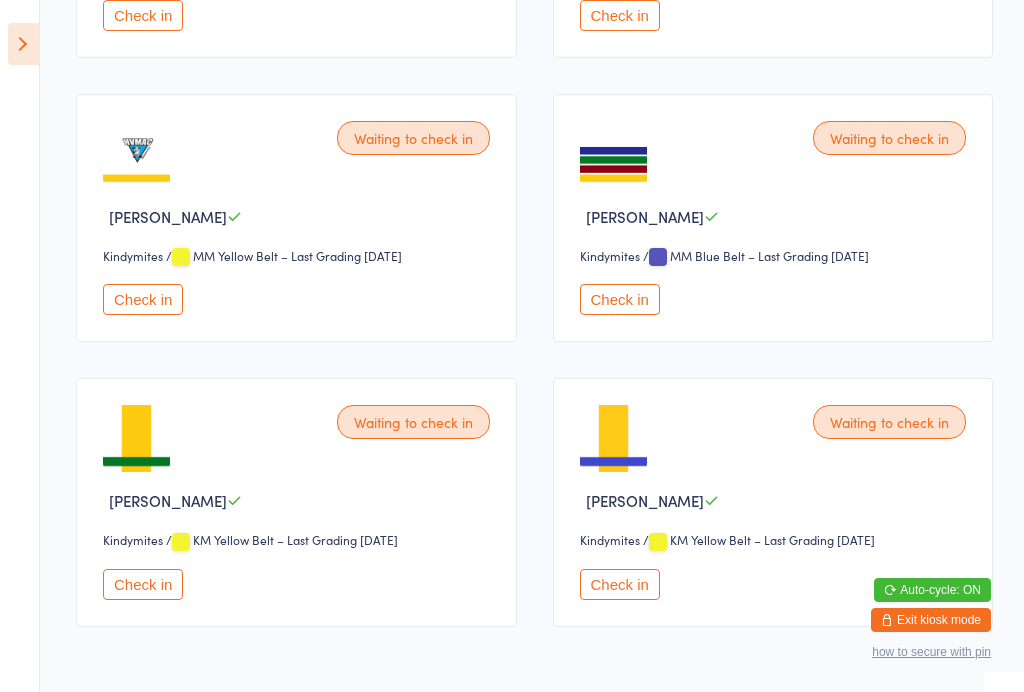 scroll, scrollTop: 612, scrollLeft: 0, axis: vertical 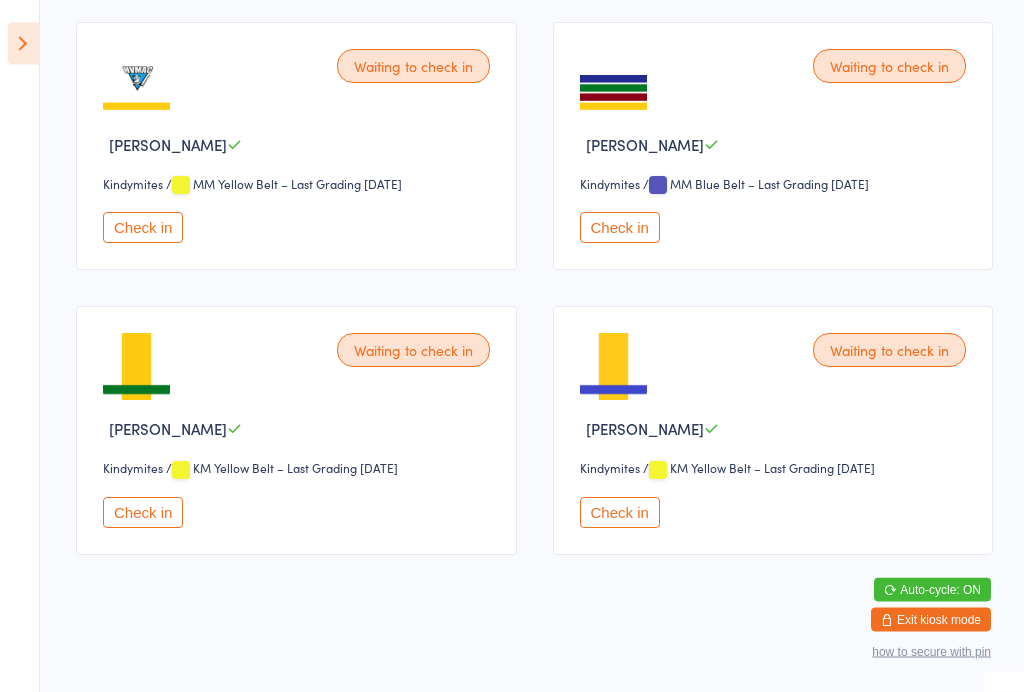 click on "Check in" at bounding box center [143, 513] 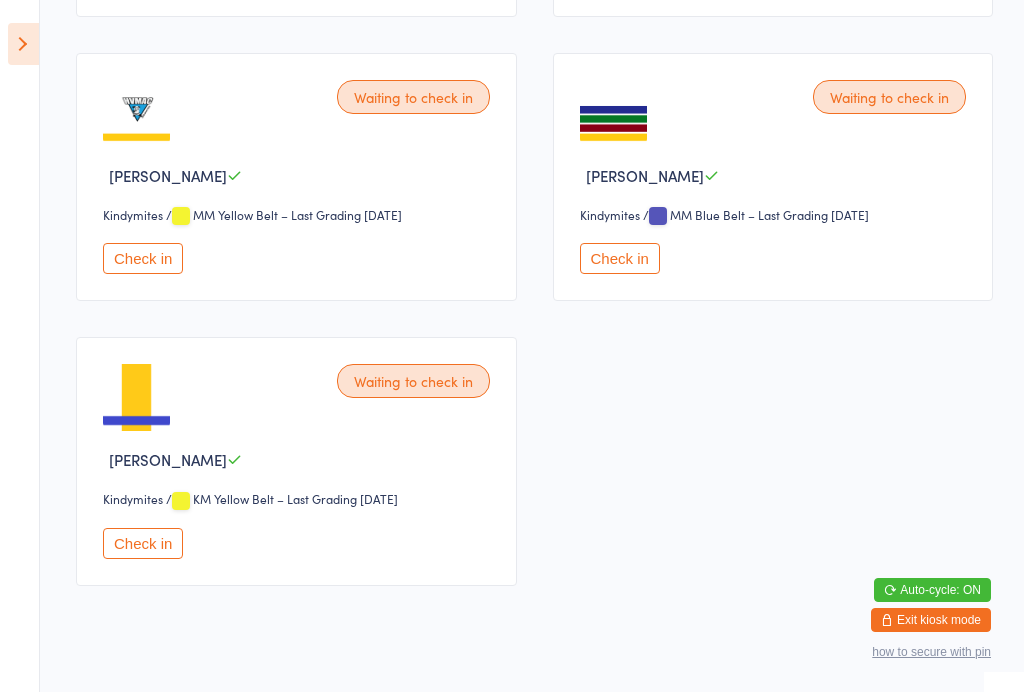 scroll, scrollTop: 612, scrollLeft: 0, axis: vertical 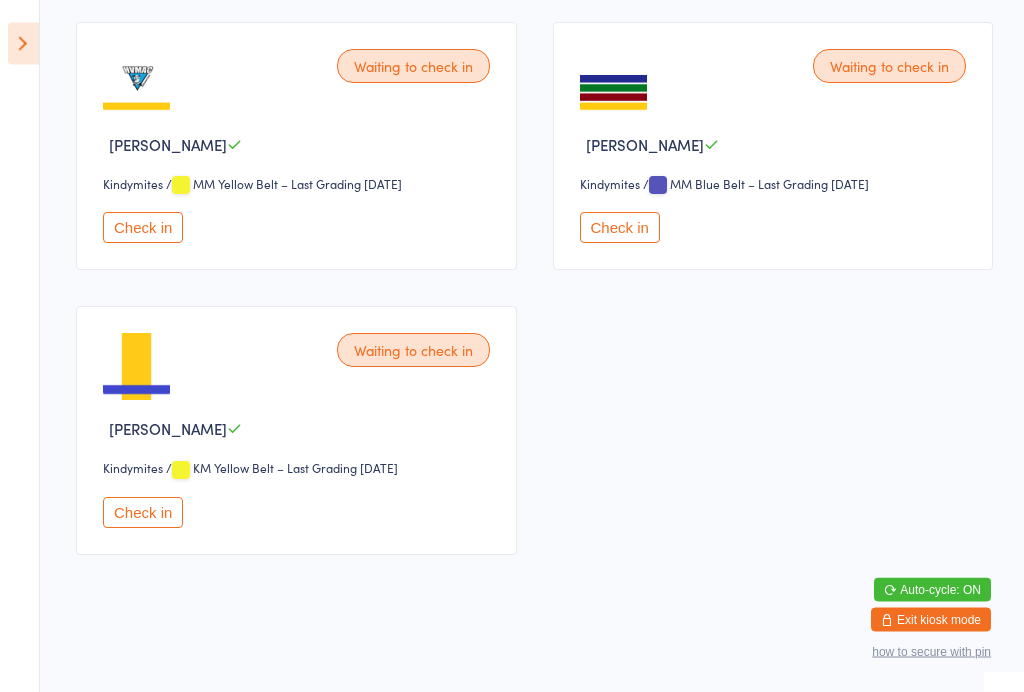 click on "Check in" at bounding box center (143, 228) 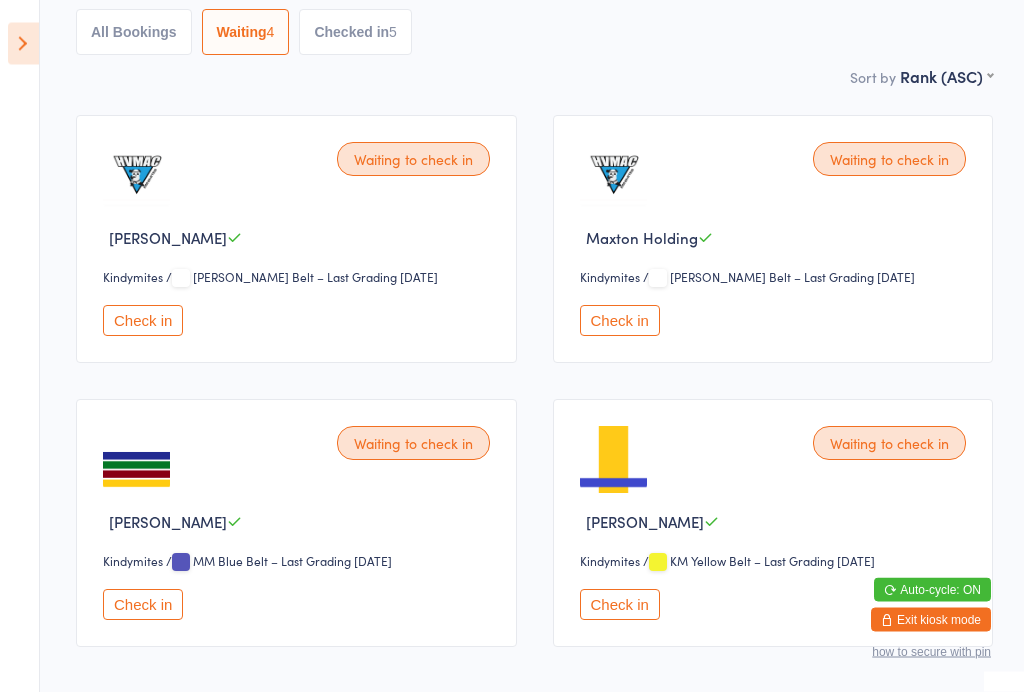 scroll, scrollTop: 276, scrollLeft: 0, axis: vertical 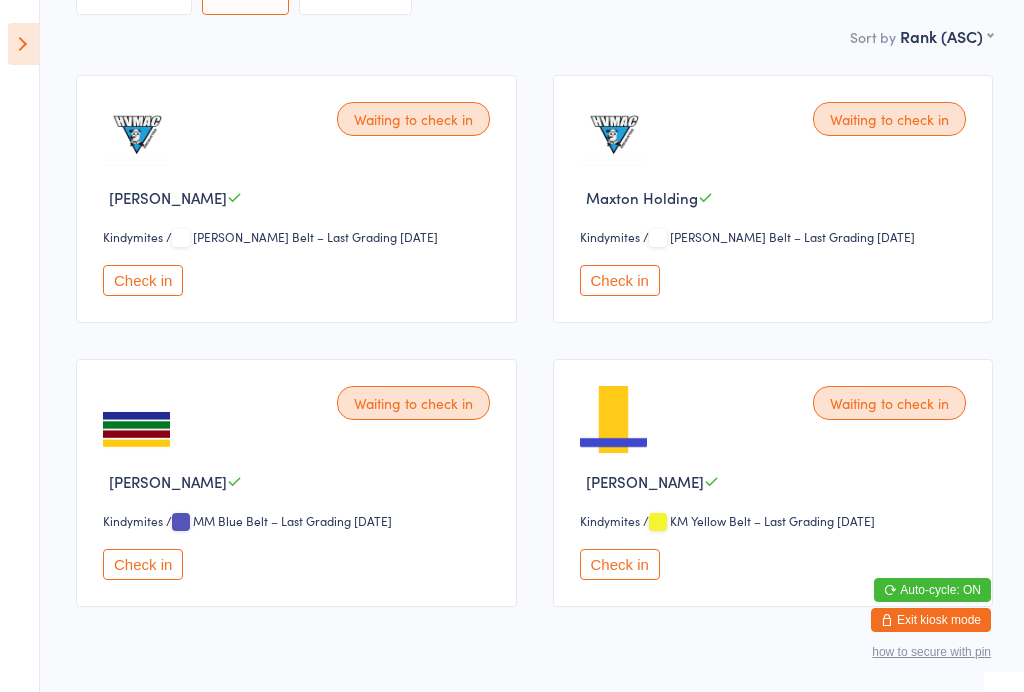 click on "Check in" at bounding box center (620, 280) 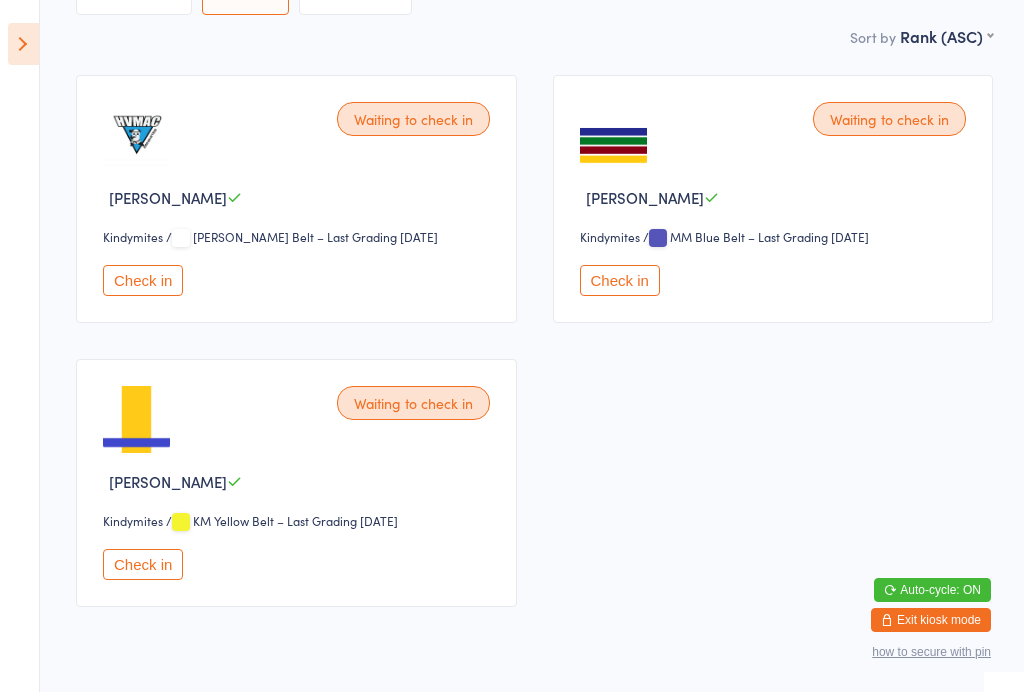 click on "Check in" at bounding box center (620, 280) 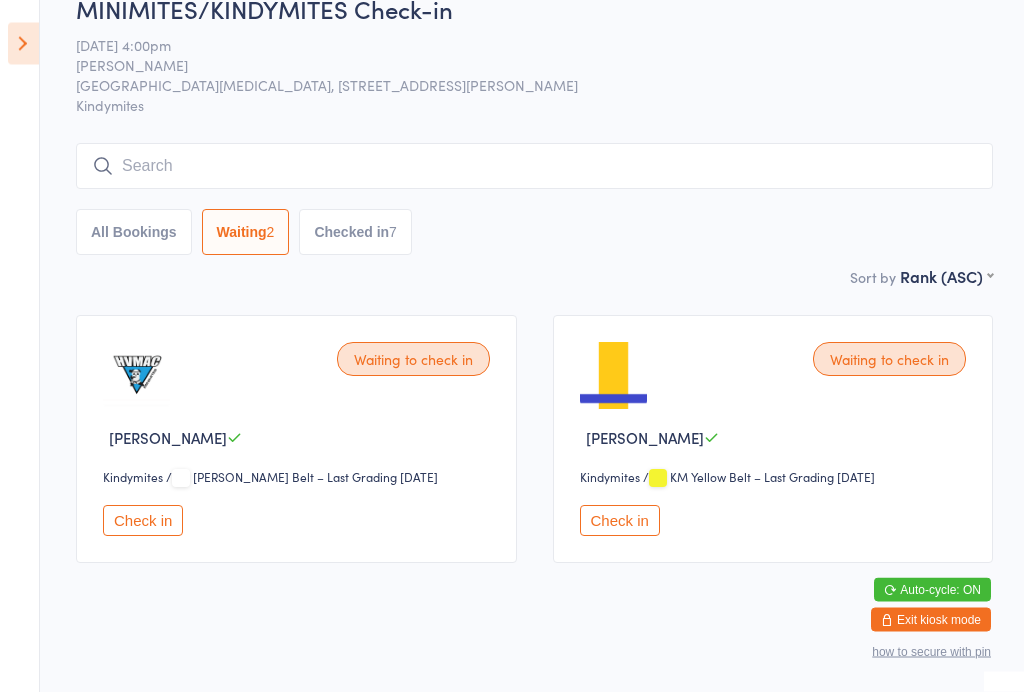 scroll, scrollTop: 35, scrollLeft: 0, axis: vertical 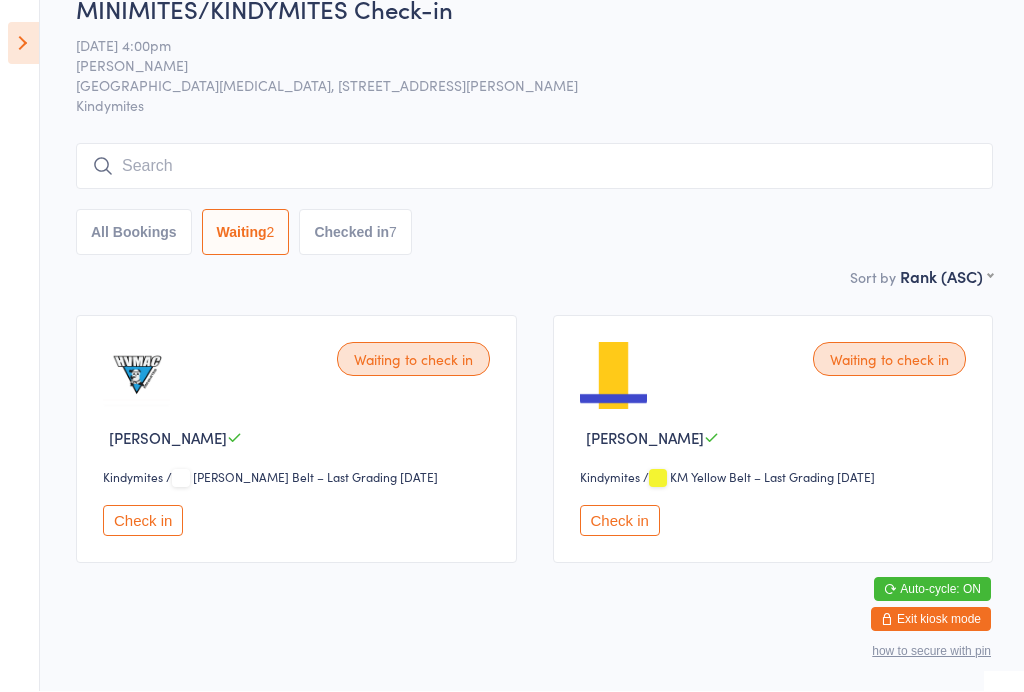 click at bounding box center [23, 44] 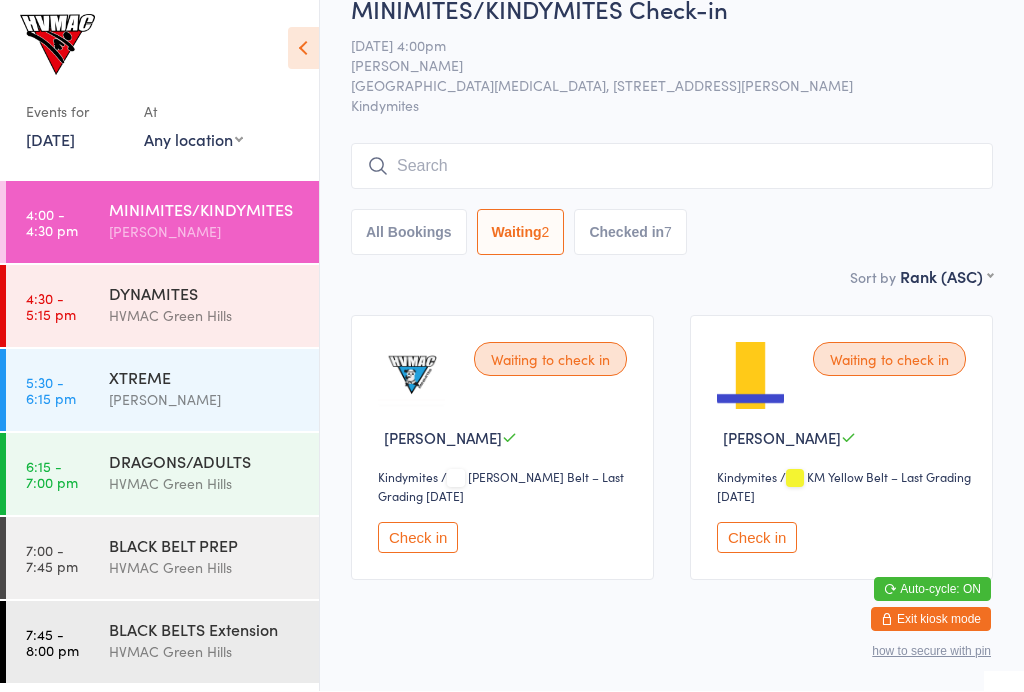 scroll, scrollTop: 36, scrollLeft: 0, axis: vertical 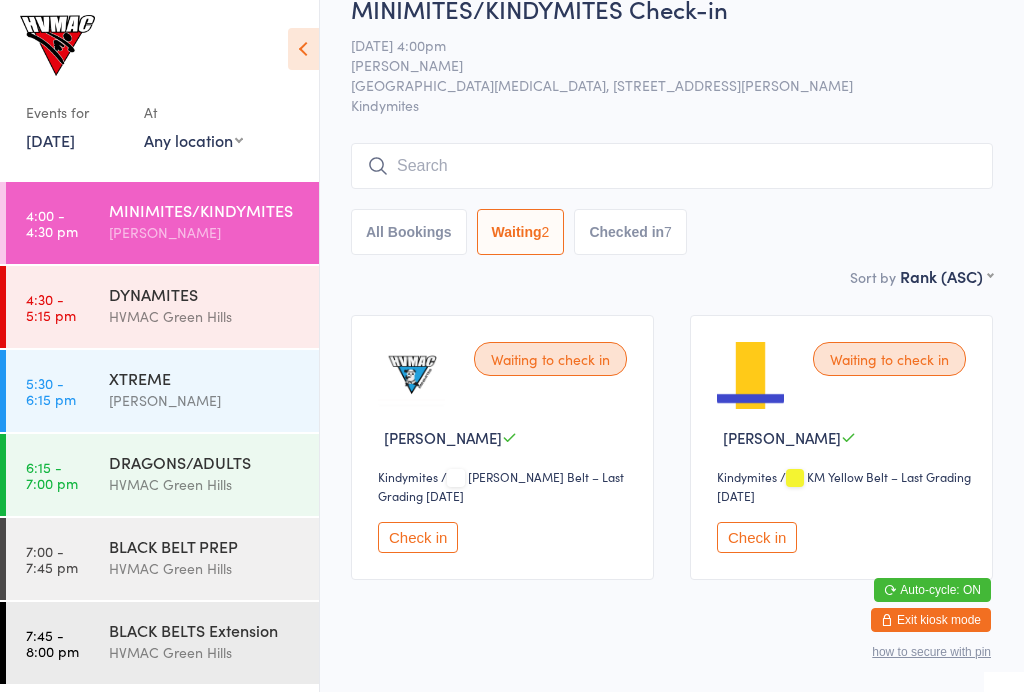 click on "4:30 - 5:15 pm" at bounding box center (51, 307) 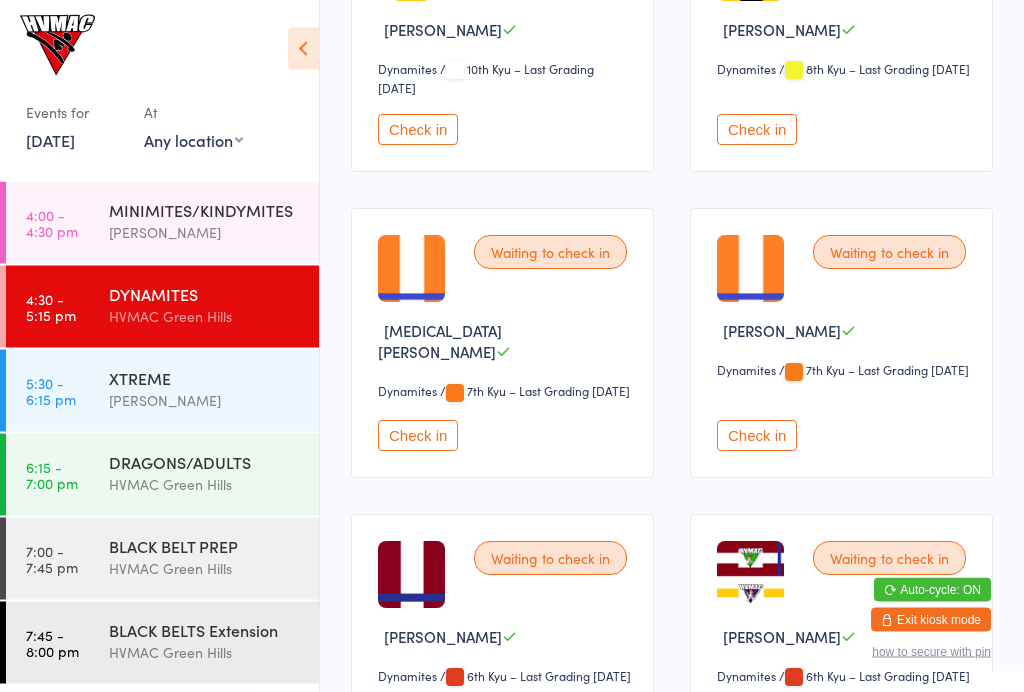 scroll, scrollTop: 745, scrollLeft: 0, axis: vertical 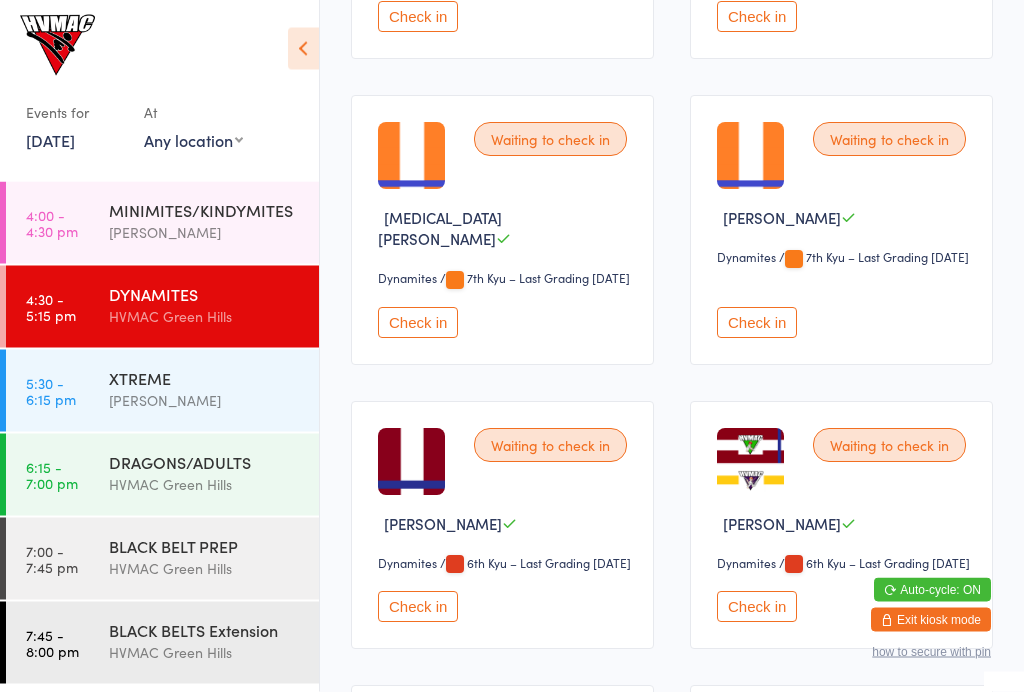 click on "Check in" at bounding box center (757, 323) 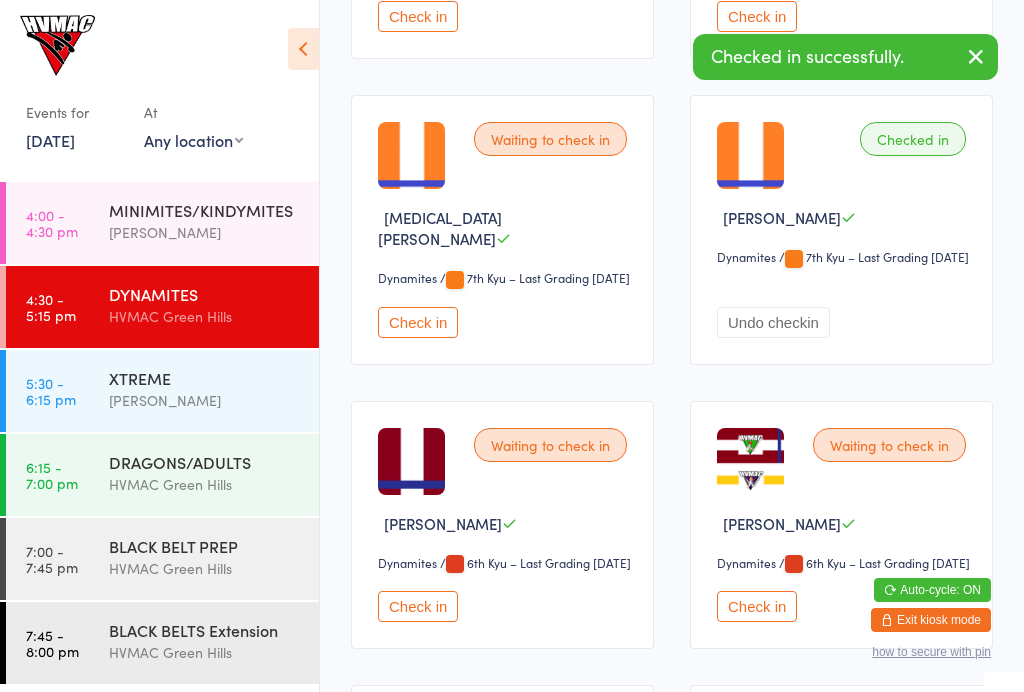 click on "Check in" at bounding box center (757, 606) 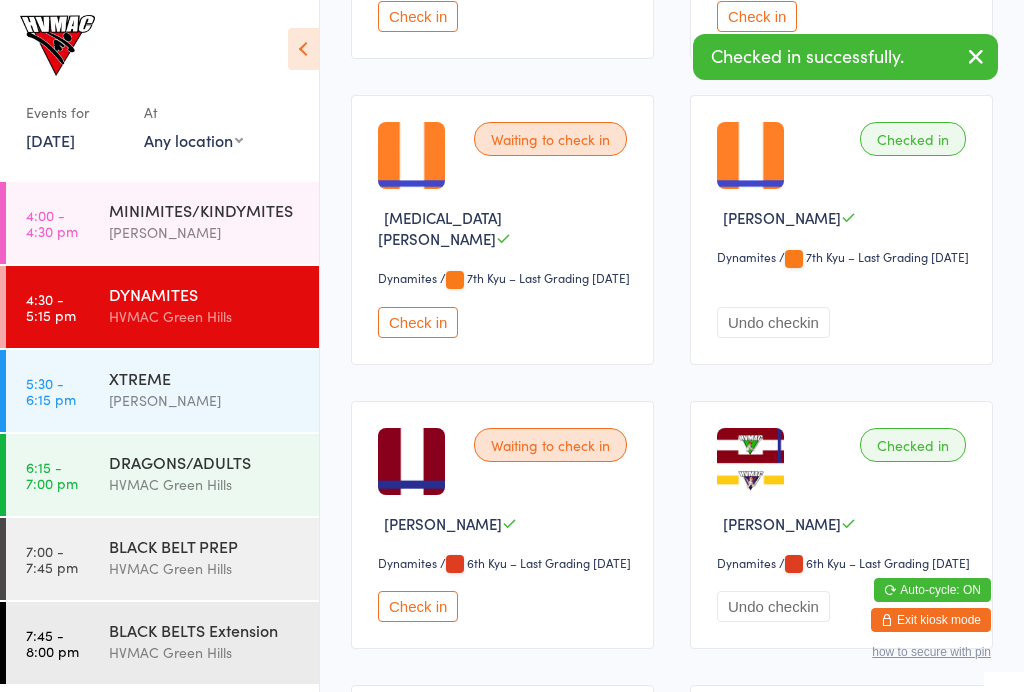 click on "5:30 - 6:15 pm XTREME [PERSON_NAME]" at bounding box center (162, 391) 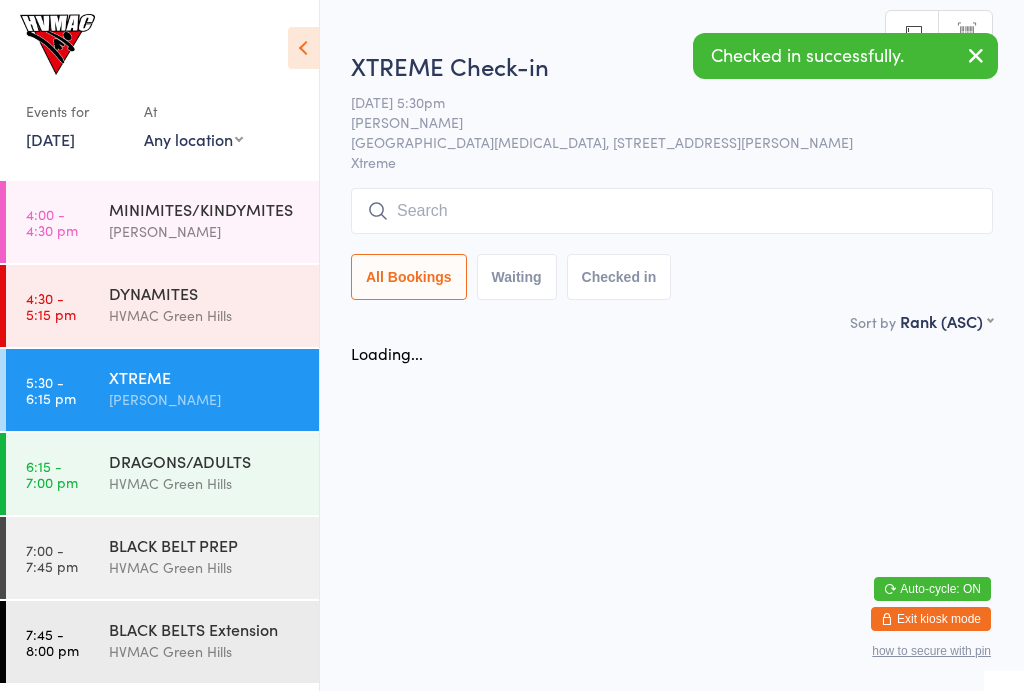 scroll, scrollTop: 1, scrollLeft: 0, axis: vertical 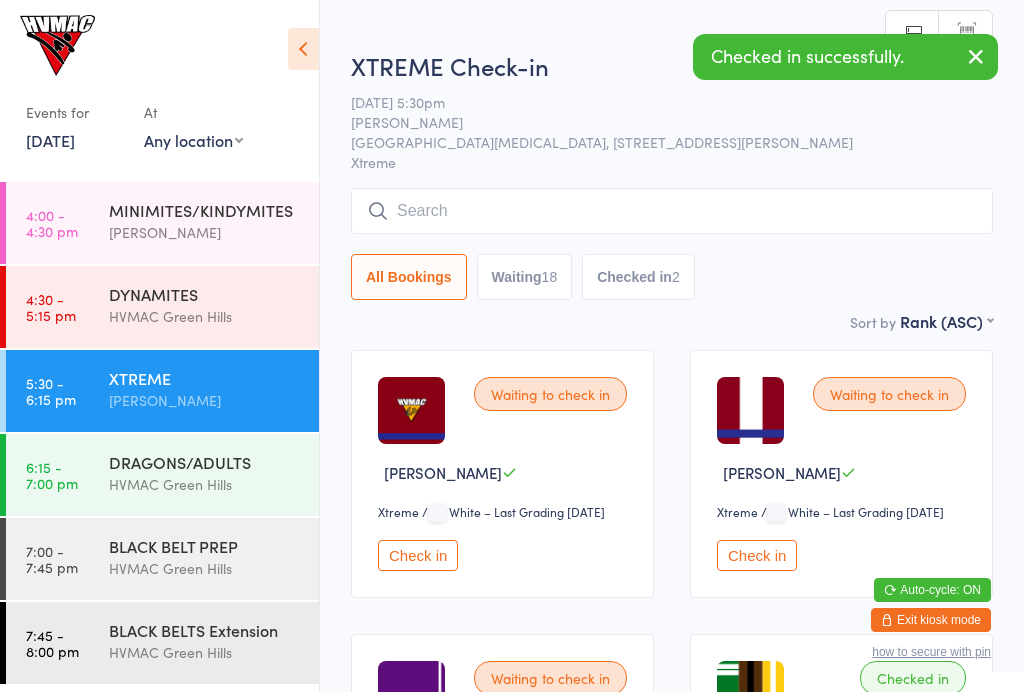 click on "DYNAMITES" at bounding box center [205, 294] 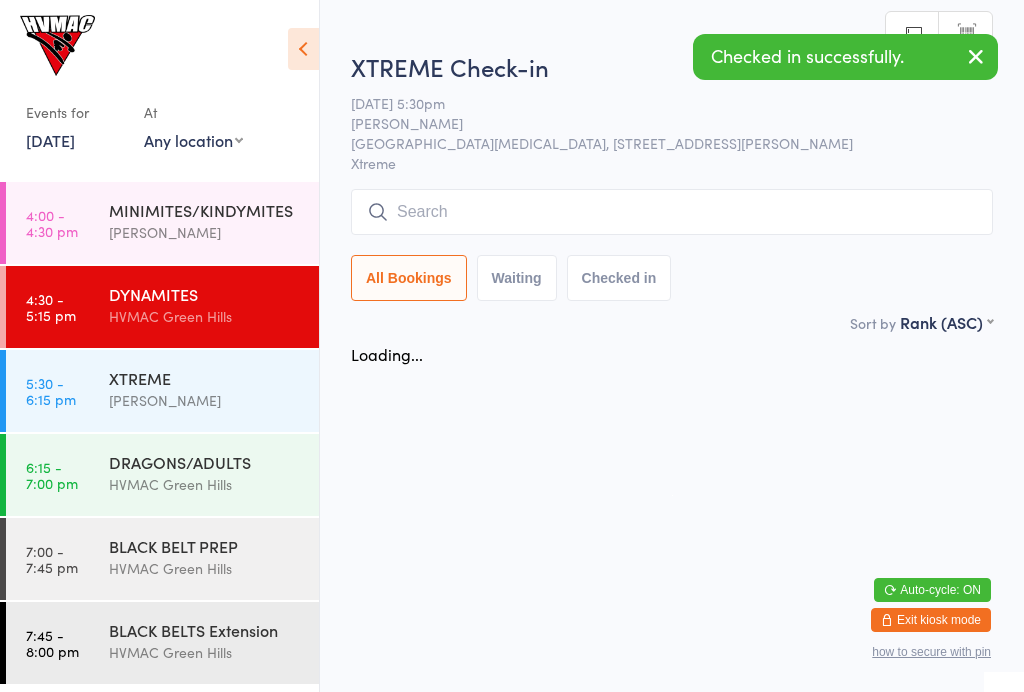 scroll, scrollTop: 0, scrollLeft: 0, axis: both 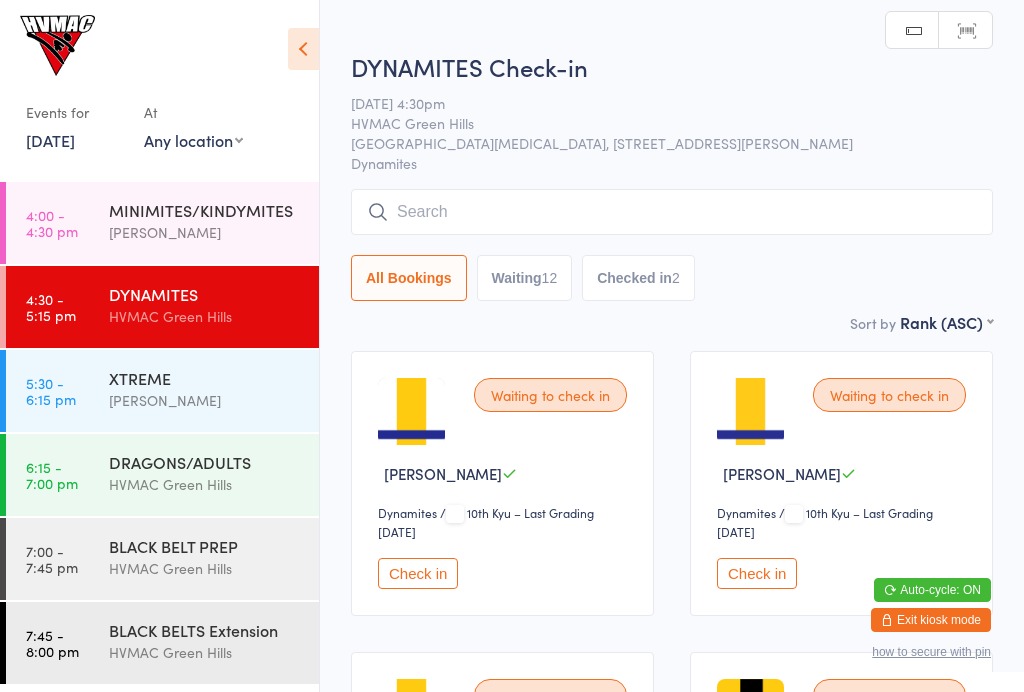 click on "Waiting  12" at bounding box center (525, 278) 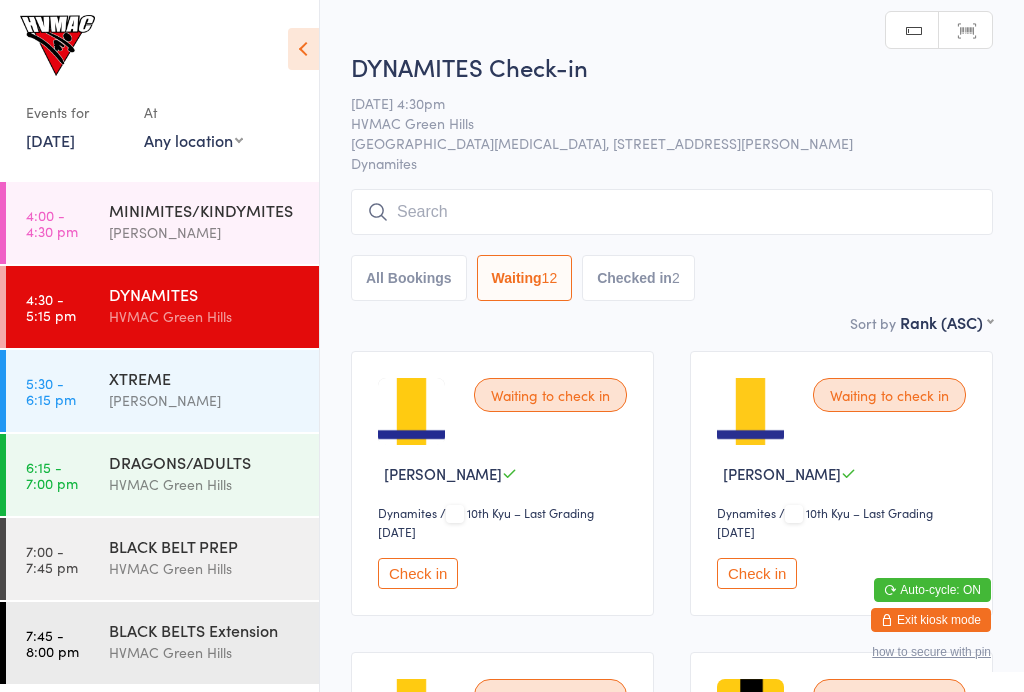 select on "4" 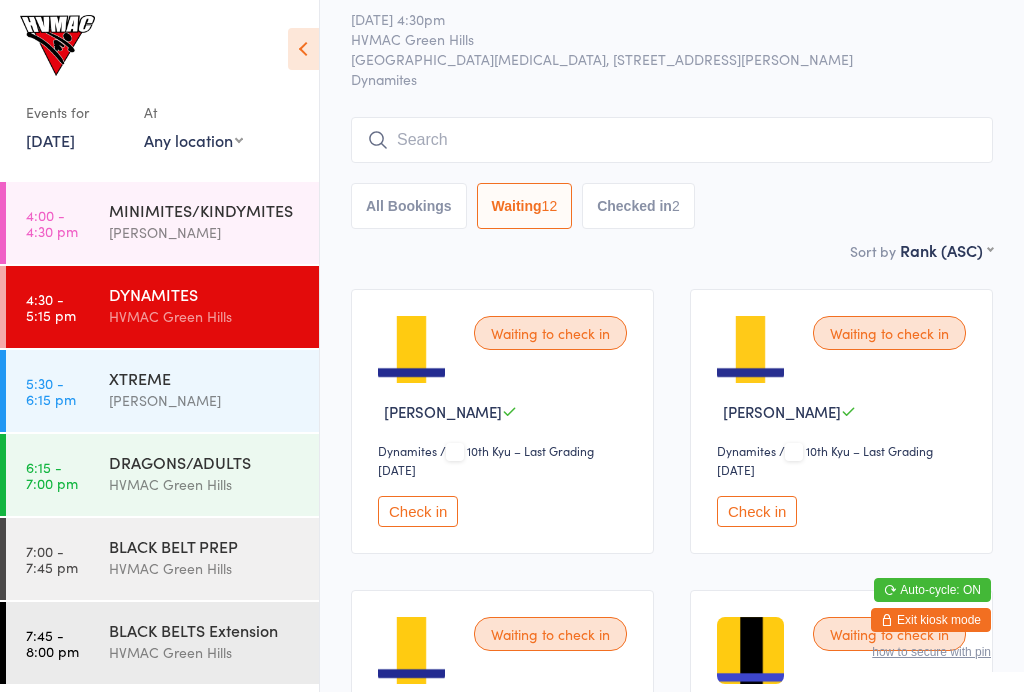 scroll, scrollTop: 61, scrollLeft: 0, axis: vertical 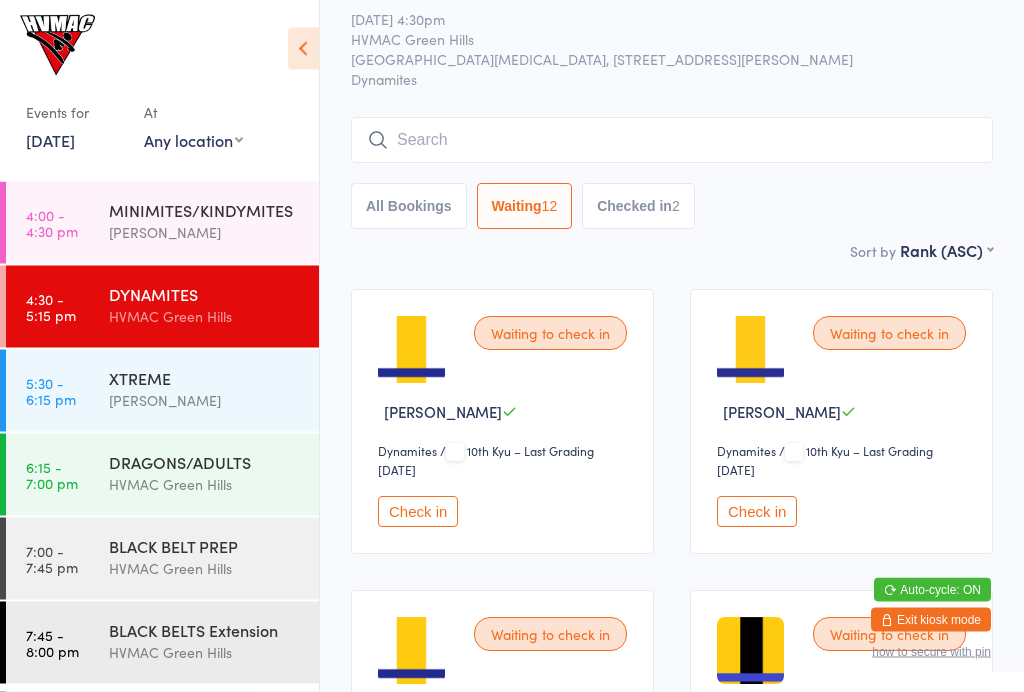 click on "[PERSON_NAME]" at bounding box center (205, 400) 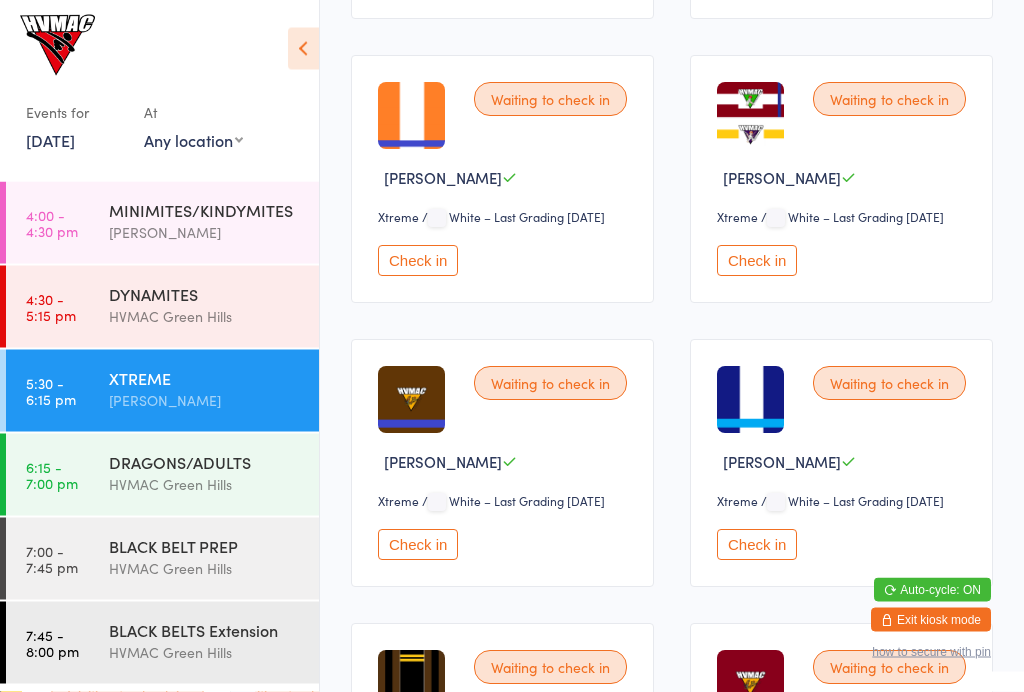 scroll, scrollTop: 1171, scrollLeft: 0, axis: vertical 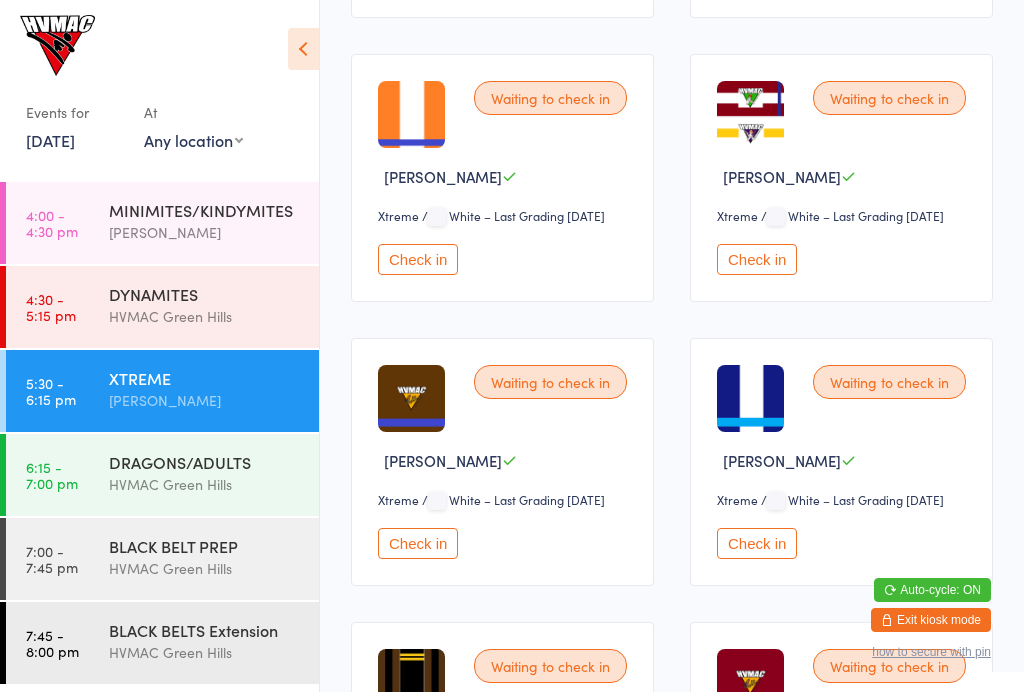 click on "Check in" at bounding box center (757, 259) 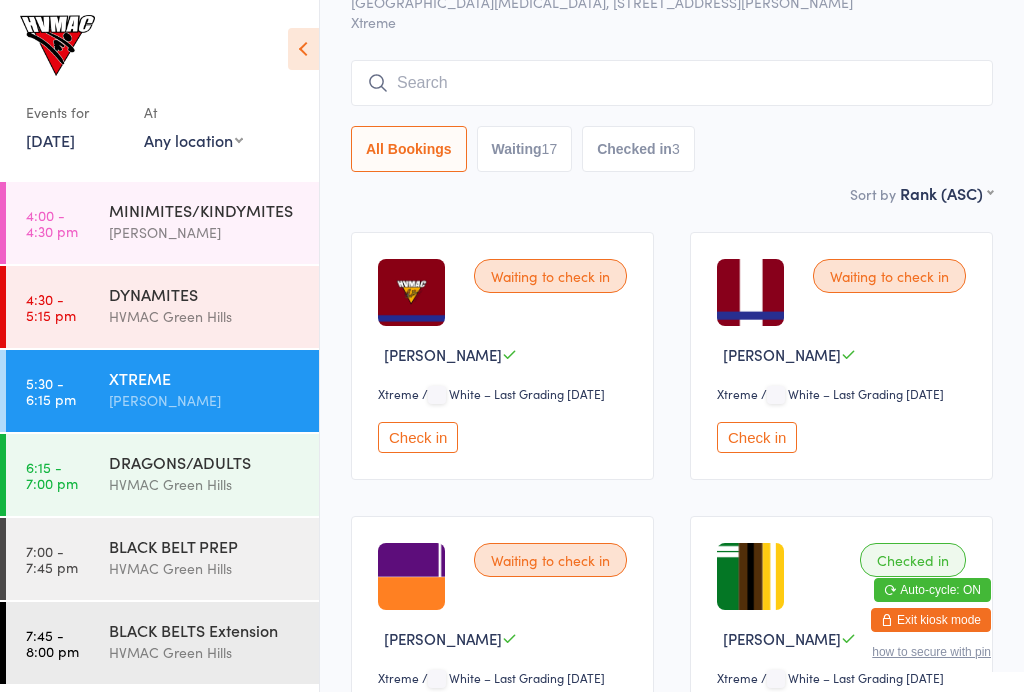 scroll, scrollTop: 0, scrollLeft: 0, axis: both 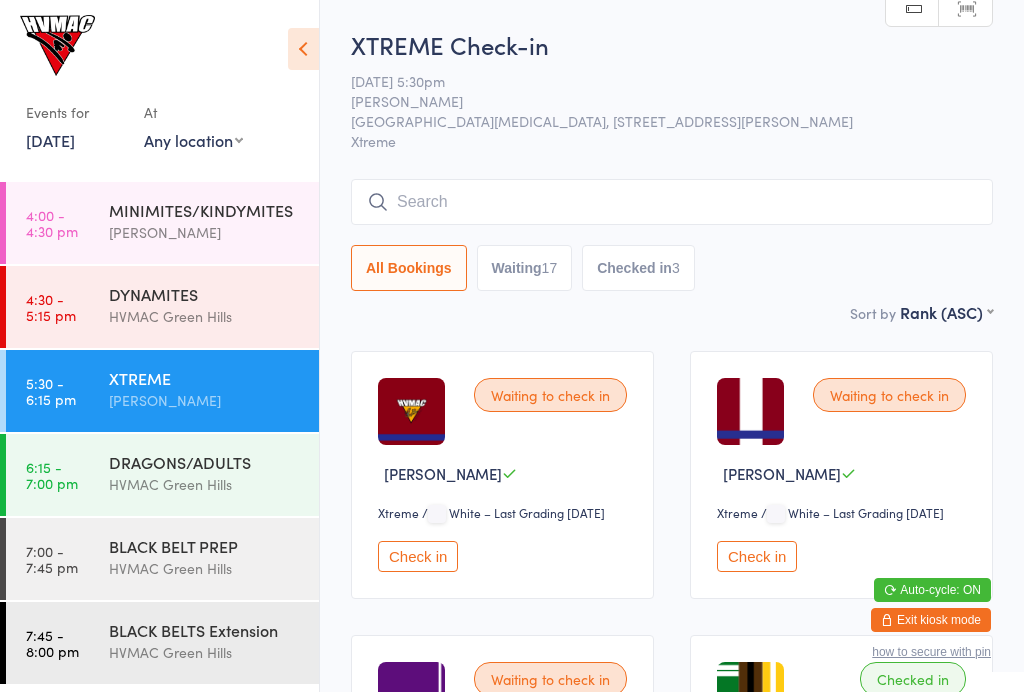 click on "MINIMITES/KINDYMITES" at bounding box center [205, 210] 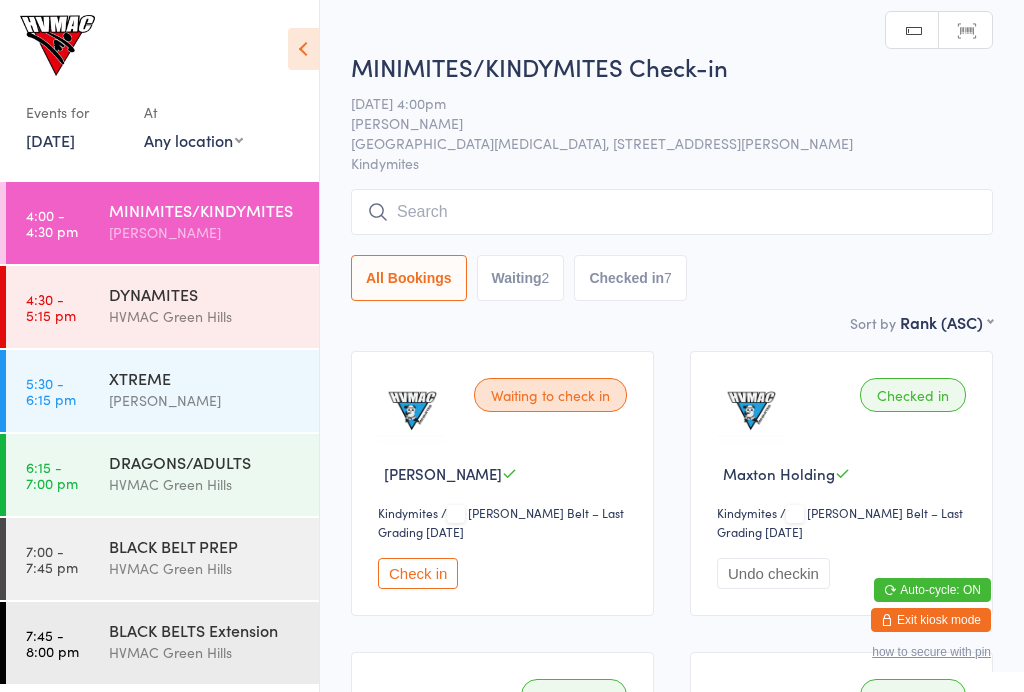 click on "Checked in  7" at bounding box center (630, 278) 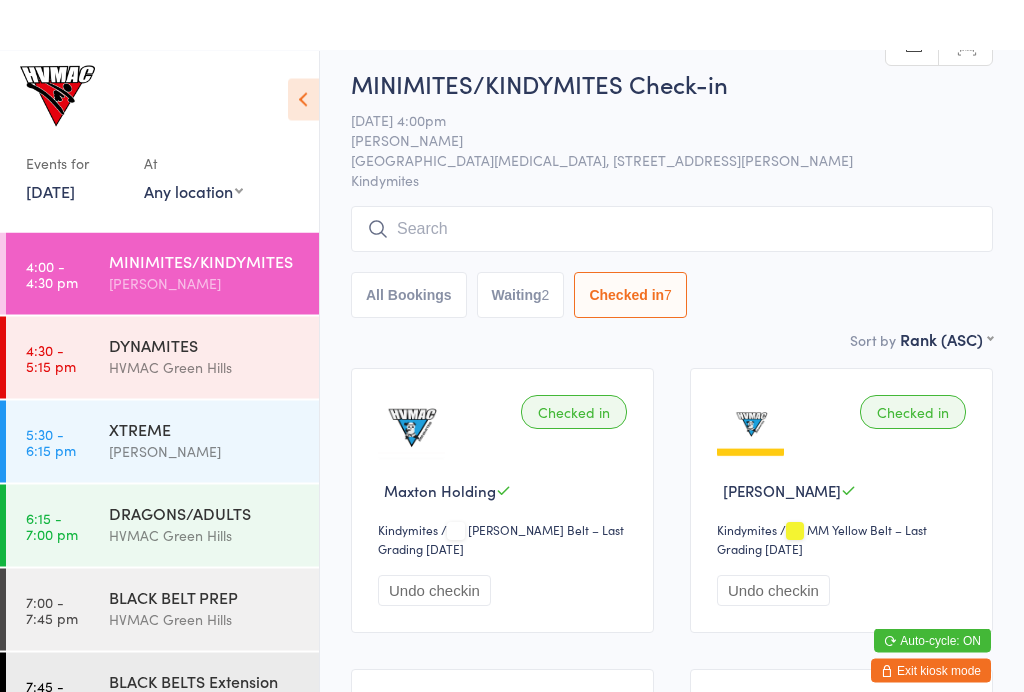 scroll, scrollTop: 0, scrollLeft: 0, axis: both 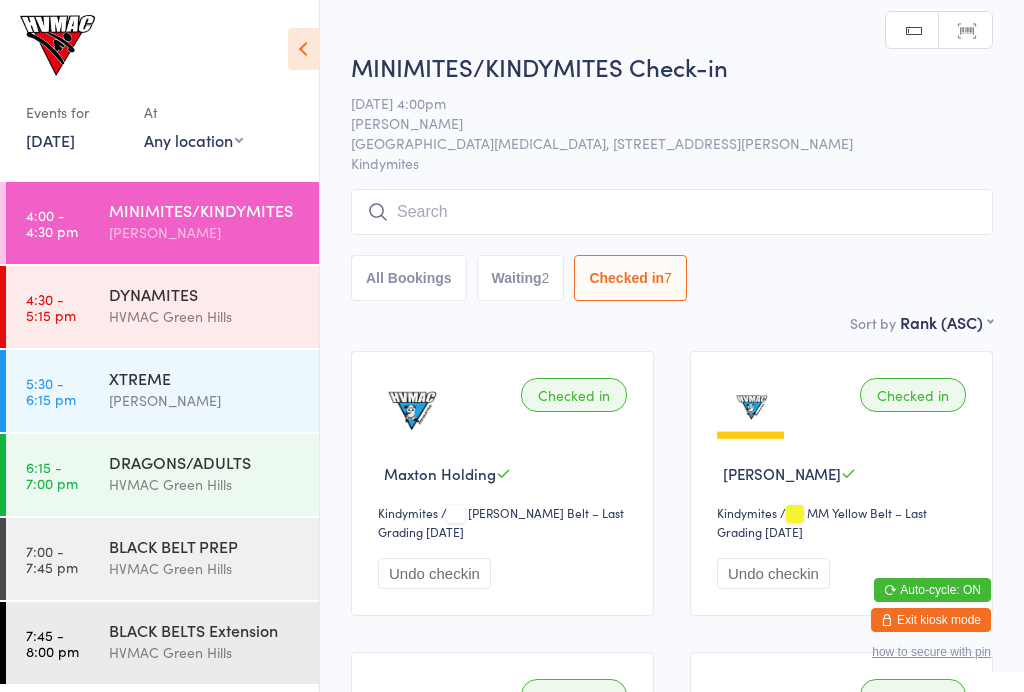 click on "Waiting  2" at bounding box center (521, 278) 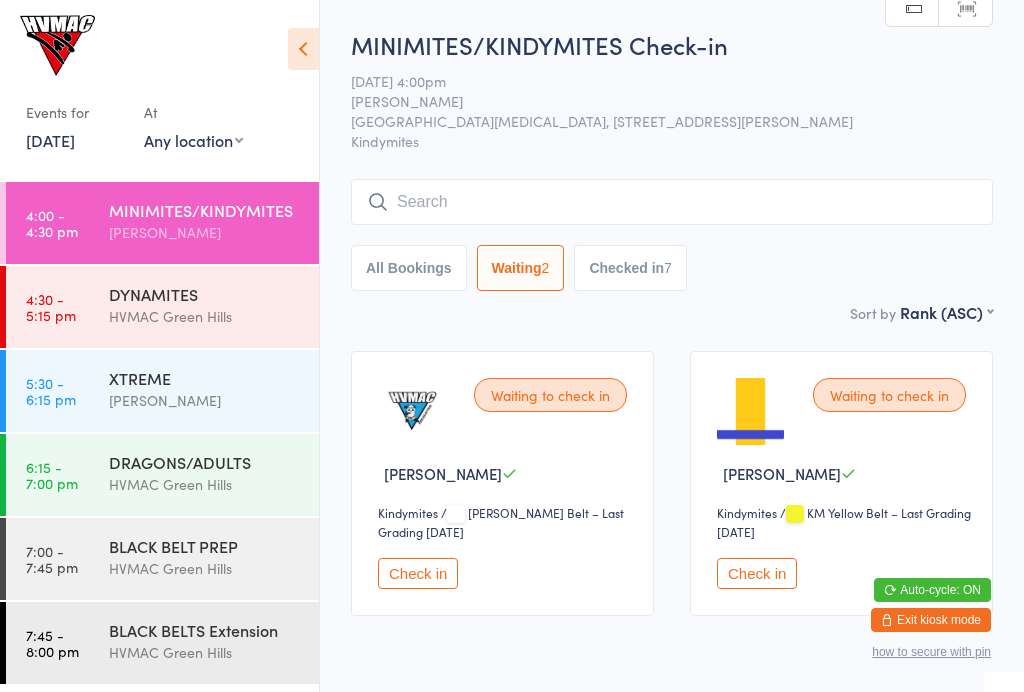 click on "Check in" at bounding box center [418, 573] 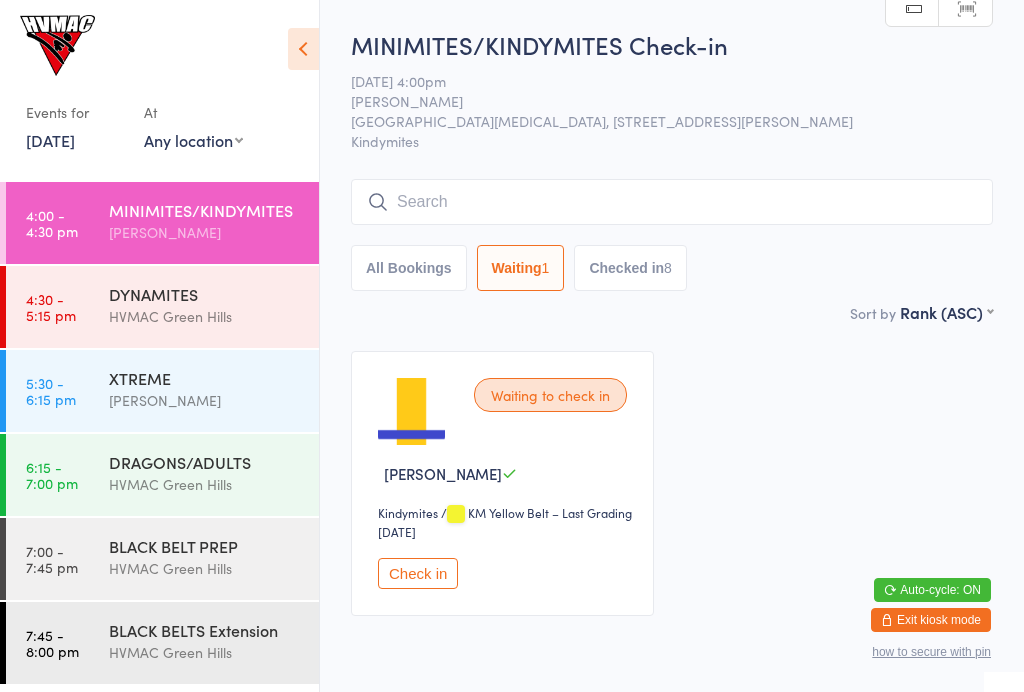 click on "Checked in  8" at bounding box center (630, 268) 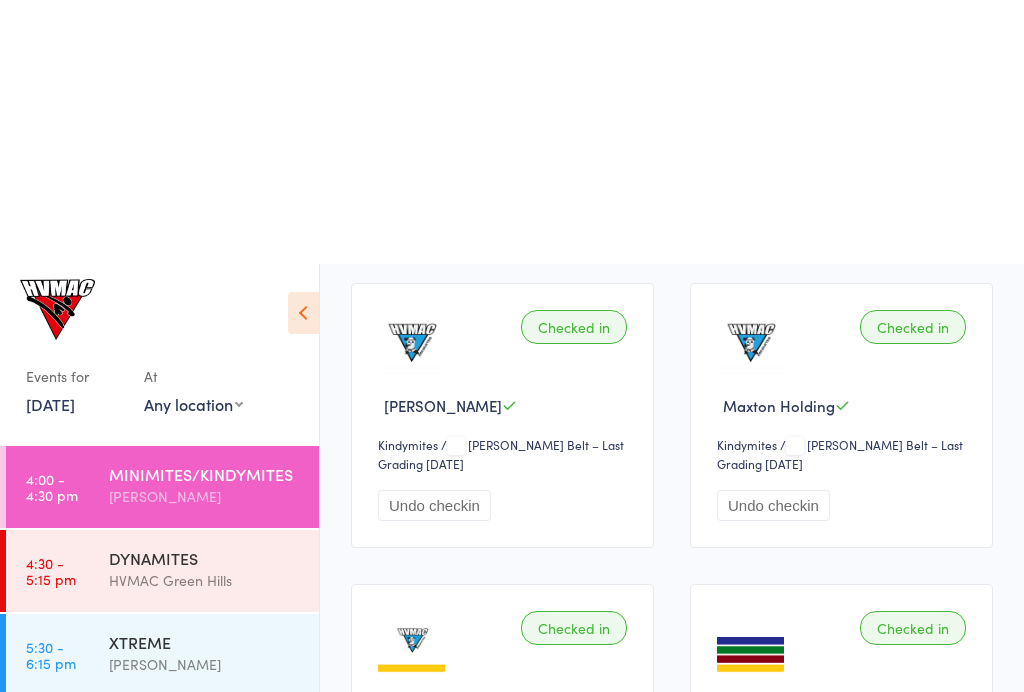 scroll, scrollTop: 0, scrollLeft: 0, axis: both 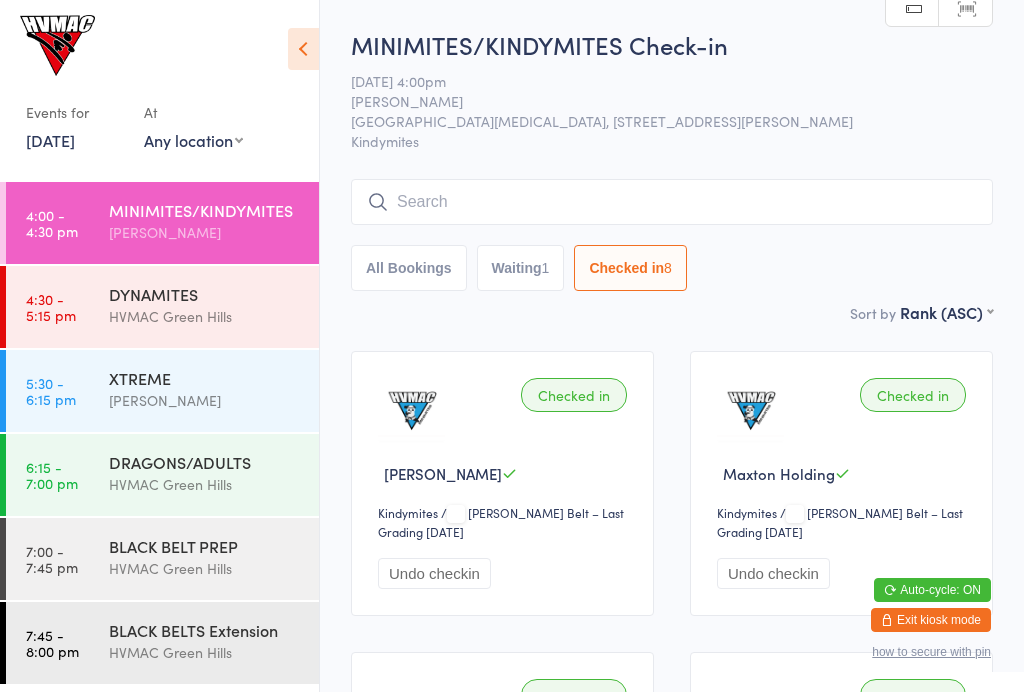 click on "Waiting  1" at bounding box center (521, 268) 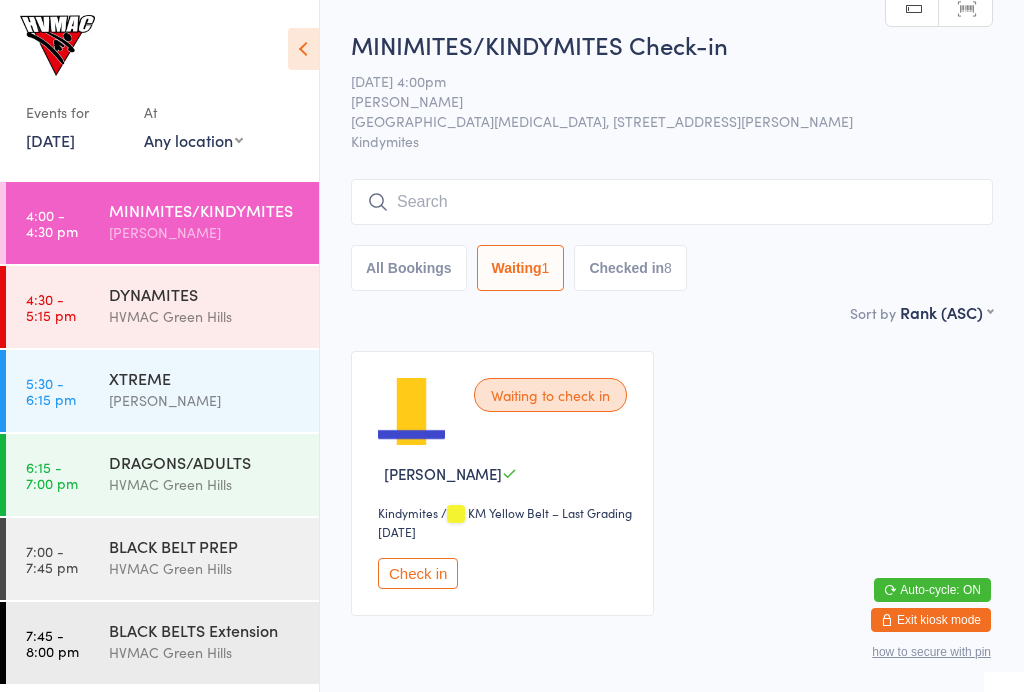 select on "4" 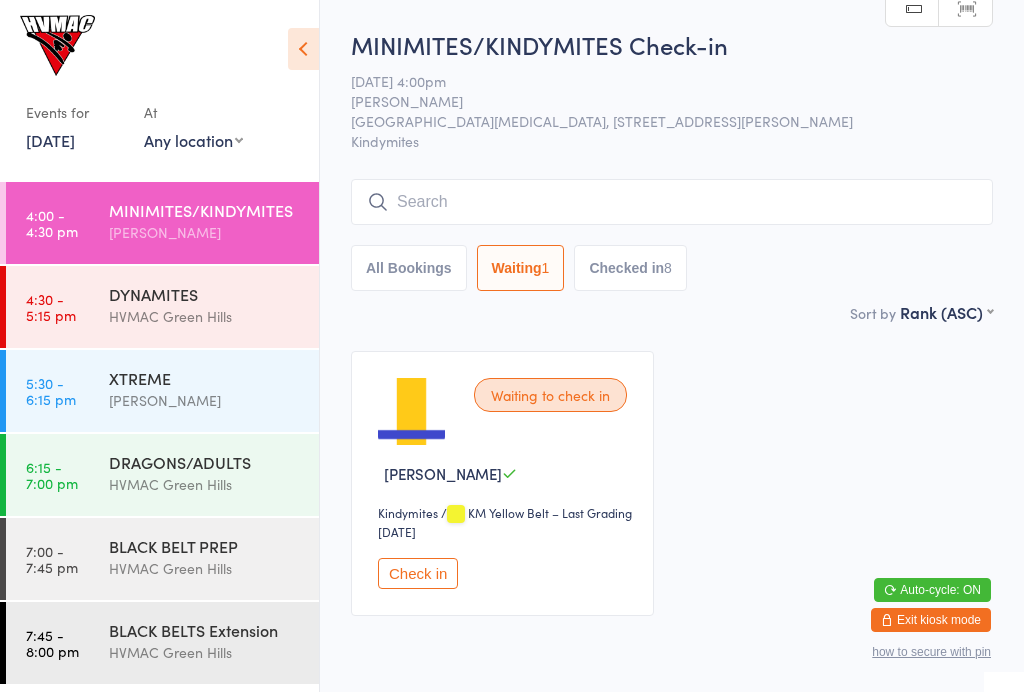 click on "DYNAMITES" at bounding box center [205, 294] 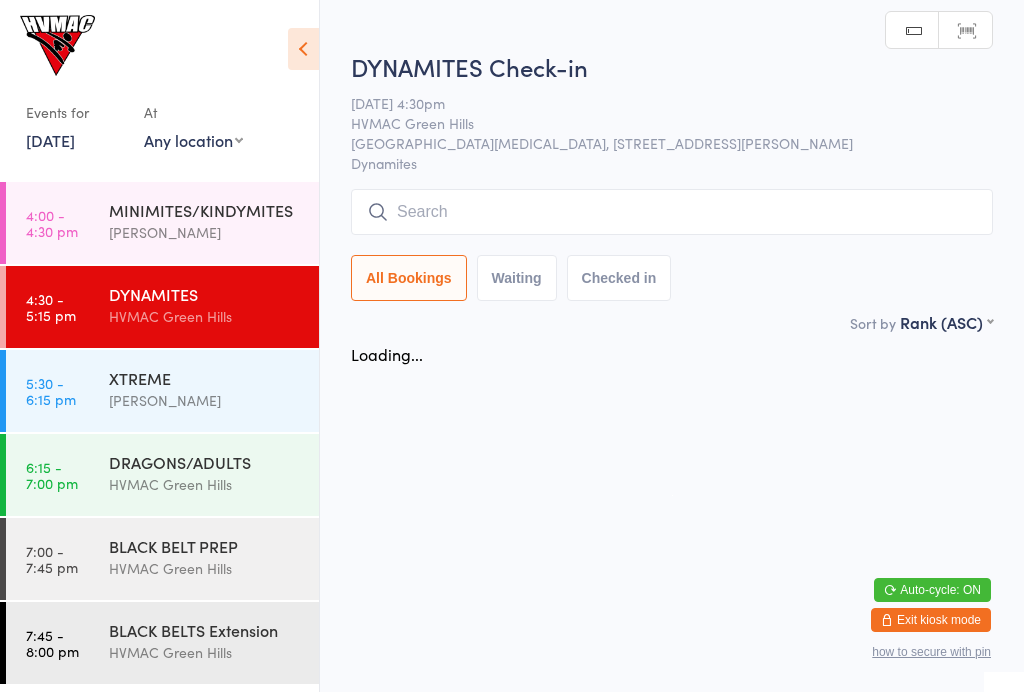 click at bounding box center (303, 49) 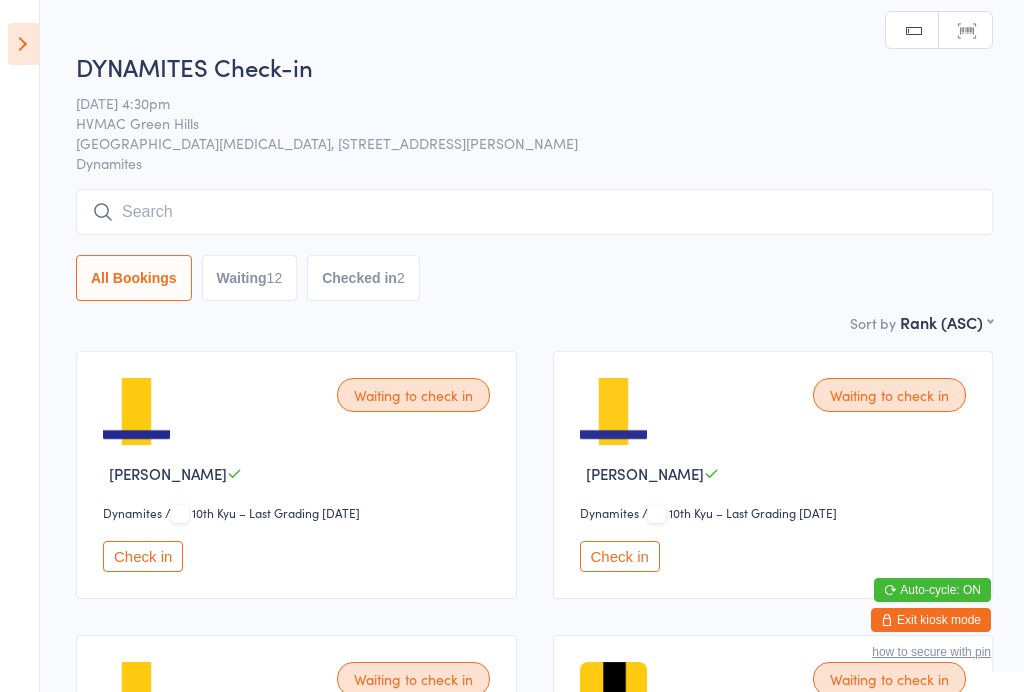 click at bounding box center [23, 44] 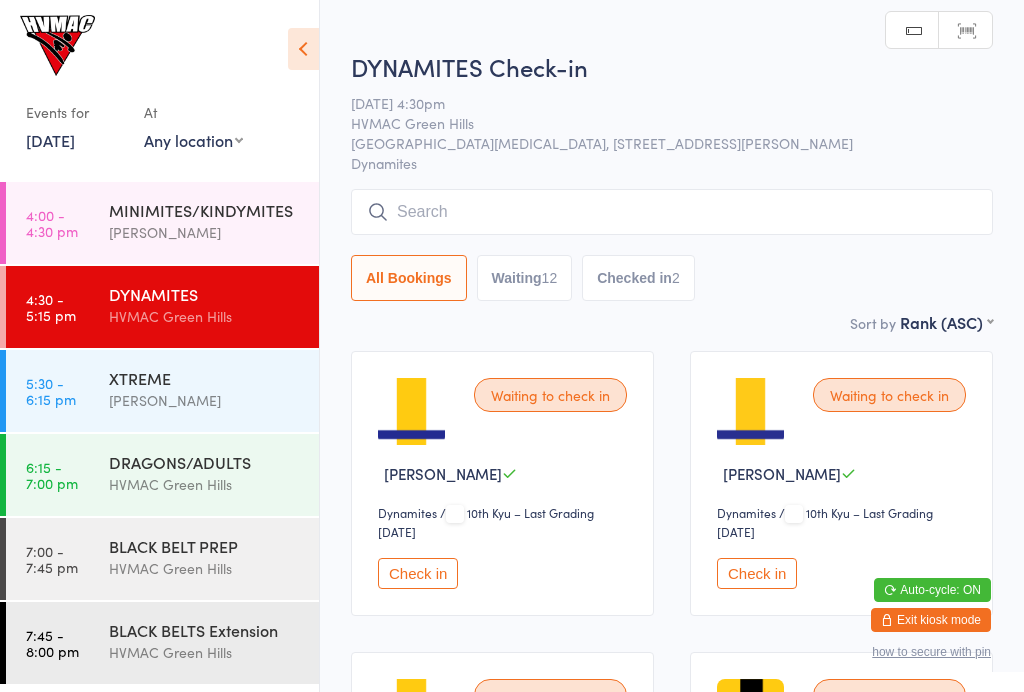 click on "MINIMITES/KINDYMITES" at bounding box center [205, 210] 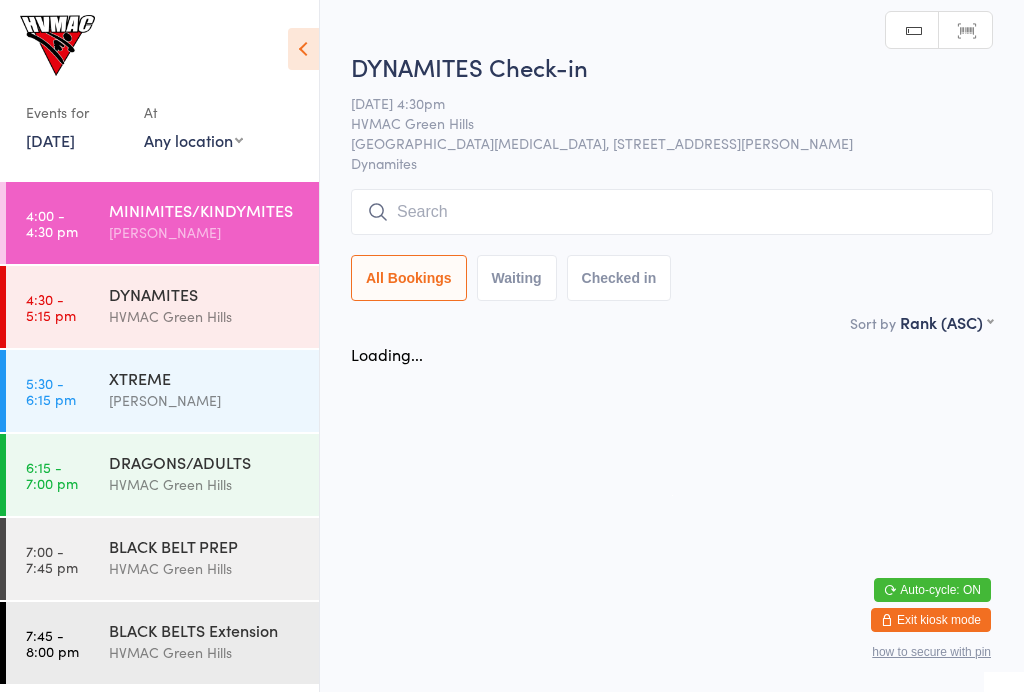 click at bounding box center (303, 49) 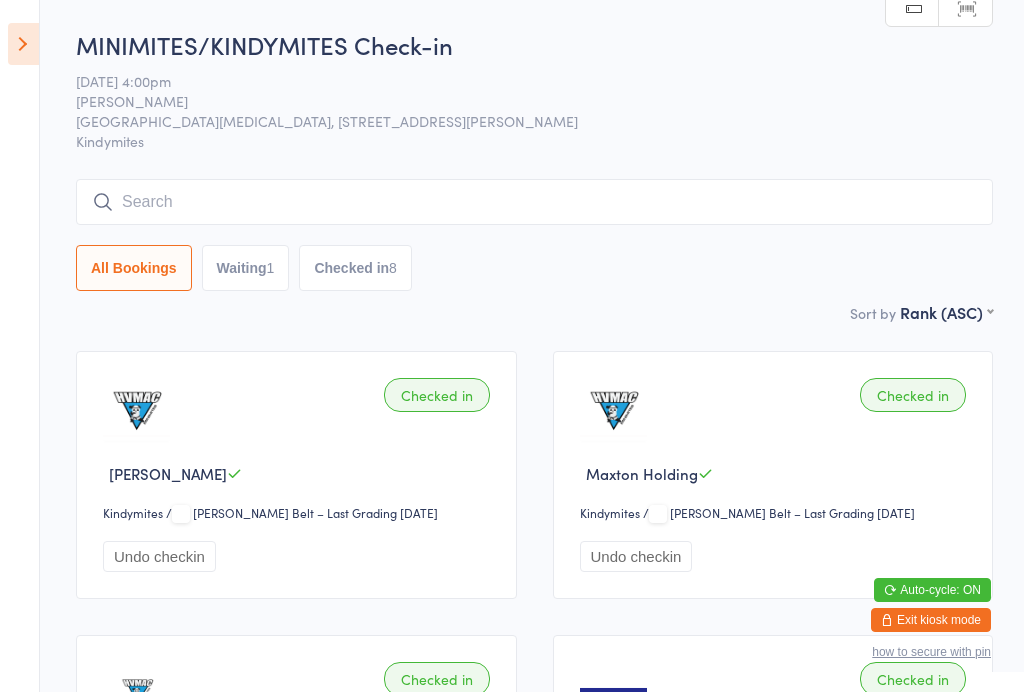 click on "Waiting  1" at bounding box center [246, 268] 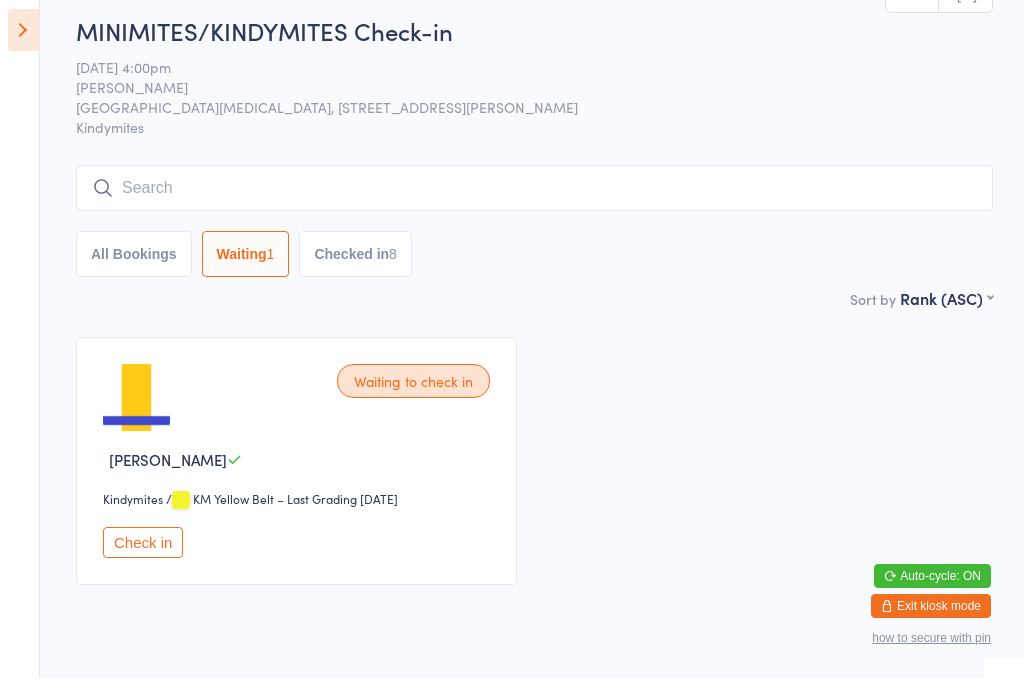 scroll, scrollTop: 13, scrollLeft: 0, axis: vertical 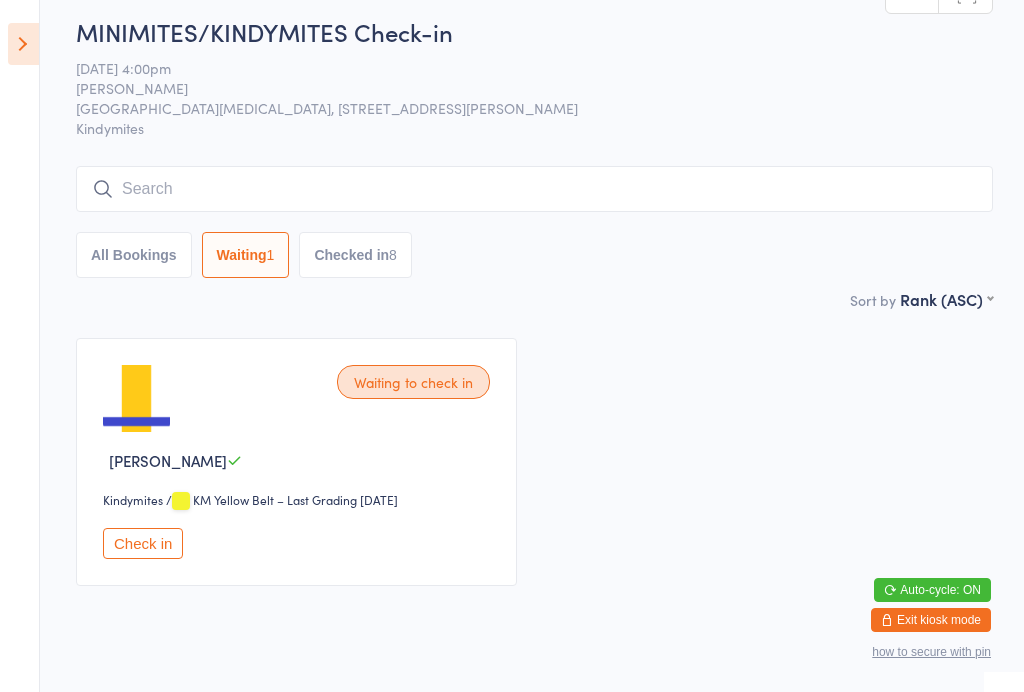 click on "Waiting to check in [PERSON_NAME]  Kindymites  Kindymites   /  KM Yellow Belt – Last Grading [DATE]   Check in" at bounding box center (534, 462) 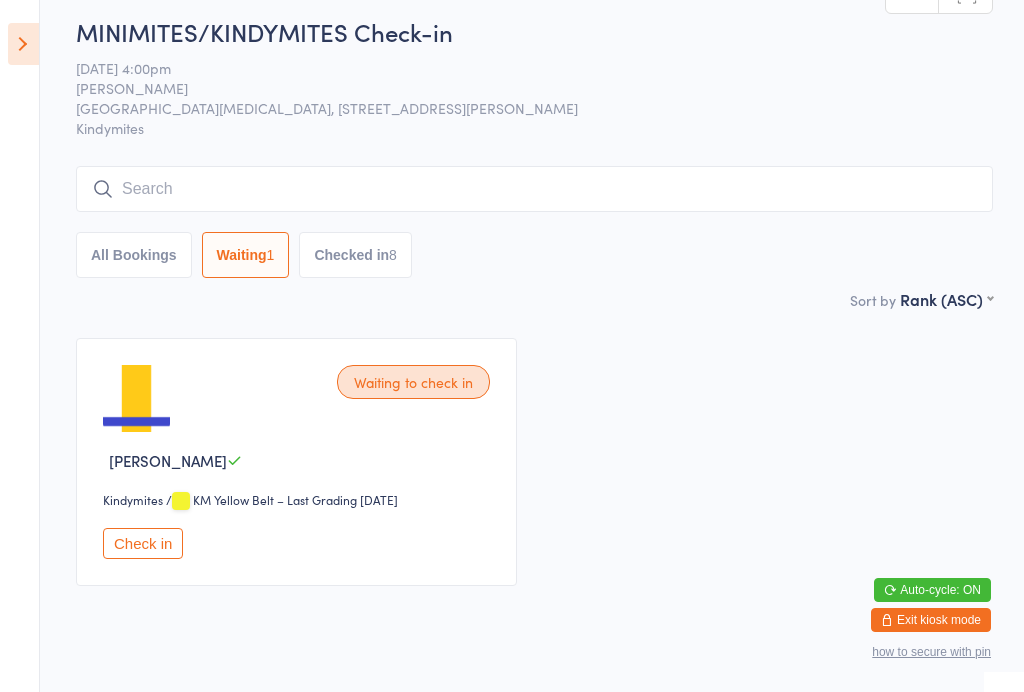 click on "Checked in  8" at bounding box center [355, 255] 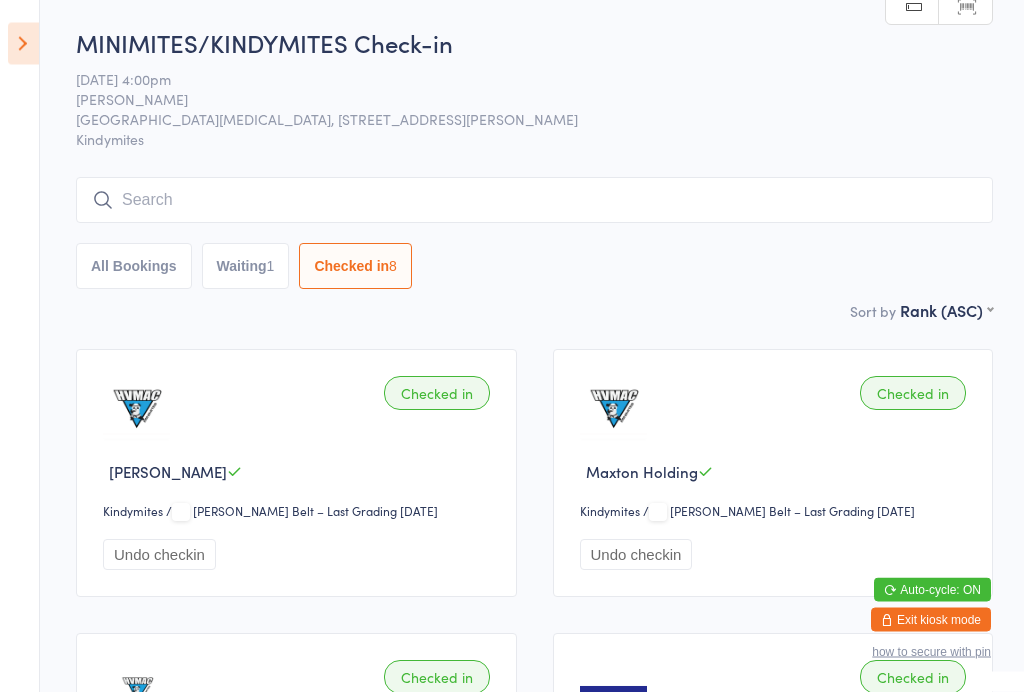 scroll, scrollTop: 0, scrollLeft: 0, axis: both 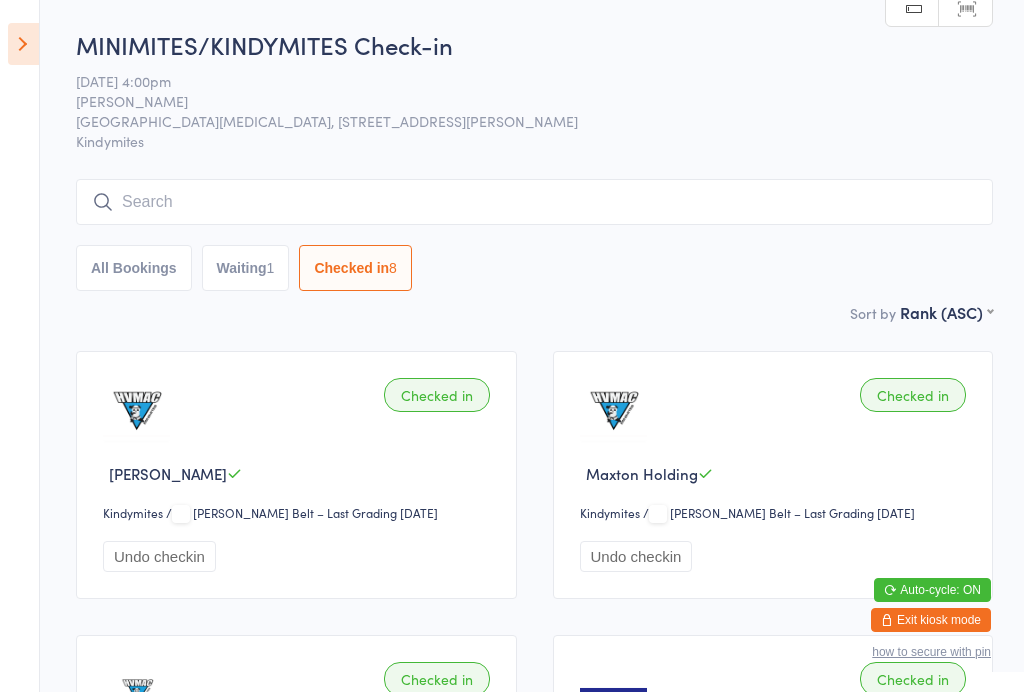 click at bounding box center [23, 44] 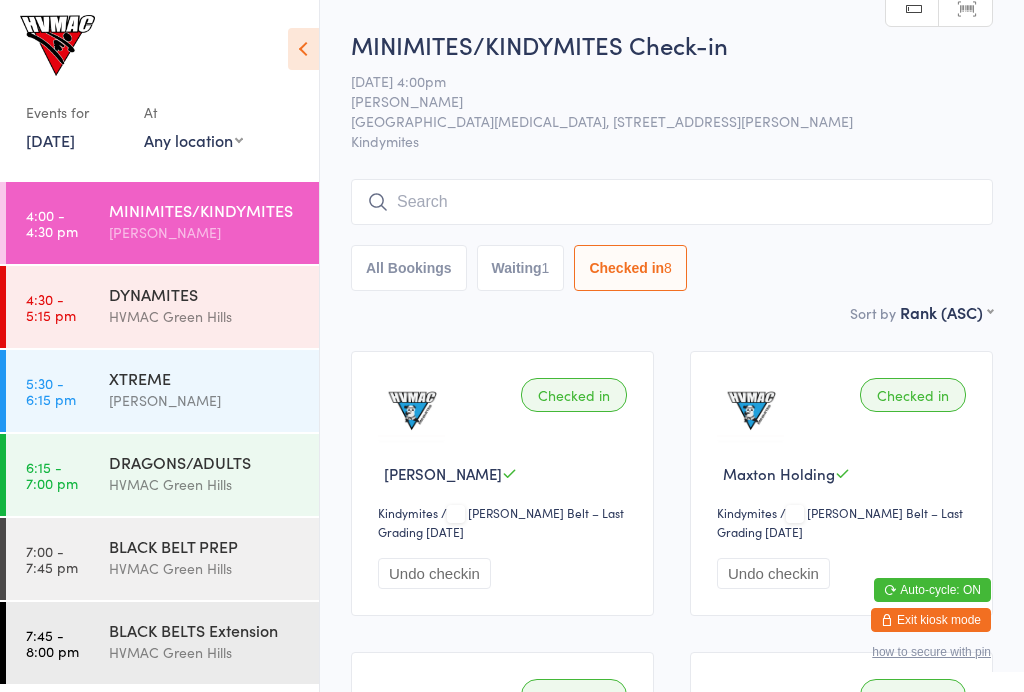 click on "DYNAMITES" at bounding box center [205, 294] 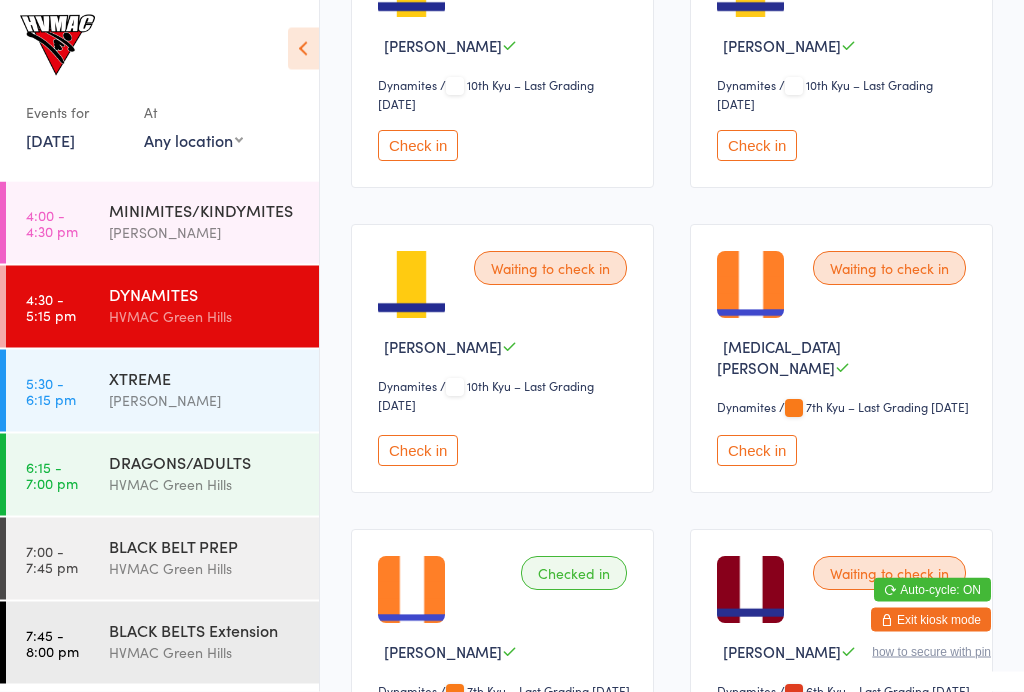 click on "Check in" at bounding box center (757, 451) 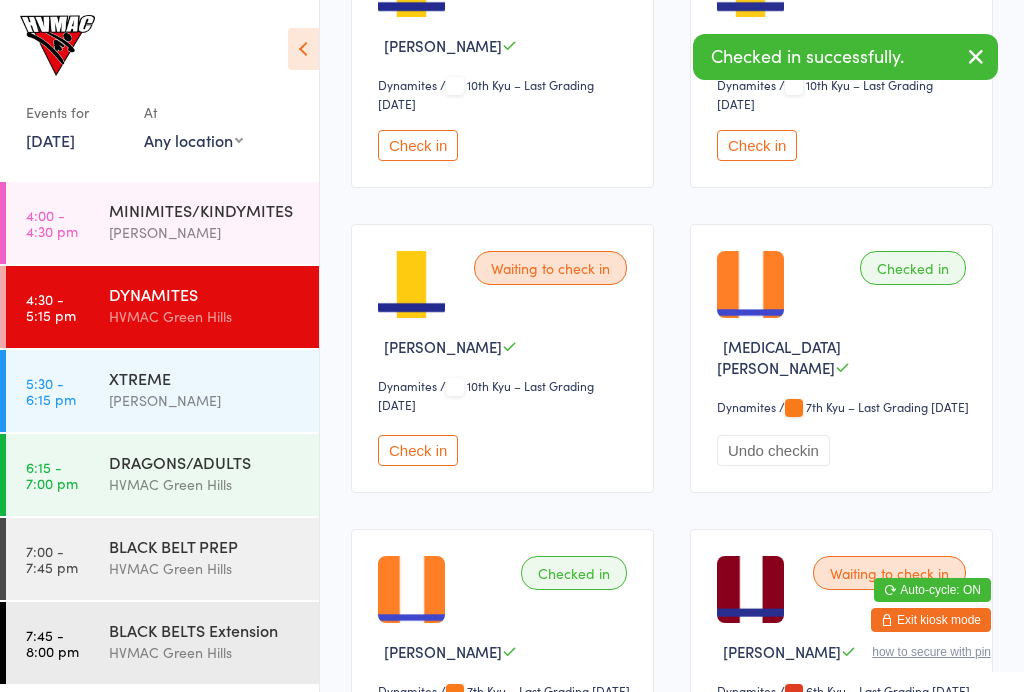 click on "XTREME" at bounding box center (205, 378) 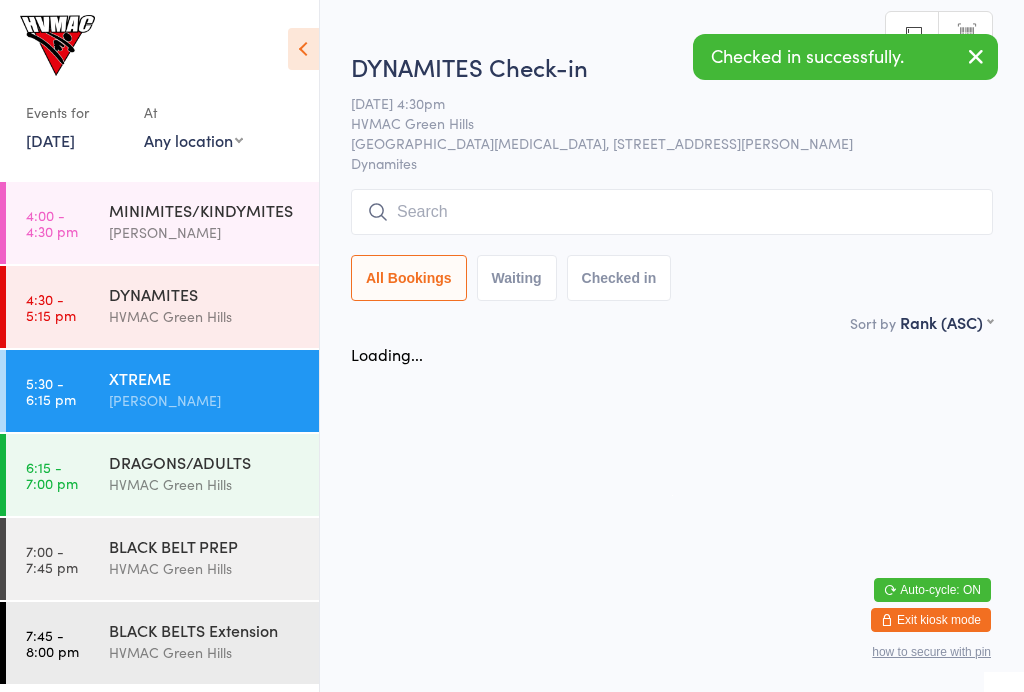 scroll, scrollTop: 0, scrollLeft: 0, axis: both 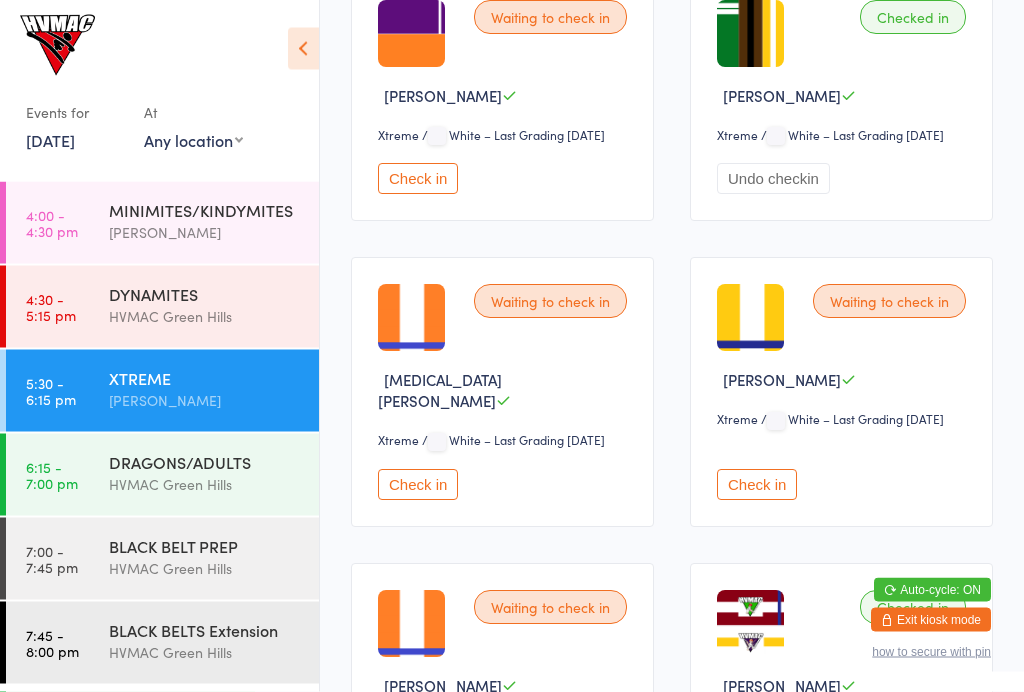 click on "Check in" at bounding box center (757, 485) 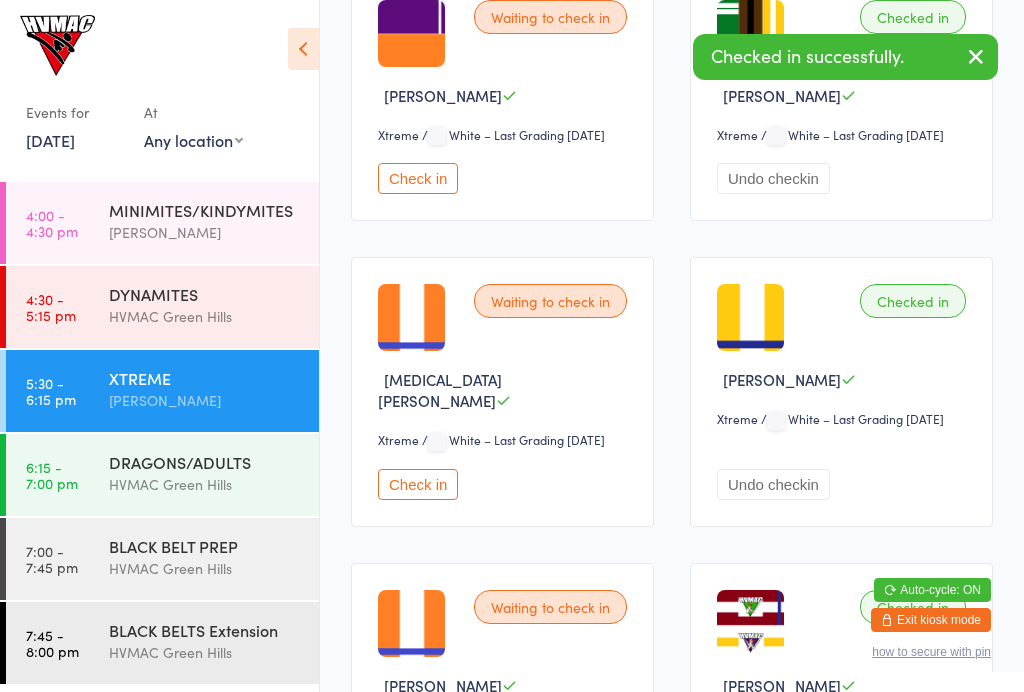 click on "Check in" at bounding box center (418, 484) 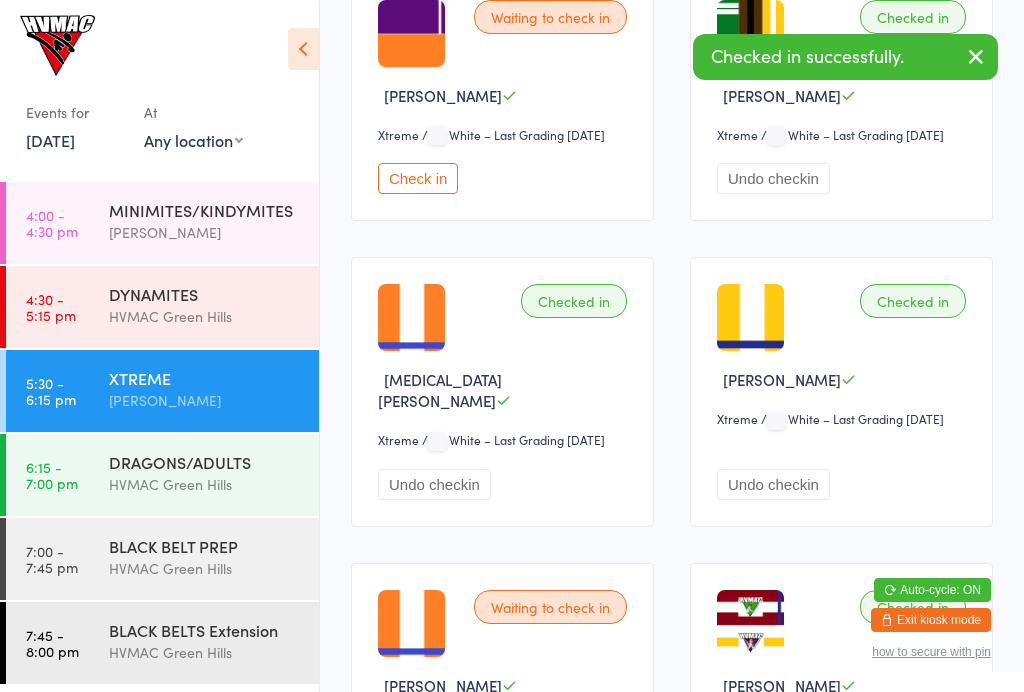 click on "MINIMITES/KINDYMITES" at bounding box center (205, 210) 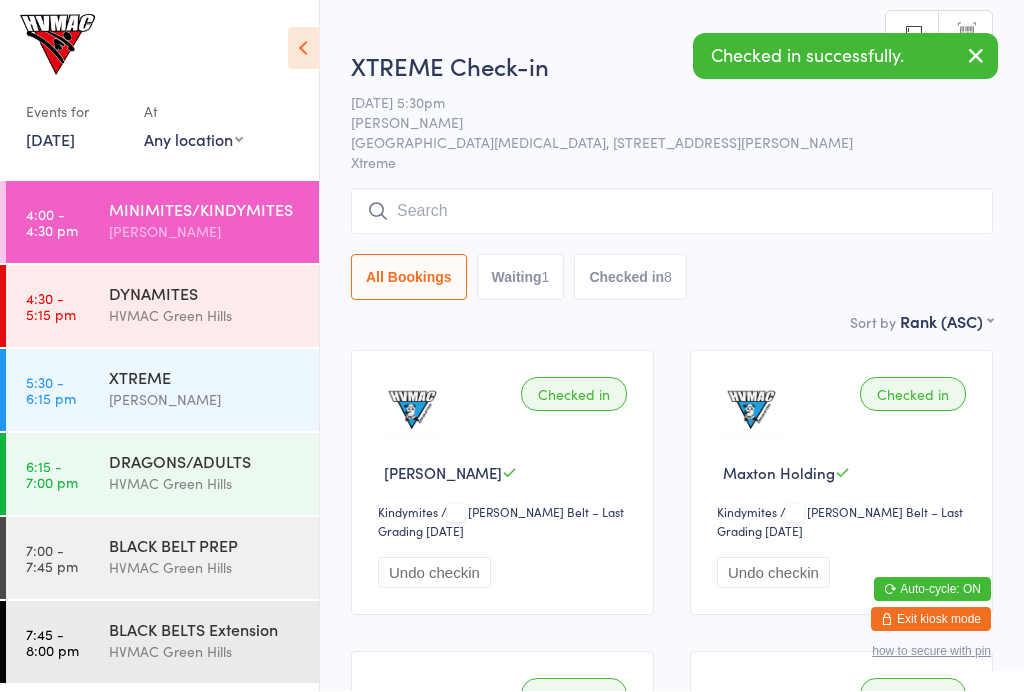 scroll, scrollTop: 1, scrollLeft: 0, axis: vertical 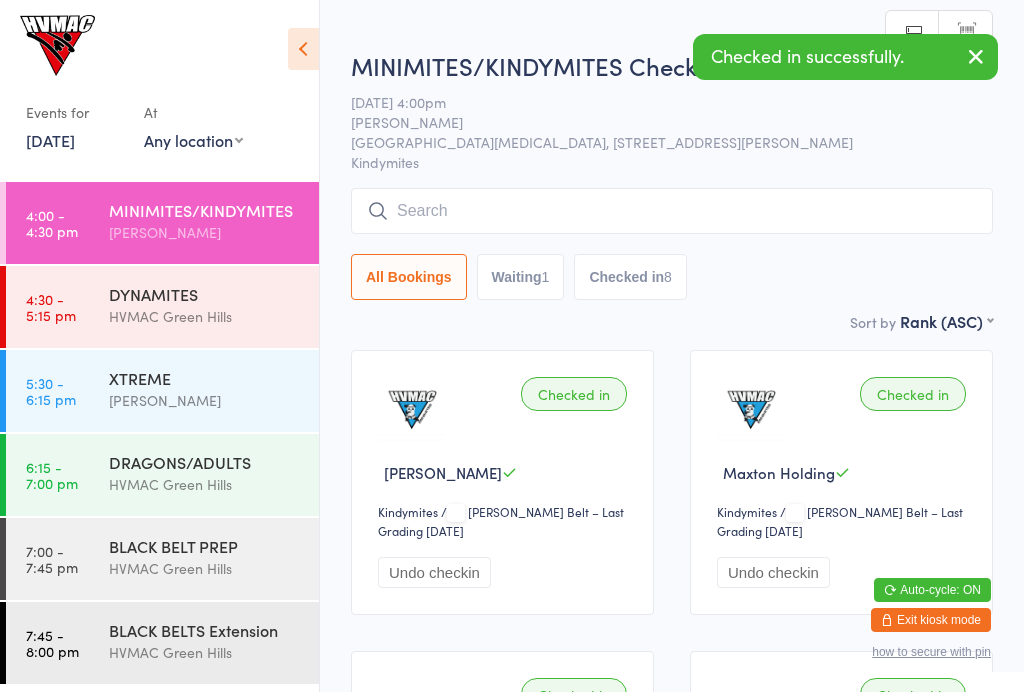 click on "HVMAC Green Hills" at bounding box center [205, 316] 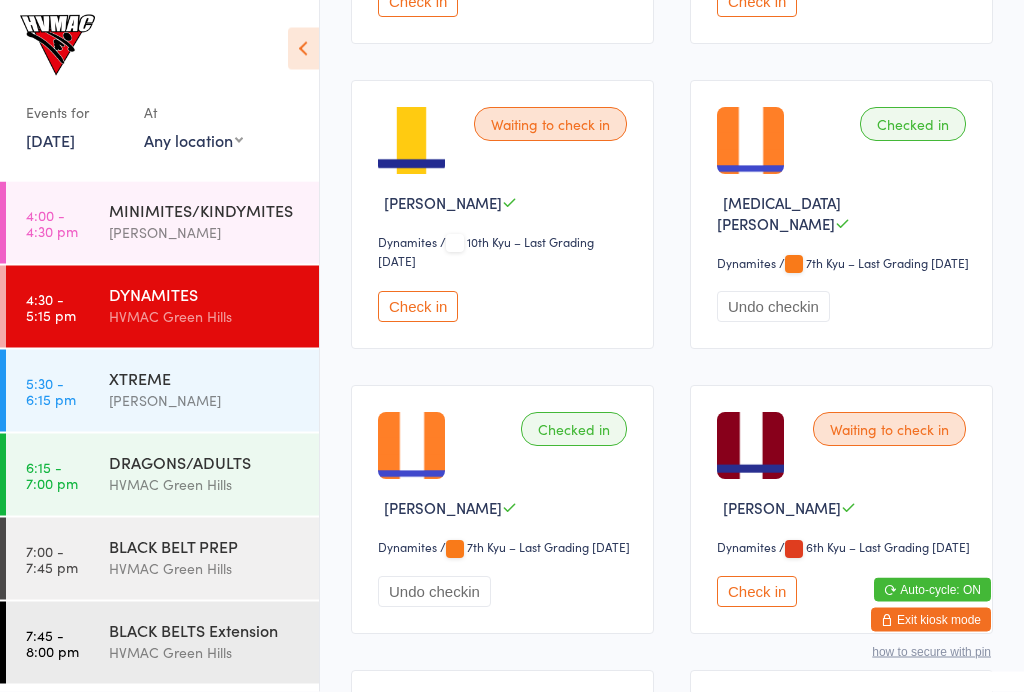 scroll, scrollTop: 602, scrollLeft: 0, axis: vertical 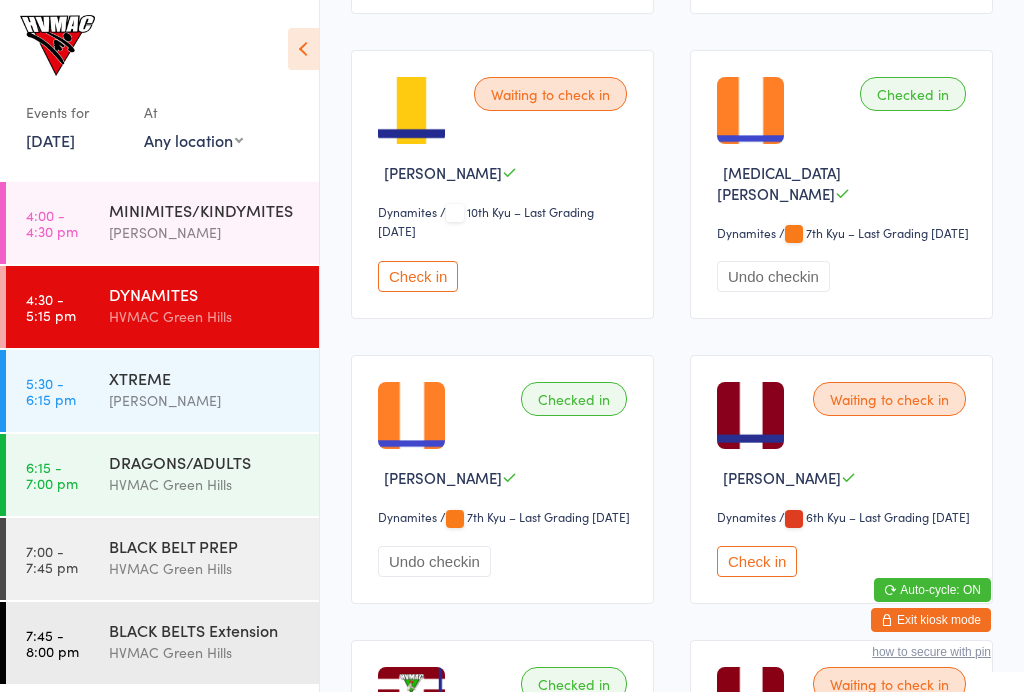 click on "[PERSON_NAME]" at bounding box center [205, 400] 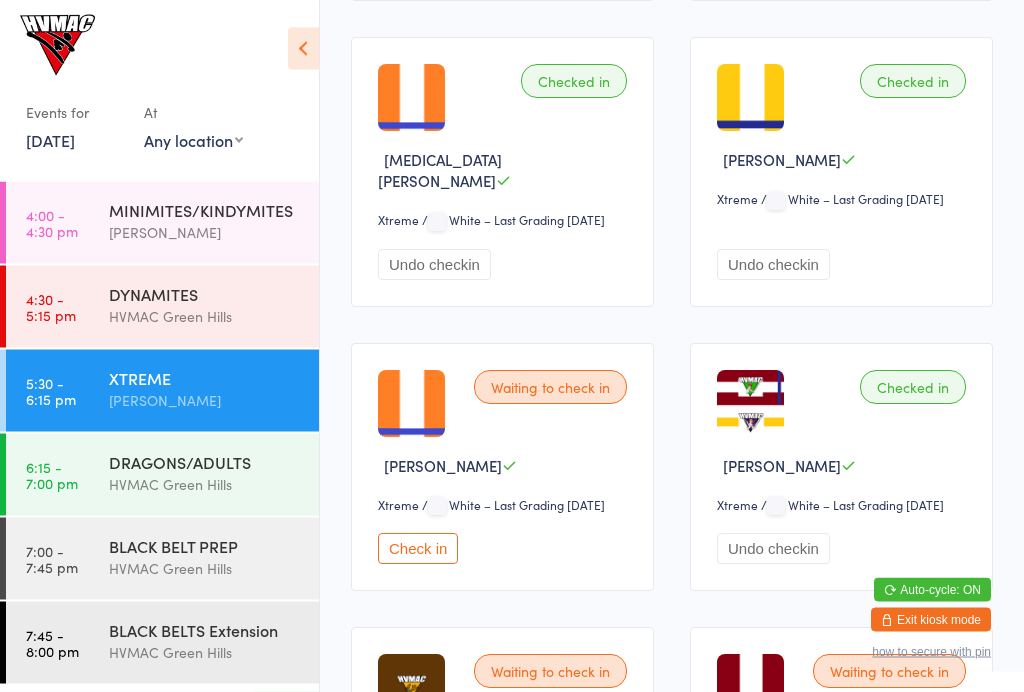 scroll, scrollTop: 882, scrollLeft: 0, axis: vertical 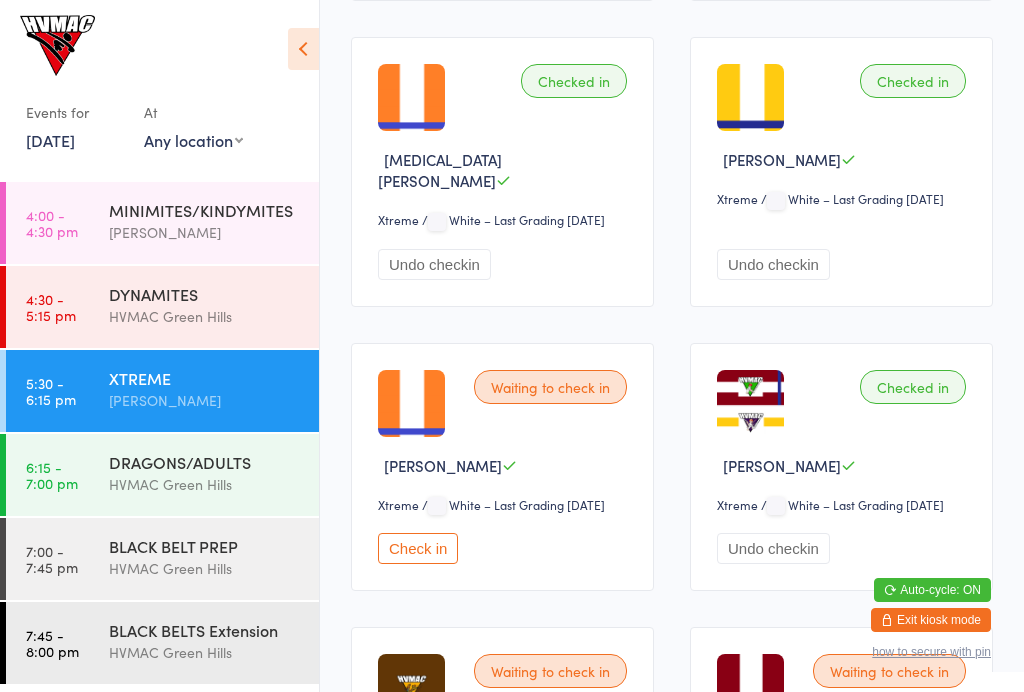 click on "Check in" at bounding box center [418, 548] 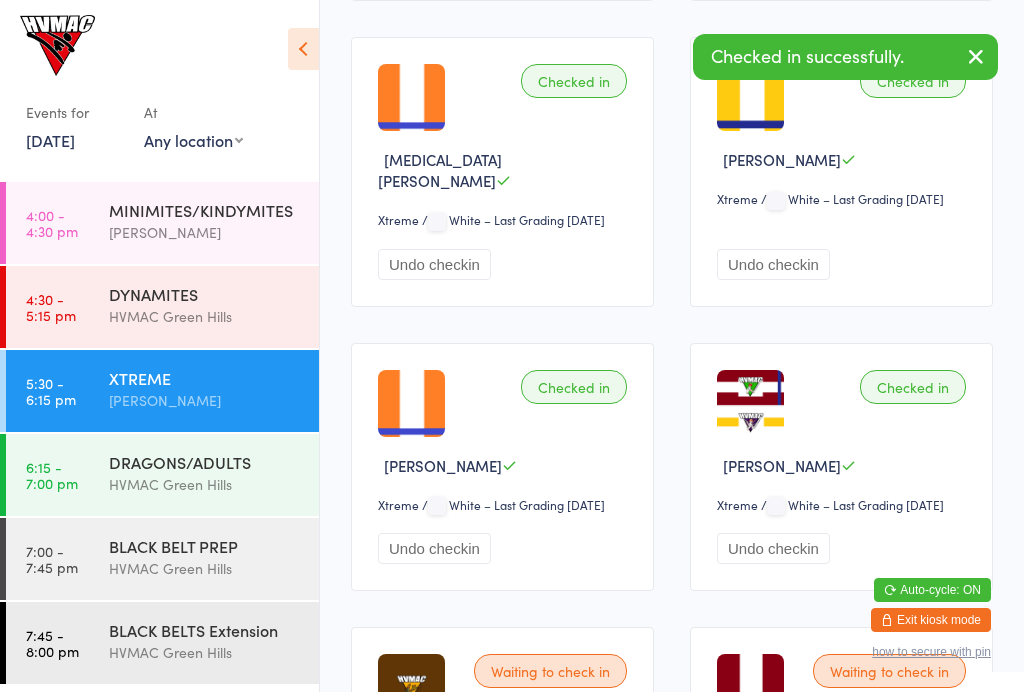 click on "HVMAC Green Hills" at bounding box center [205, 316] 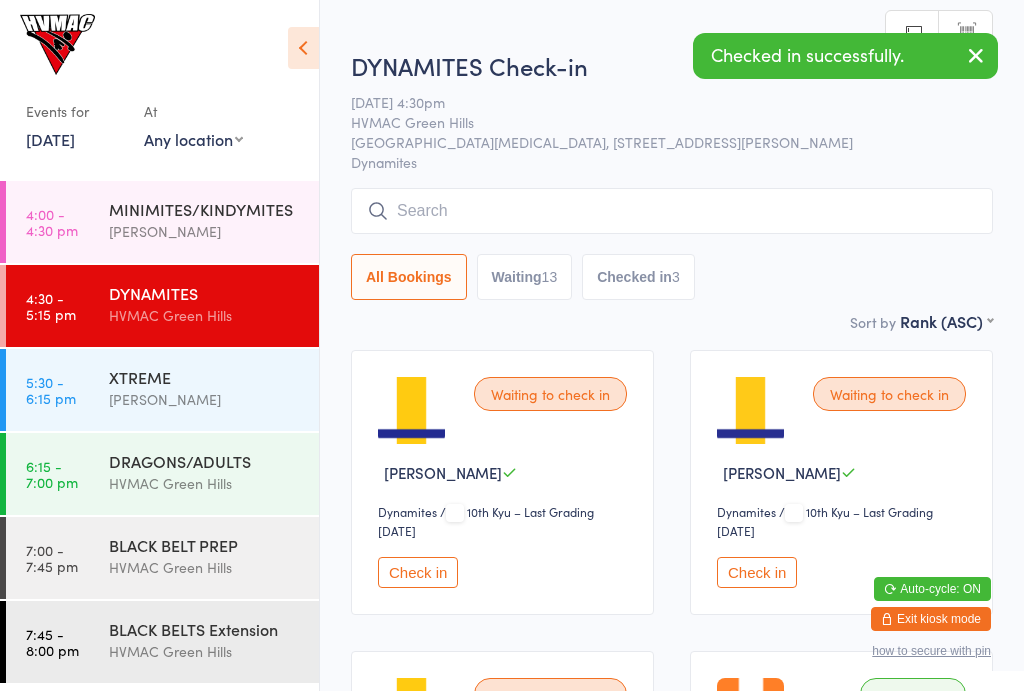 scroll, scrollTop: 1, scrollLeft: 0, axis: vertical 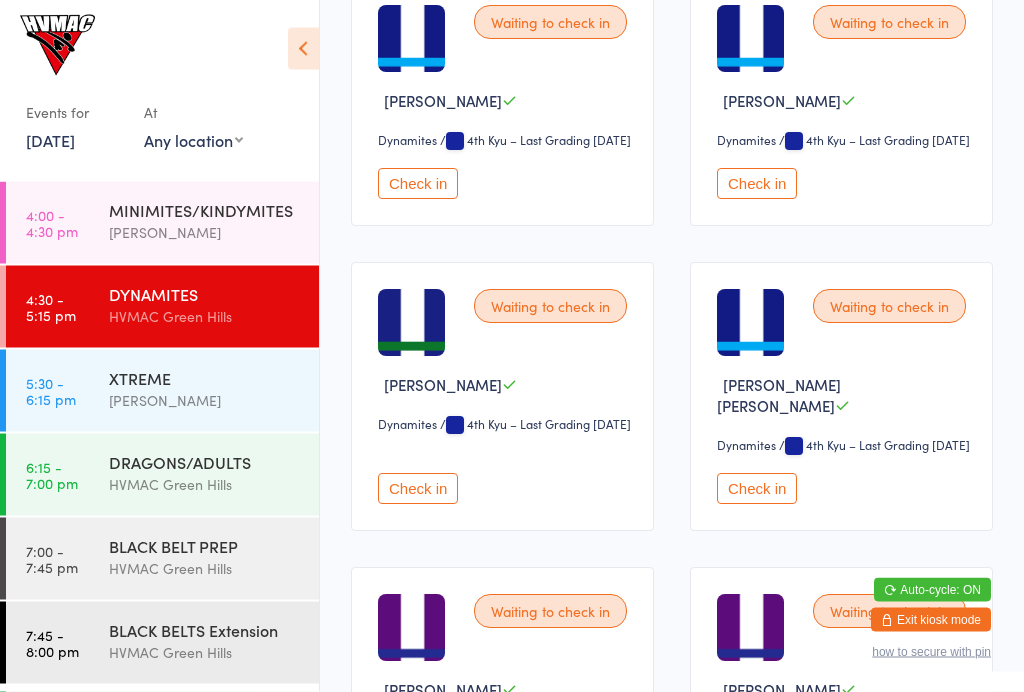 click on "Check in" at bounding box center (418, 489) 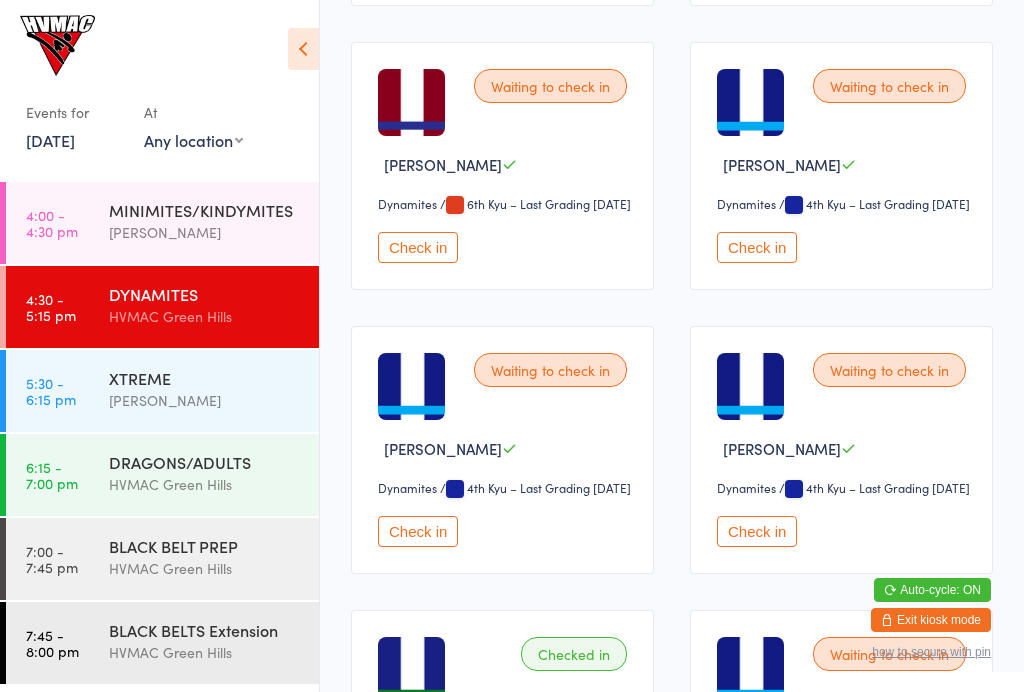 scroll, scrollTop: 1468, scrollLeft: 0, axis: vertical 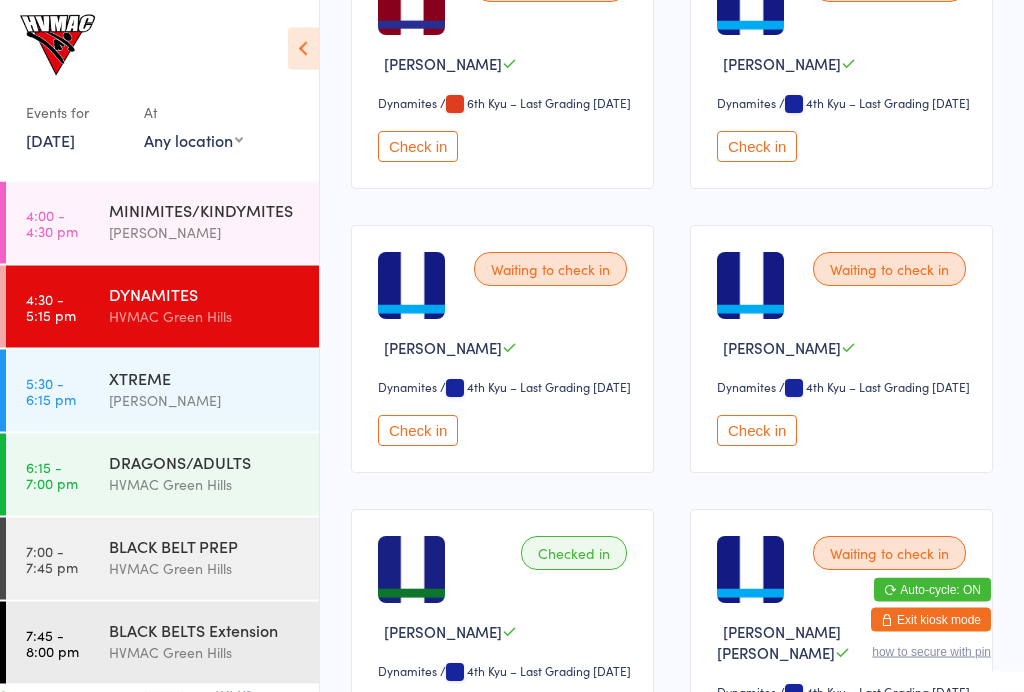 click on "Check in" at bounding box center [418, 431] 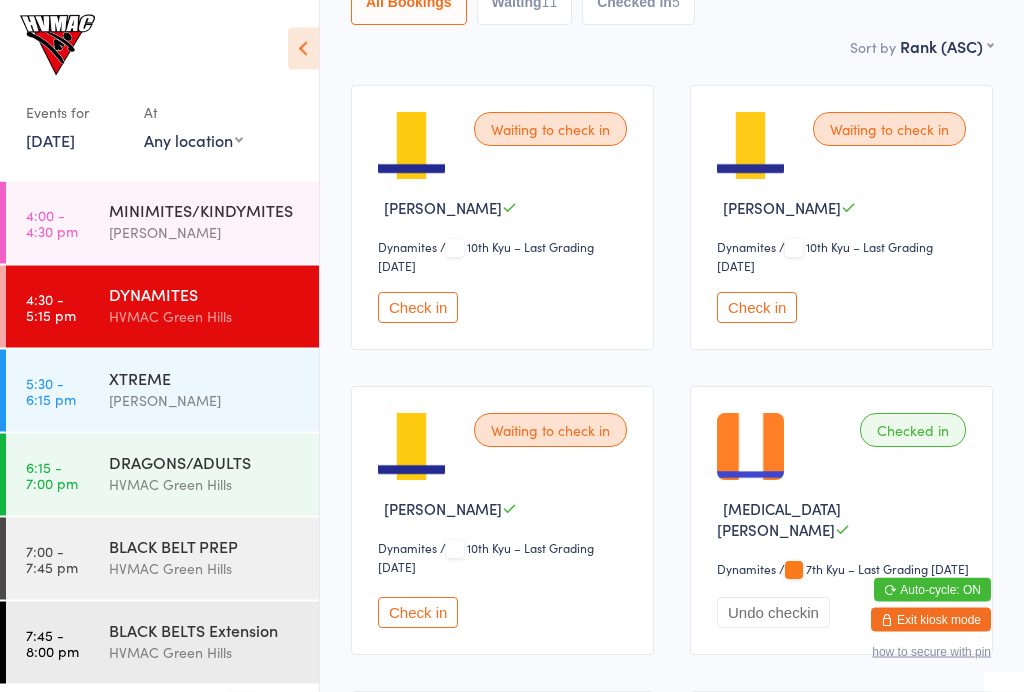 scroll, scrollTop: 236, scrollLeft: 0, axis: vertical 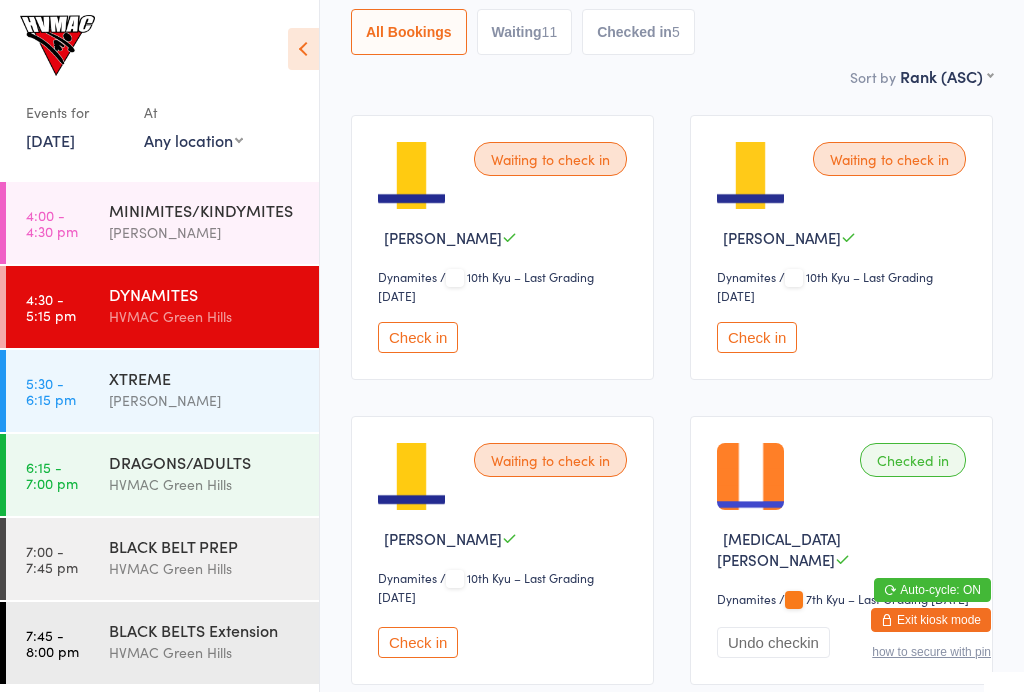 click on "Check in" at bounding box center [418, 337] 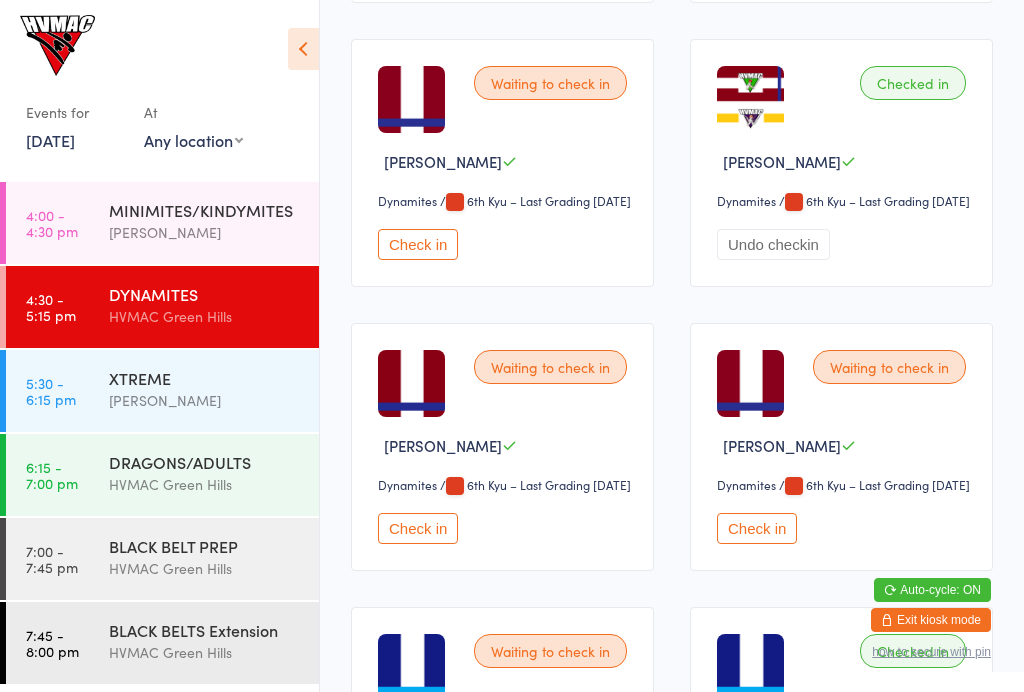 scroll, scrollTop: 1222, scrollLeft: 0, axis: vertical 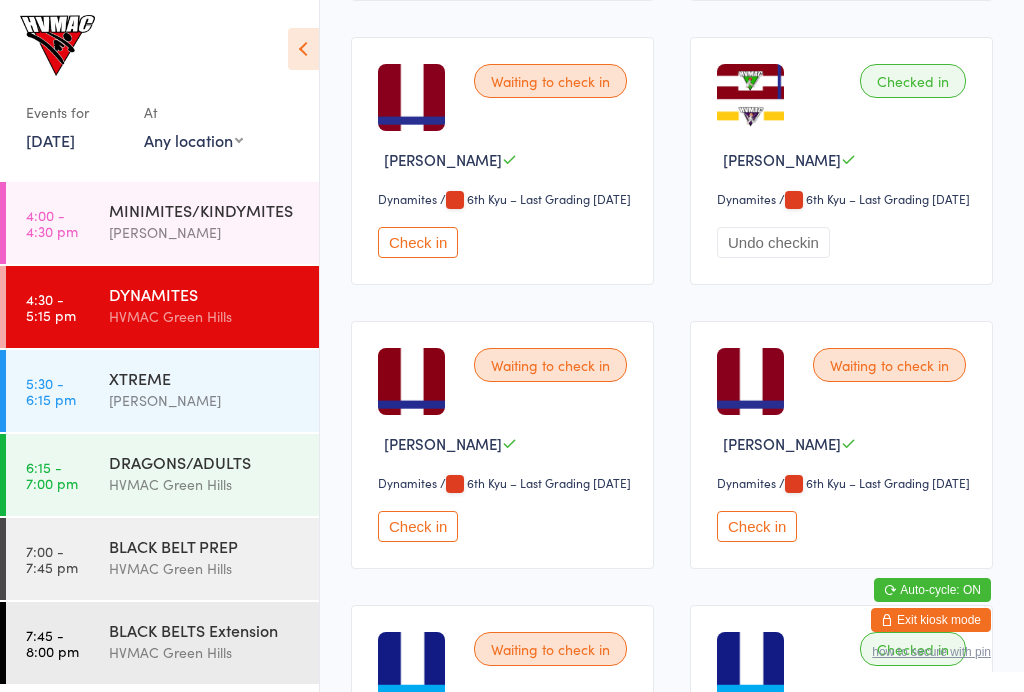click on "Check in" at bounding box center (418, 242) 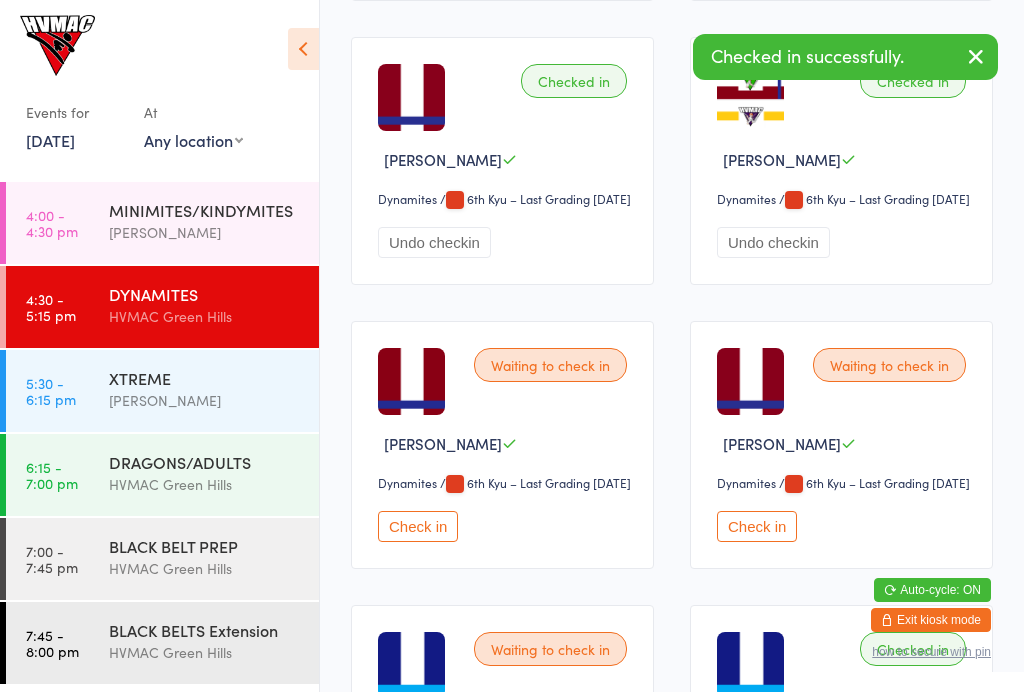 click on "XTREME" at bounding box center (205, 378) 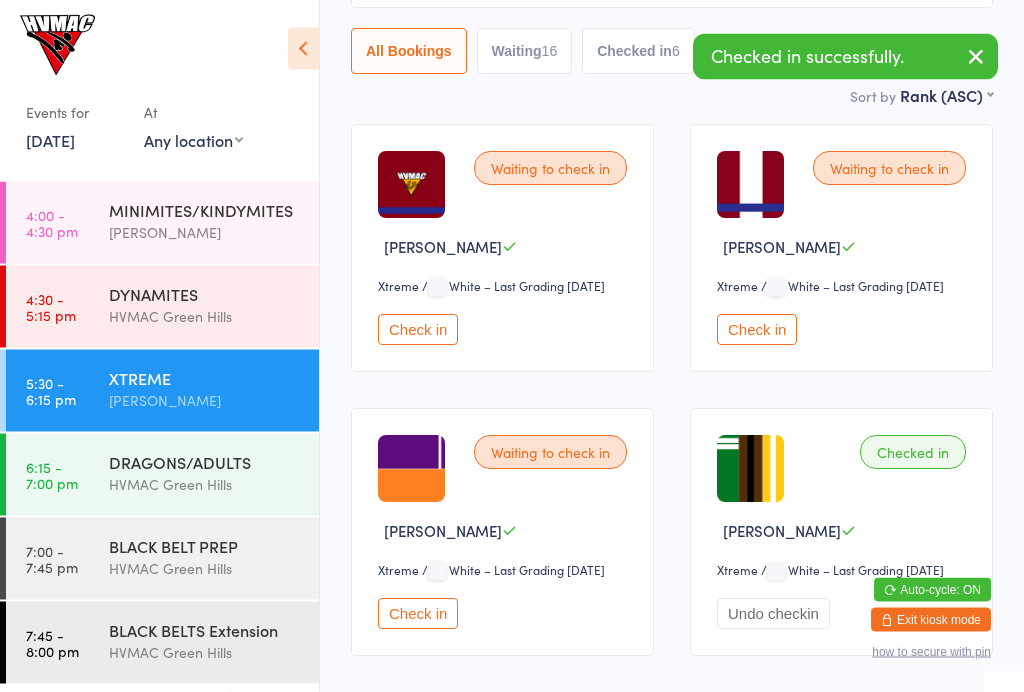 scroll, scrollTop: 227, scrollLeft: 0, axis: vertical 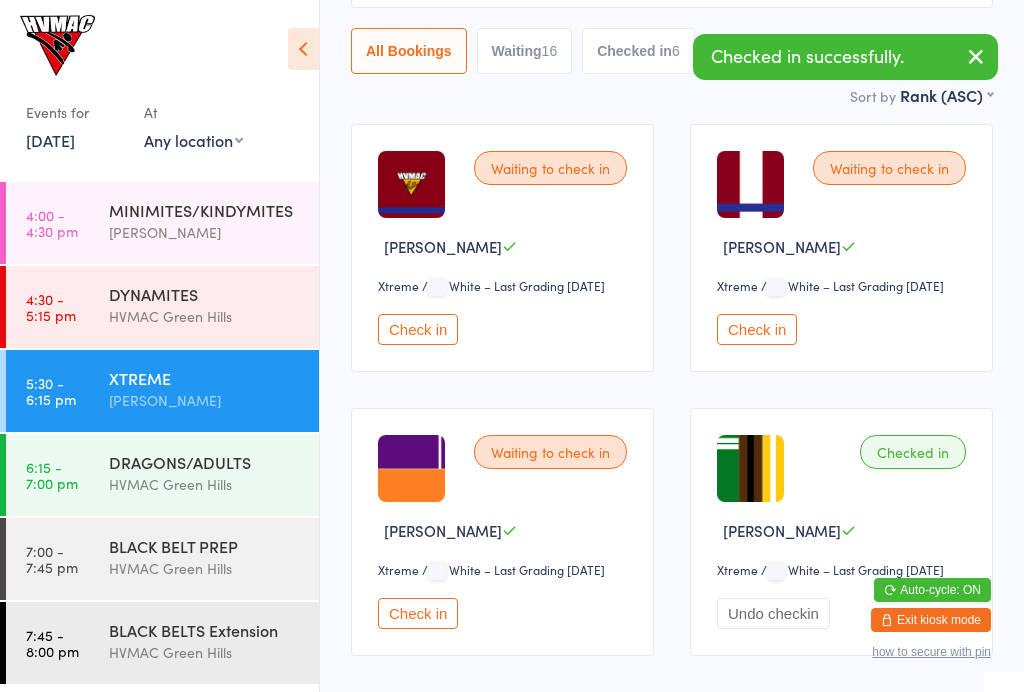 click on "Check in" at bounding box center (418, 329) 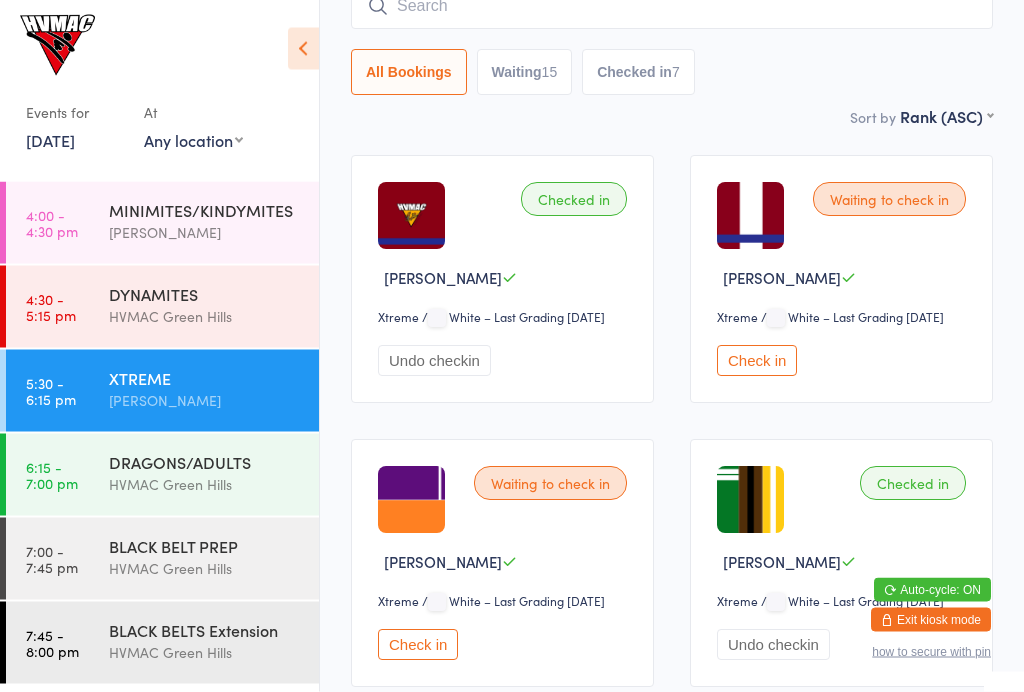scroll, scrollTop: 198, scrollLeft: 0, axis: vertical 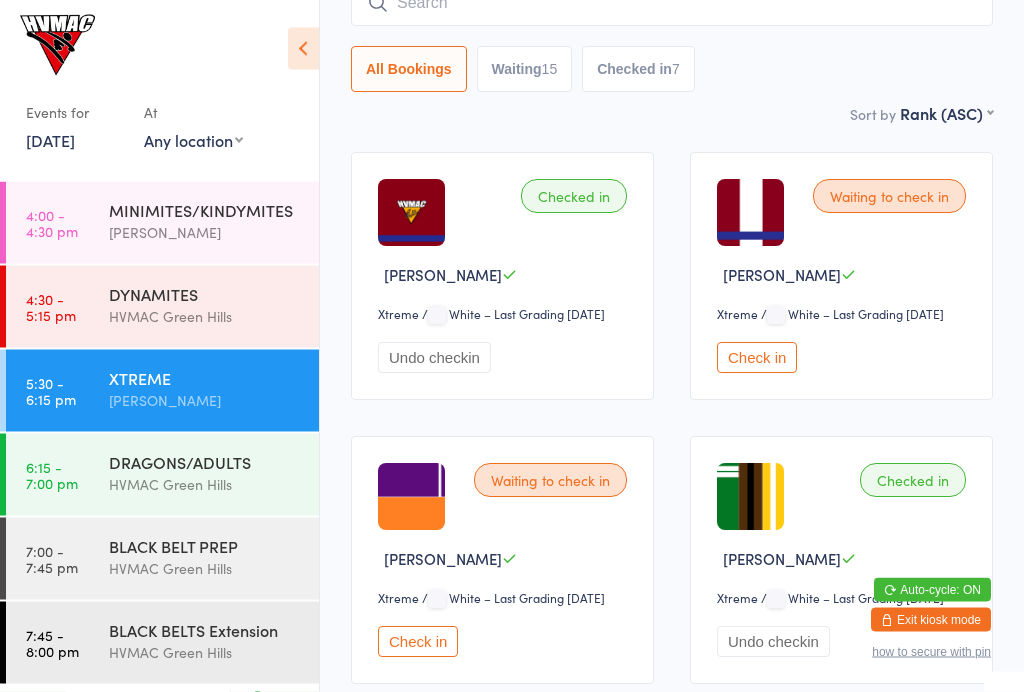 click on "Check in" at bounding box center (757, 358) 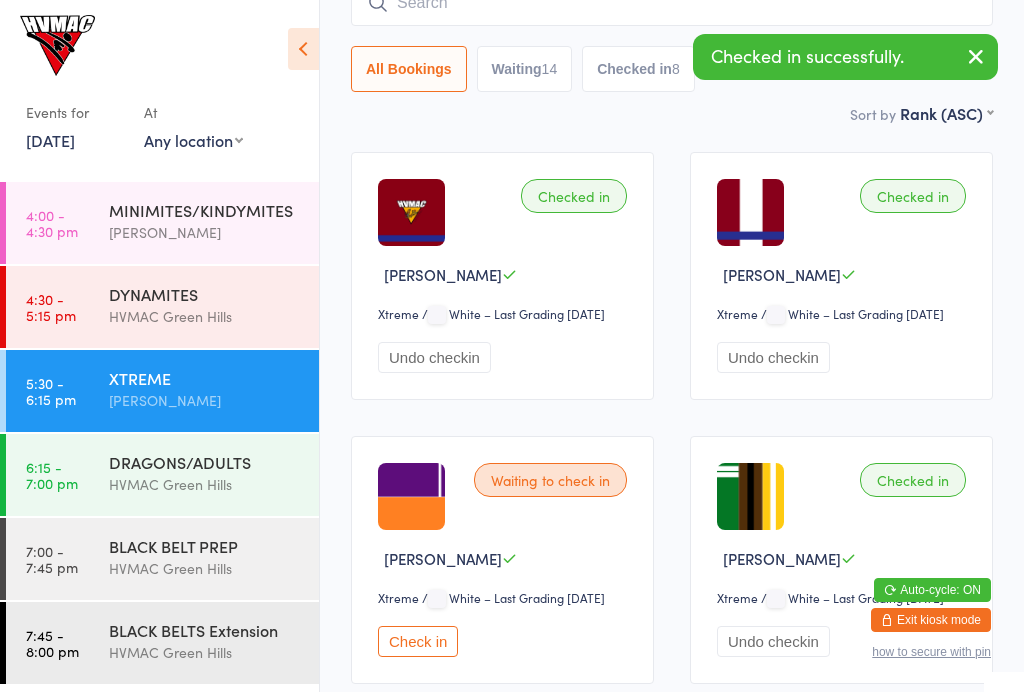 click on "6:15 - 7:00 pm DRAGONS/ADULTS [GEOGRAPHIC_DATA]" at bounding box center (162, 475) 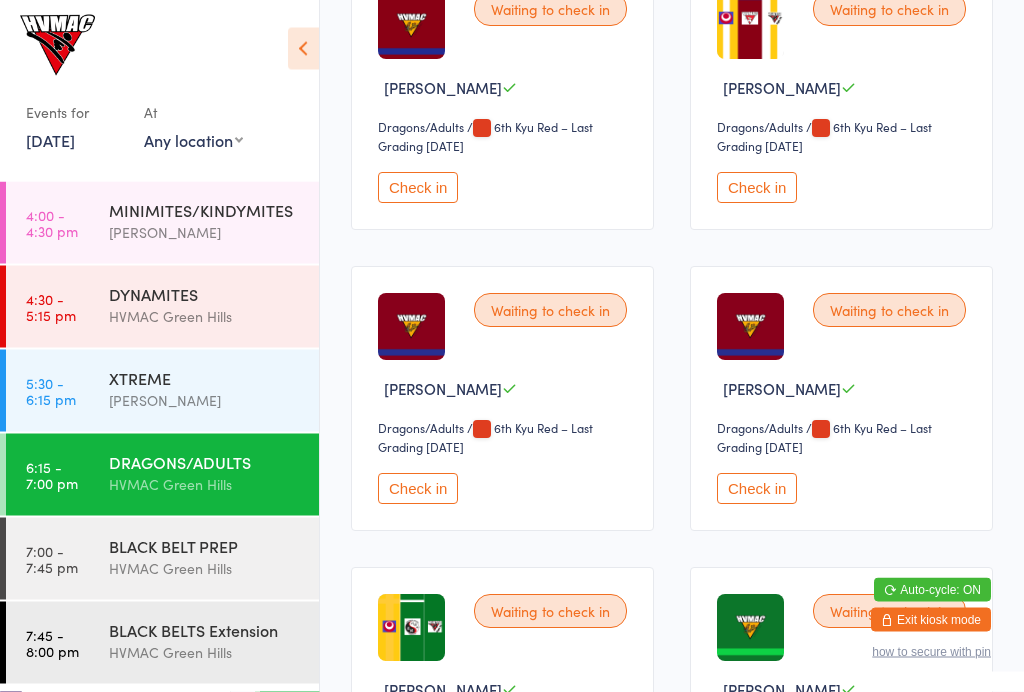 scroll, scrollTop: 1290, scrollLeft: 0, axis: vertical 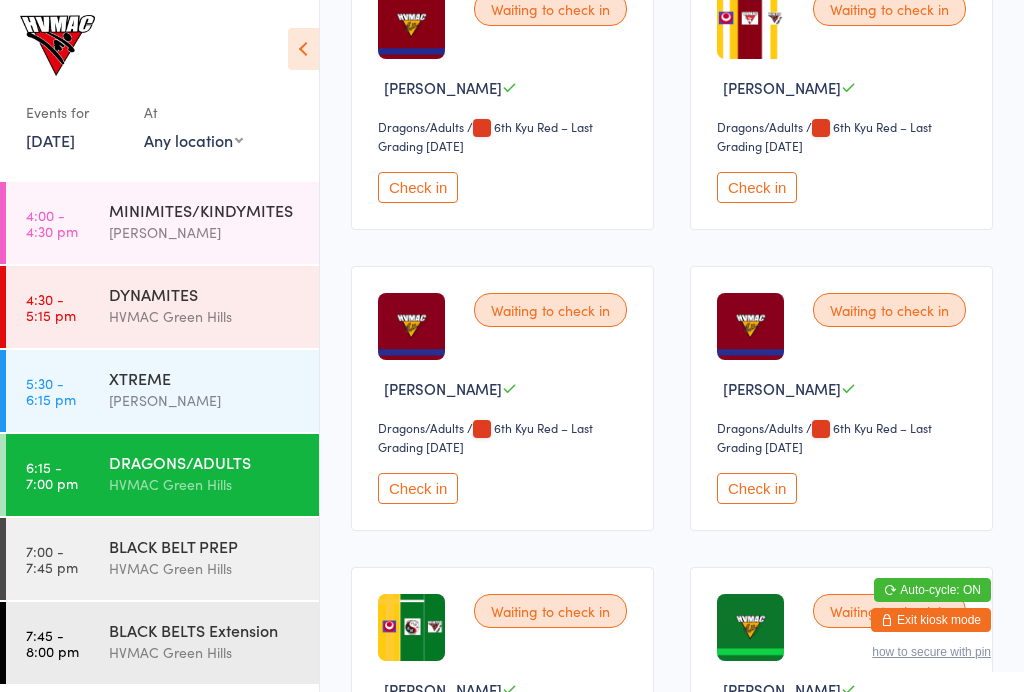 click on "Check in" at bounding box center (418, 187) 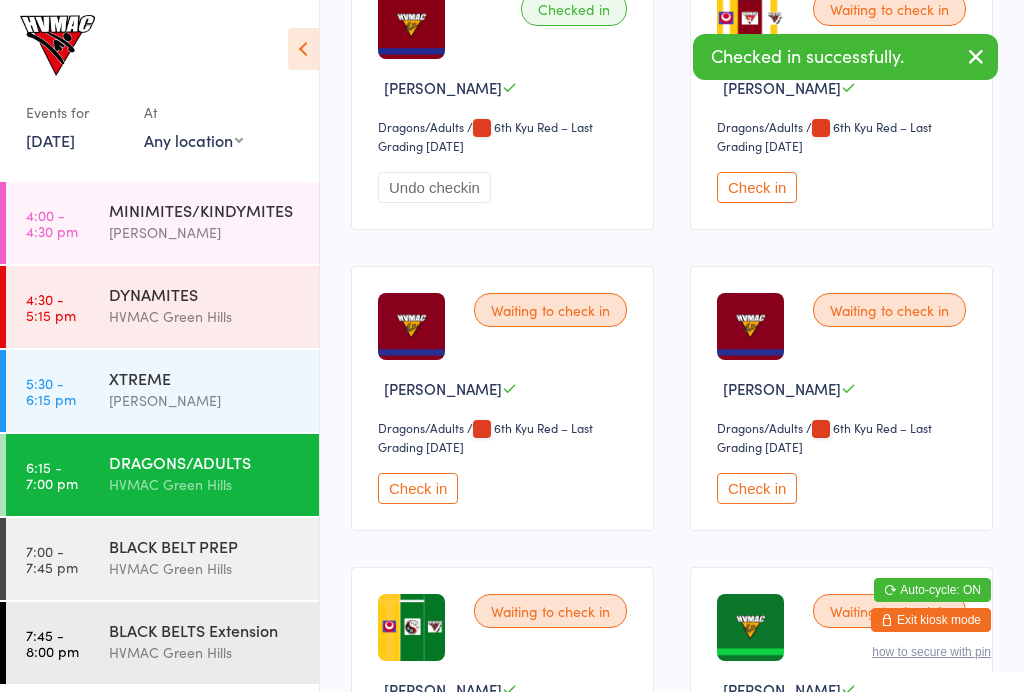 click on "4:00 - 4:30 pm MINIMITES/KINDYMITES [PERSON_NAME]" at bounding box center (162, 223) 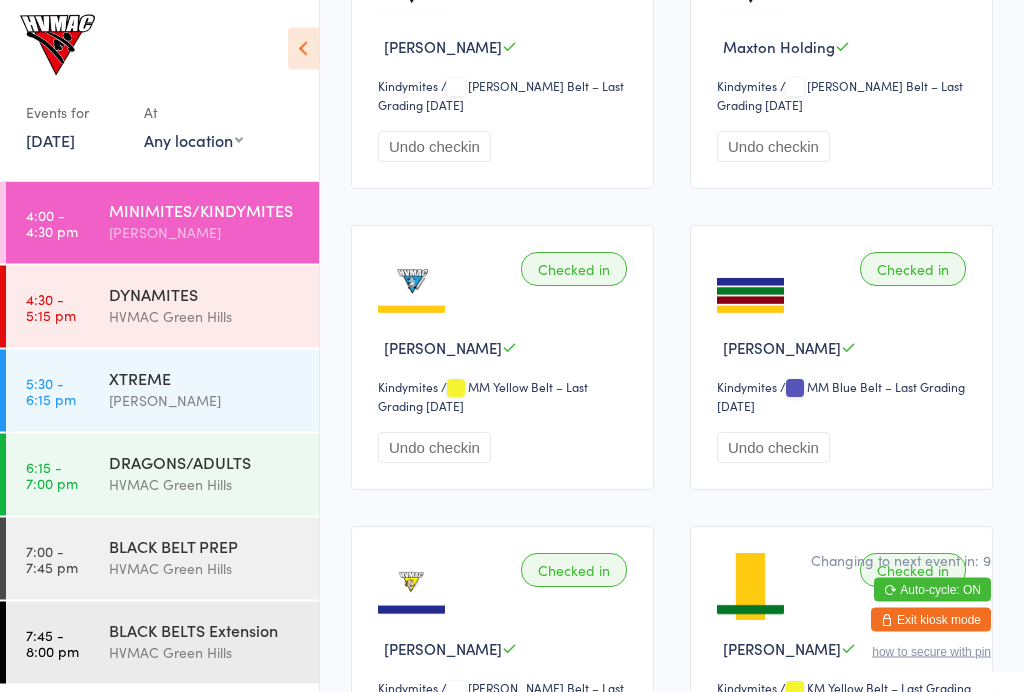 scroll, scrollTop: 427, scrollLeft: 0, axis: vertical 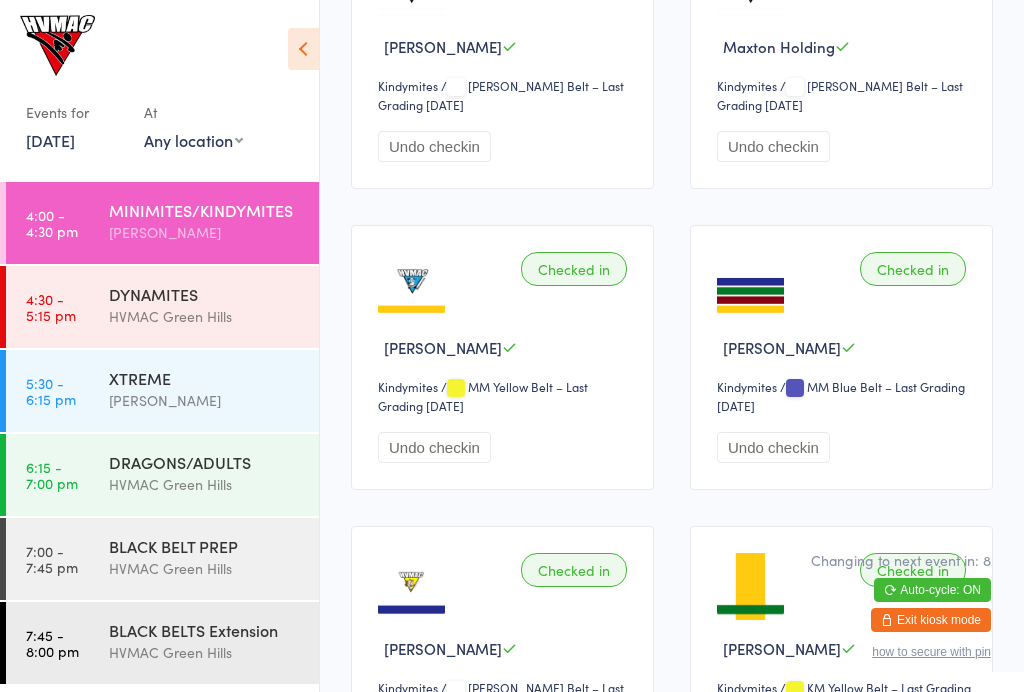 click on "DYNAMITES" at bounding box center (205, 294) 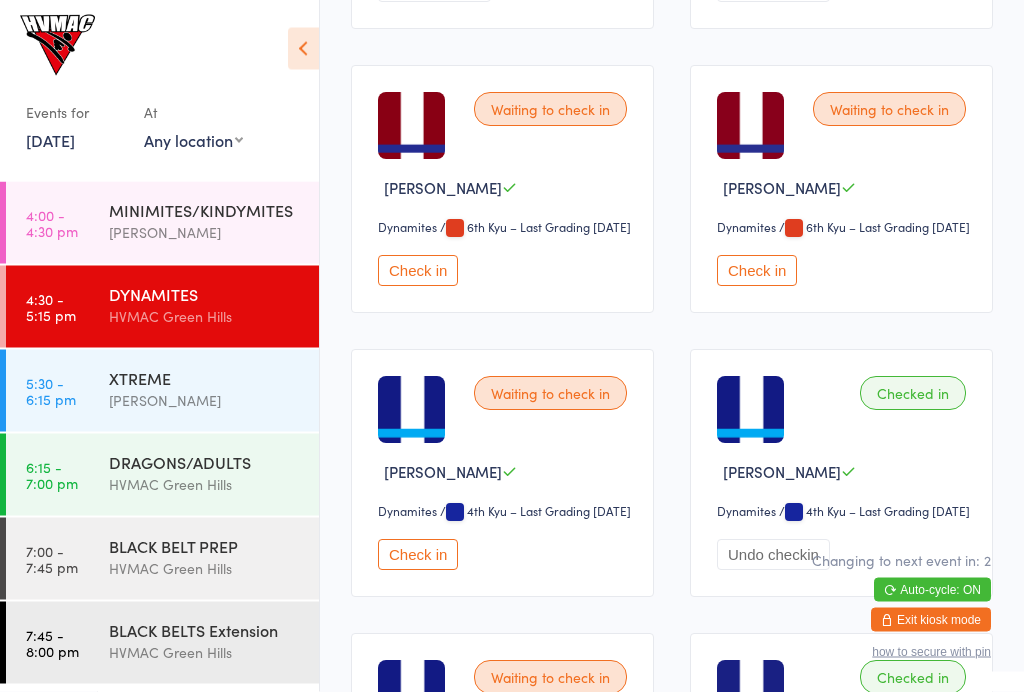 scroll, scrollTop: 1478, scrollLeft: 0, axis: vertical 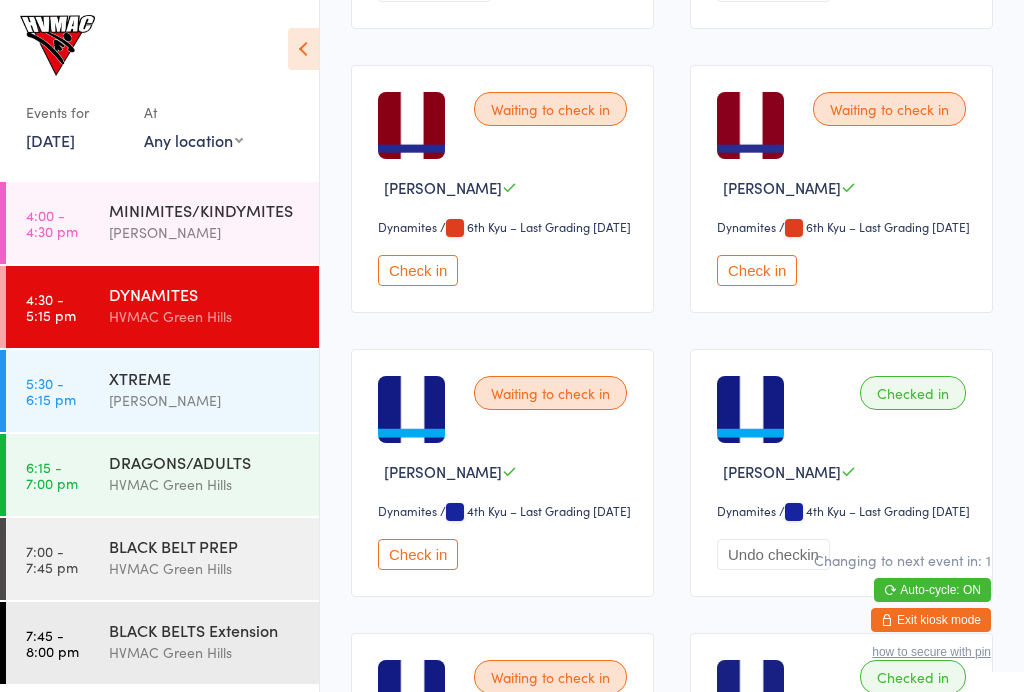 click on "Check in" at bounding box center (418, 554) 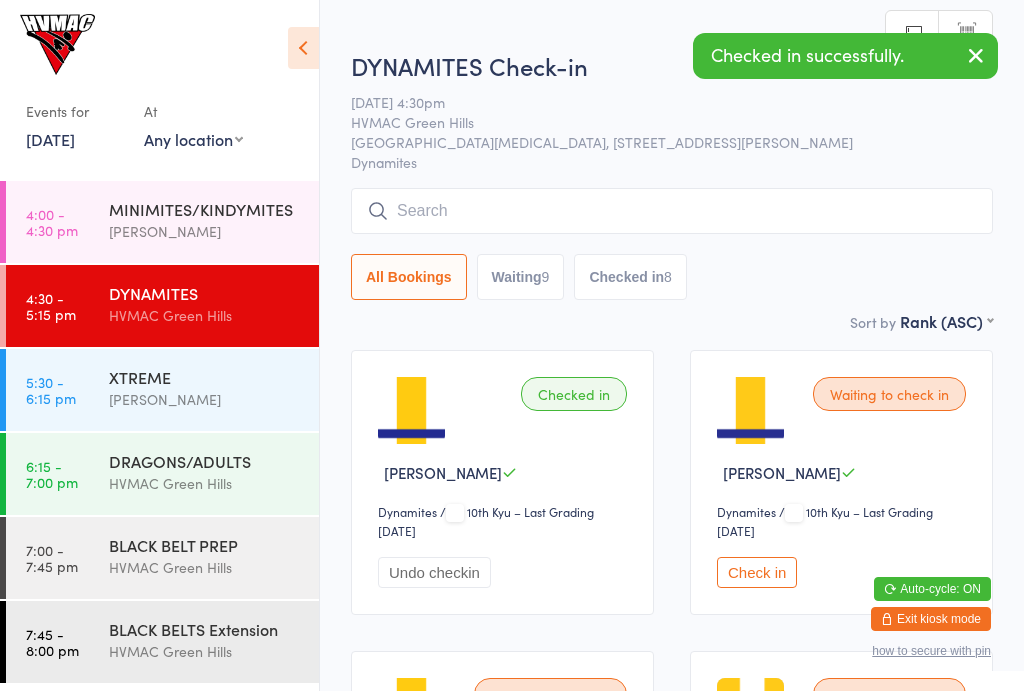 scroll, scrollTop: 1, scrollLeft: 0, axis: vertical 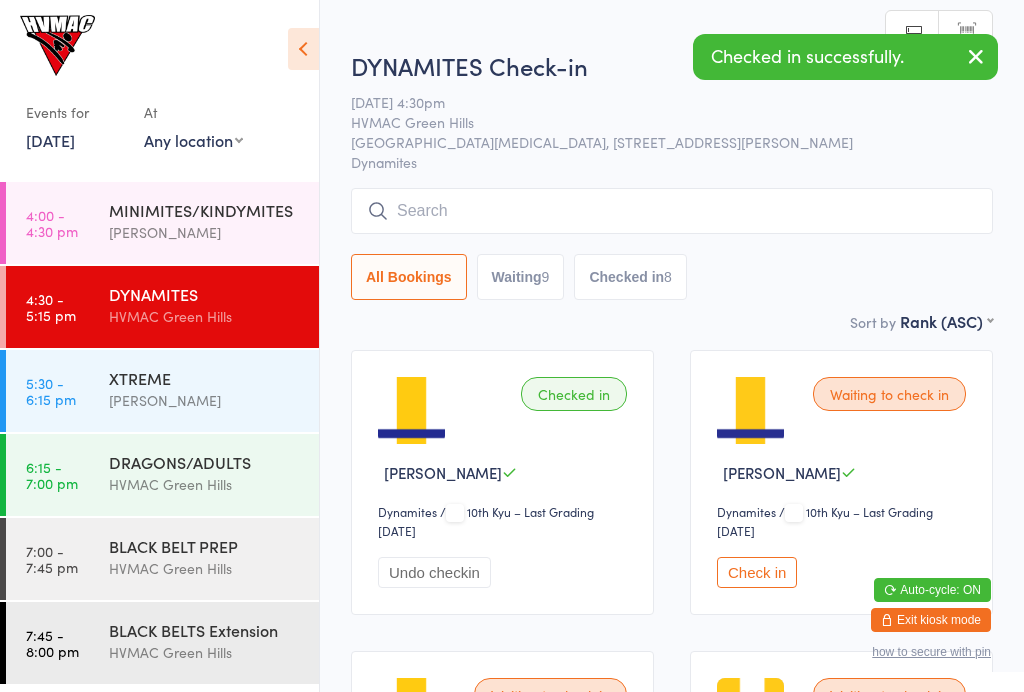 click on "MINIMITES/KINDYMITES" at bounding box center [205, 210] 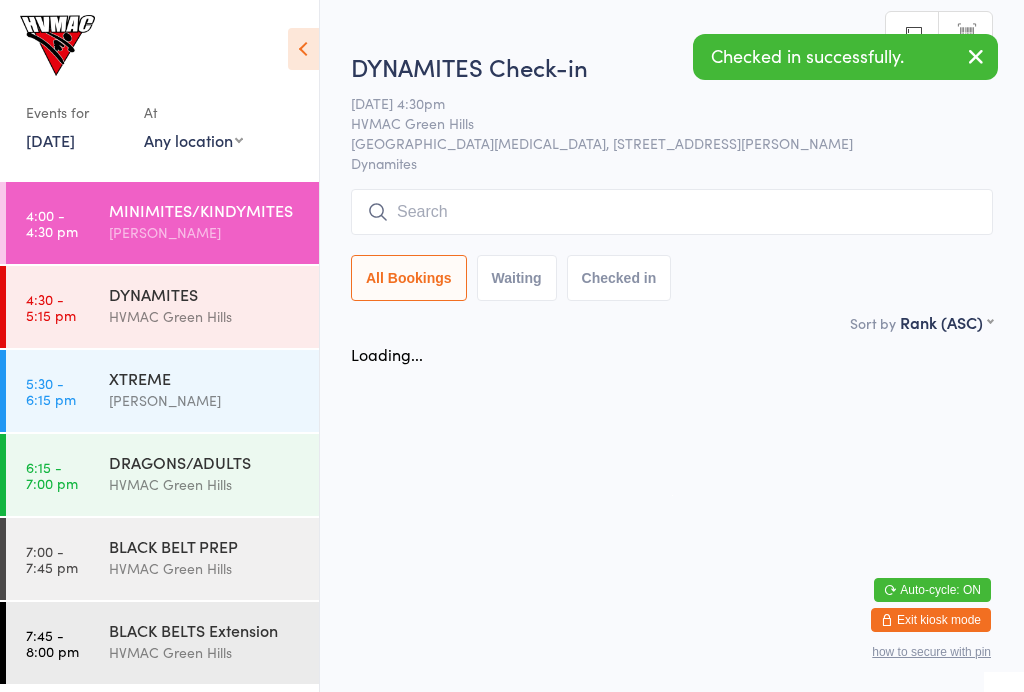 scroll, scrollTop: 0, scrollLeft: 0, axis: both 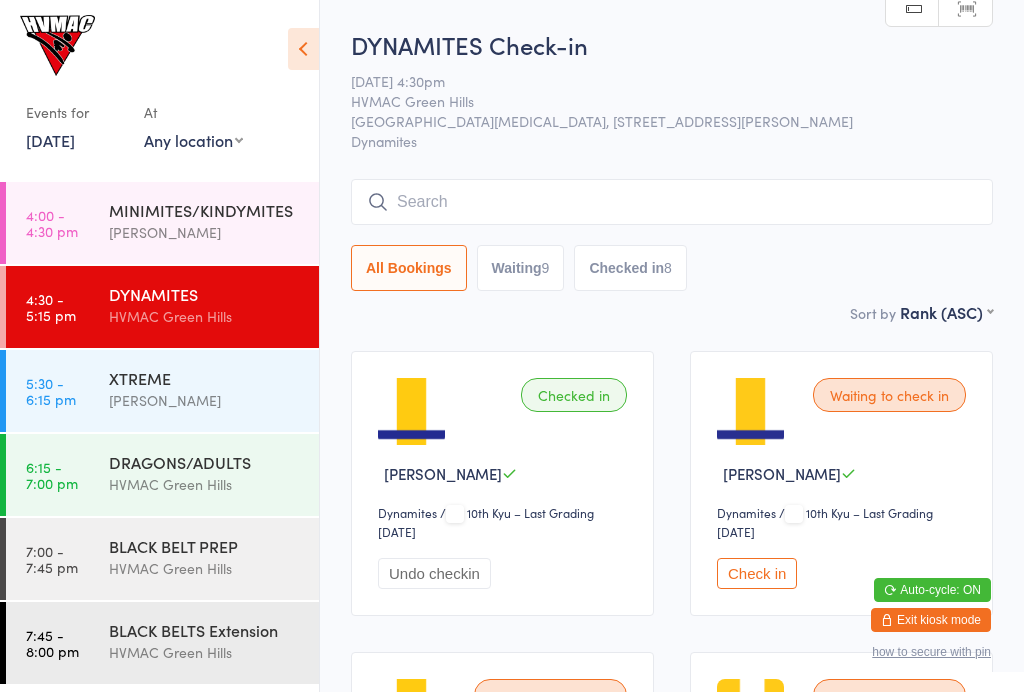 click on "Check in" at bounding box center [757, 573] 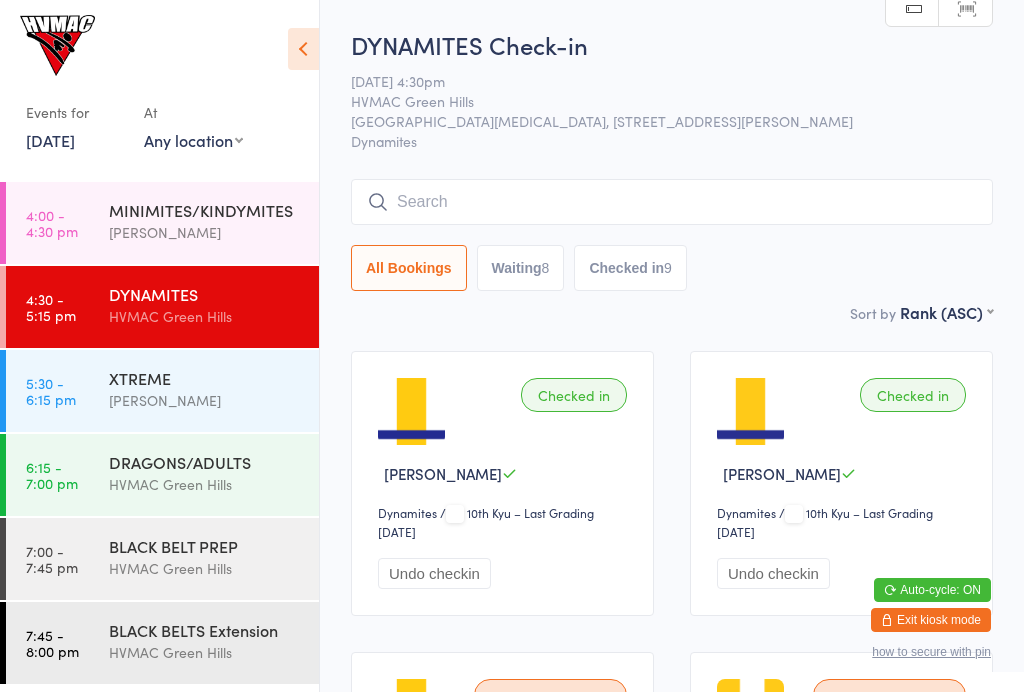 click at bounding box center (672, 202) 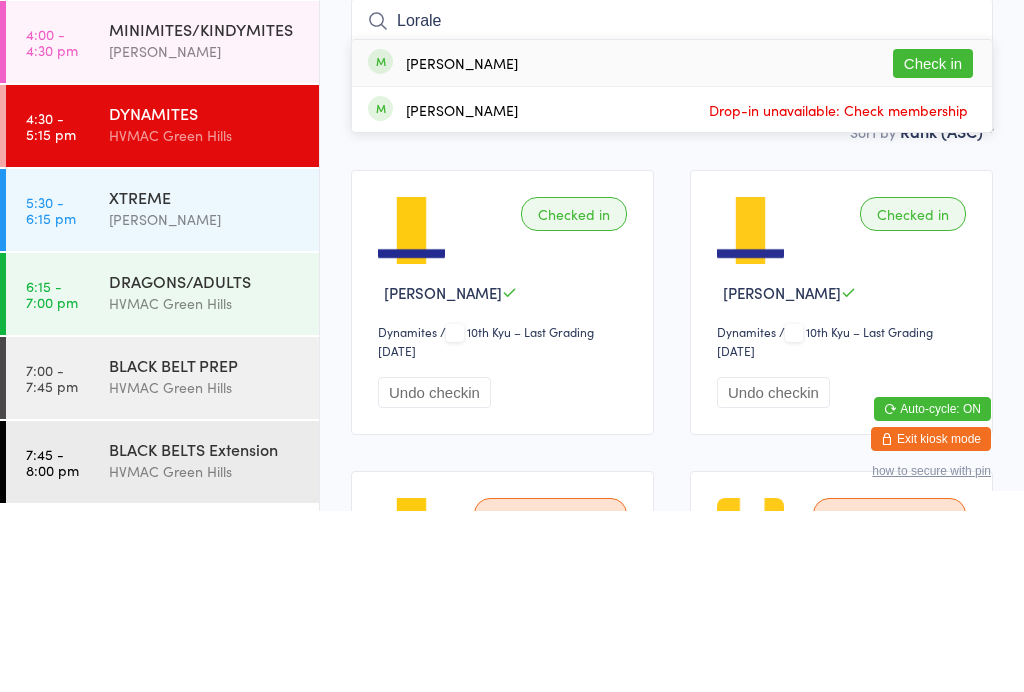 type on "Lorale" 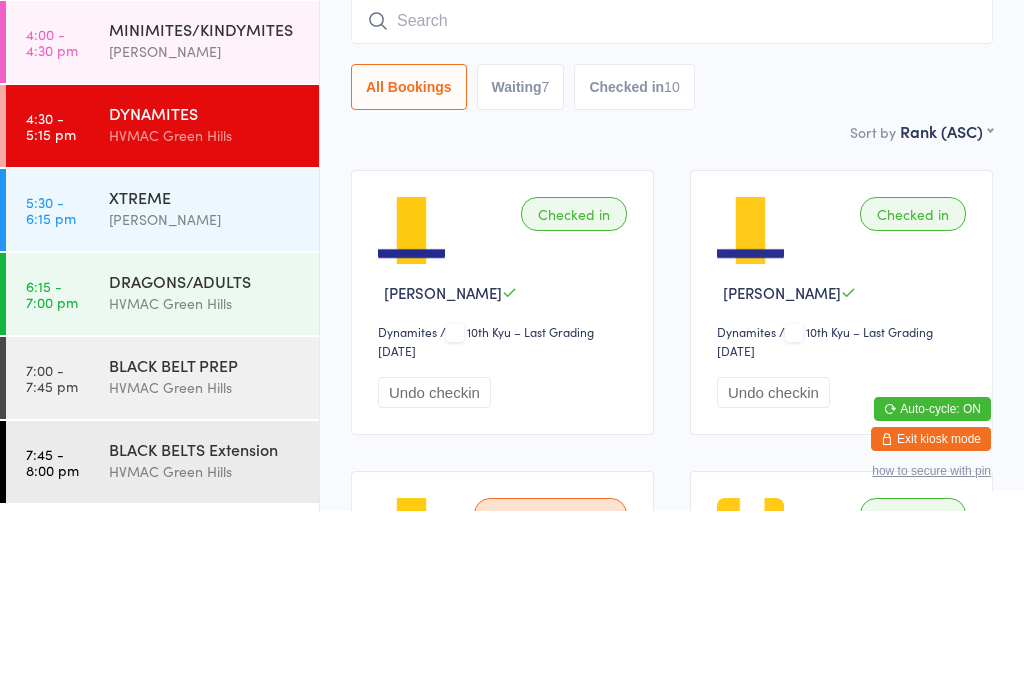 click at bounding box center (672, 202) 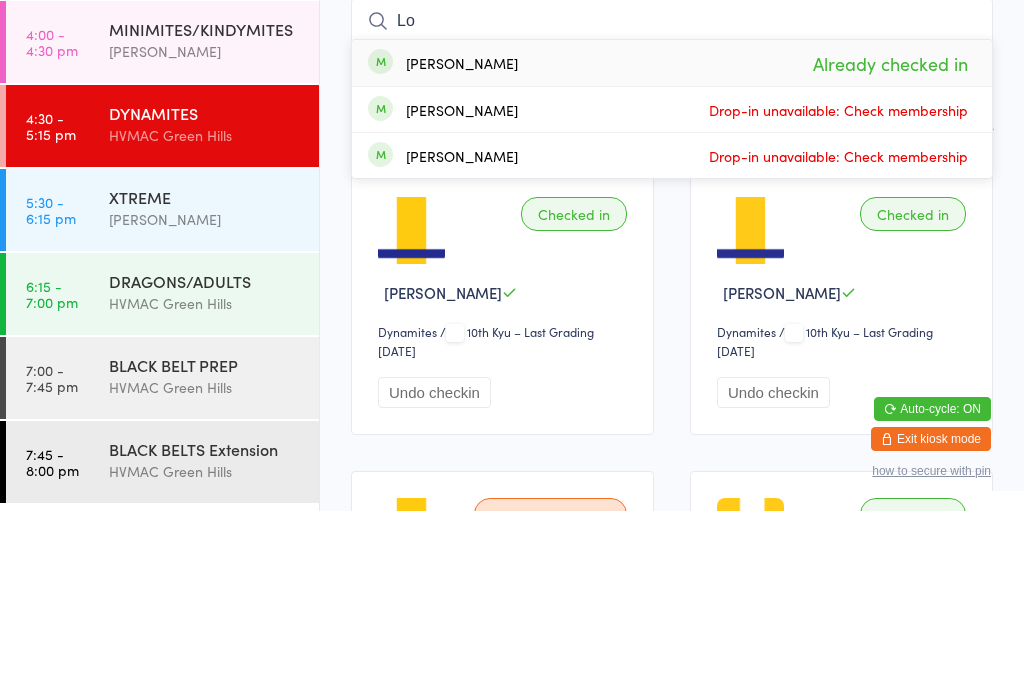 type on "L" 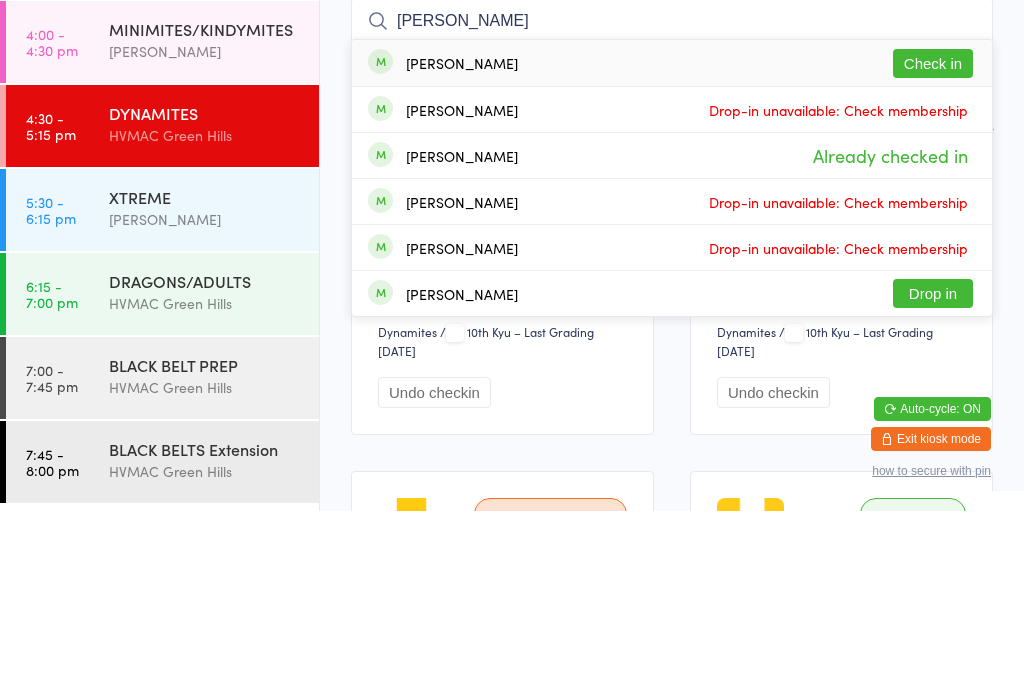 type on "[PERSON_NAME]" 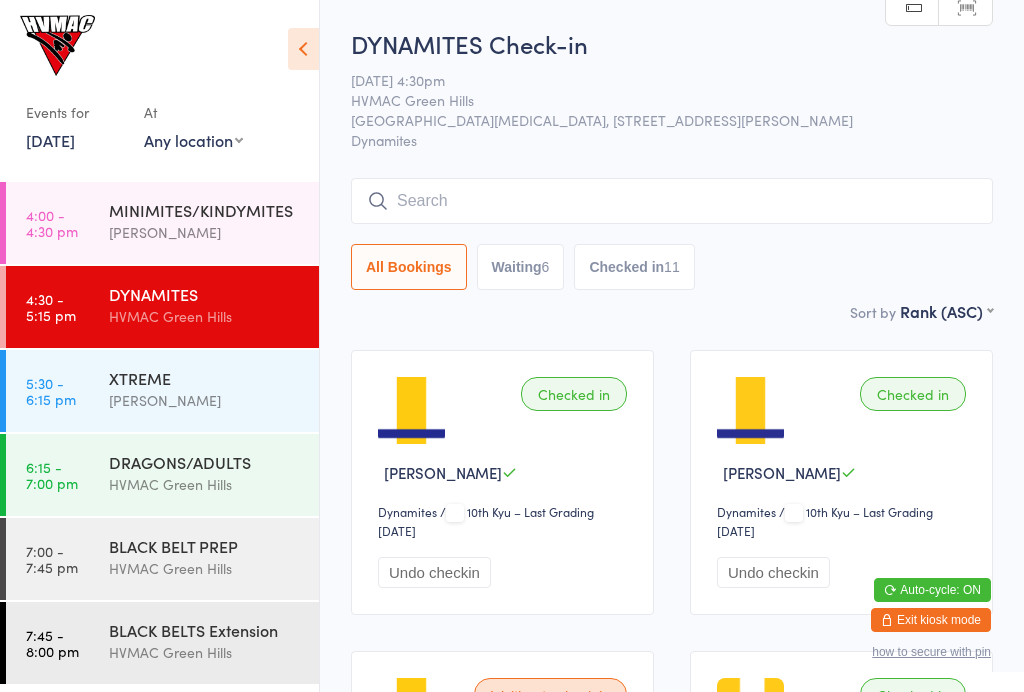 scroll, scrollTop: 0, scrollLeft: 0, axis: both 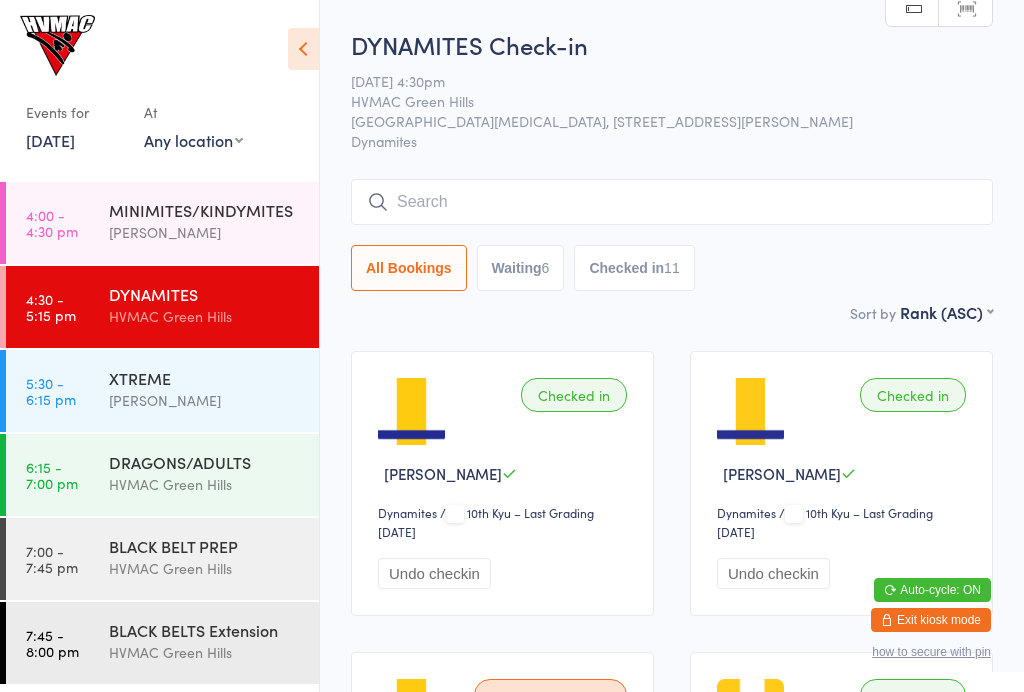 click on "Waiting  6" at bounding box center (521, 268) 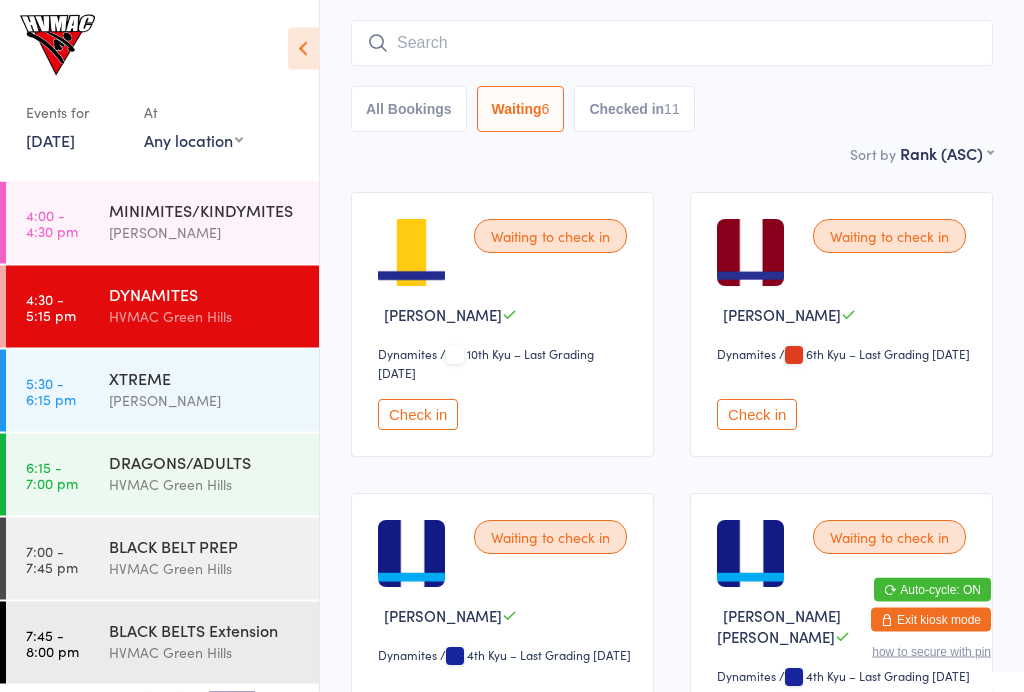 click on "Checked in  11" at bounding box center [634, 110] 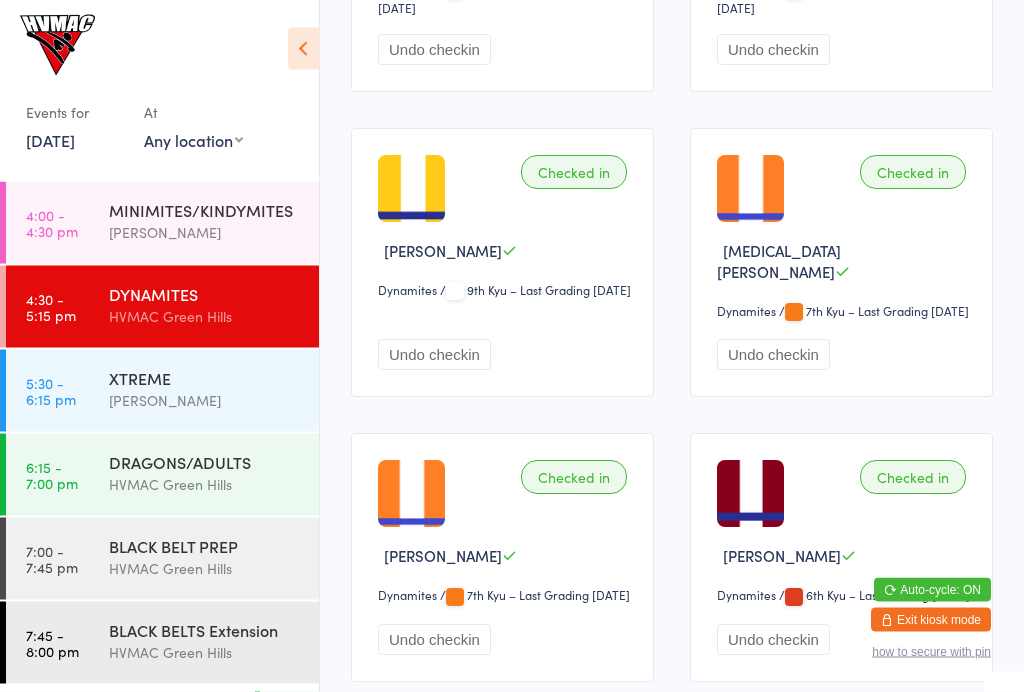 scroll, scrollTop: 522, scrollLeft: 0, axis: vertical 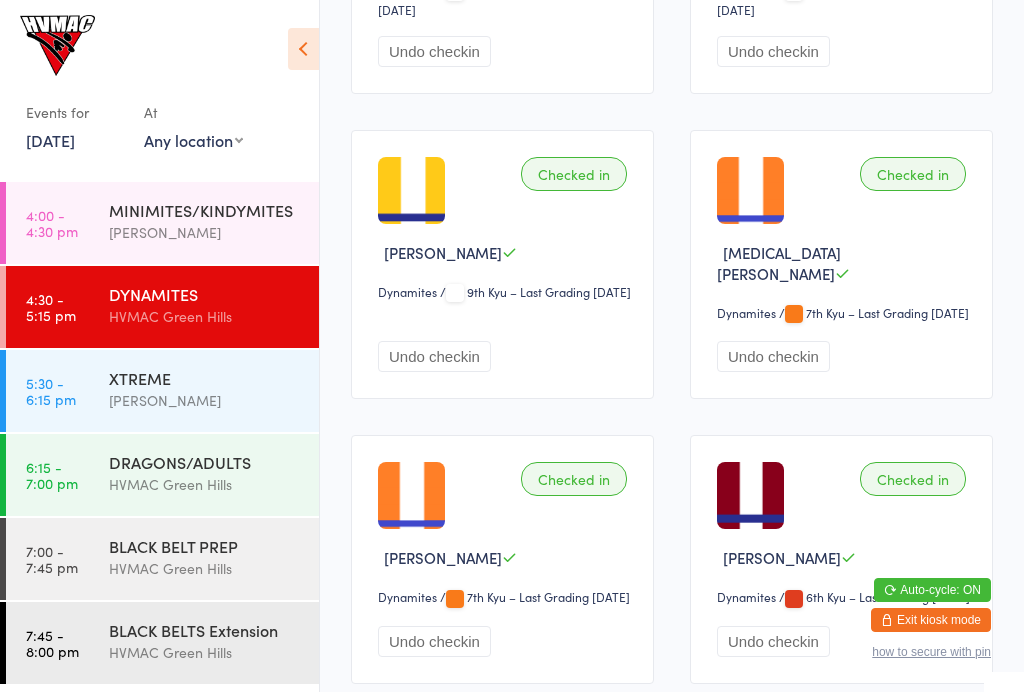 click at bounding box center (303, 49) 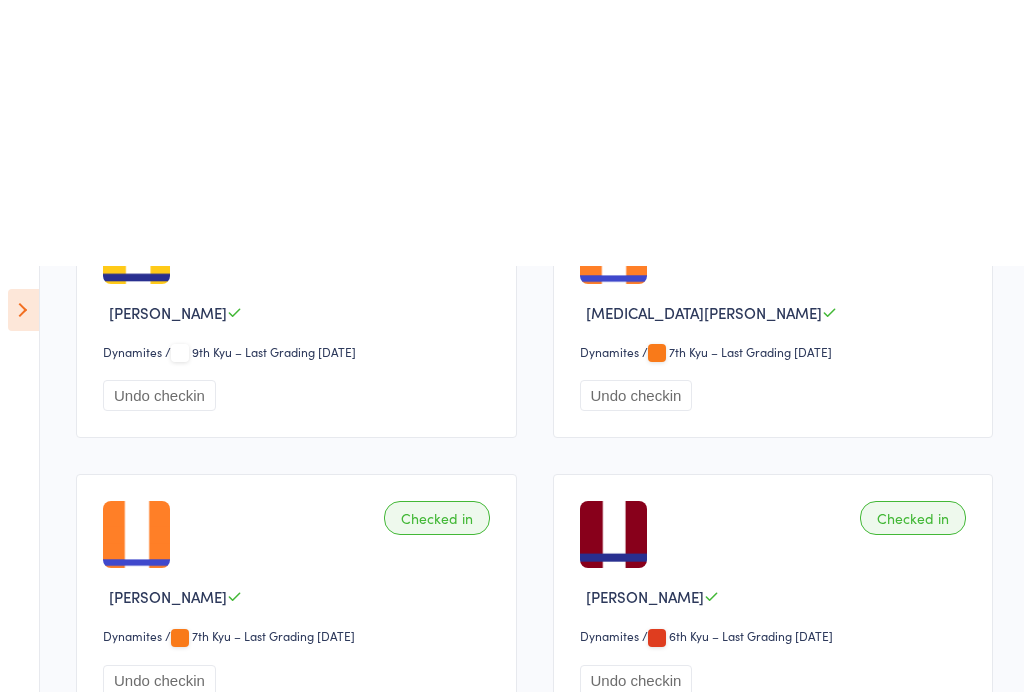 scroll, scrollTop: 0, scrollLeft: 0, axis: both 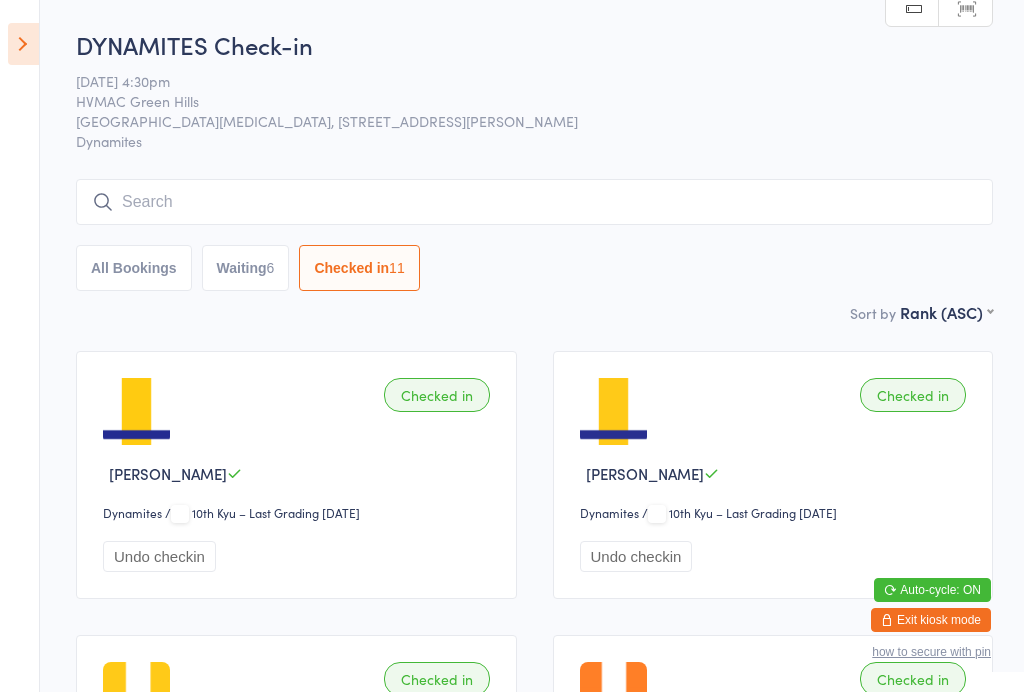 click on "Waiting  6" at bounding box center (246, 268) 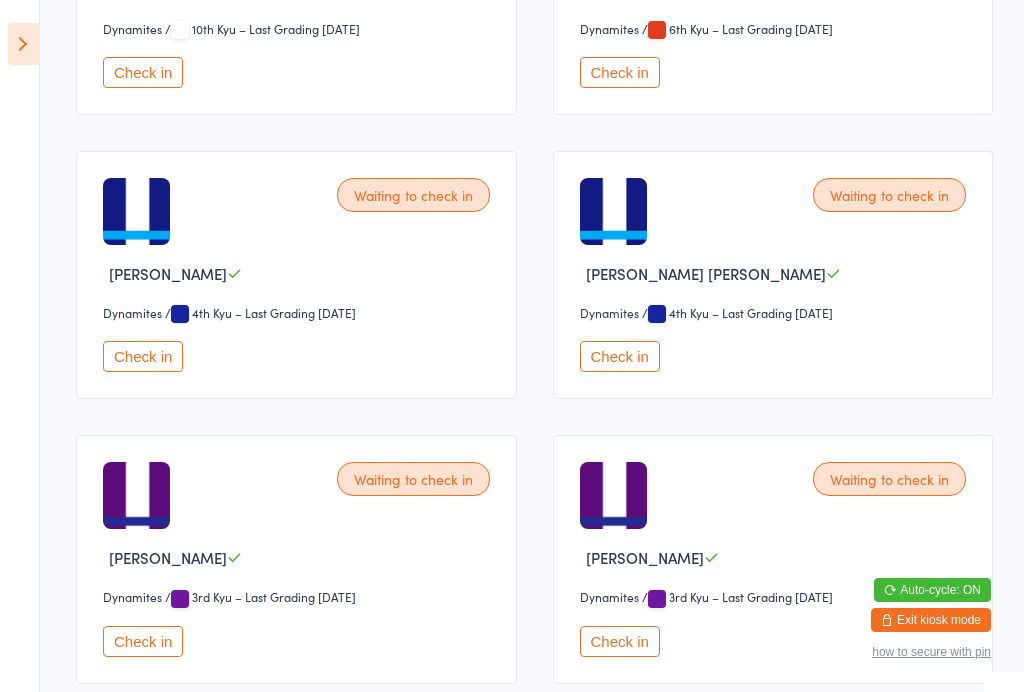 scroll, scrollTop: 612, scrollLeft: 0, axis: vertical 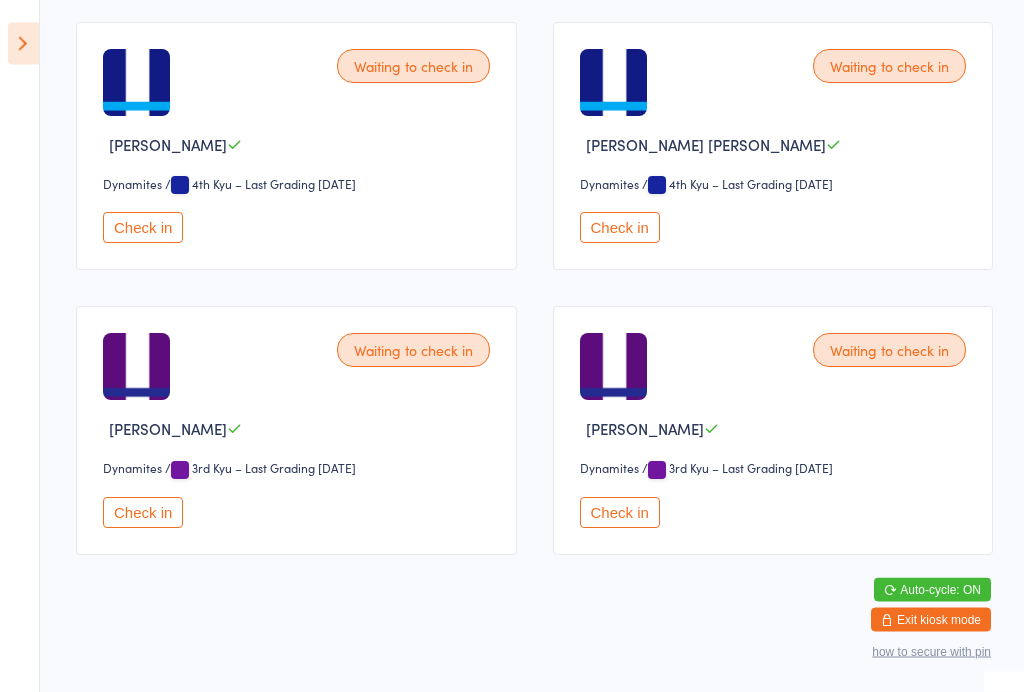 click on "Check in" at bounding box center (143, 513) 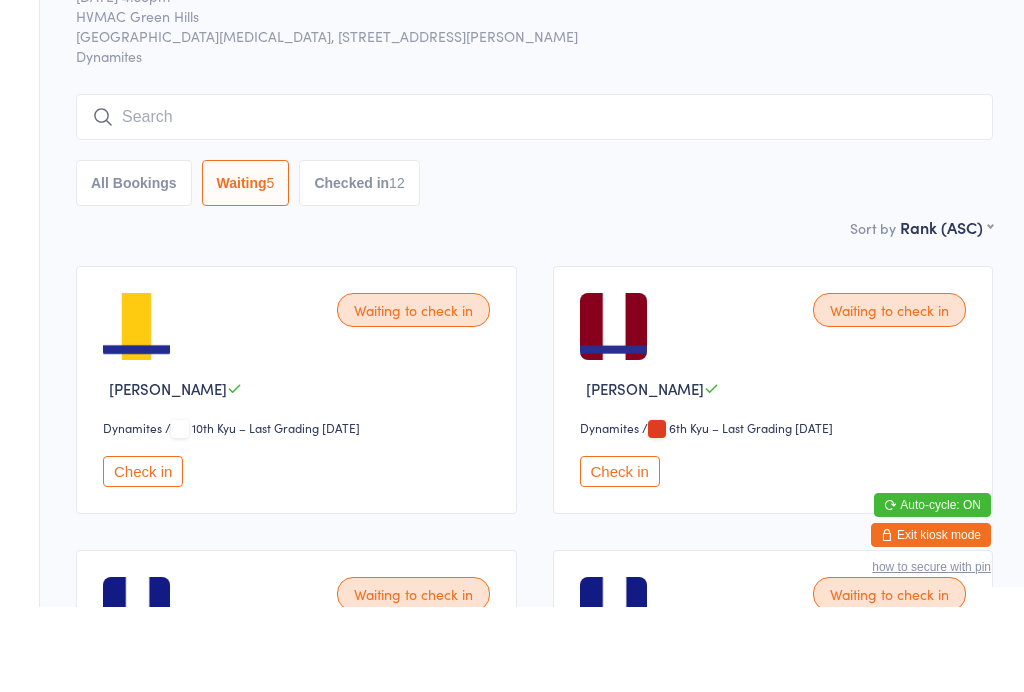 scroll, scrollTop: 612, scrollLeft: 0, axis: vertical 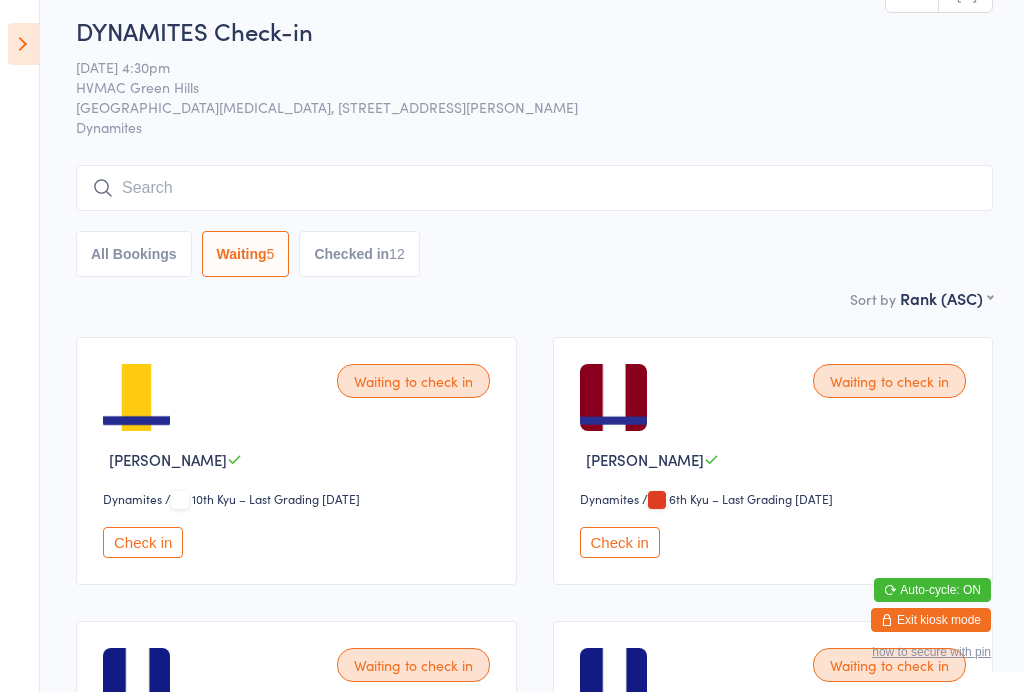 click on "Checked in  12" at bounding box center [359, 254] 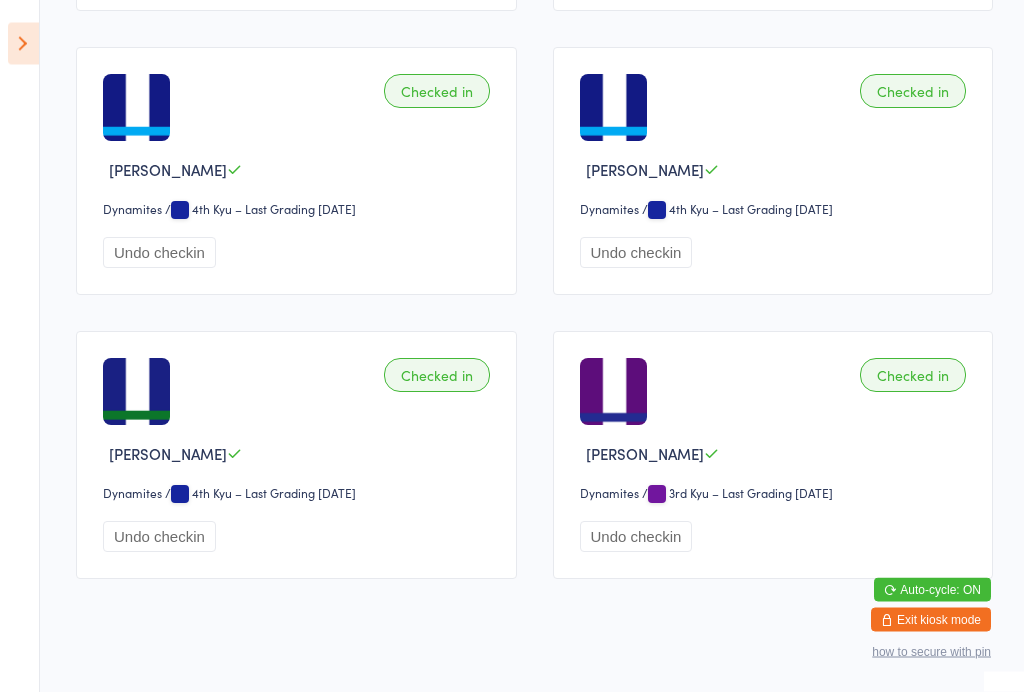 scroll, scrollTop: 1476, scrollLeft: 0, axis: vertical 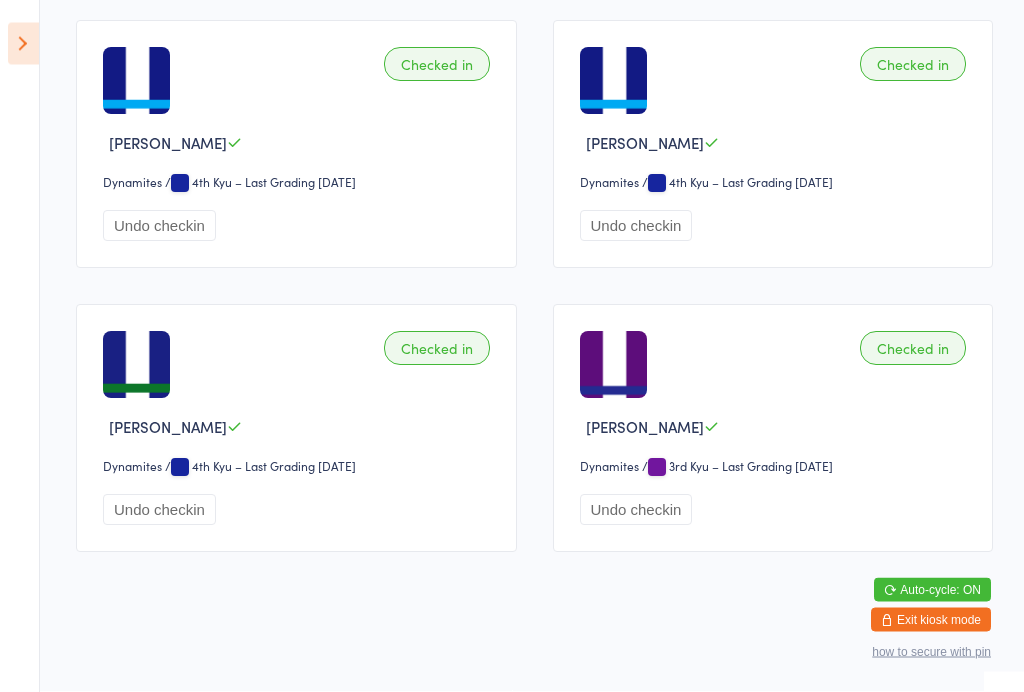 click at bounding box center (23, 44) 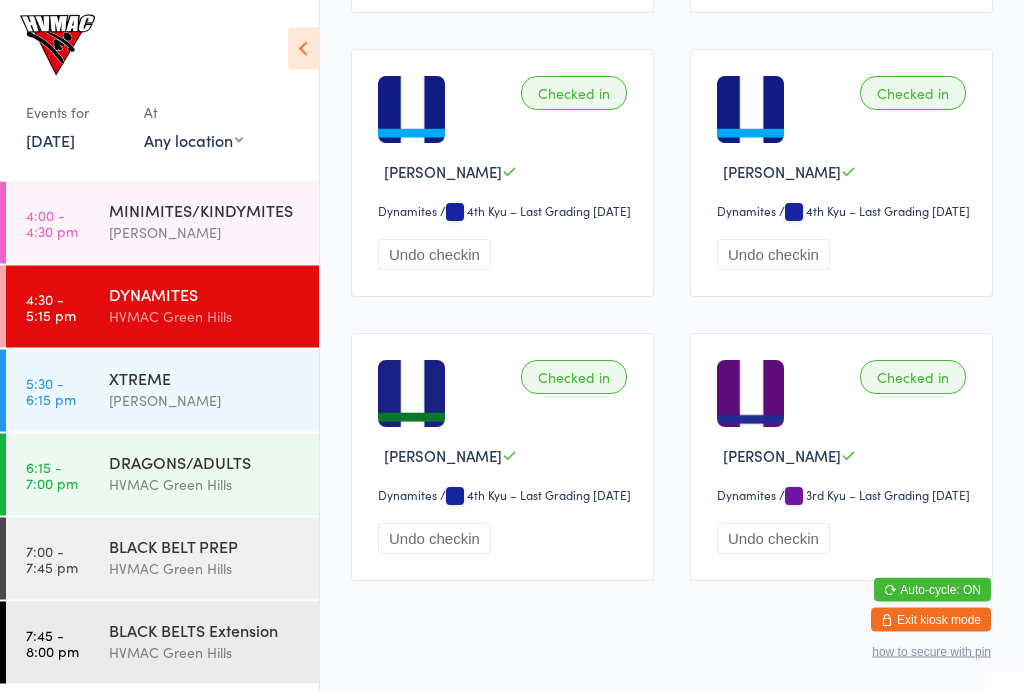 scroll, scrollTop: 1477, scrollLeft: 0, axis: vertical 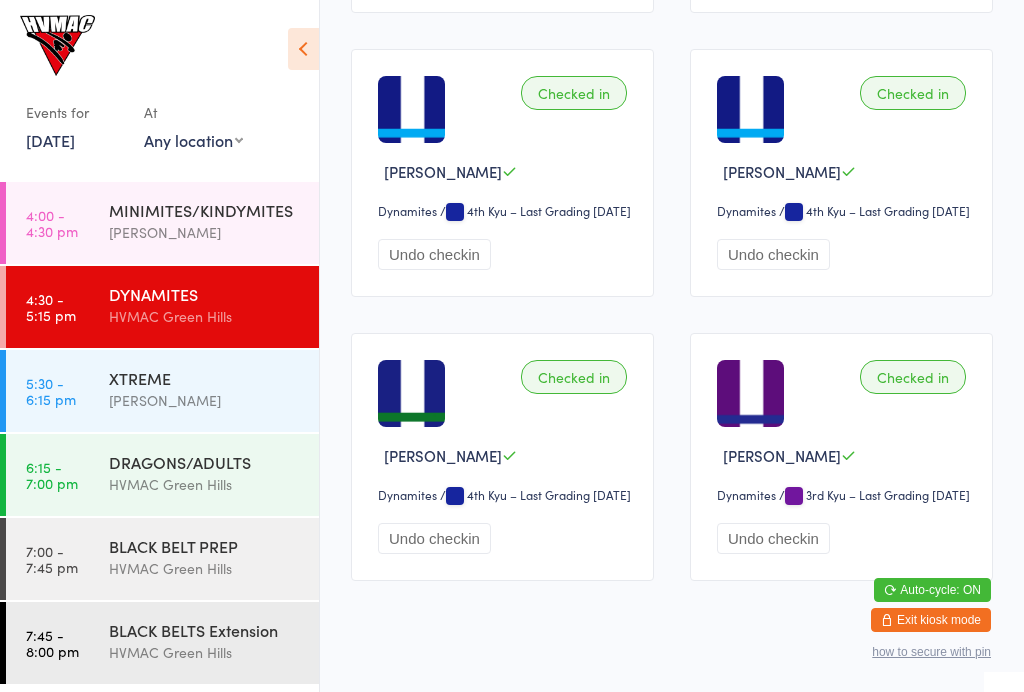 click on "[PERSON_NAME]" at bounding box center (205, 400) 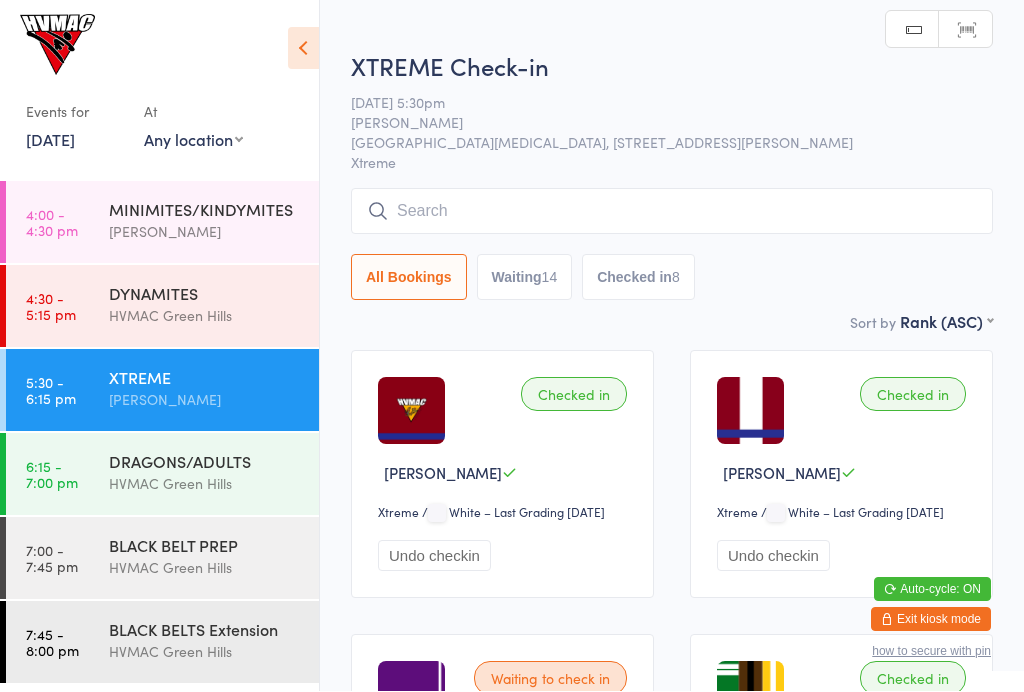 scroll, scrollTop: 1, scrollLeft: 0, axis: vertical 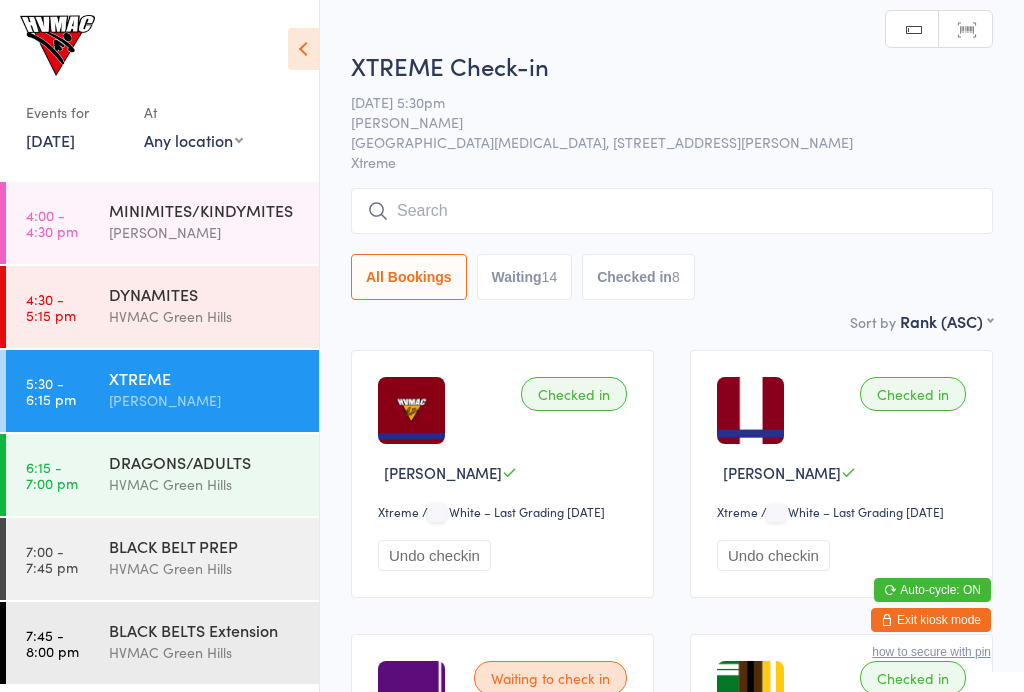 click at bounding box center [672, 211] 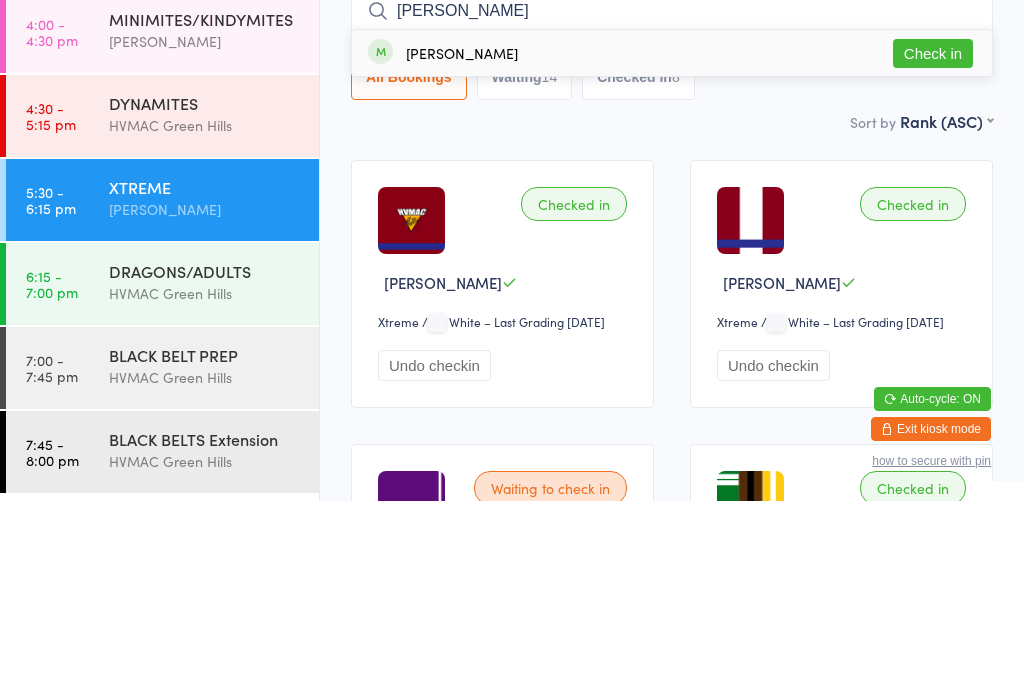 type on "[PERSON_NAME]" 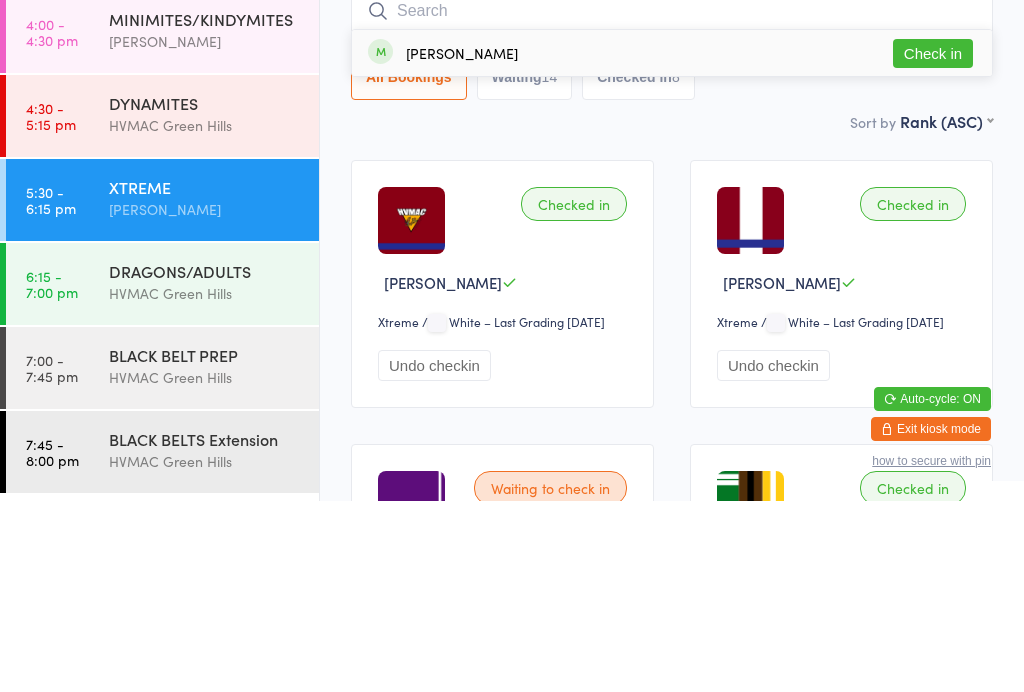 scroll, scrollTop: 191, scrollLeft: 0, axis: vertical 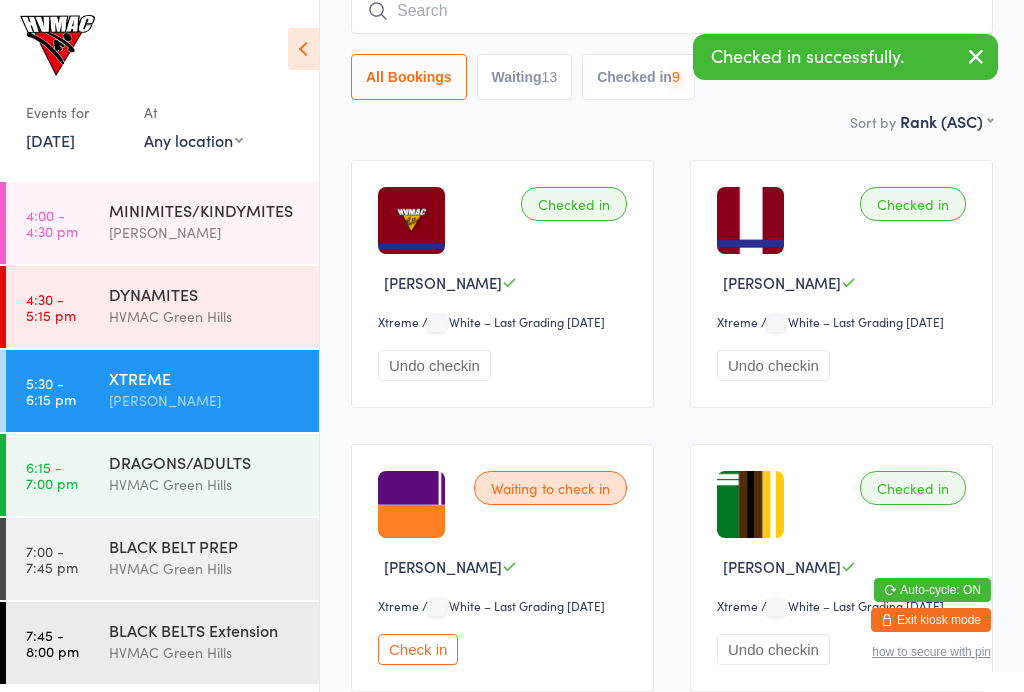 click on "DRAGONS/ADULTS" at bounding box center [205, 462] 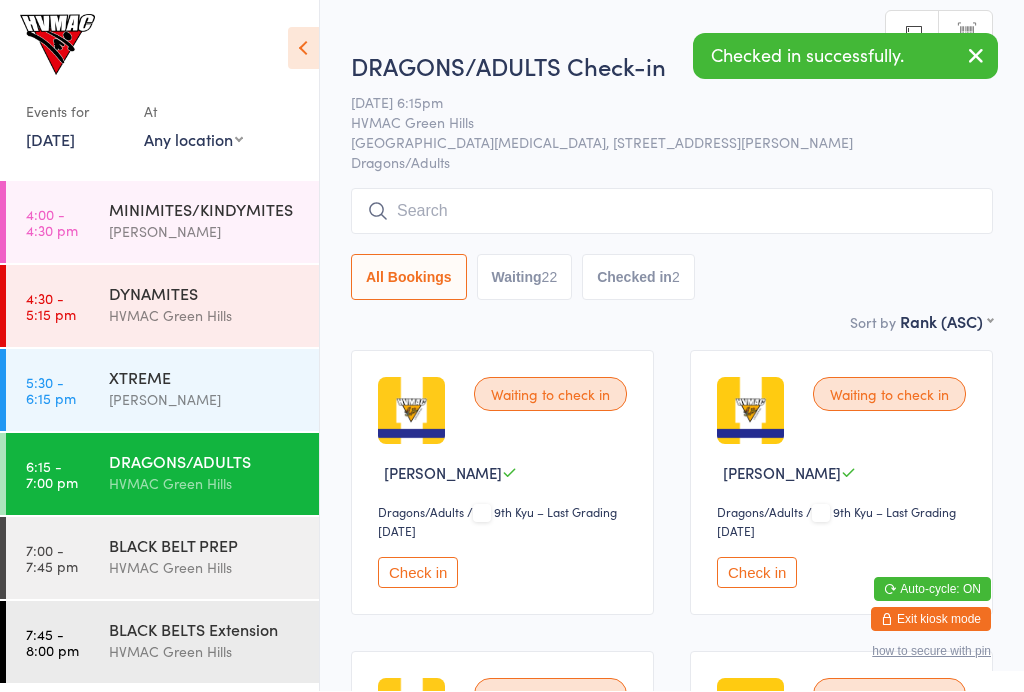 scroll, scrollTop: 1, scrollLeft: 0, axis: vertical 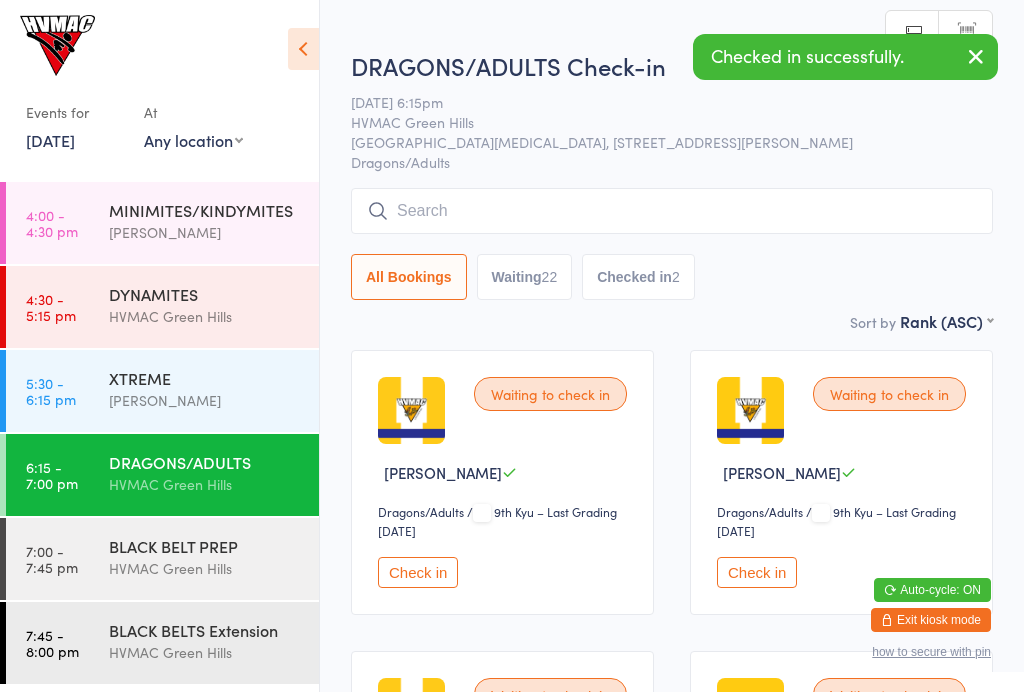 click at bounding box center [672, 211] 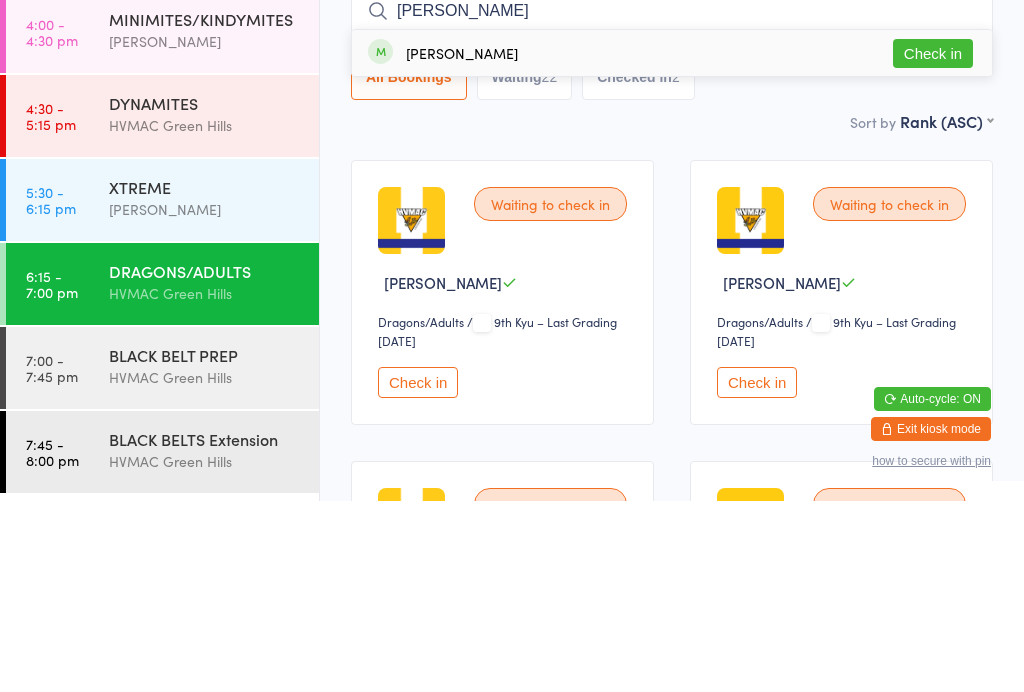 type on "[PERSON_NAME]" 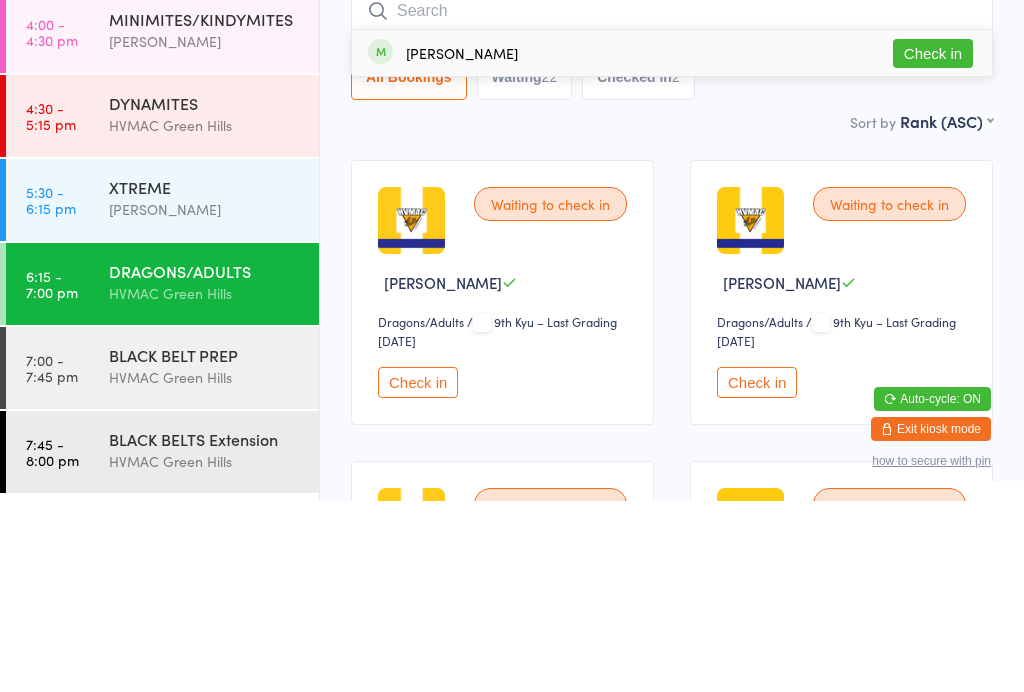 scroll, scrollTop: 191, scrollLeft: 0, axis: vertical 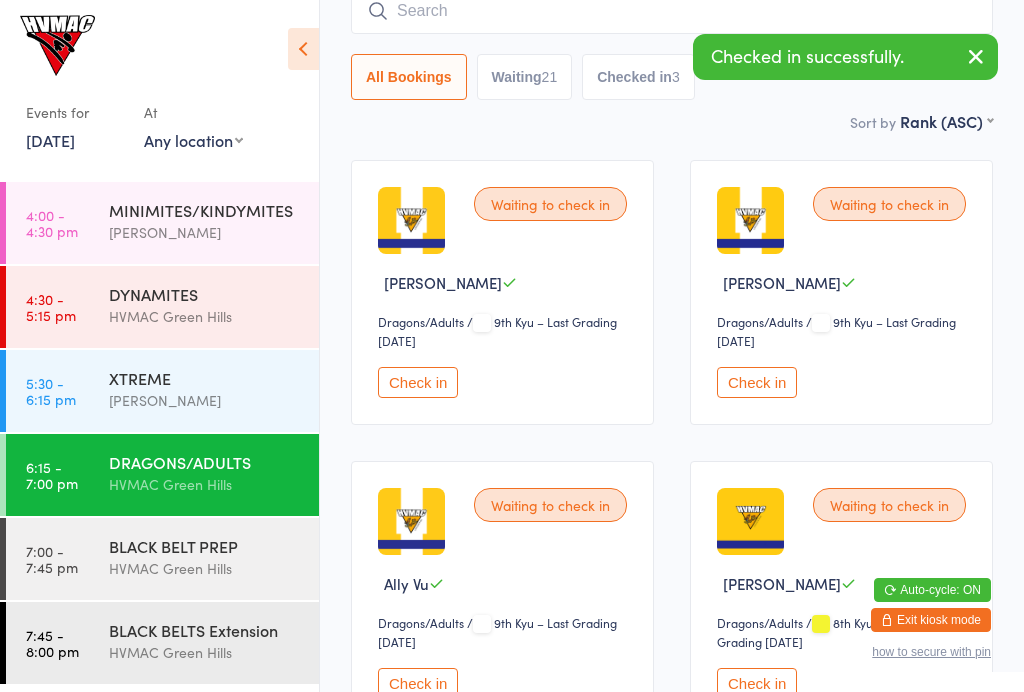 click on "HVMAC Green Hills" at bounding box center (205, 316) 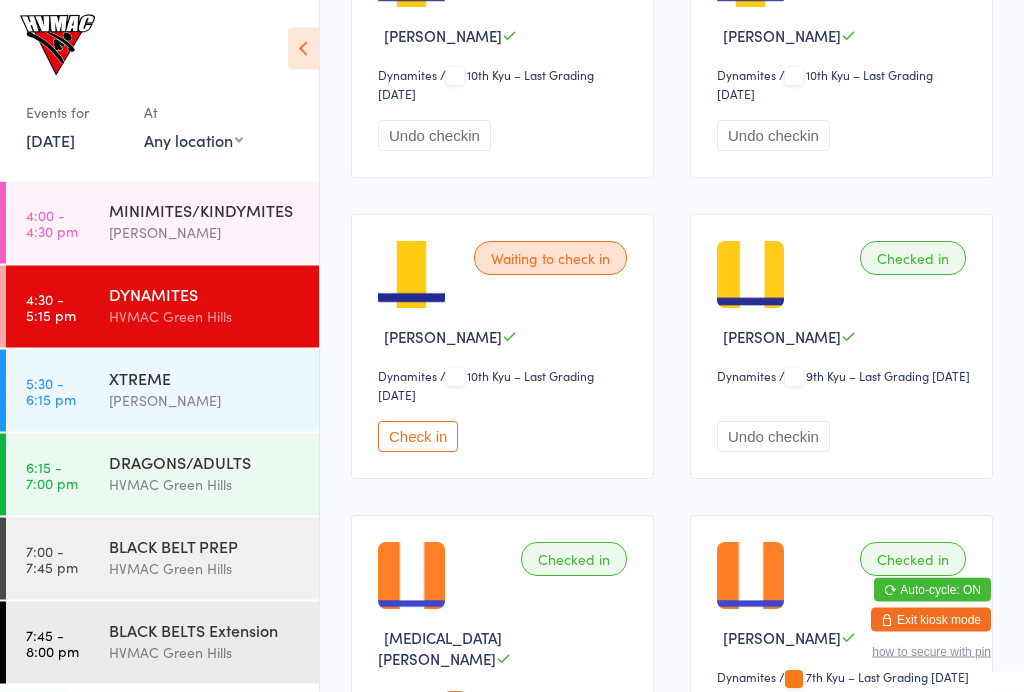 scroll, scrollTop: 456, scrollLeft: 0, axis: vertical 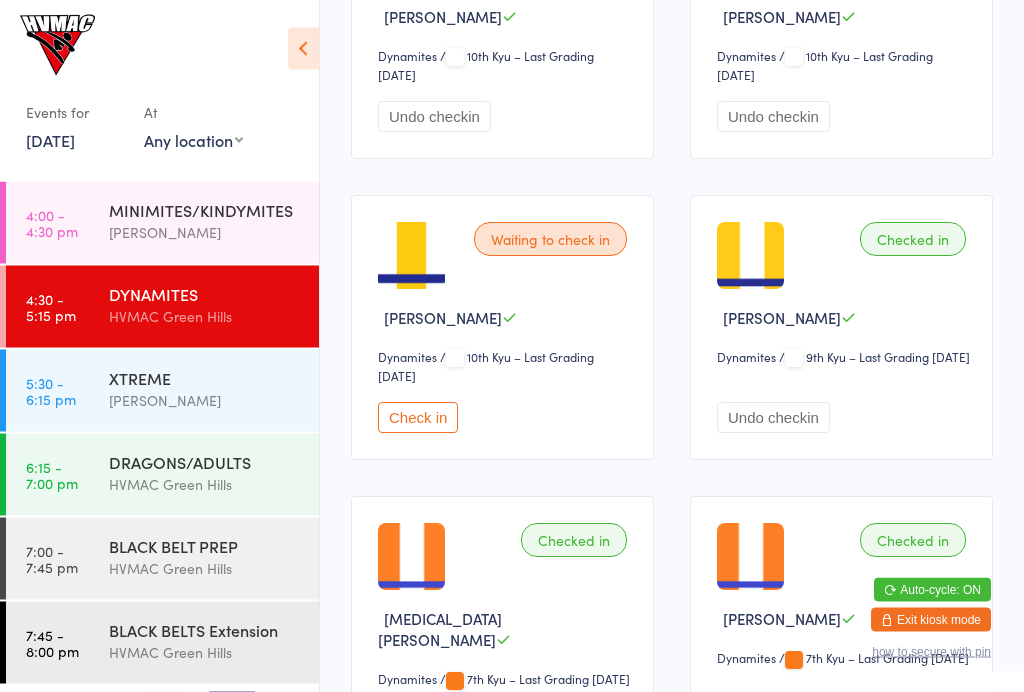 click on "BLACK BELTS Extension" at bounding box center [205, 630] 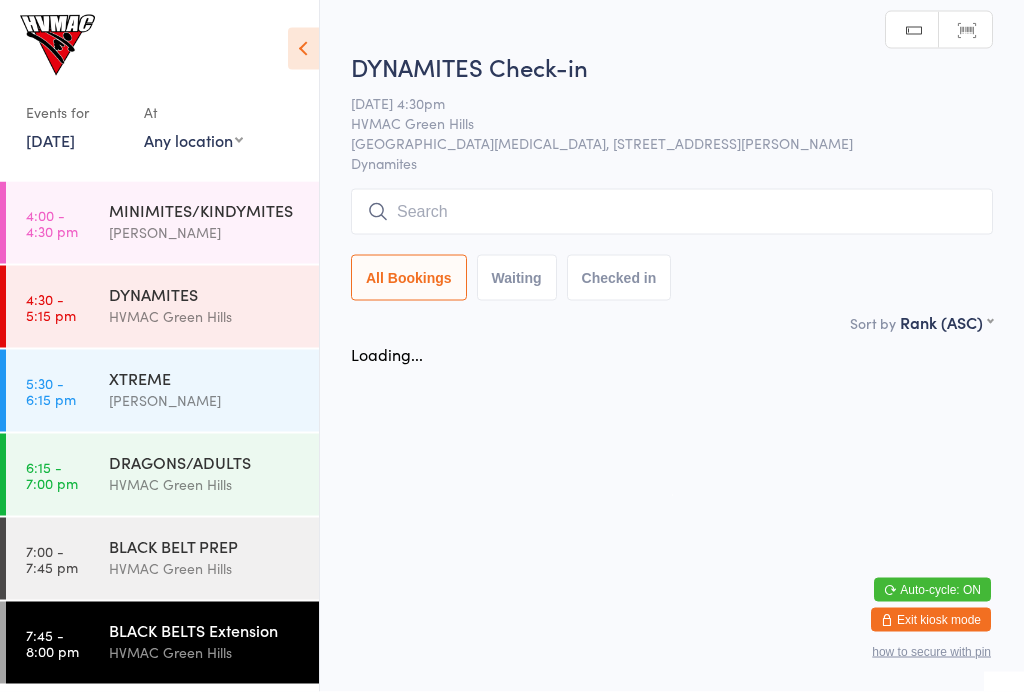 scroll, scrollTop: 0, scrollLeft: 0, axis: both 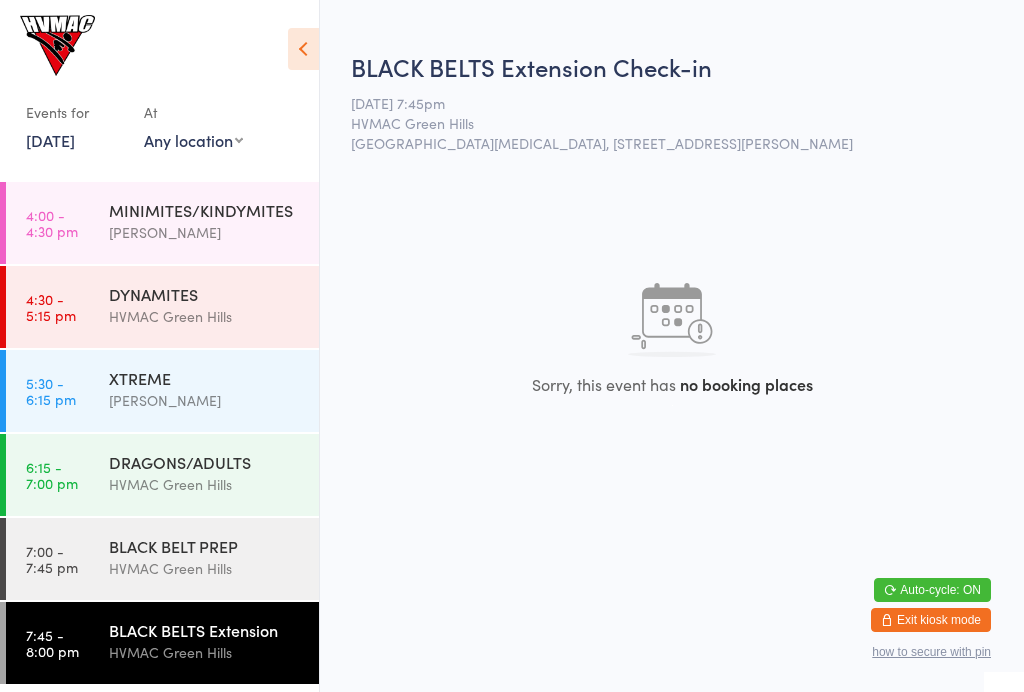 click on "BLACK BELT PREP" at bounding box center (205, 546) 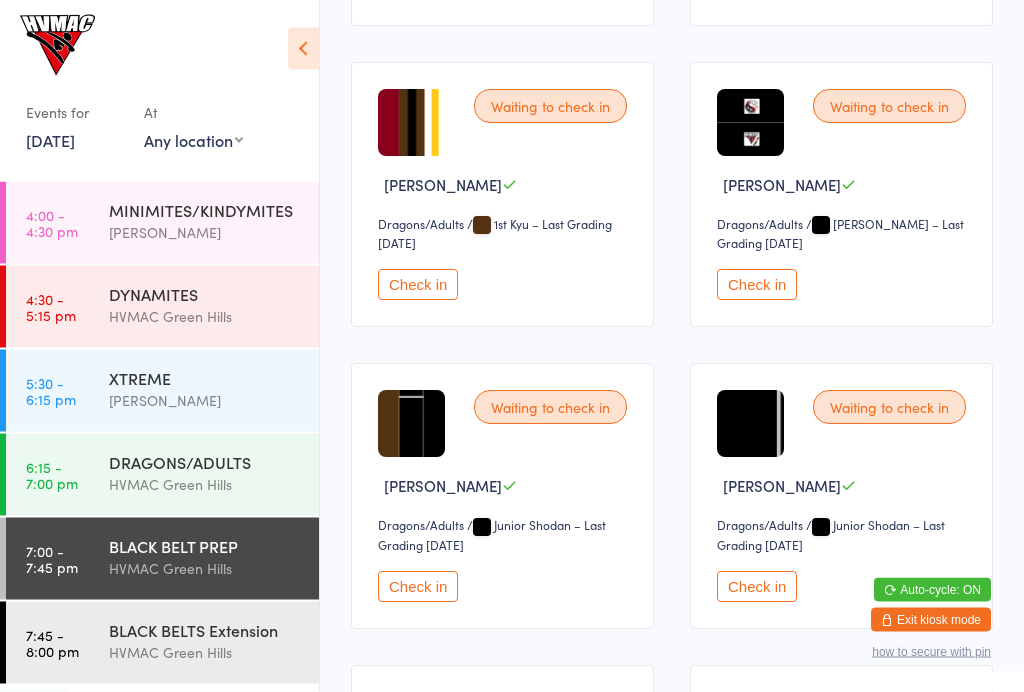 scroll, scrollTop: 582, scrollLeft: 0, axis: vertical 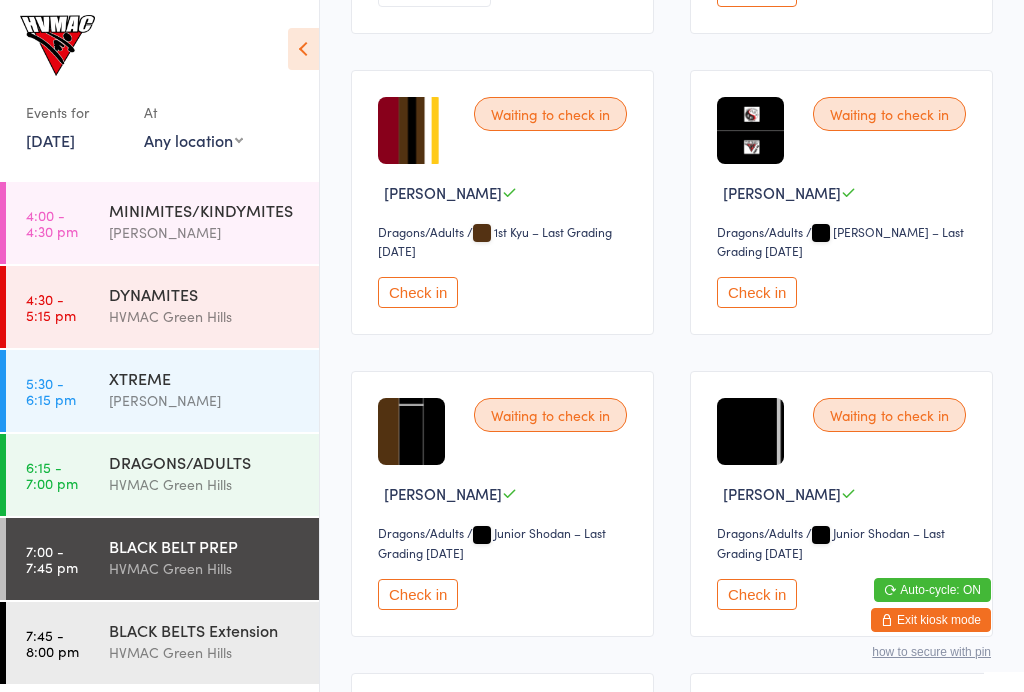 click on "MINIMITES/KINDYMITES [PERSON_NAME]" at bounding box center (214, 221) 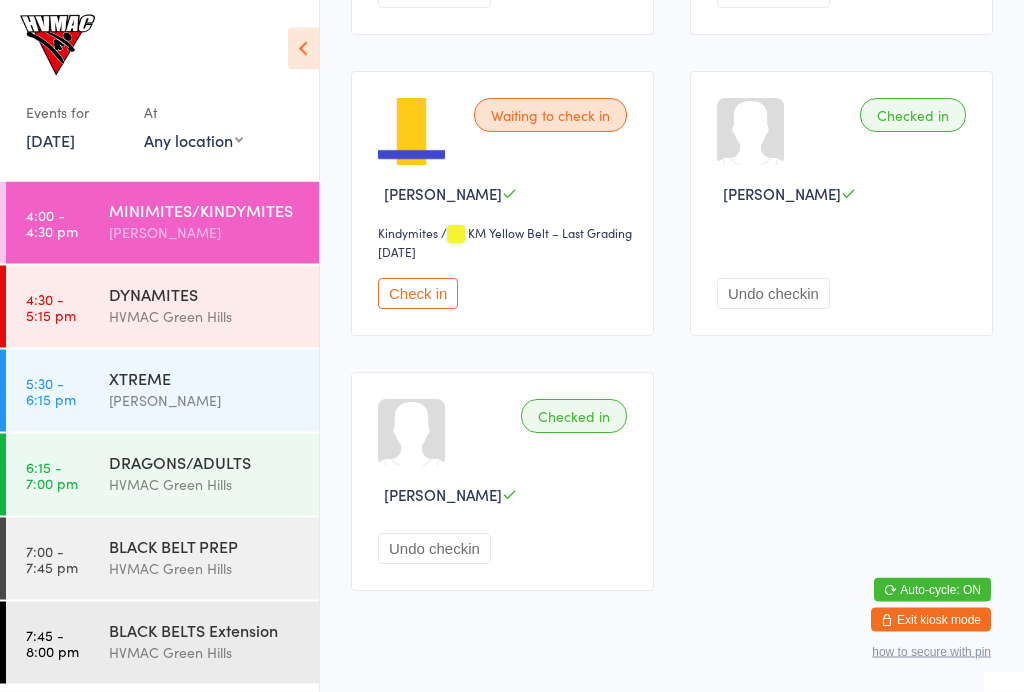 scroll, scrollTop: 1184, scrollLeft: 0, axis: vertical 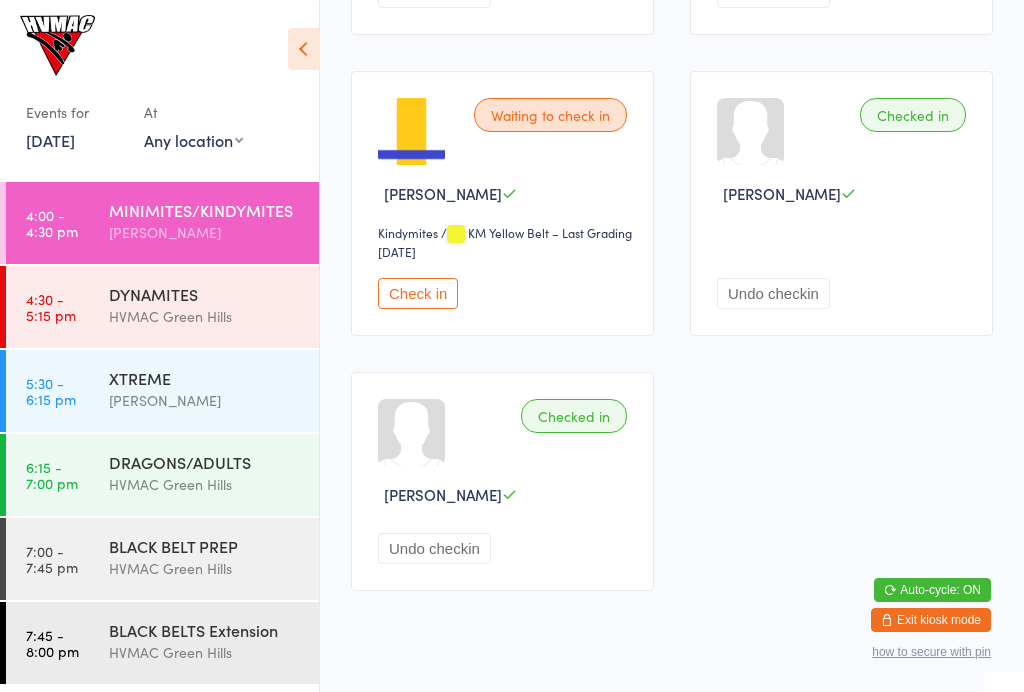 click on "DYNAMITES" at bounding box center (205, 294) 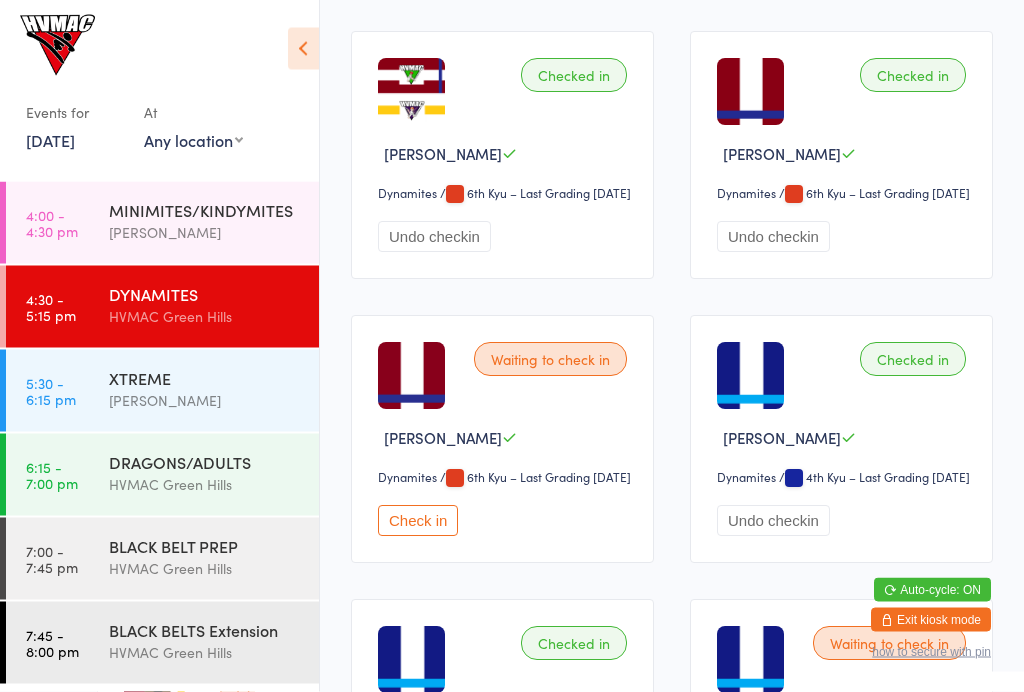 scroll, scrollTop: 1512, scrollLeft: 0, axis: vertical 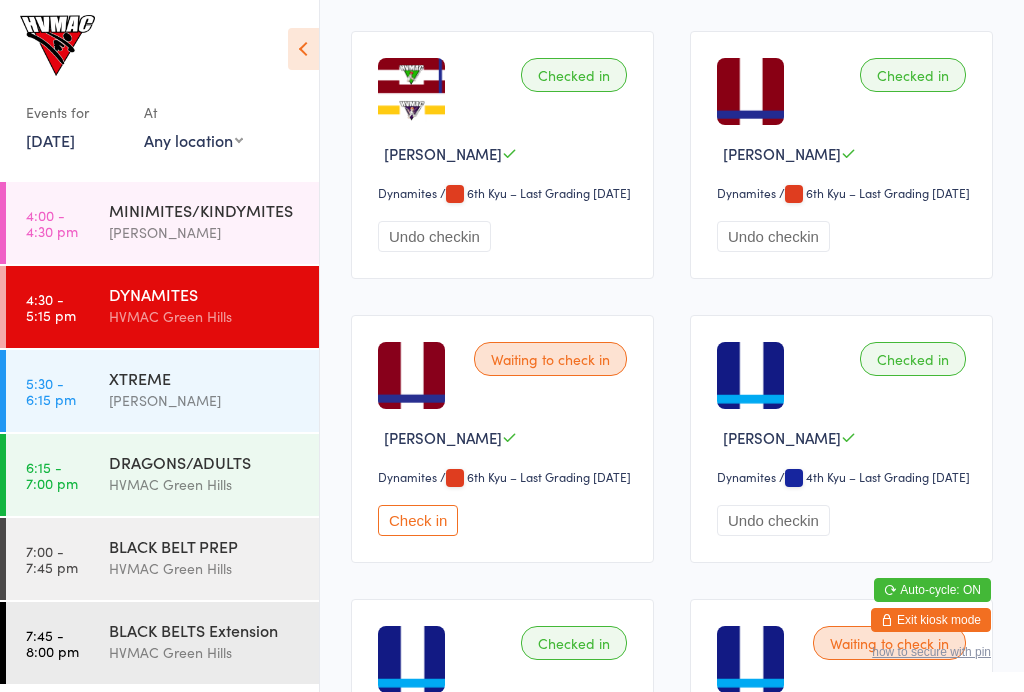 click on "XTREME" at bounding box center [205, 378] 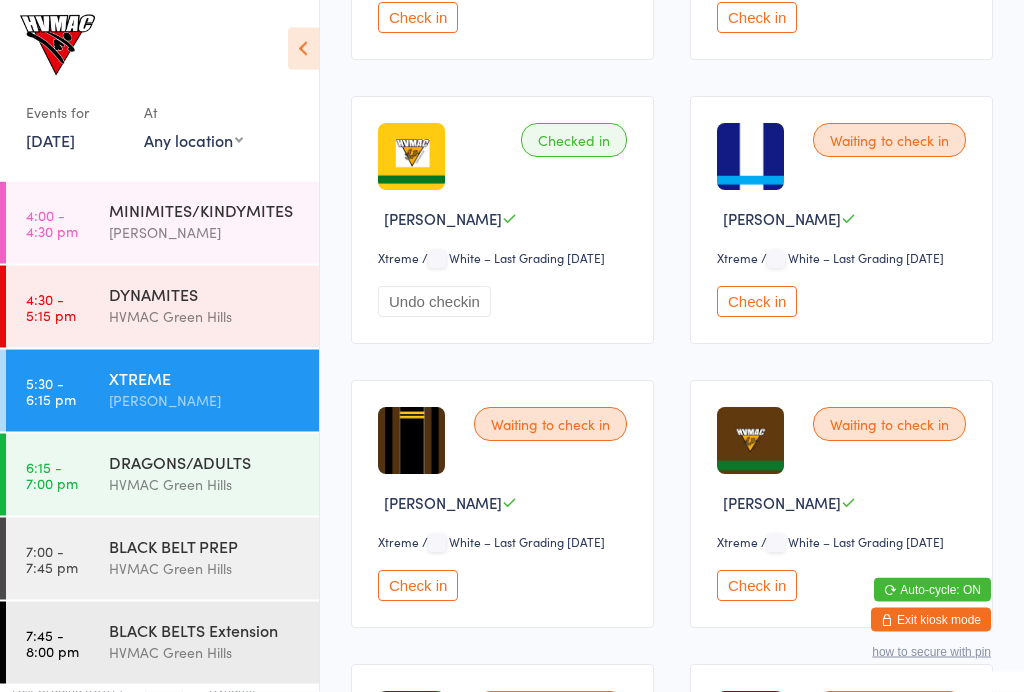 scroll, scrollTop: 1697, scrollLeft: 0, axis: vertical 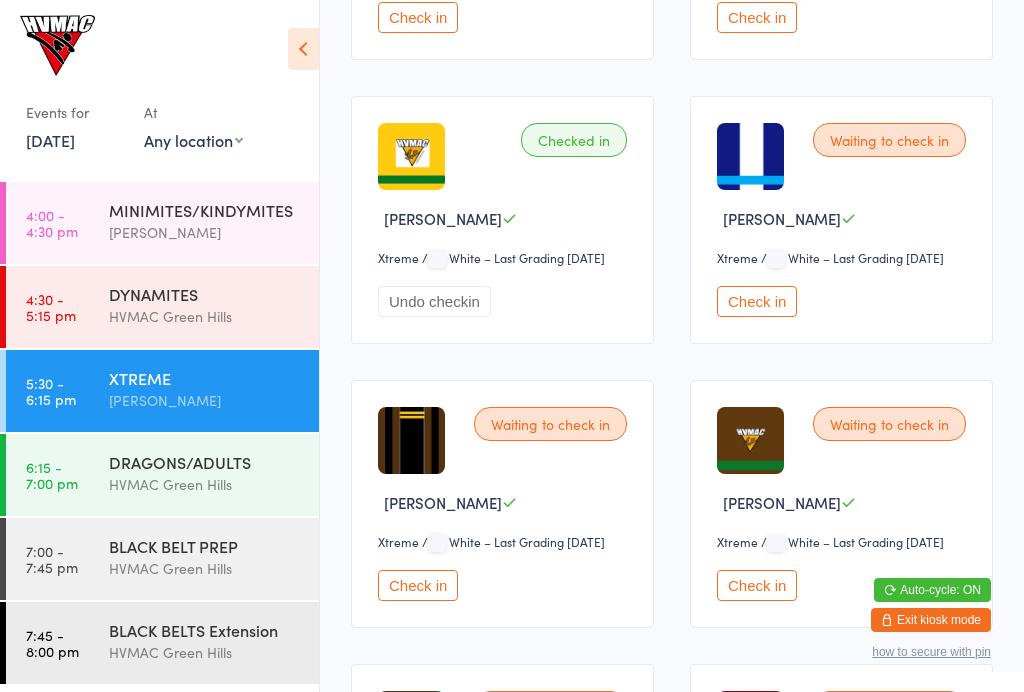 click on "Check in" at bounding box center (757, 17) 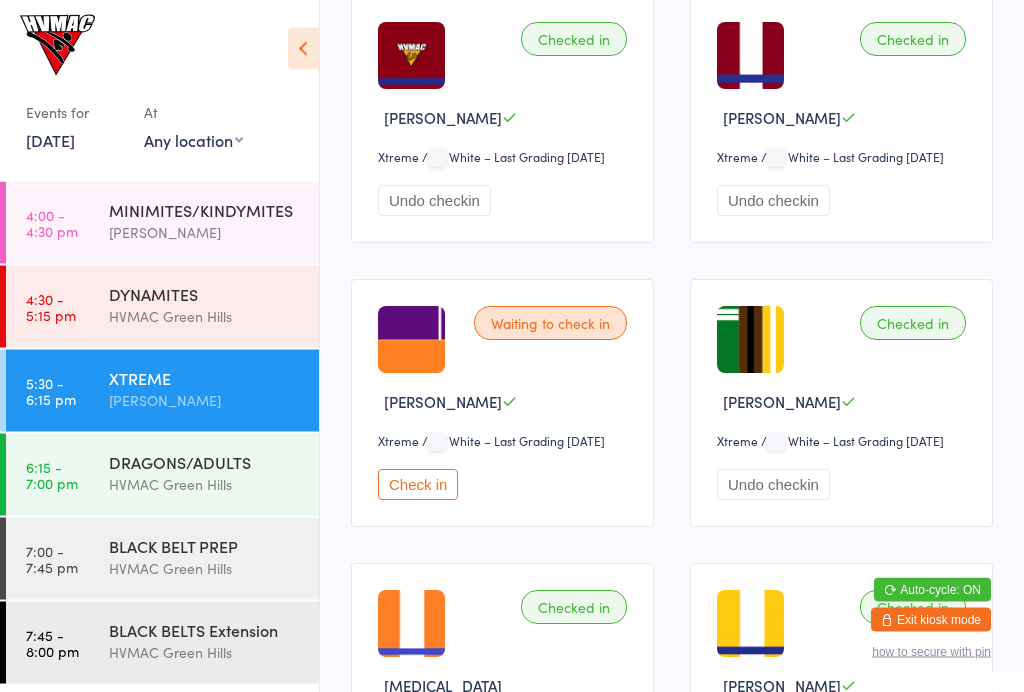scroll, scrollTop: 0, scrollLeft: 0, axis: both 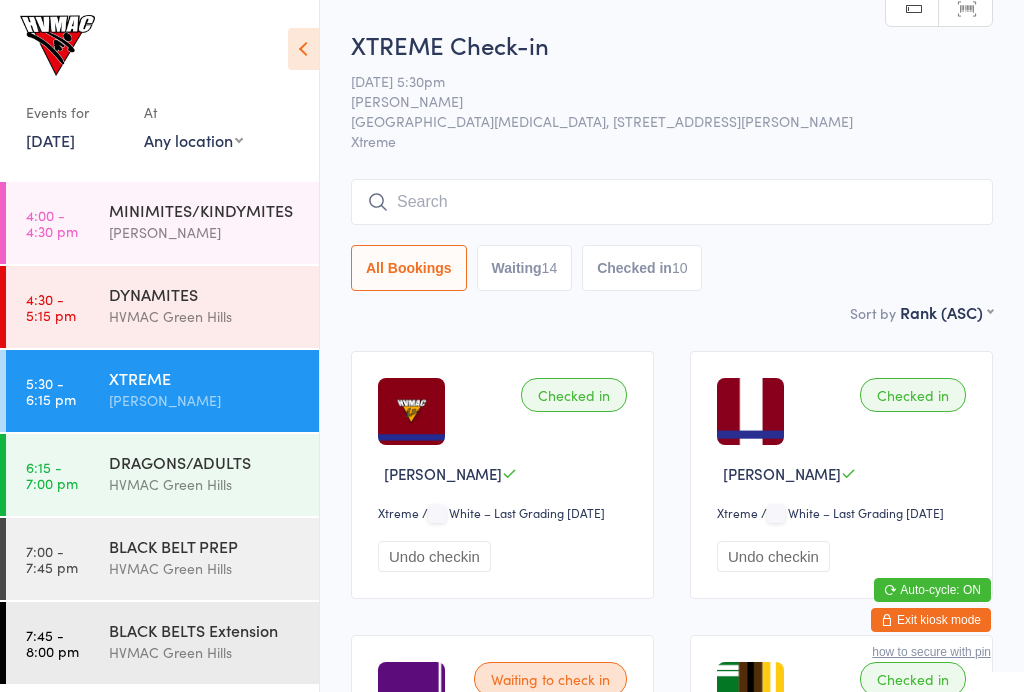 click at bounding box center (672, 202) 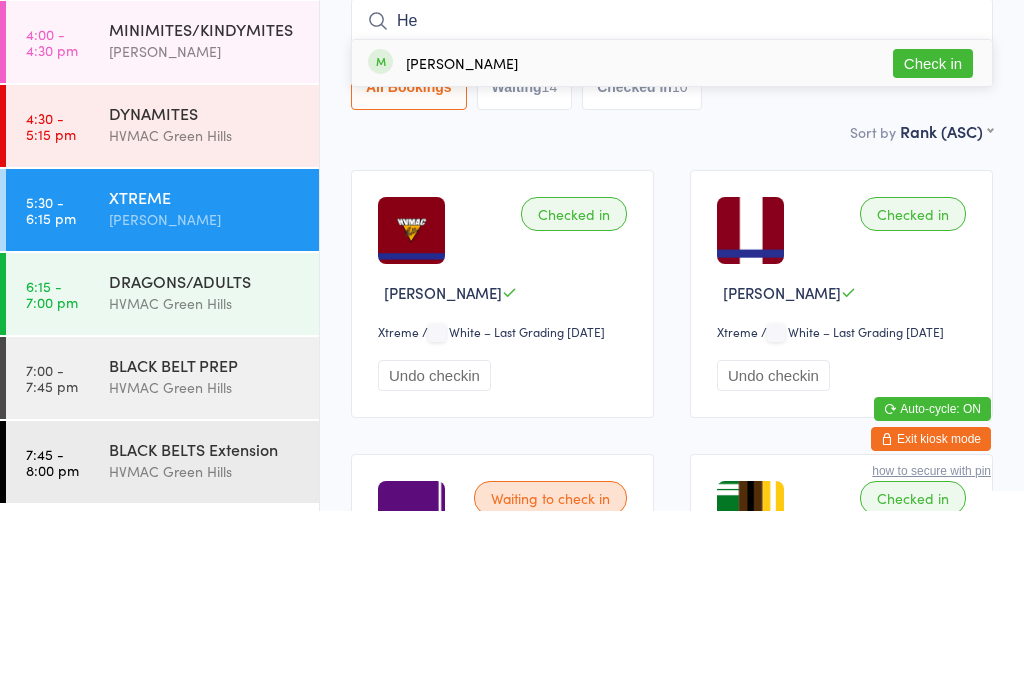 type on "He" 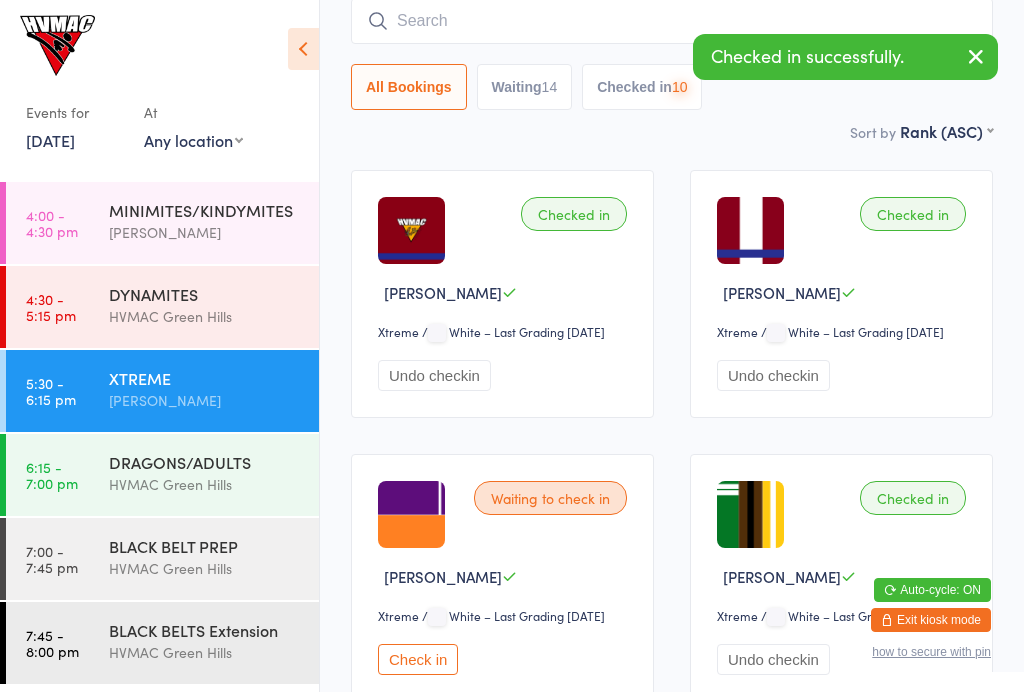 click at bounding box center (672, 21) 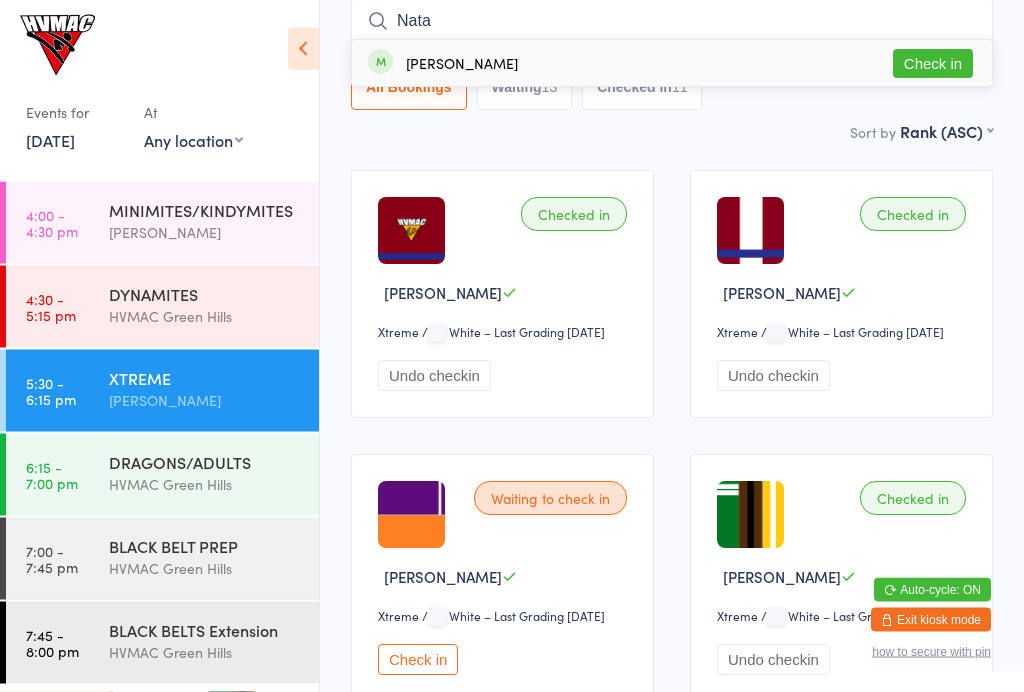 type on "Nata" 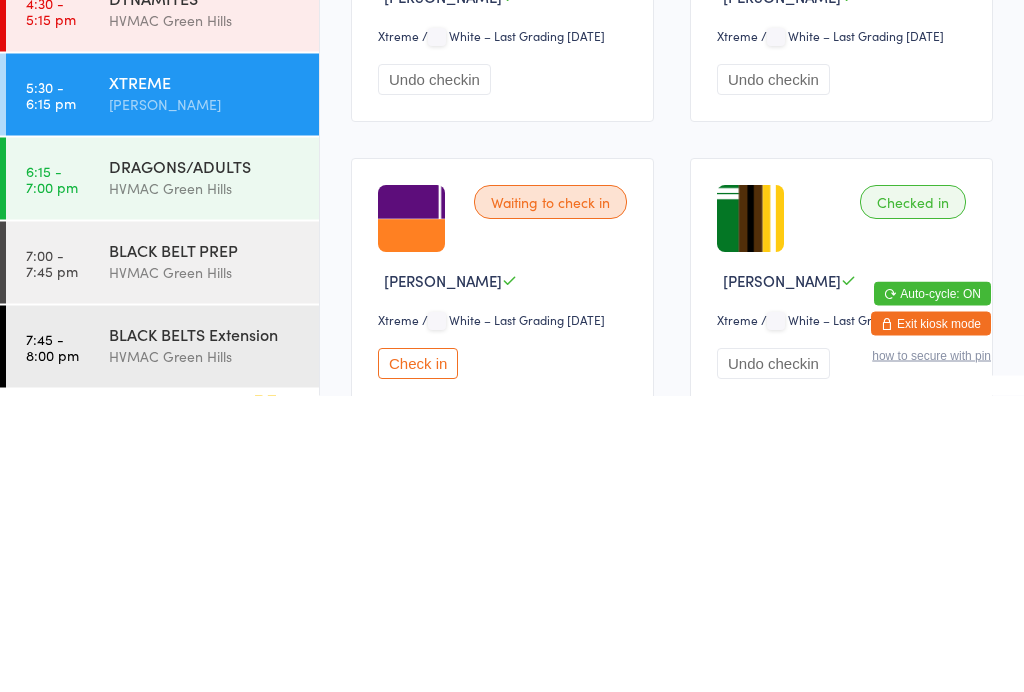 click on "HVMAC Green Hills" at bounding box center [205, 484] 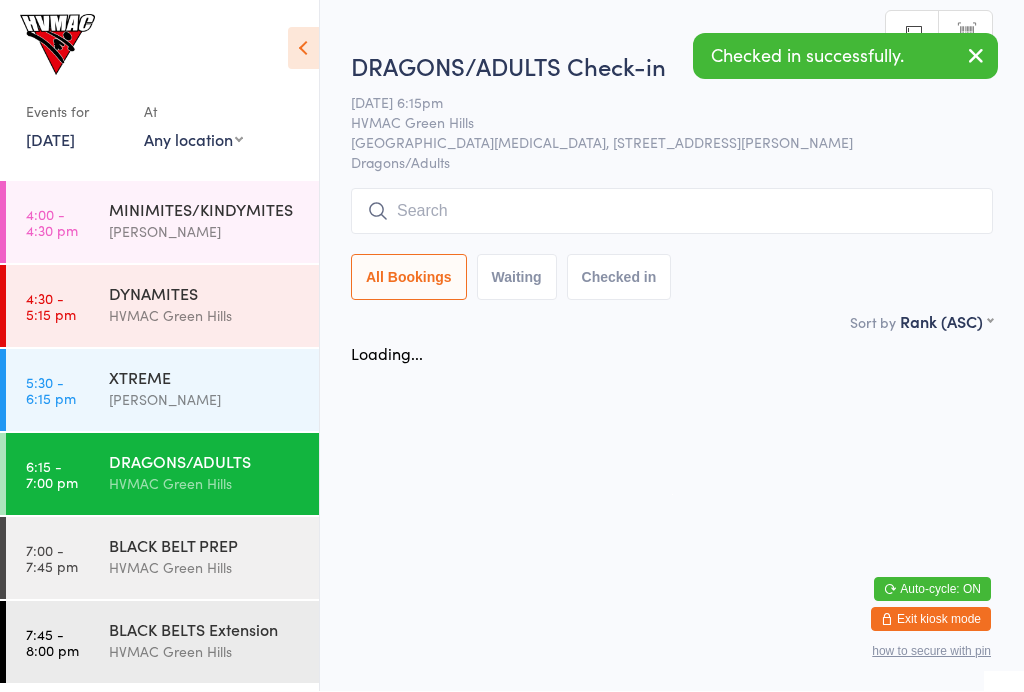 scroll, scrollTop: 1, scrollLeft: 0, axis: vertical 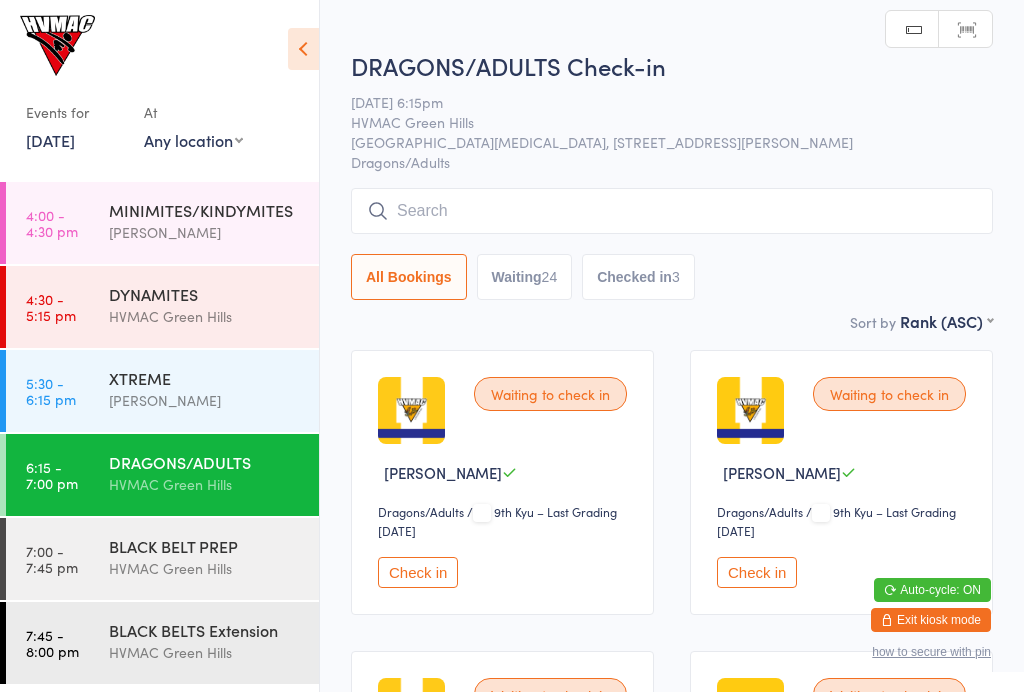 click on "Dragons/Adults" at bounding box center [672, 162] 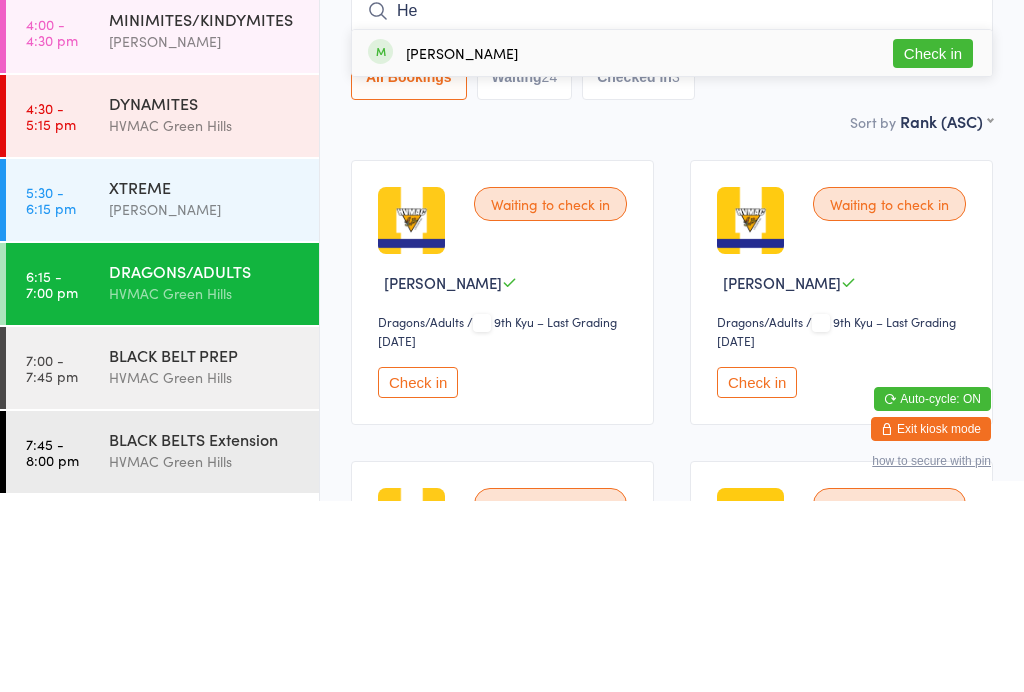 type on "He" 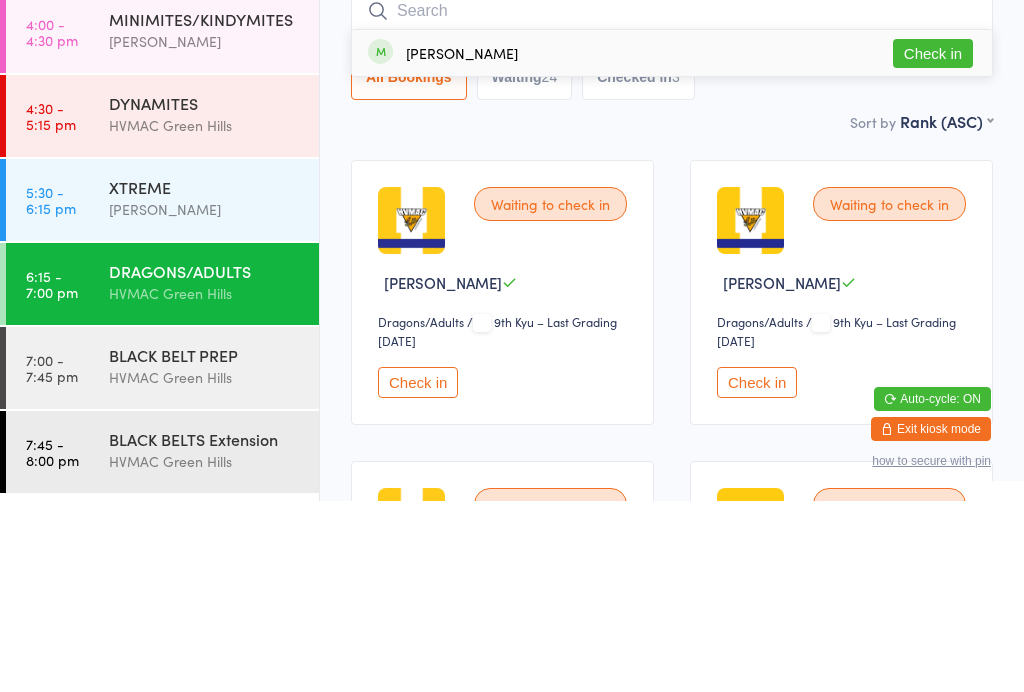 scroll, scrollTop: 191, scrollLeft: 0, axis: vertical 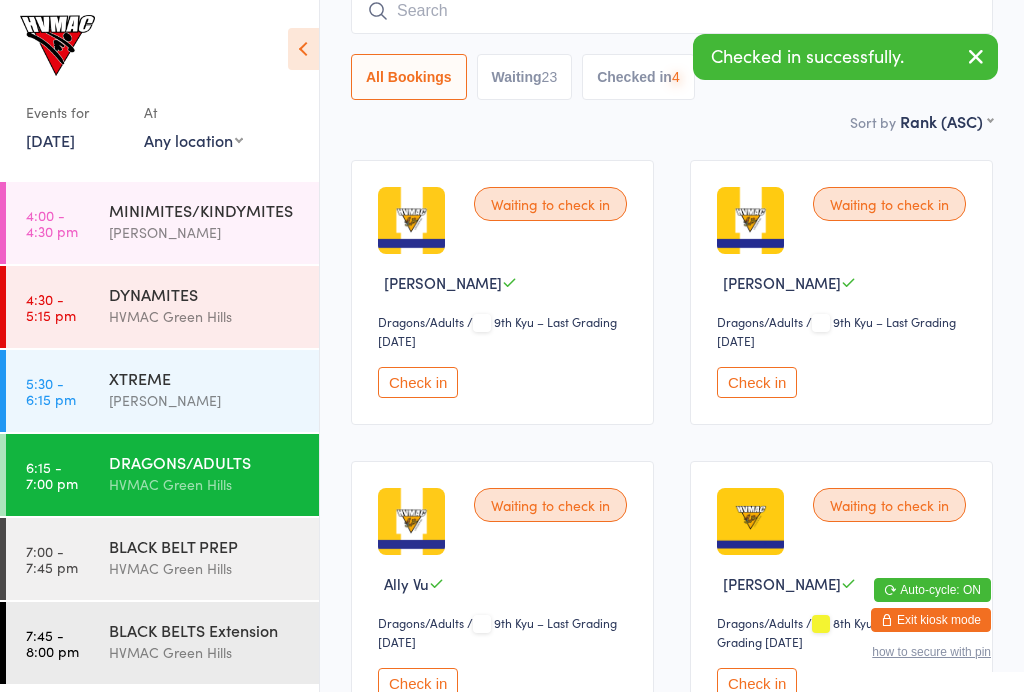 click at bounding box center (672, 11) 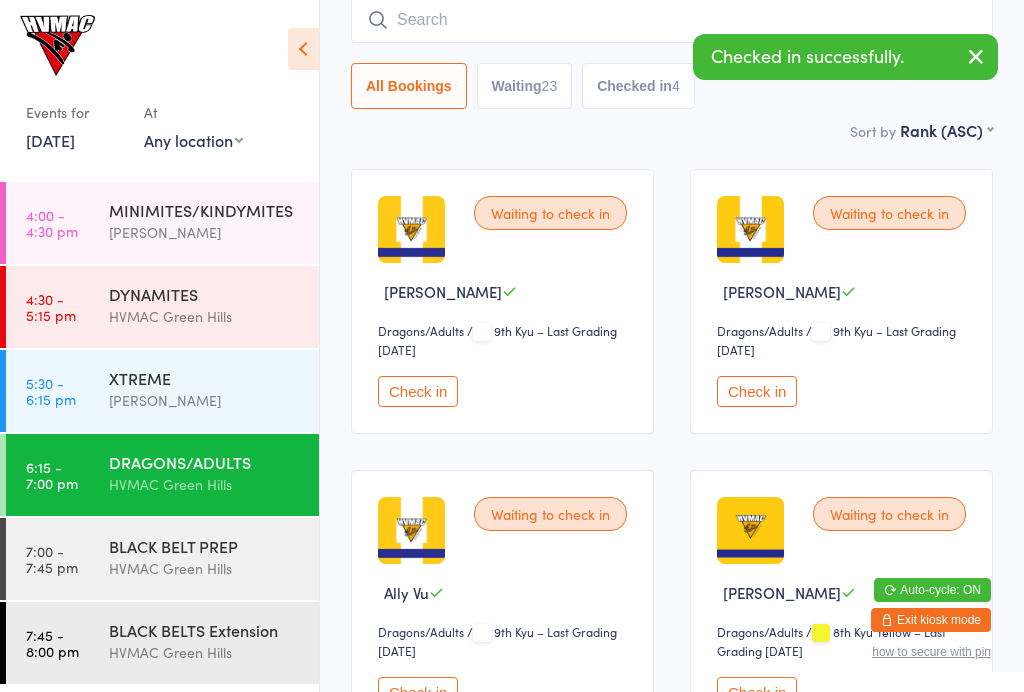 scroll, scrollTop: 181, scrollLeft: 0, axis: vertical 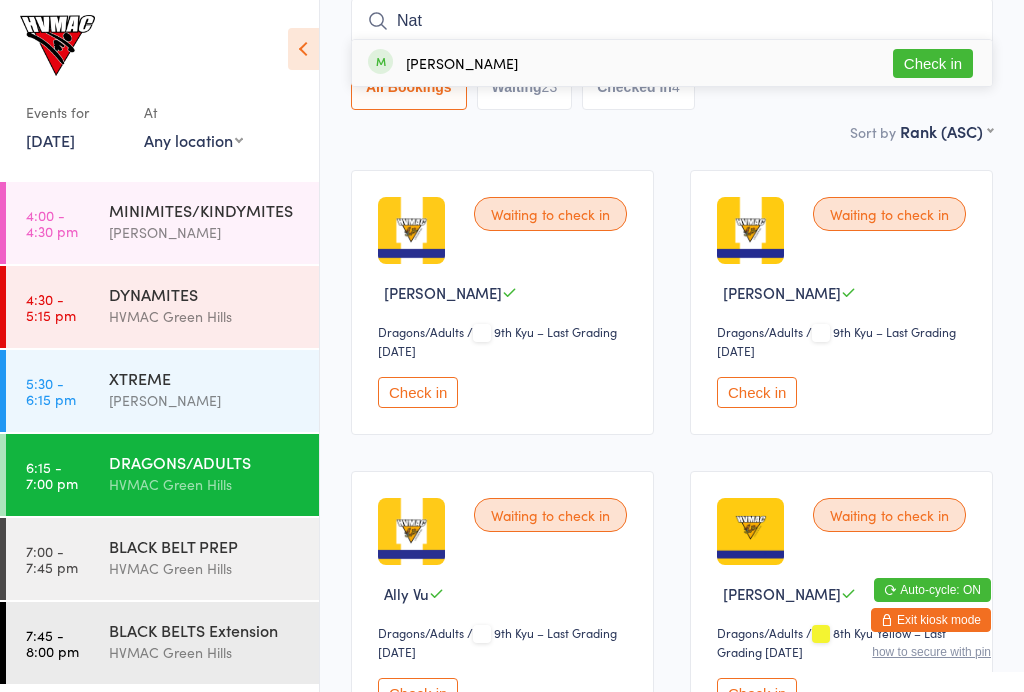 type on "Nat" 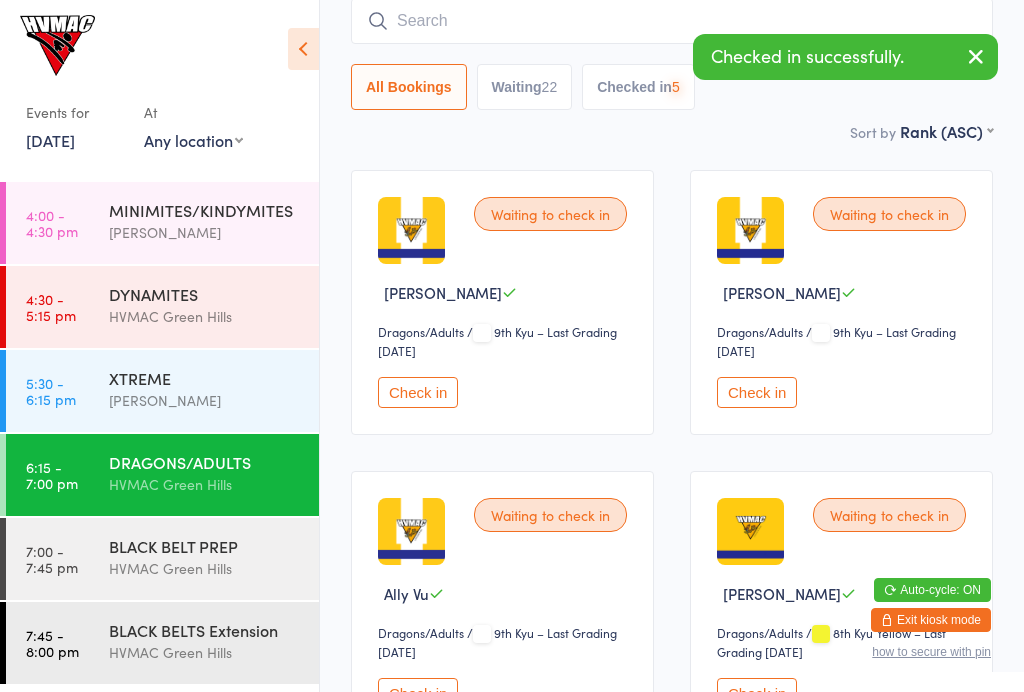 click on "XTREME" at bounding box center [205, 378] 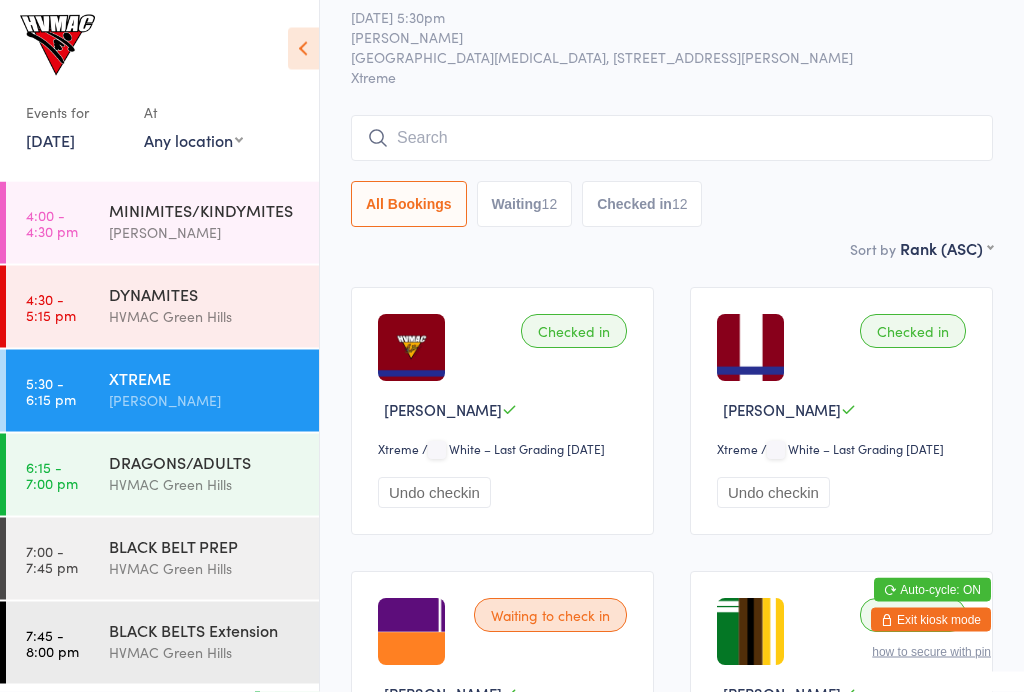 scroll, scrollTop: 0, scrollLeft: 0, axis: both 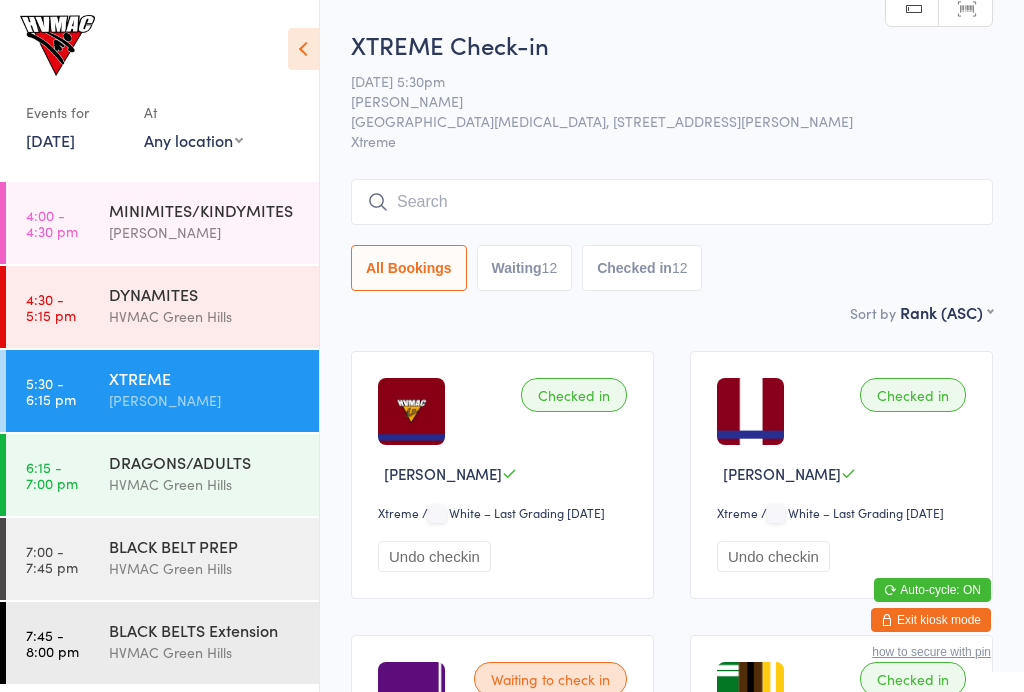 click on "DRAGONS/ADULTS" at bounding box center [205, 462] 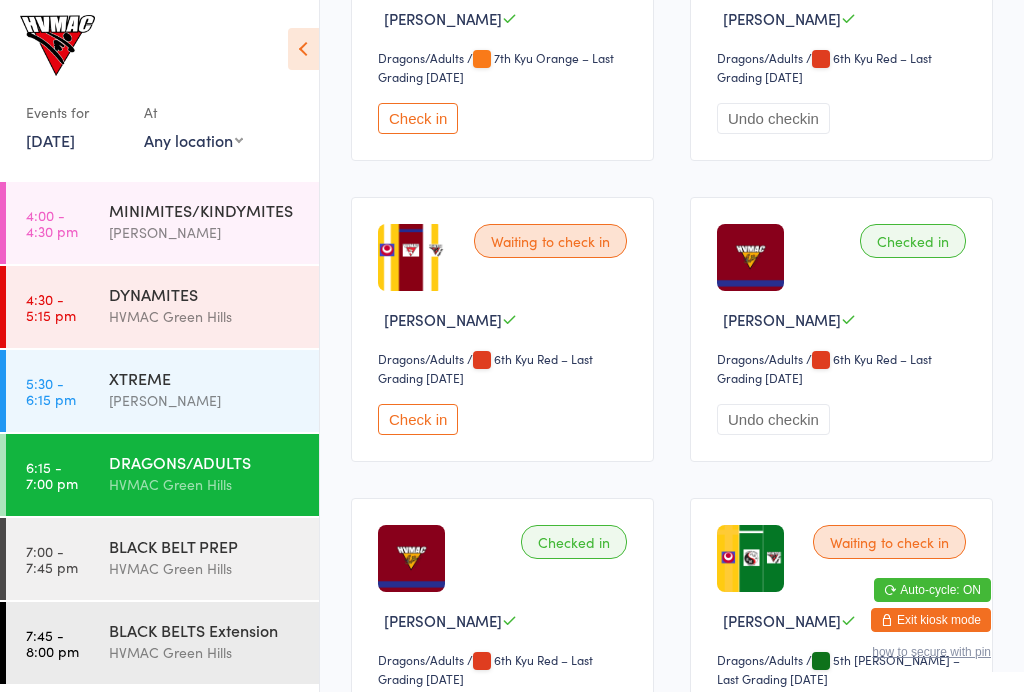 scroll, scrollTop: 1337, scrollLeft: 0, axis: vertical 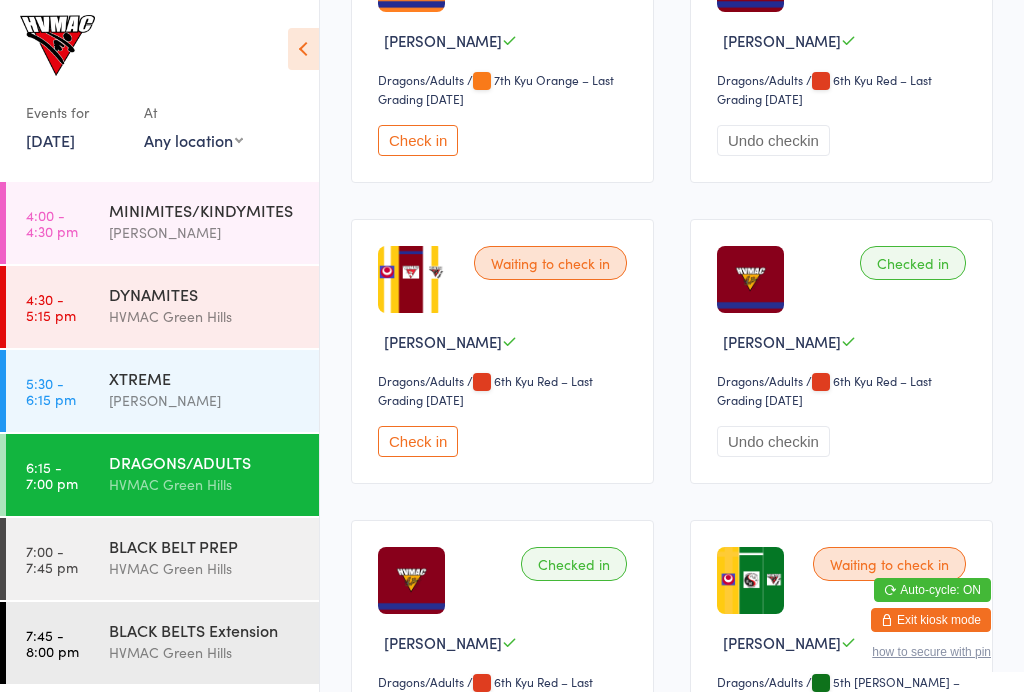 click on "XTREME" at bounding box center [205, 378] 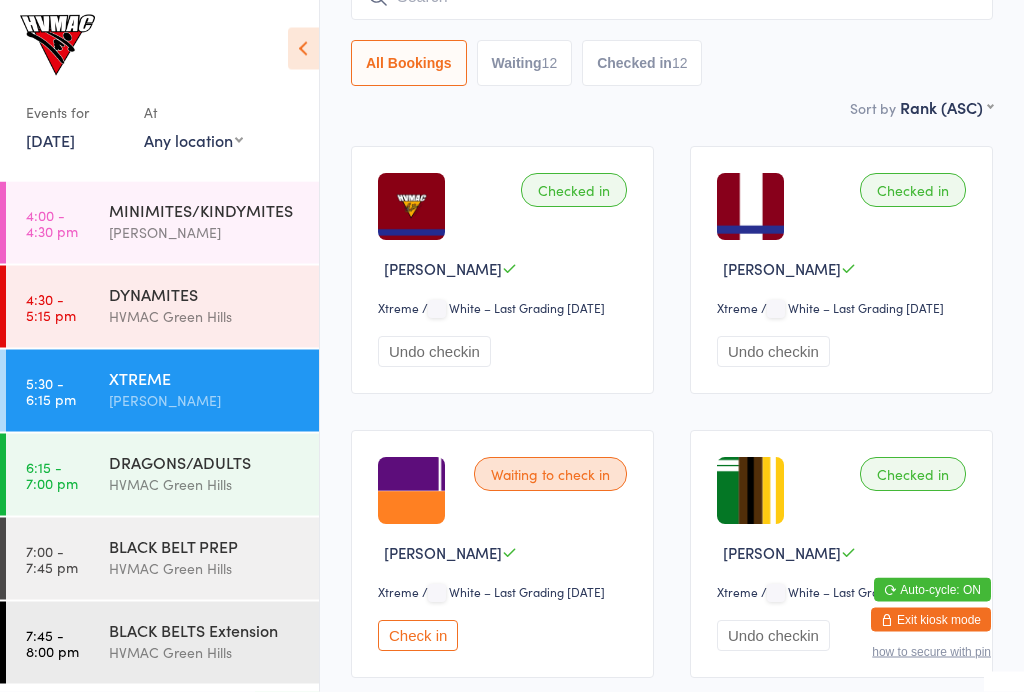 scroll, scrollTop: 205, scrollLeft: 0, axis: vertical 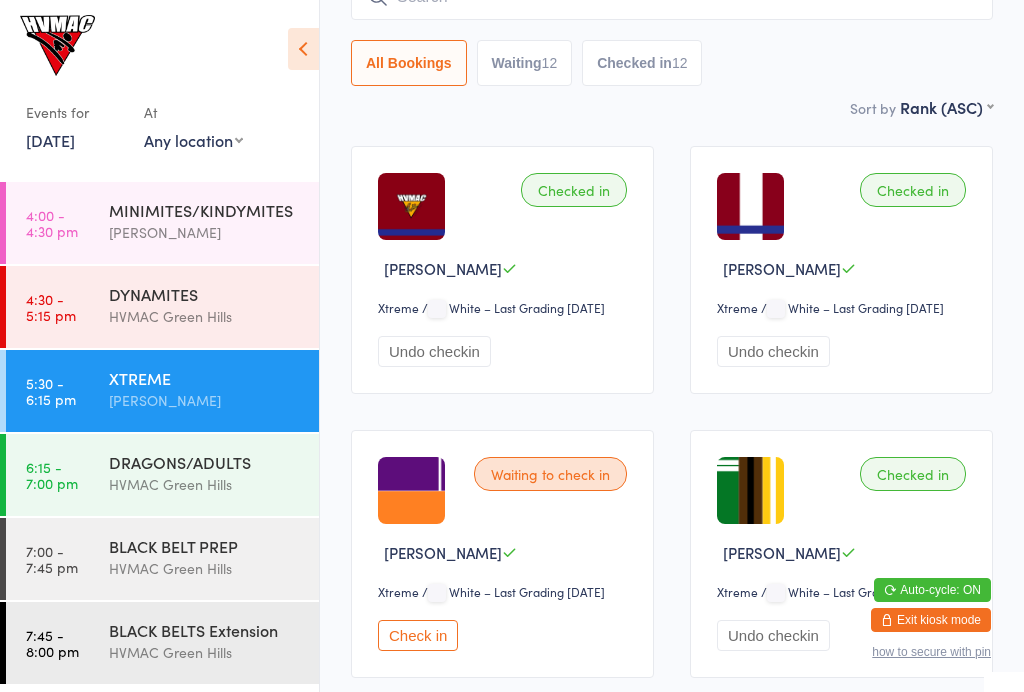 click on "Checked in [PERSON_NAME]  Xtreme  Xtreme   /  White – Last Grading [DATE]   Undo checkin" at bounding box center (841, 270) 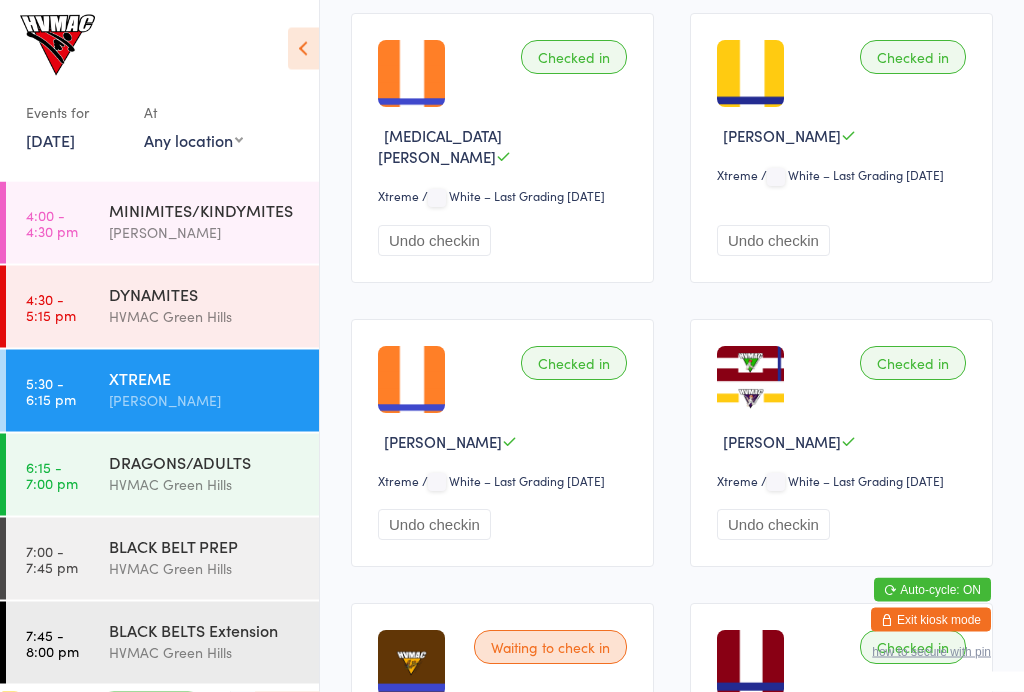 scroll, scrollTop: 907, scrollLeft: 0, axis: vertical 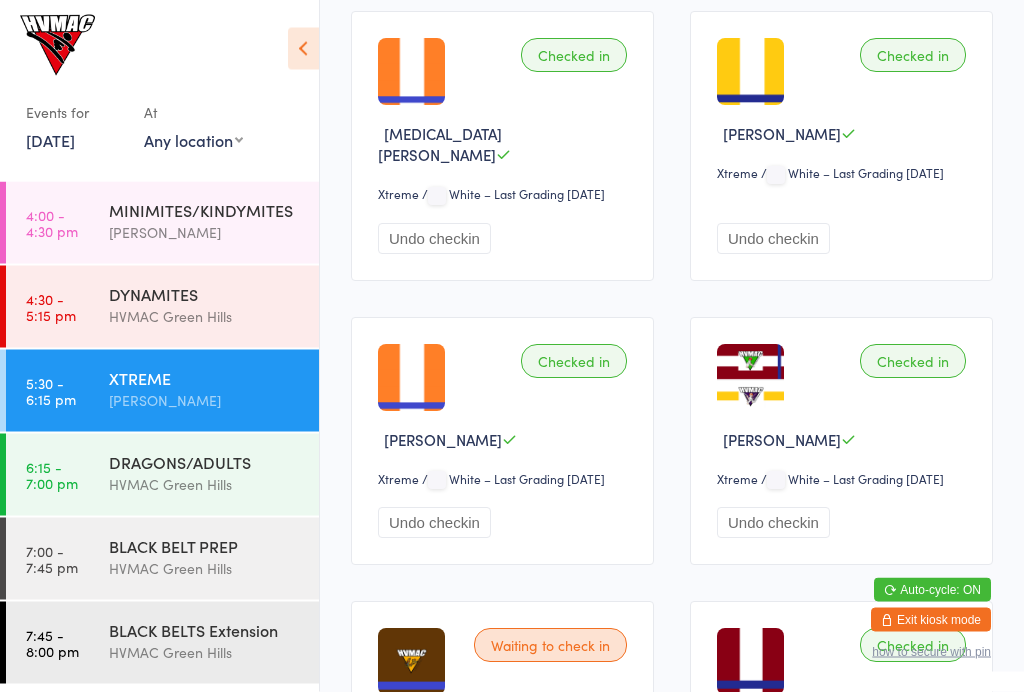 click on "Undo checkin" at bounding box center [434, 239] 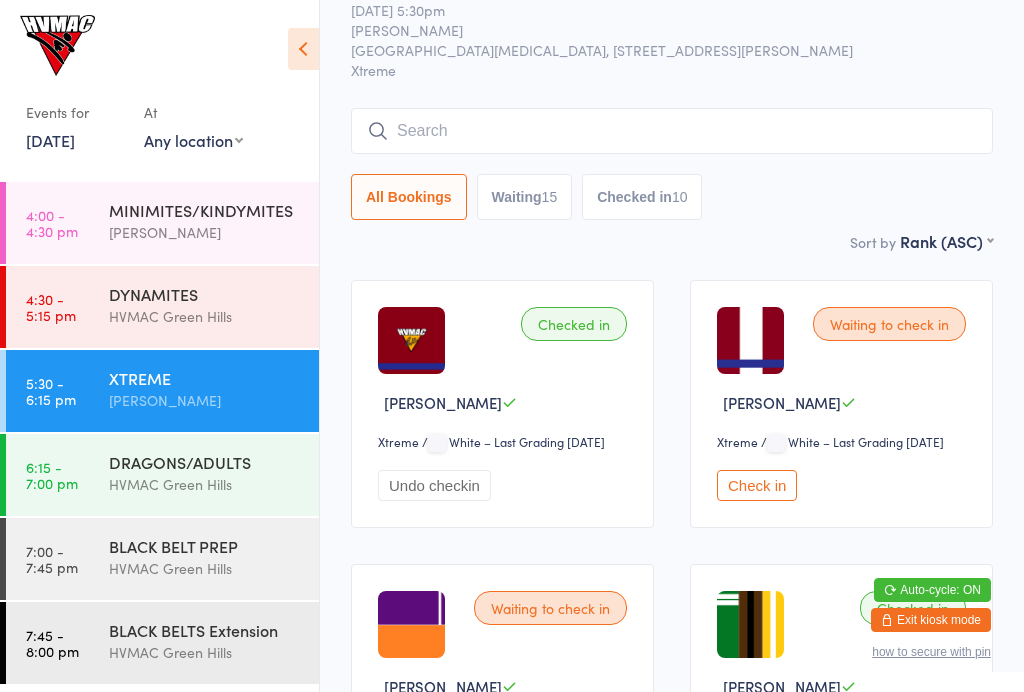 scroll, scrollTop: 73, scrollLeft: 0, axis: vertical 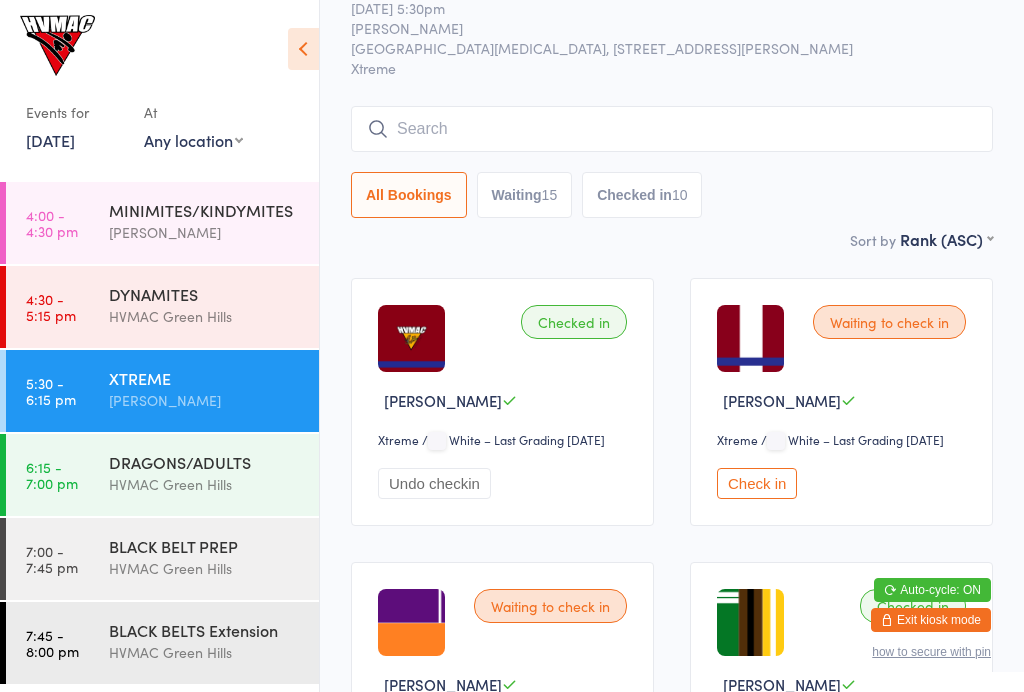click on "Waiting  15" at bounding box center [525, 195] 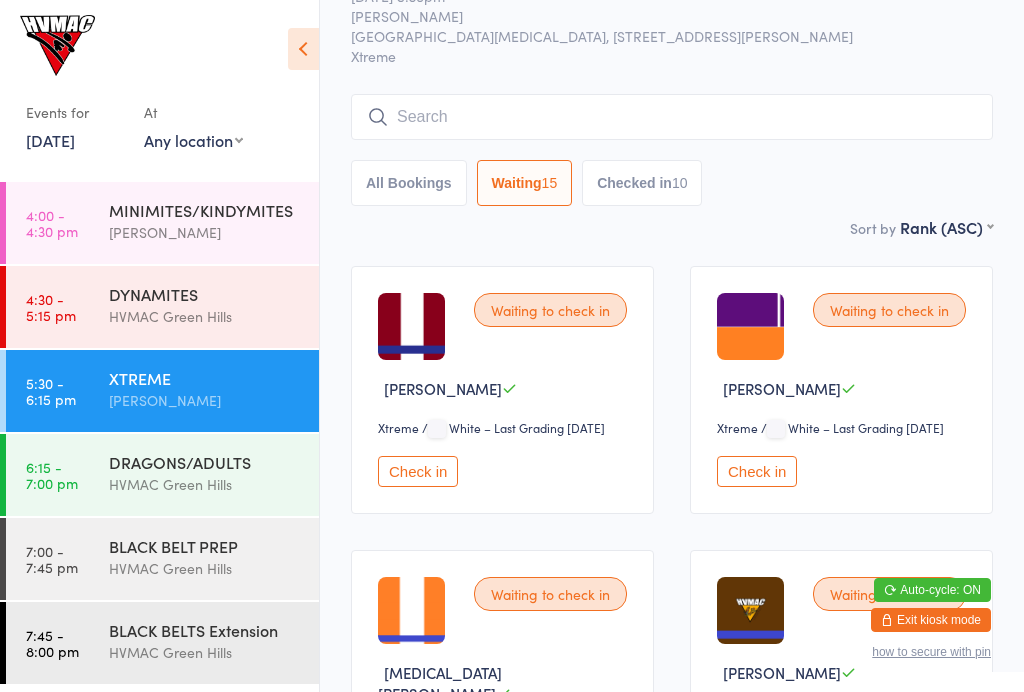 scroll, scrollTop: 58, scrollLeft: 0, axis: vertical 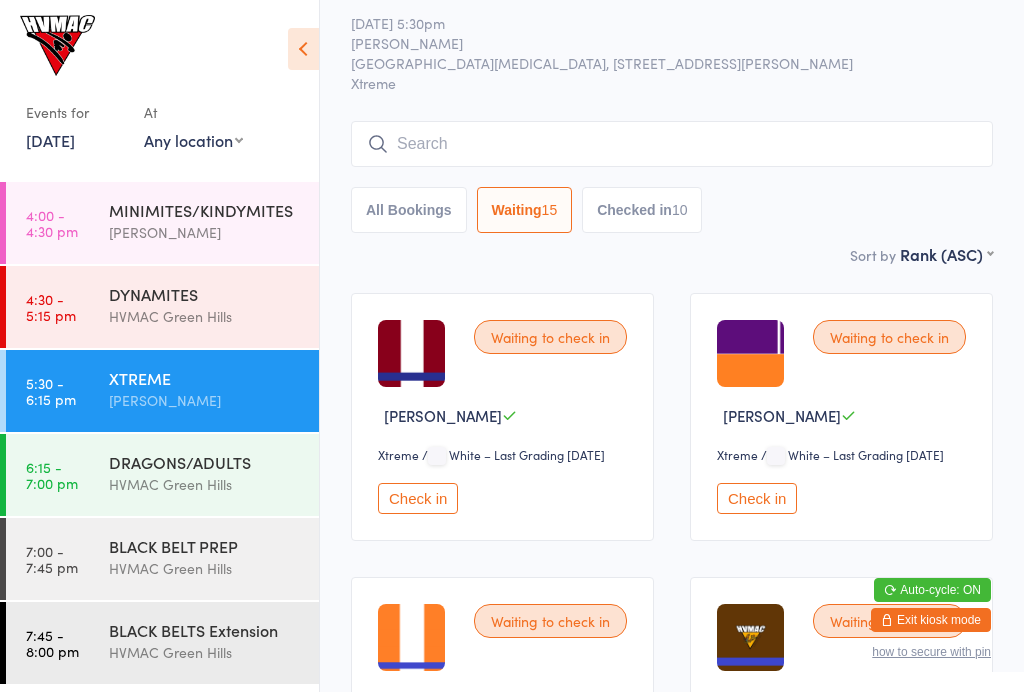 click on "Checked in  10" at bounding box center [642, 210] 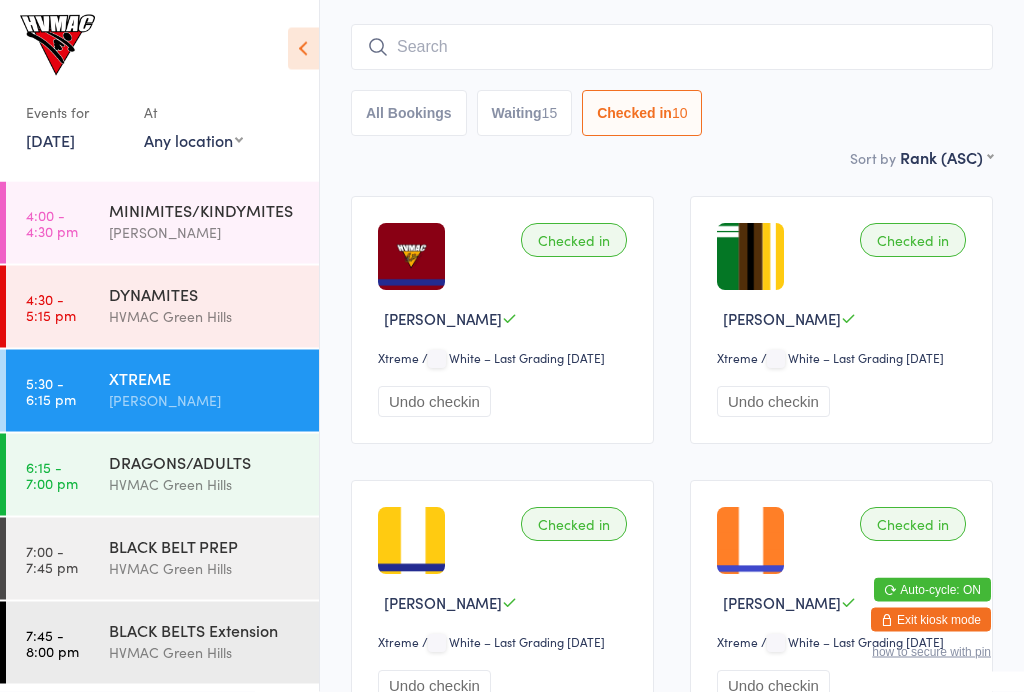 scroll, scrollTop: 0, scrollLeft: 0, axis: both 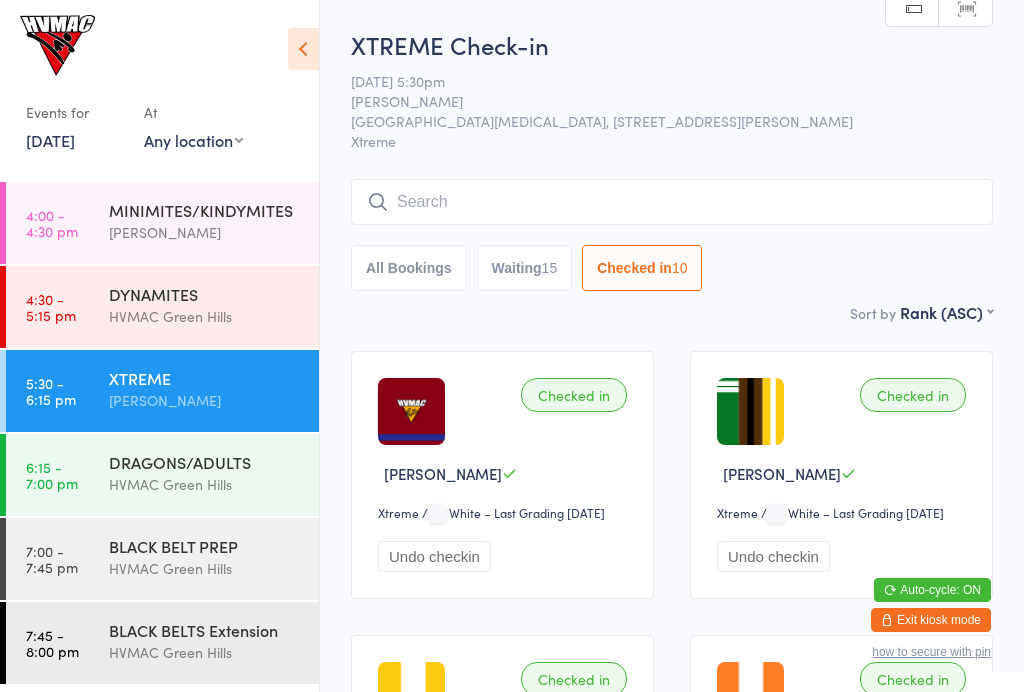 click on "All Bookings" at bounding box center (409, 268) 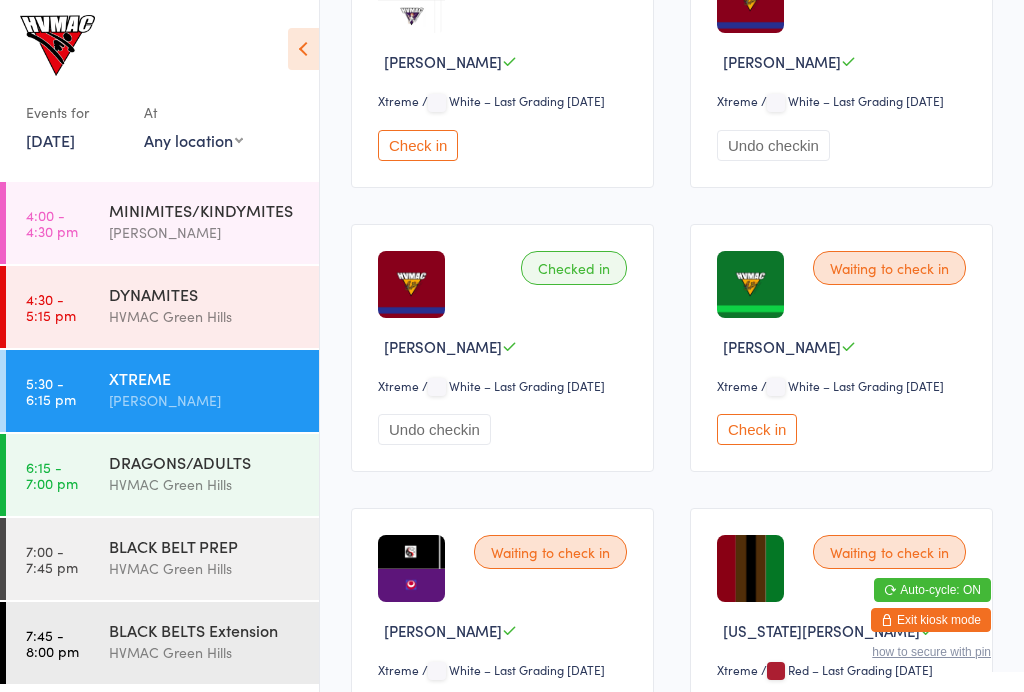 scroll, scrollTop: 2426, scrollLeft: 0, axis: vertical 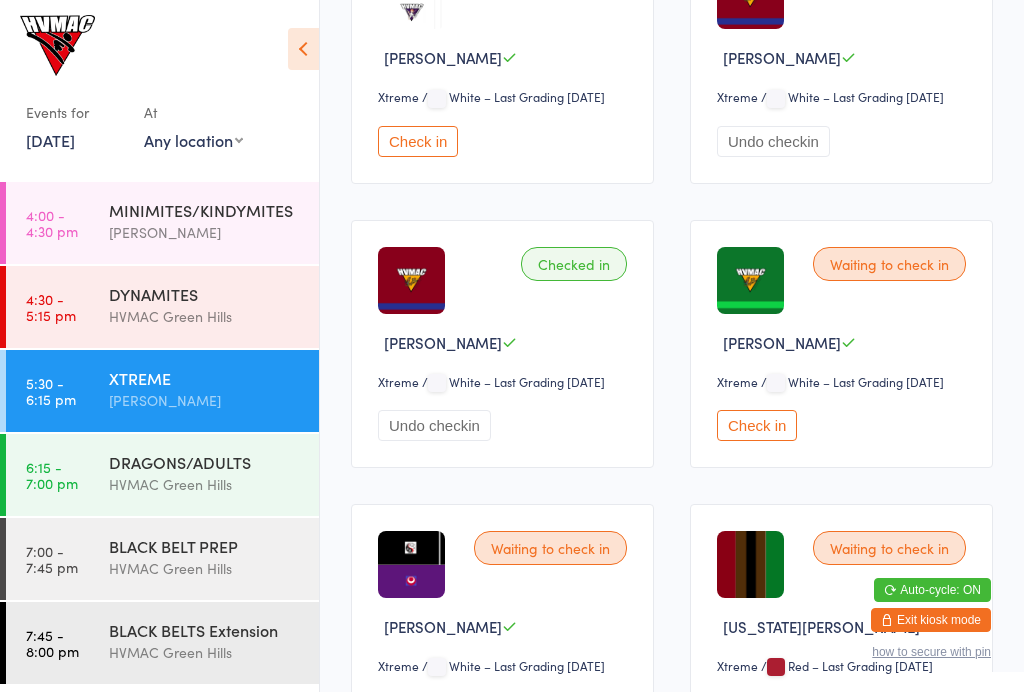 click on "Undo checkin" at bounding box center [773, 141] 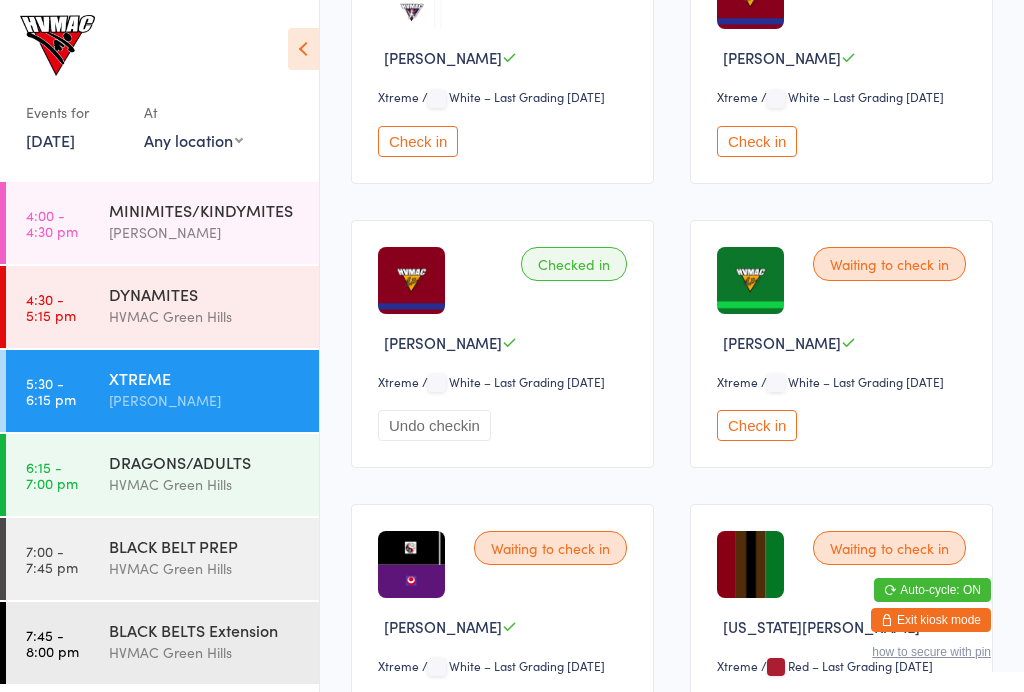 click on "Check in" at bounding box center (757, 141) 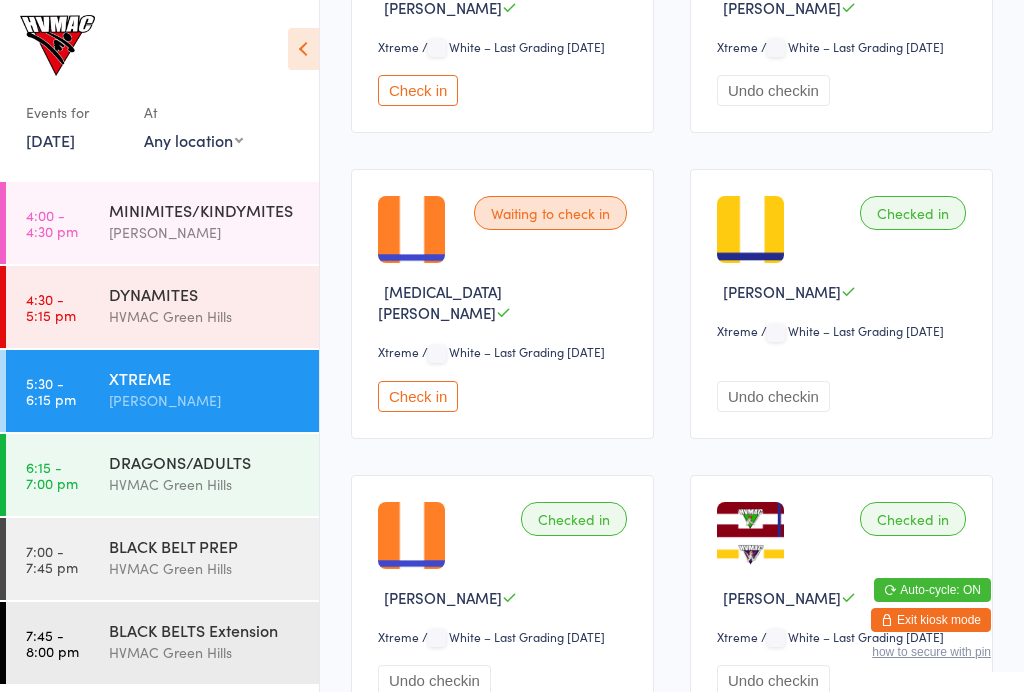 scroll, scrollTop: 748, scrollLeft: 0, axis: vertical 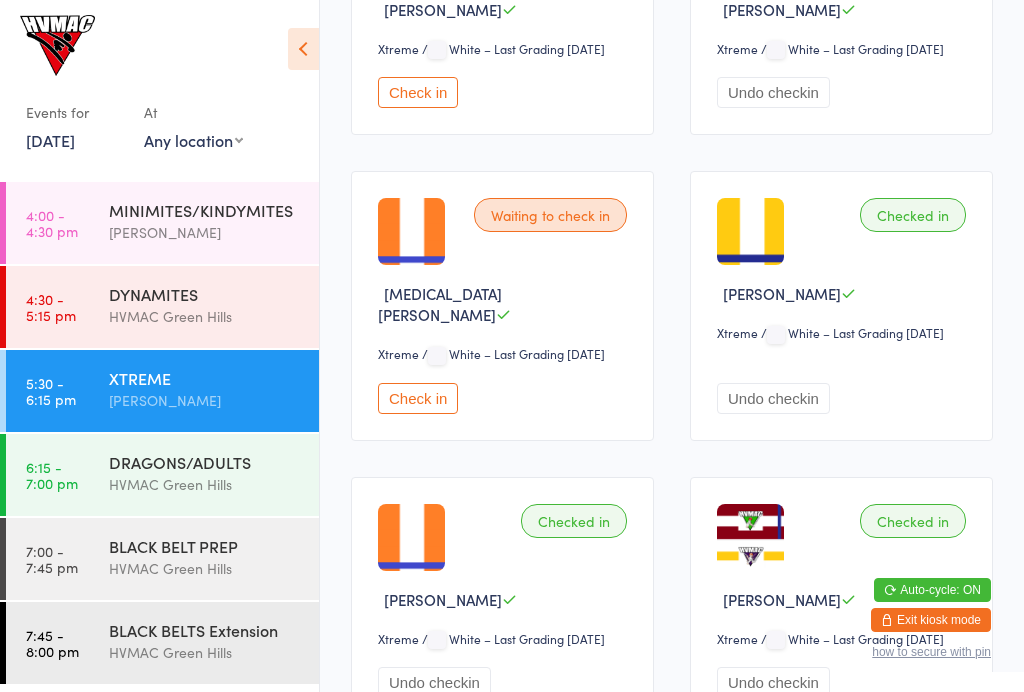 click on "Undo checkin" at bounding box center (773, 398) 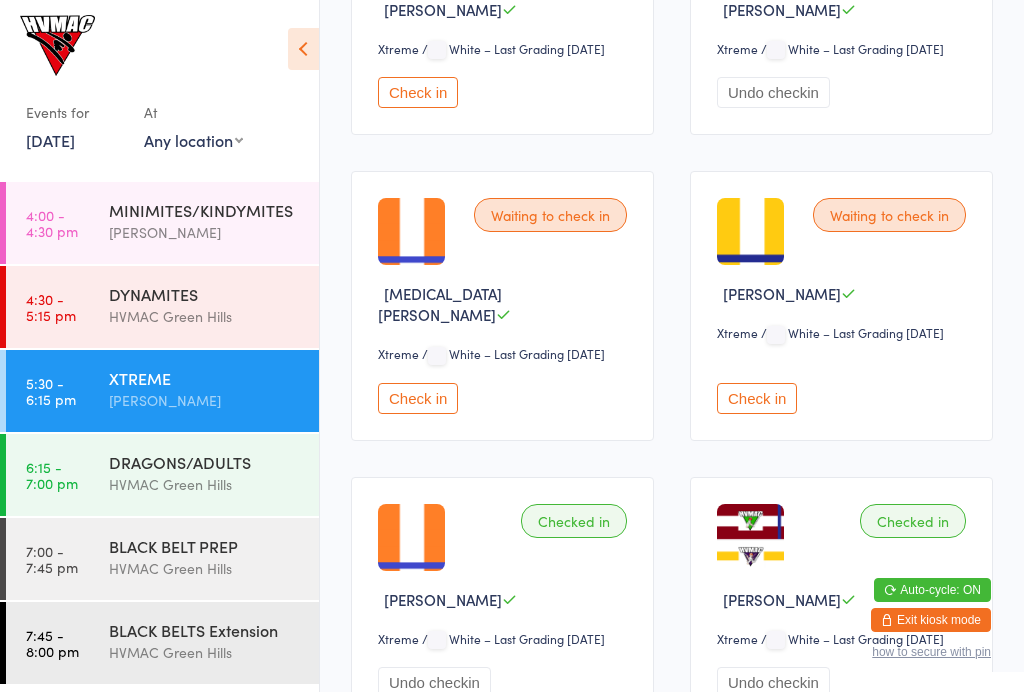 click on "Waiting to check in [PERSON_NAME]  Xtreme  Xtreme   /  White – Last Grading [DATE]   Check in" at bounding box center (841, 305) 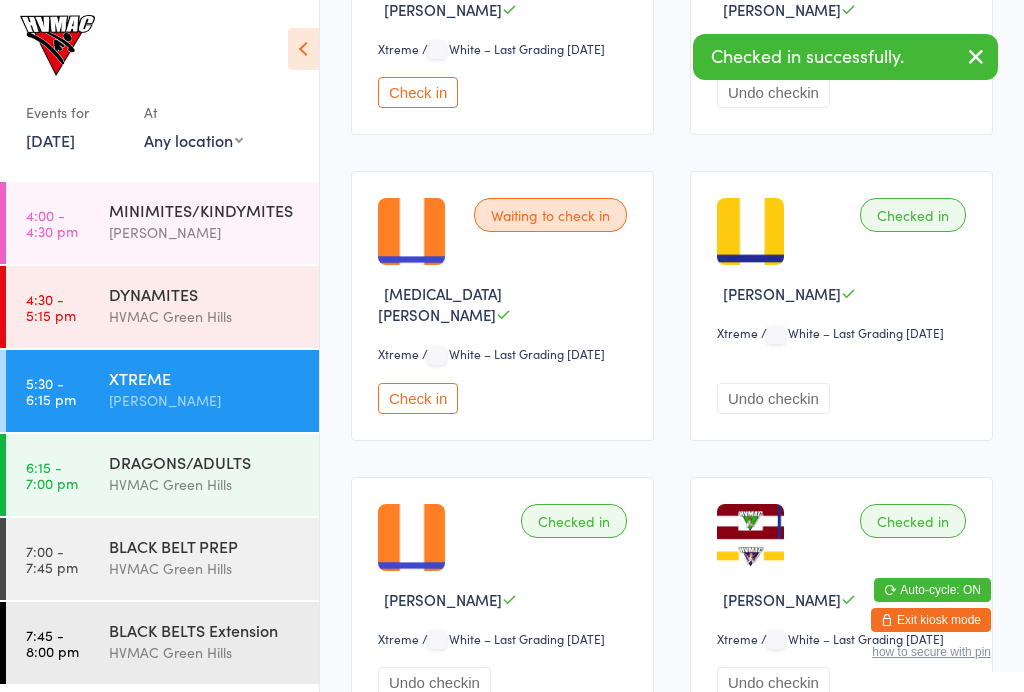 click on "Undo checkin" at bounding box center (773, 398) 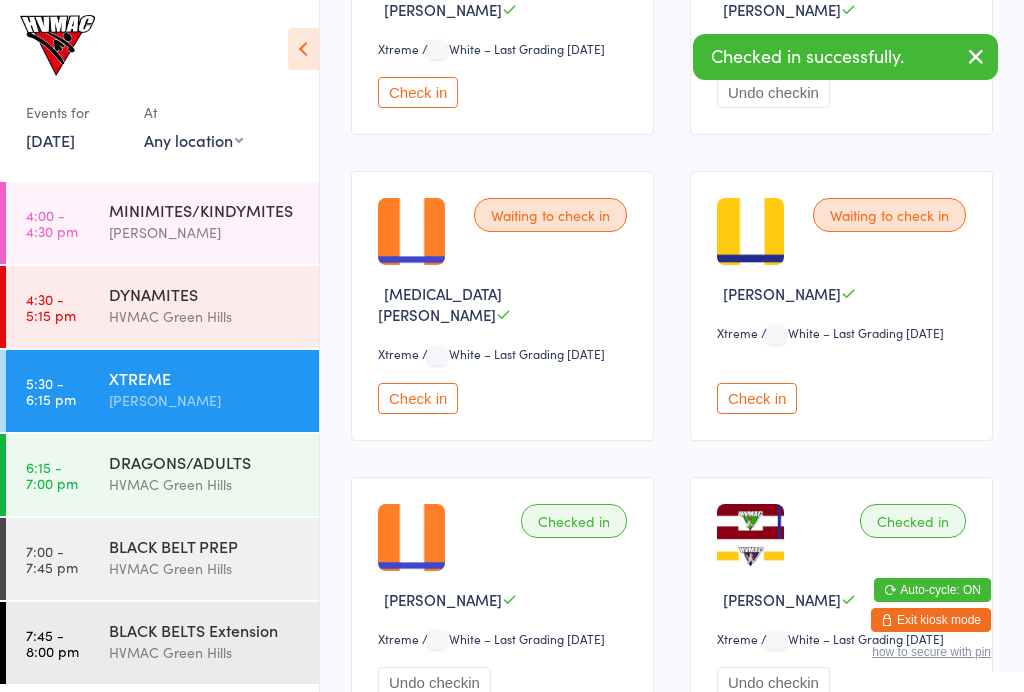 click on "Check in" at bounding box center (757, 398) 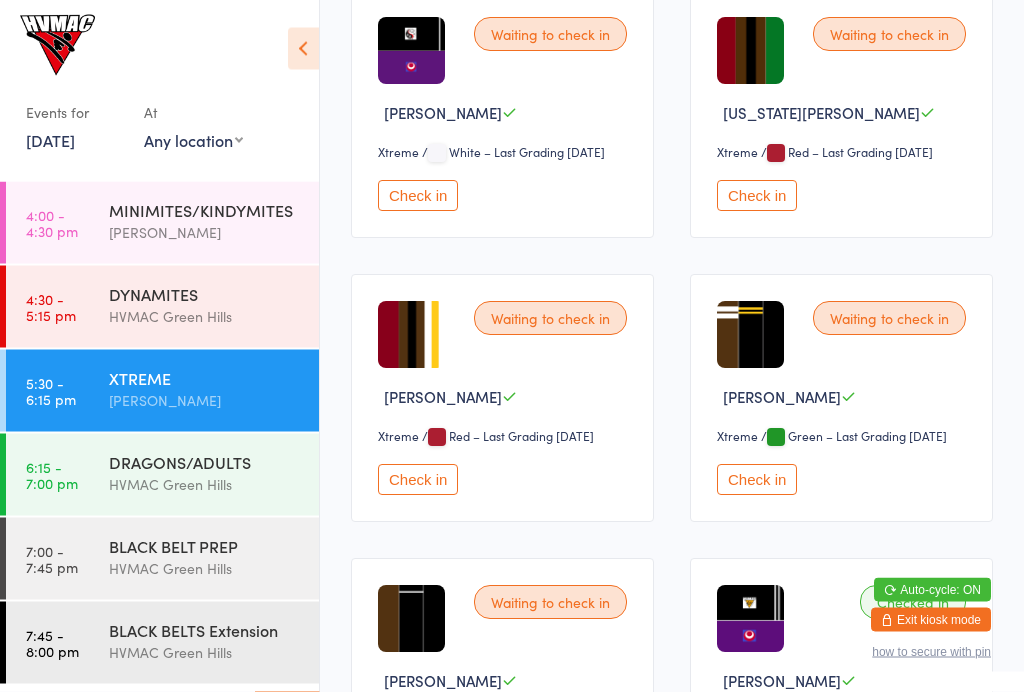 click on "Check in" at bounding box center (757, 196) 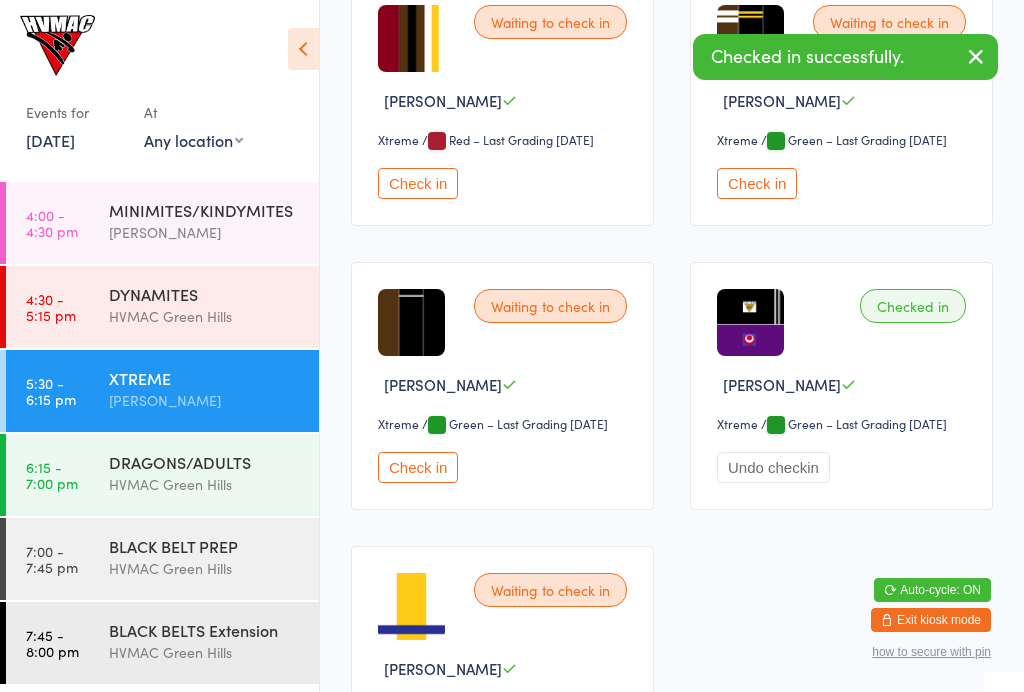 scroll, scrollTop: 3256, scrollLeft: 0, axis: vertical 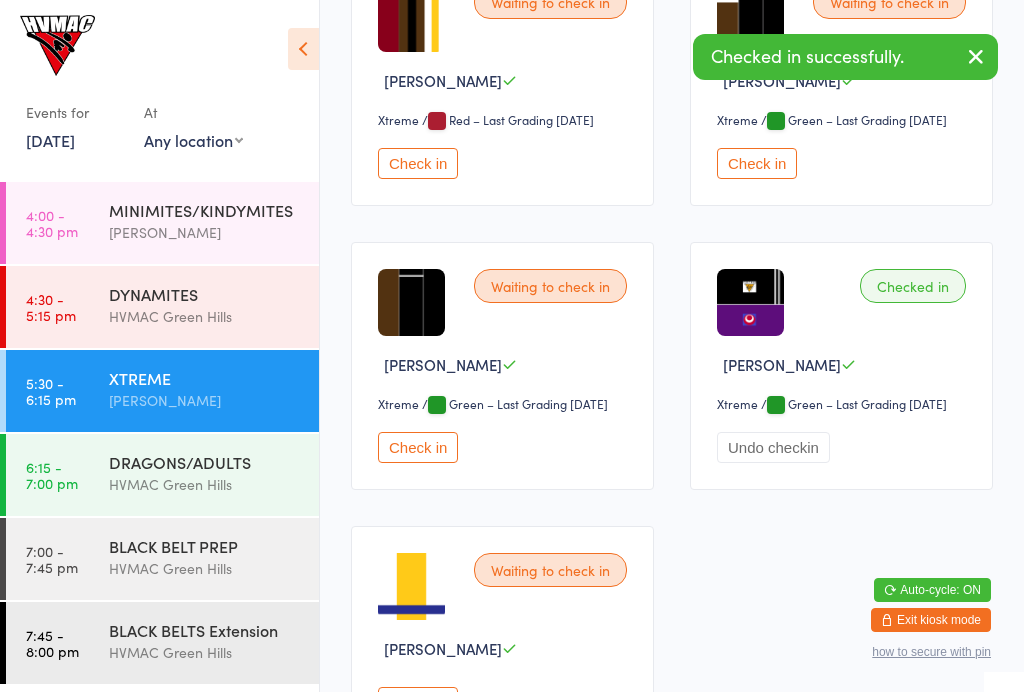 click on "Check in" at bounding box center [757, 163] 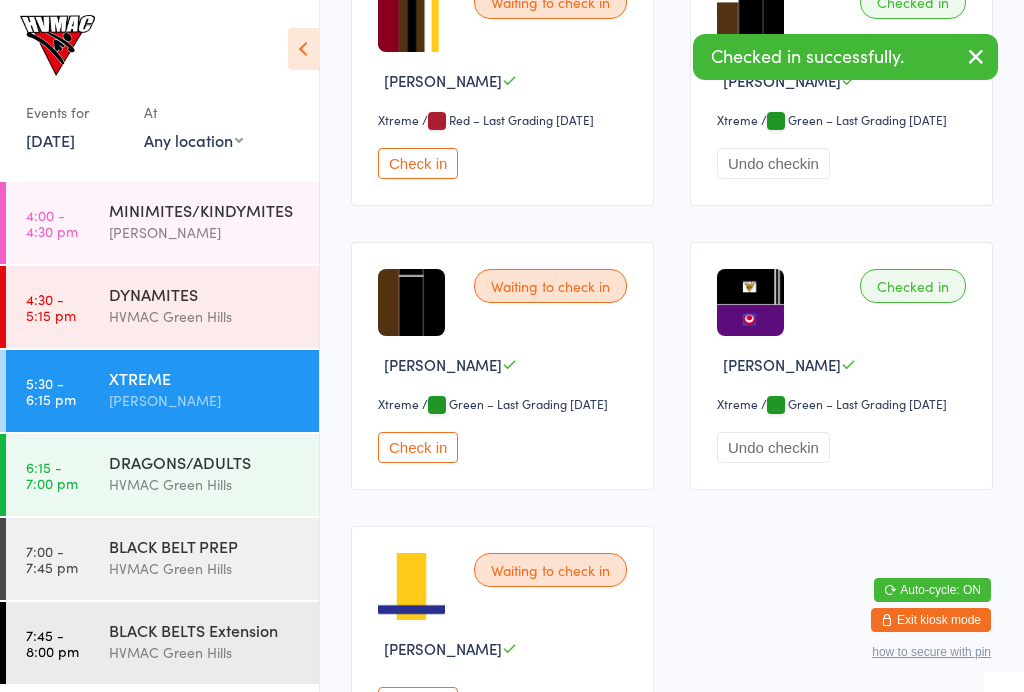 click on "Check in" at bounding box center [418, 163] 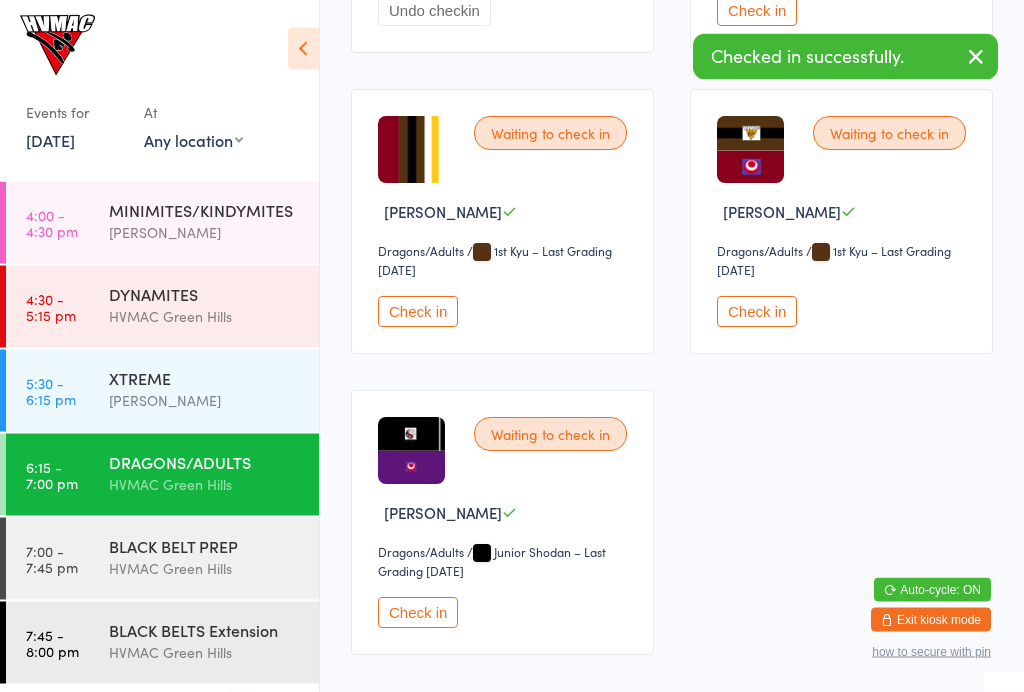 scroll, scrollTop: 4194, scrollLeft: 0, axis: vertical 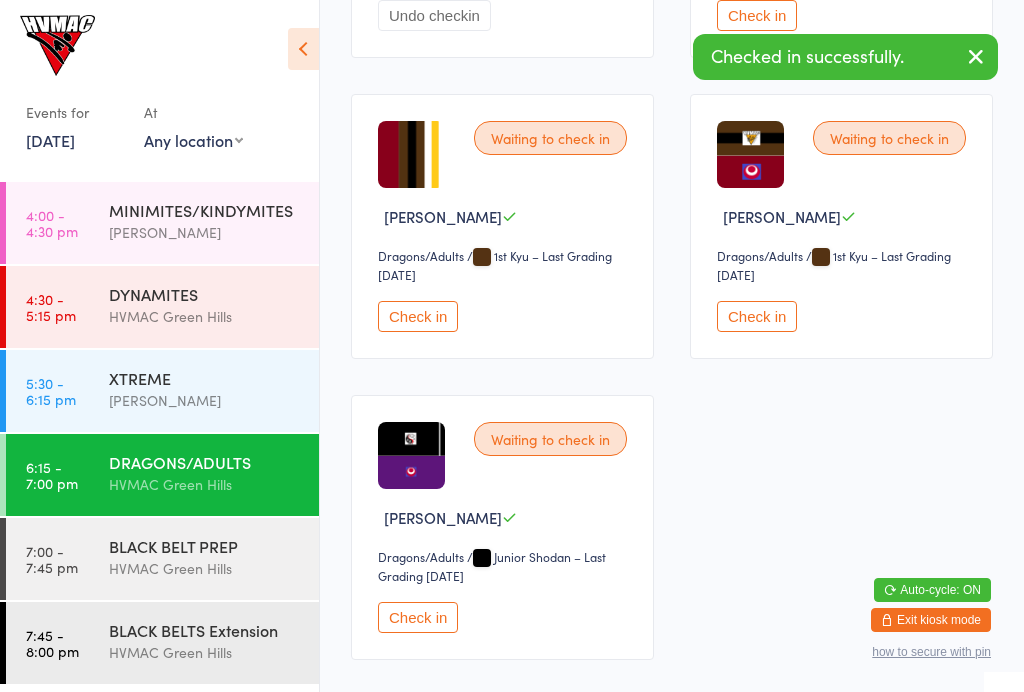 click on "Check in" at bounding box center (418, 316) 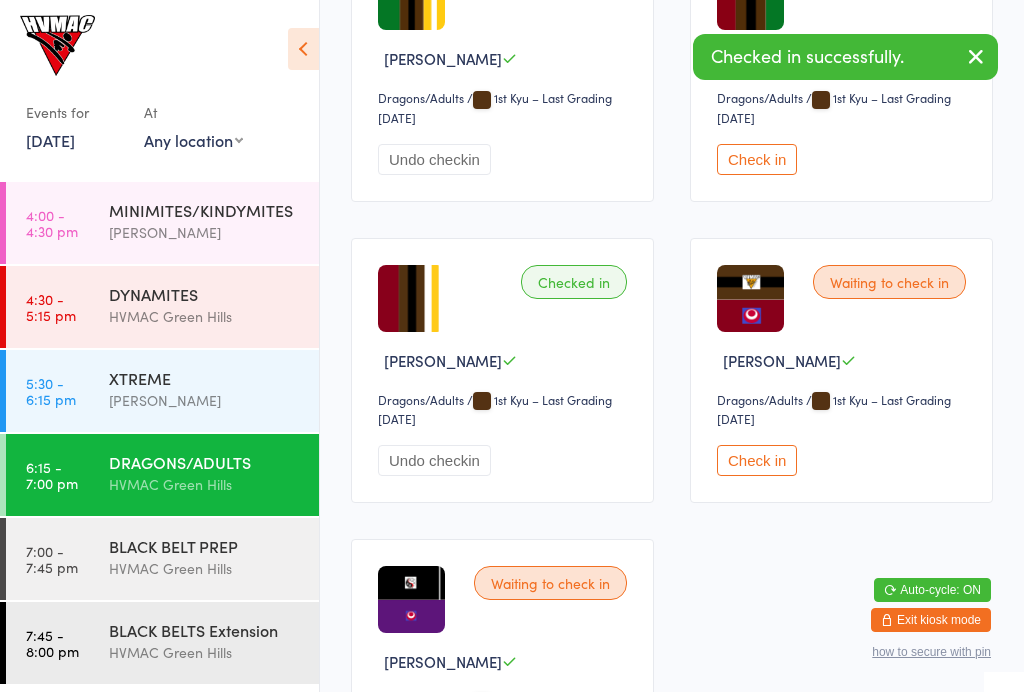 scroll, scrollTop: 4051, scrollLeft: 0, axis: vertical 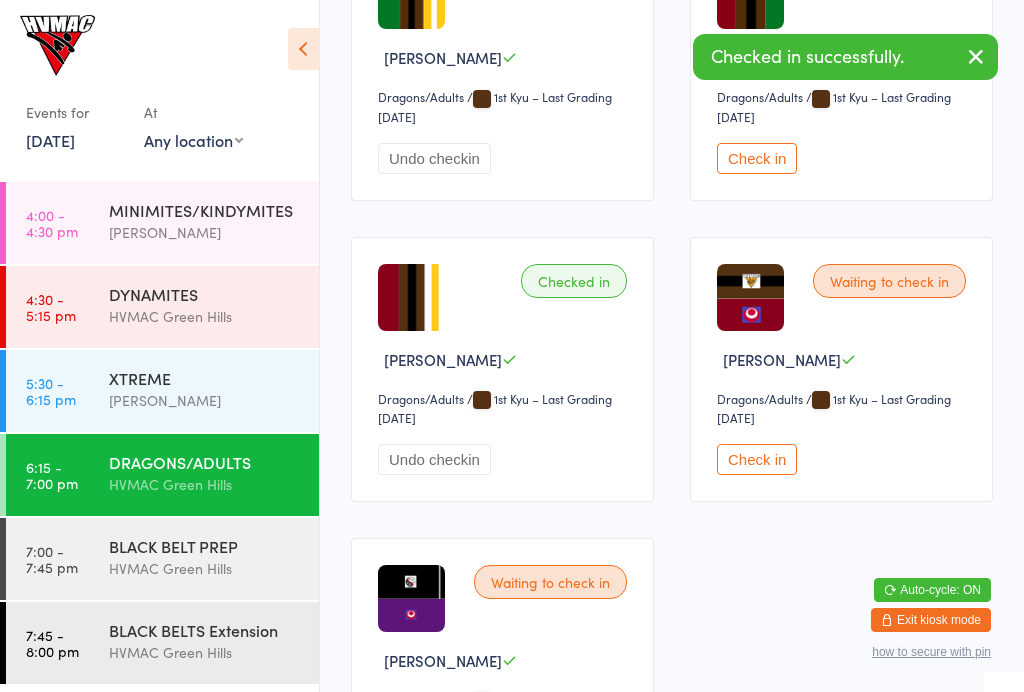 click on "HVMAC Green Hills" at bounding box center (205, 568) 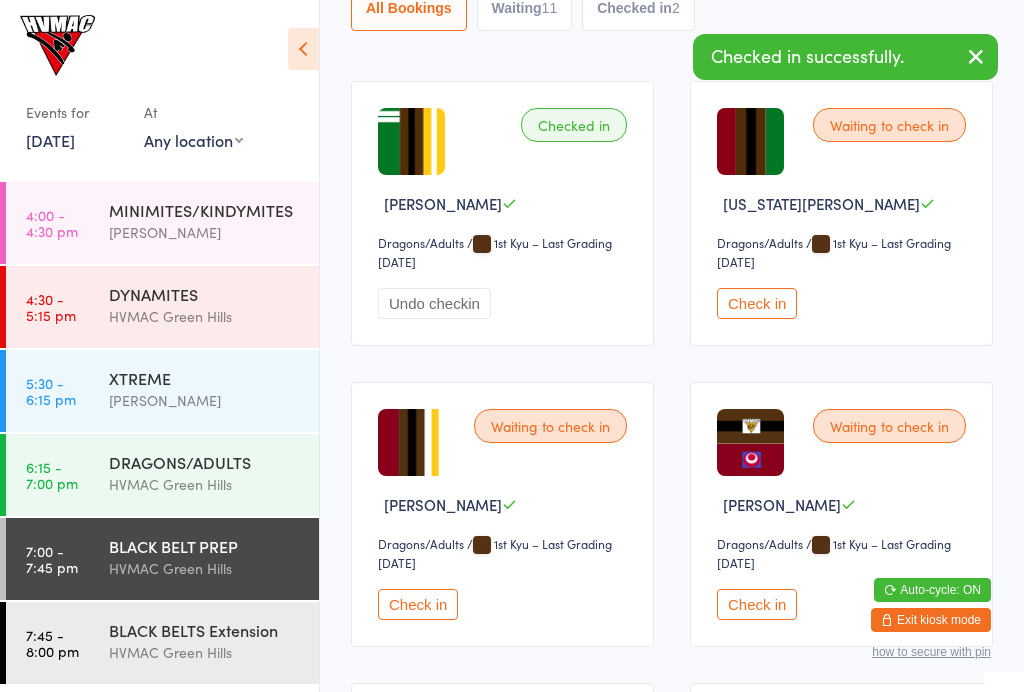 scroll, scrollTop: 281, scrollLeft: 0, axis: vertical 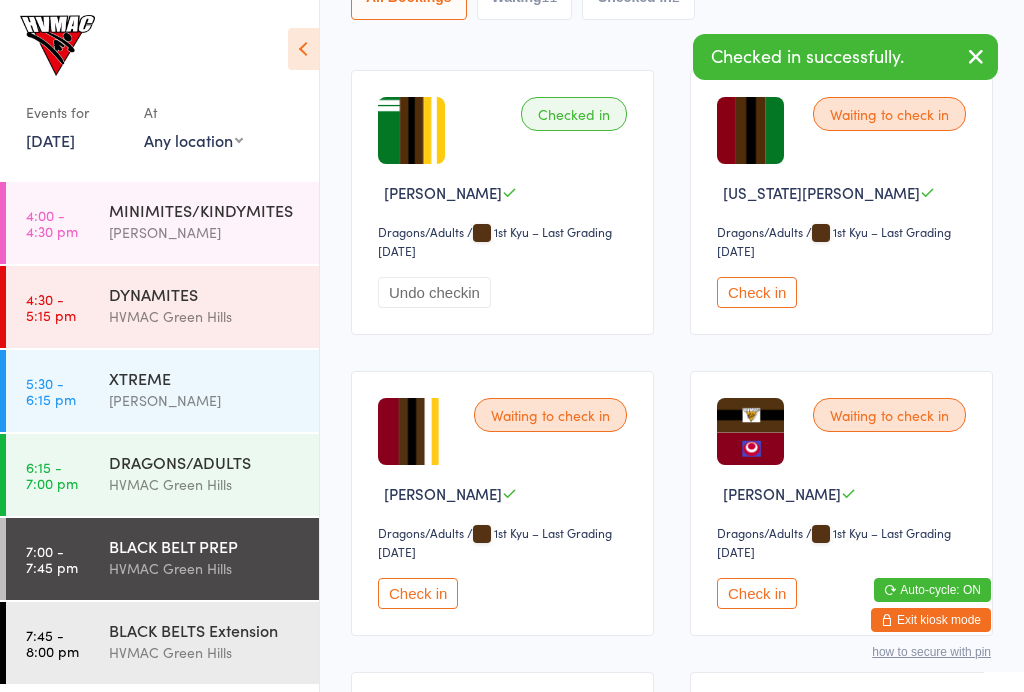 click on "Check in" at bounding box center (757, 292) 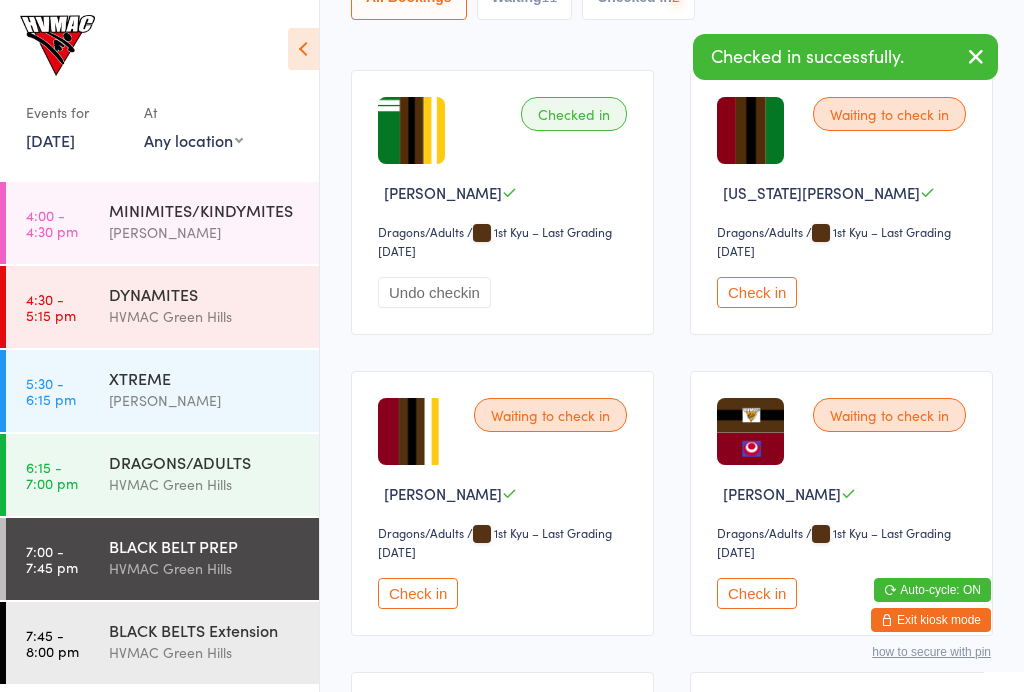 click on "Check in" at bounding box center (757, 292) 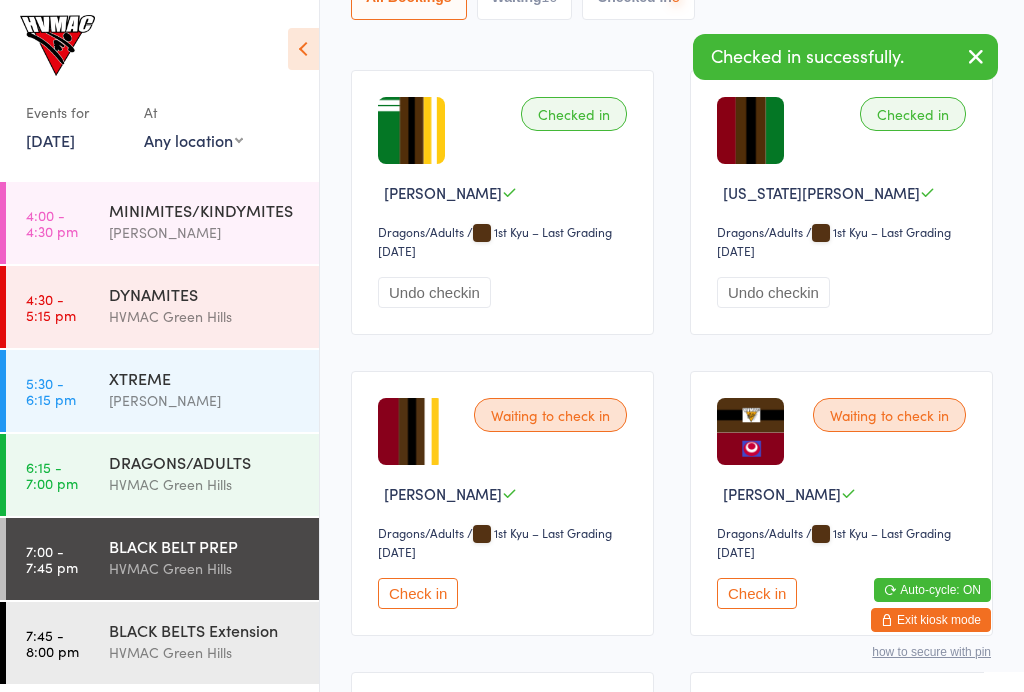 click on "Check in" at bounding box center (418, 593) 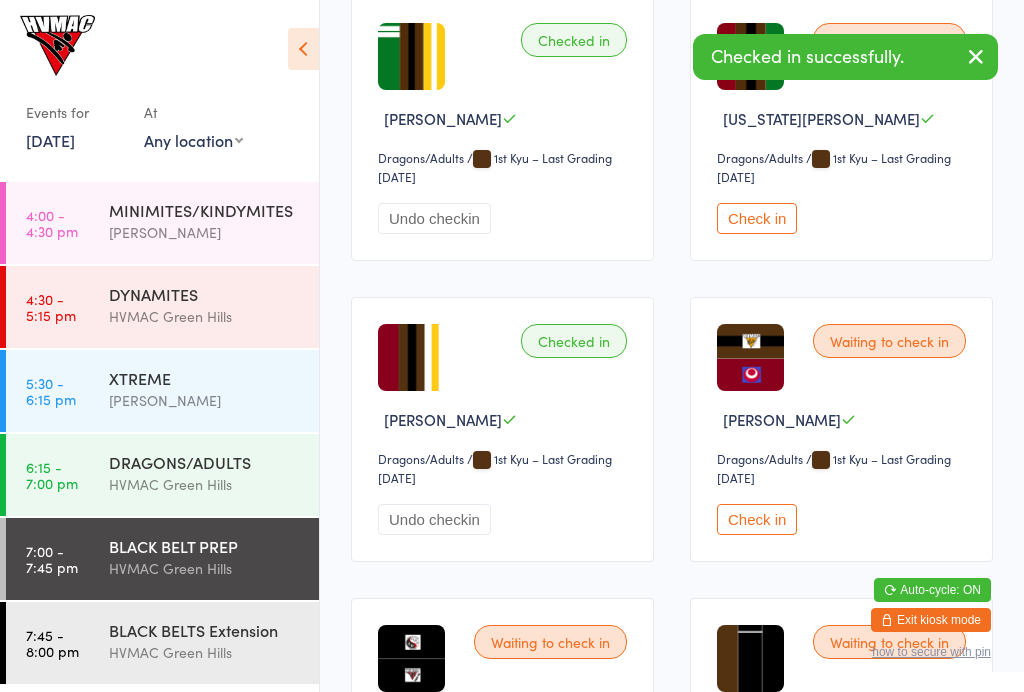 scroll, scrollTop: 350, scrollLeft: 0, axis: vertical 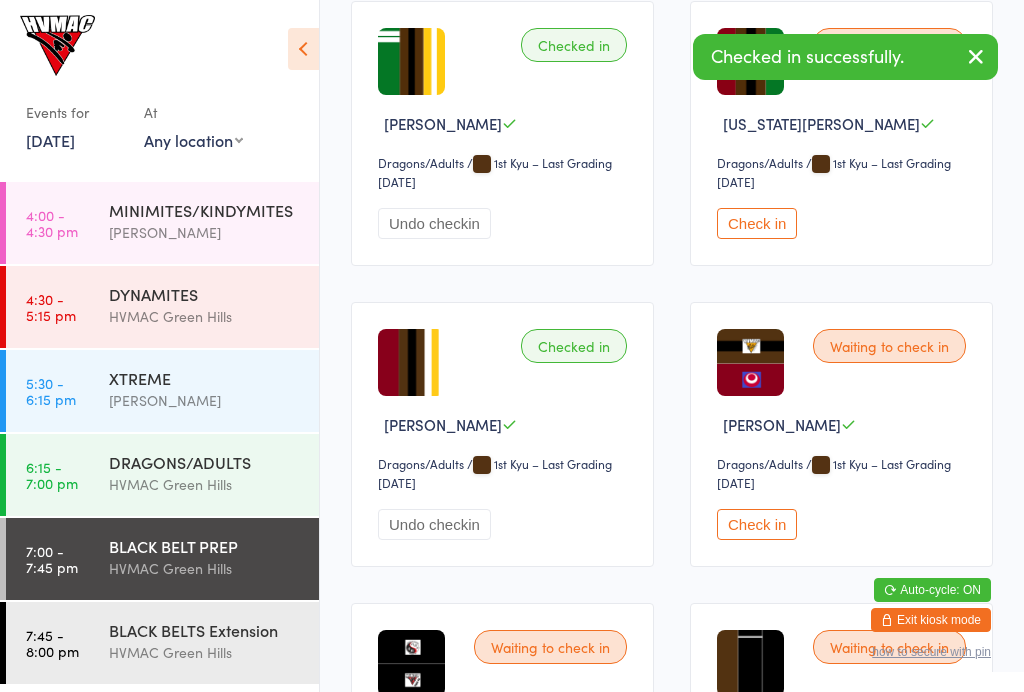 click on "BLACK BELTS Extension HVMAC [GEOGRAPHIC_DATA]" at bounding box center (214, 641) 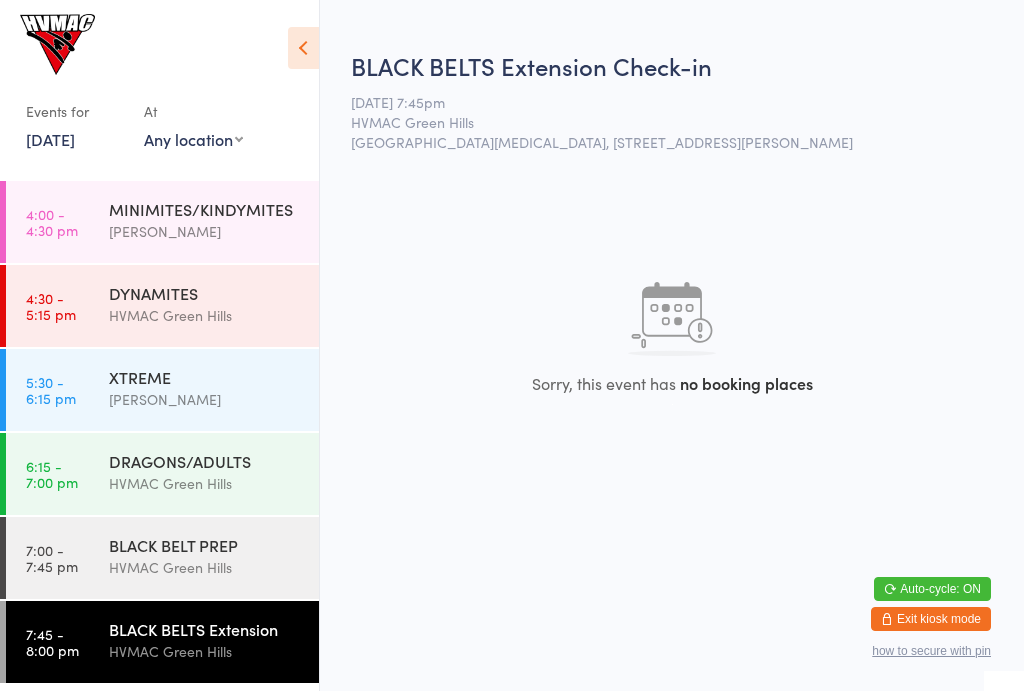 click on "HVMAC Green Hills" at bounding box center (205, 568) 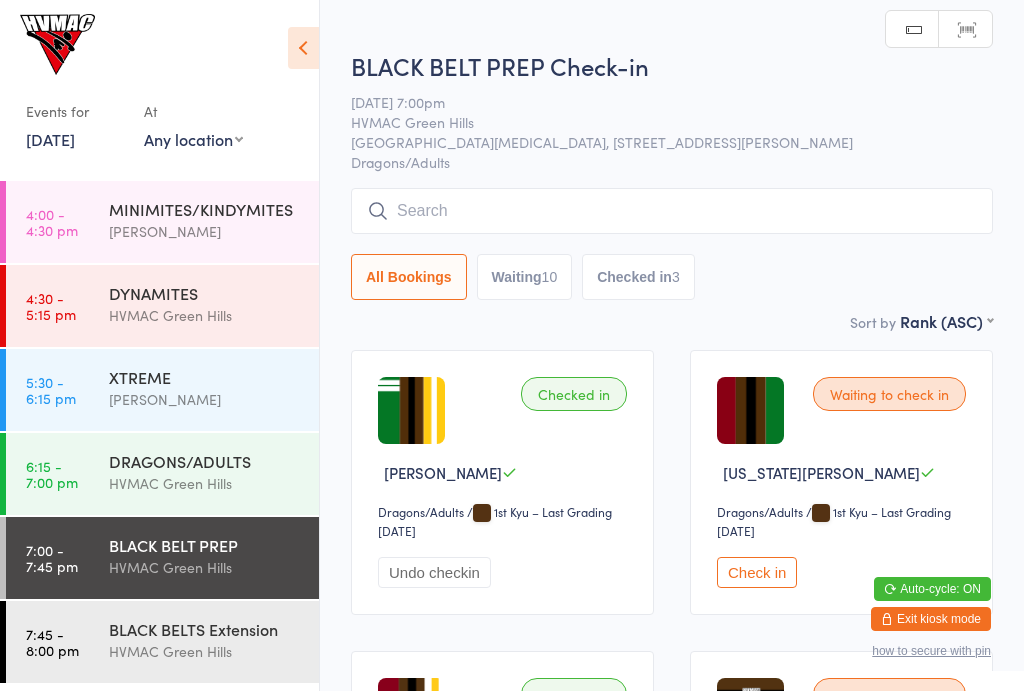 scroll, scrollTop: 1, scrollLeft: 0, axis: vertical 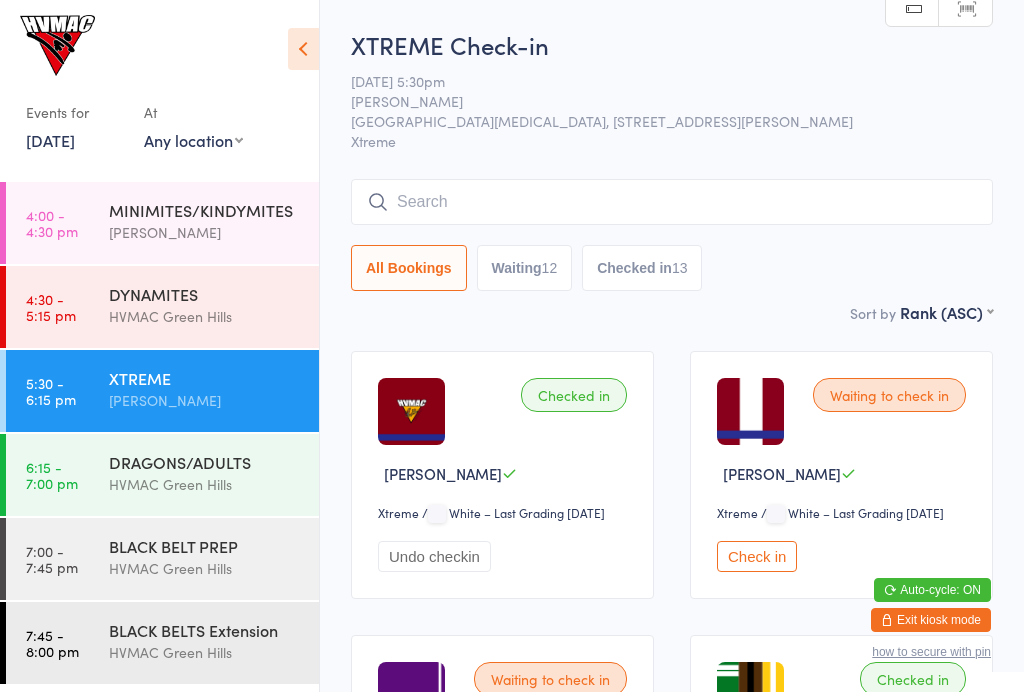 click on "DRAGONS/ADULTS" at bounding box center [205, 462] 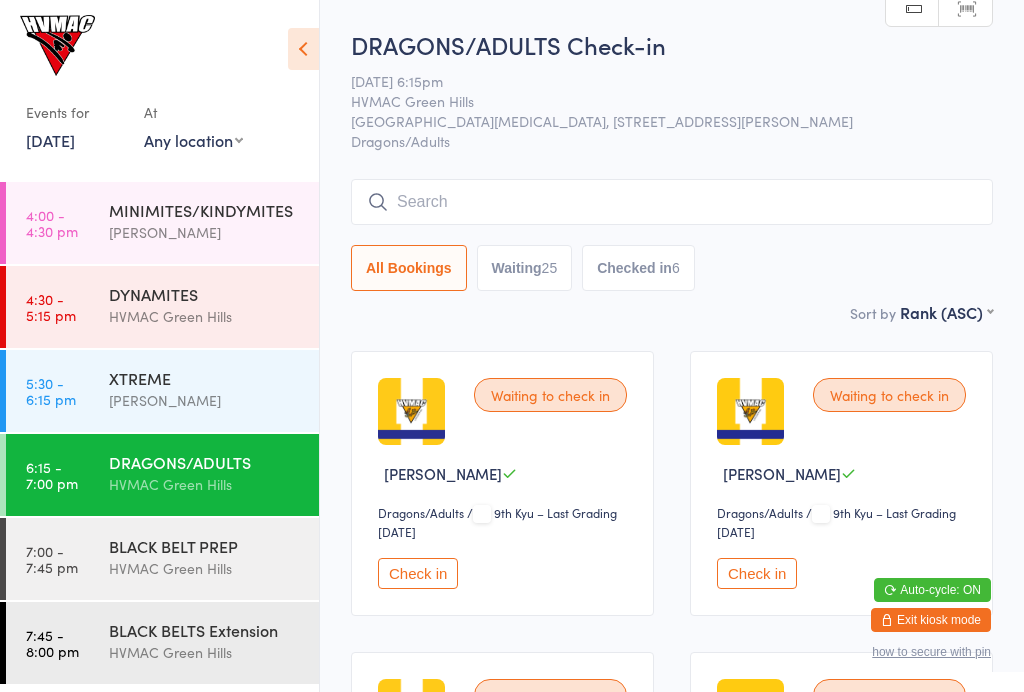 click at bounding box center [672, 202] 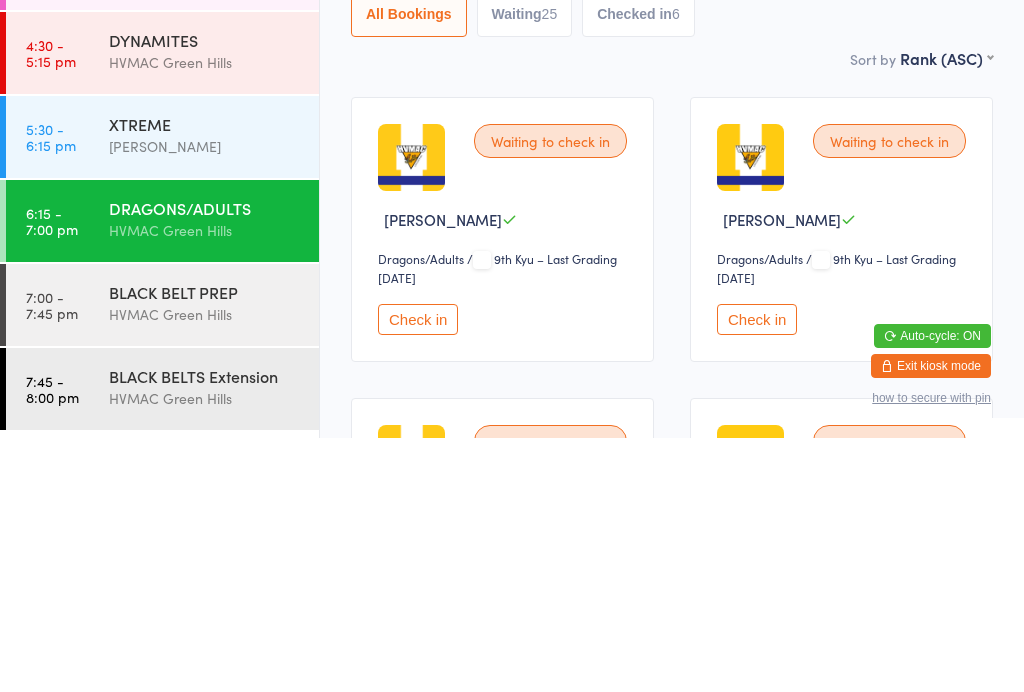 click on "DRAGONS/ADULTS" at bounding box center (205, 462) 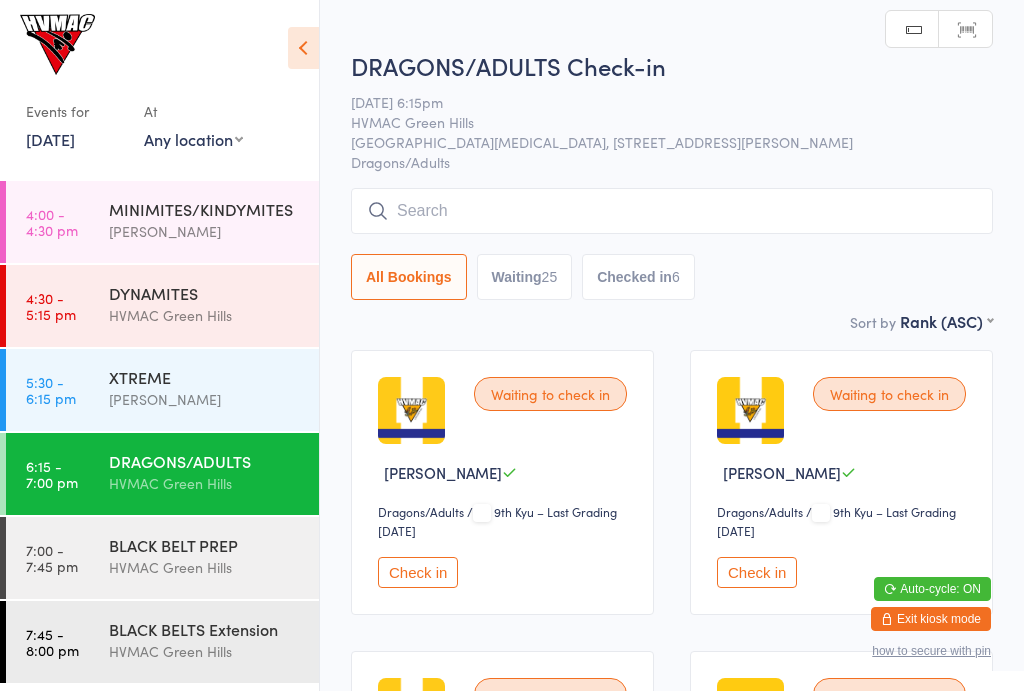 scroll, scrollTop: 1, scrollLeft: 0, axis: vertical 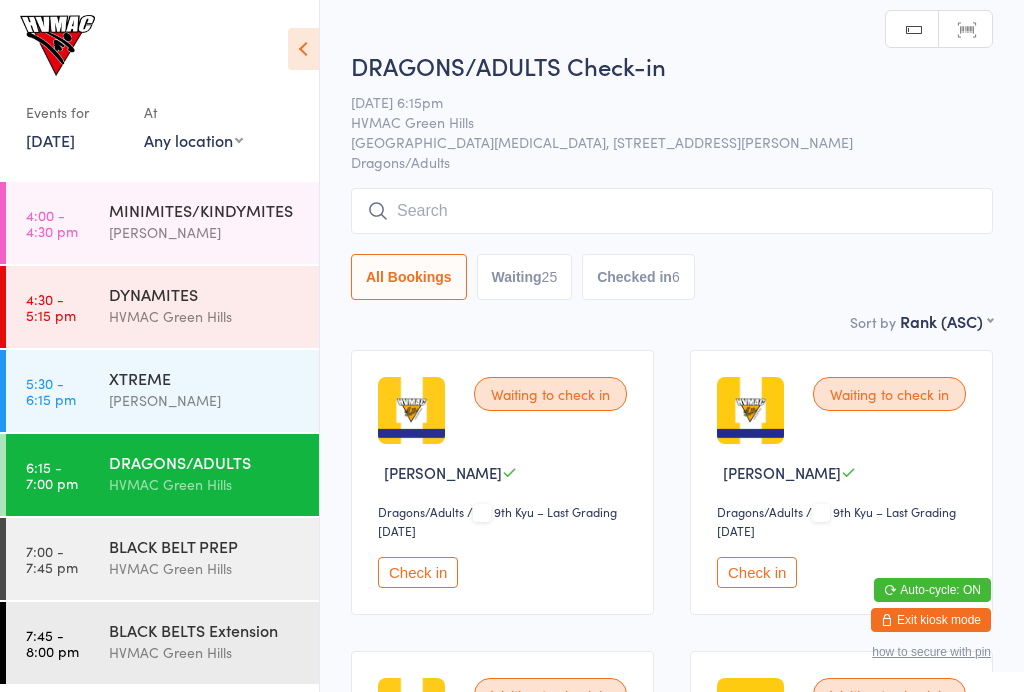 click at bounding box center [672, 211] 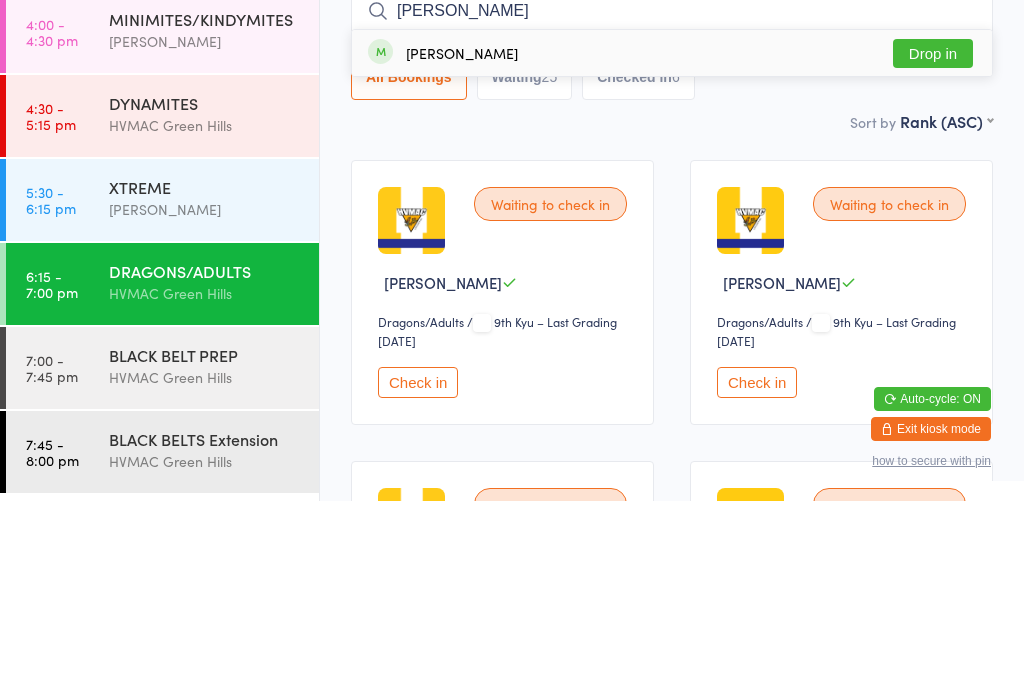 type on "[PERSON_NAME]" 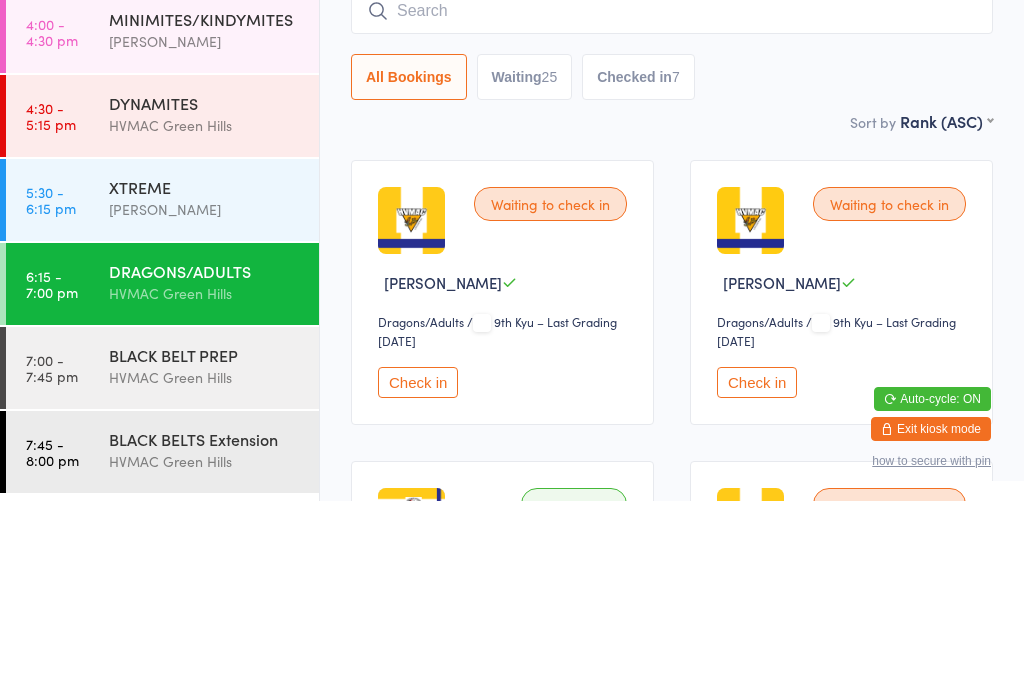 click on "XTREME" at bounding box center (205, 378) 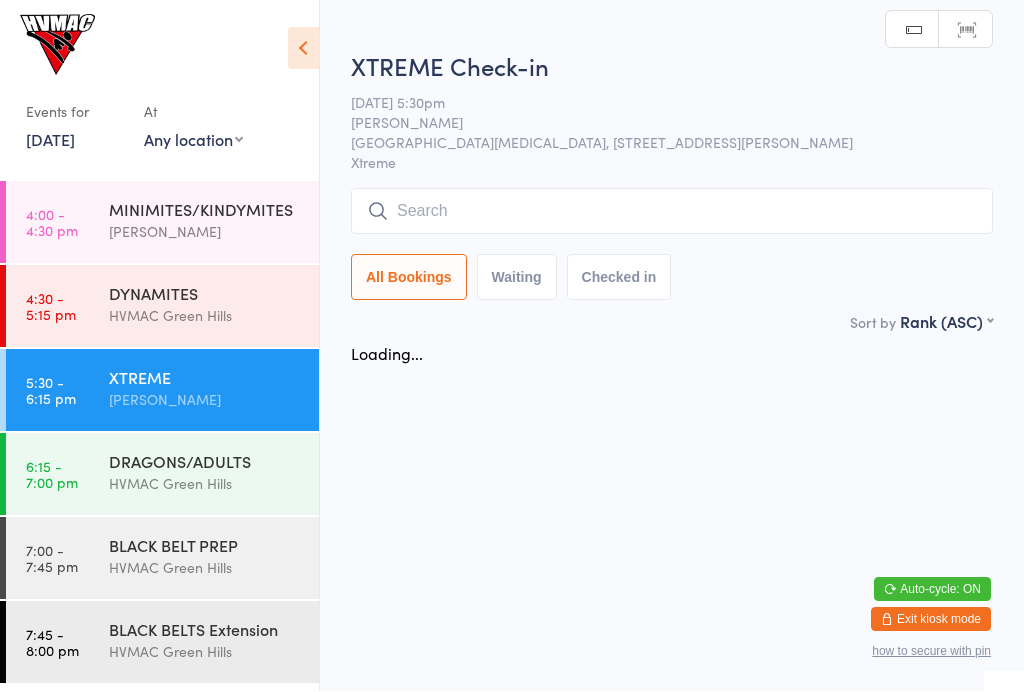 scroll, scrollTop: 1, scrollLeft: 0, axis: vertical 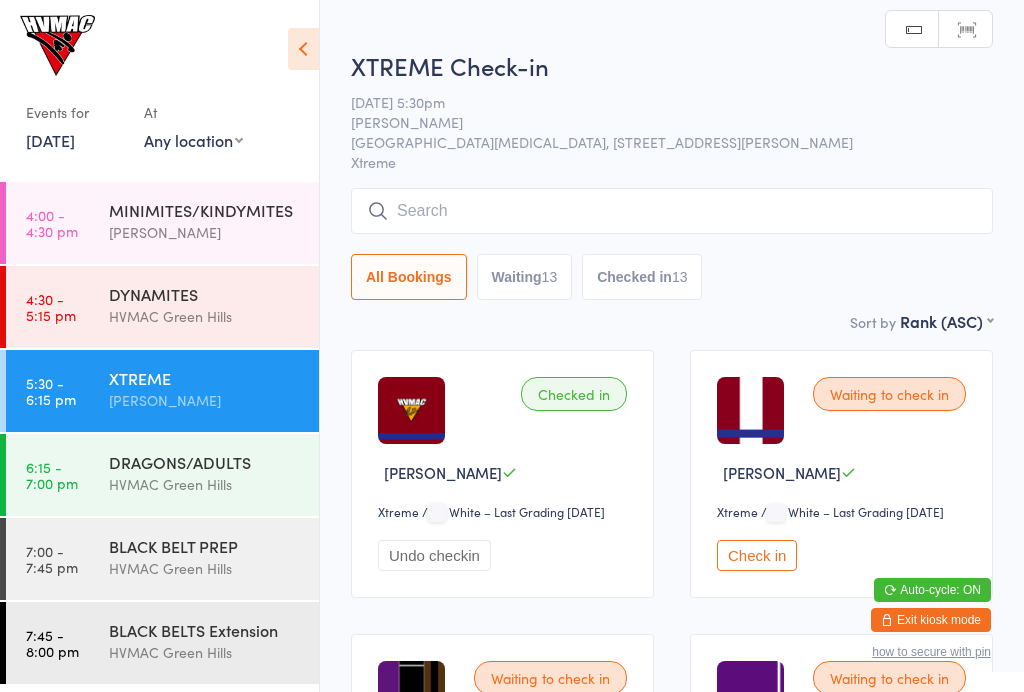 click on "DRAGONS/ADULTS" at bounding box center [205, 462] 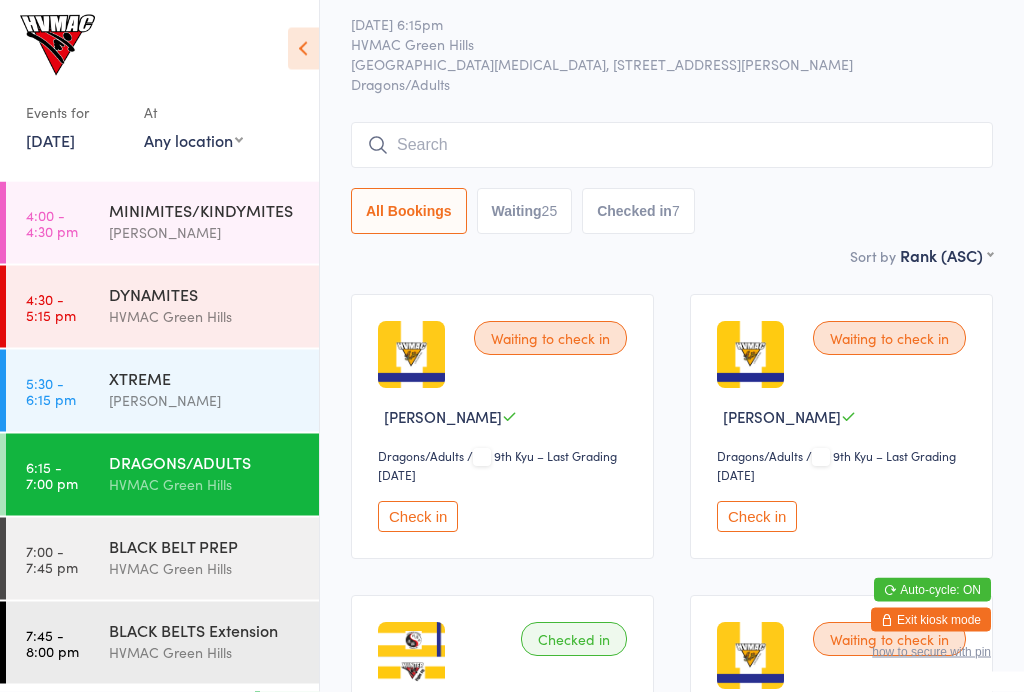 scroll, scrollTop: 0, scrollLeft: 0, axis: both 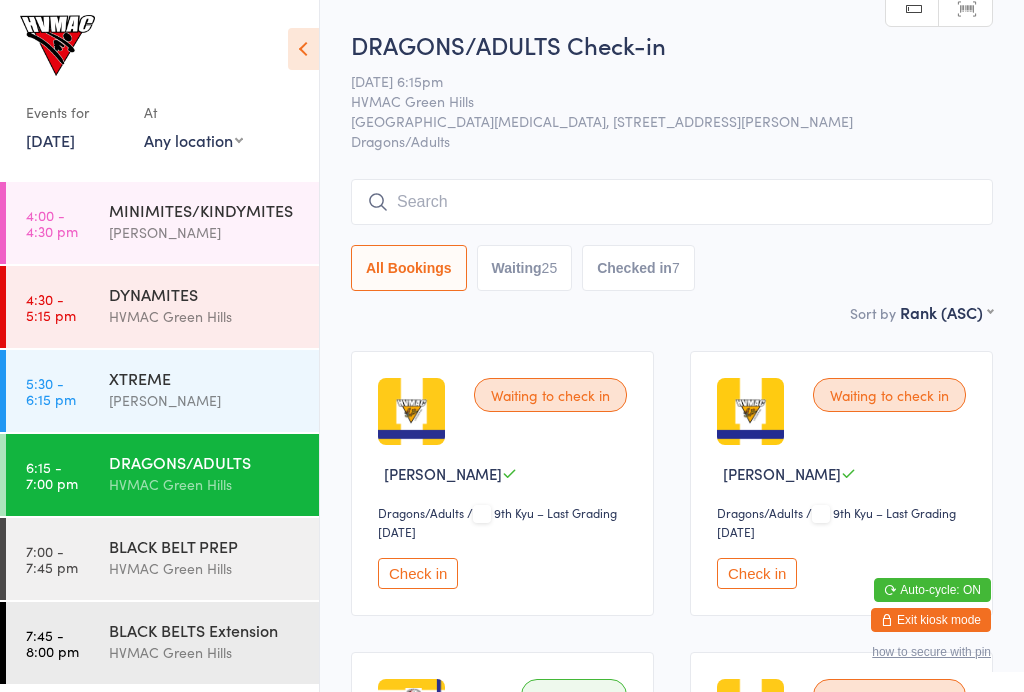 click on "XTREME" at bounding box center (205, 378) 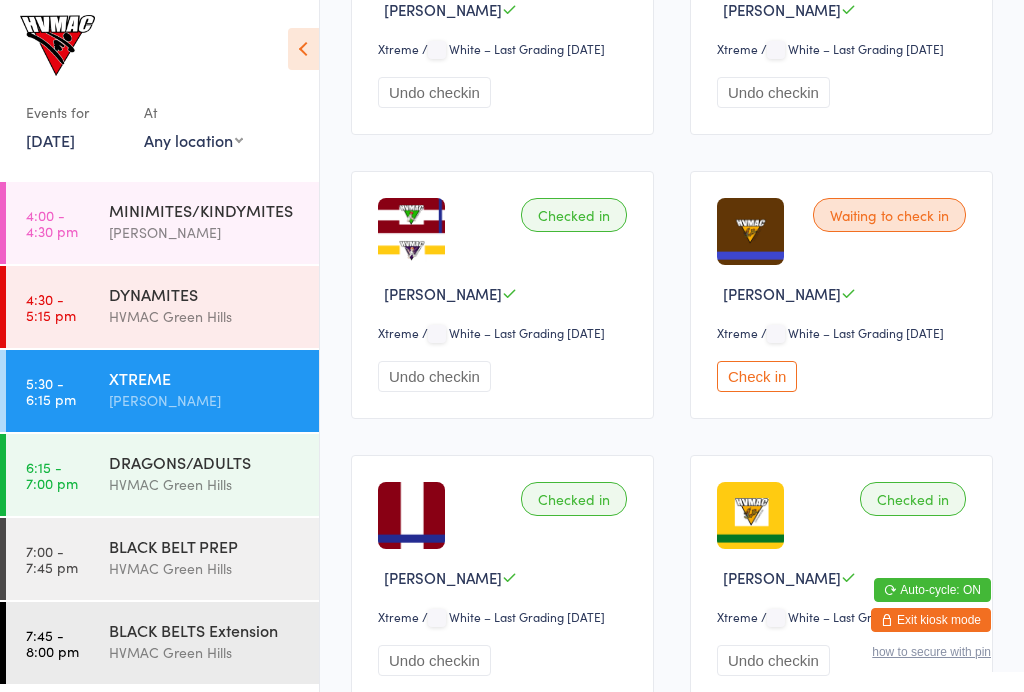 scroll, scrollTop: 1474, scrollLeft: 0, axis: vertical 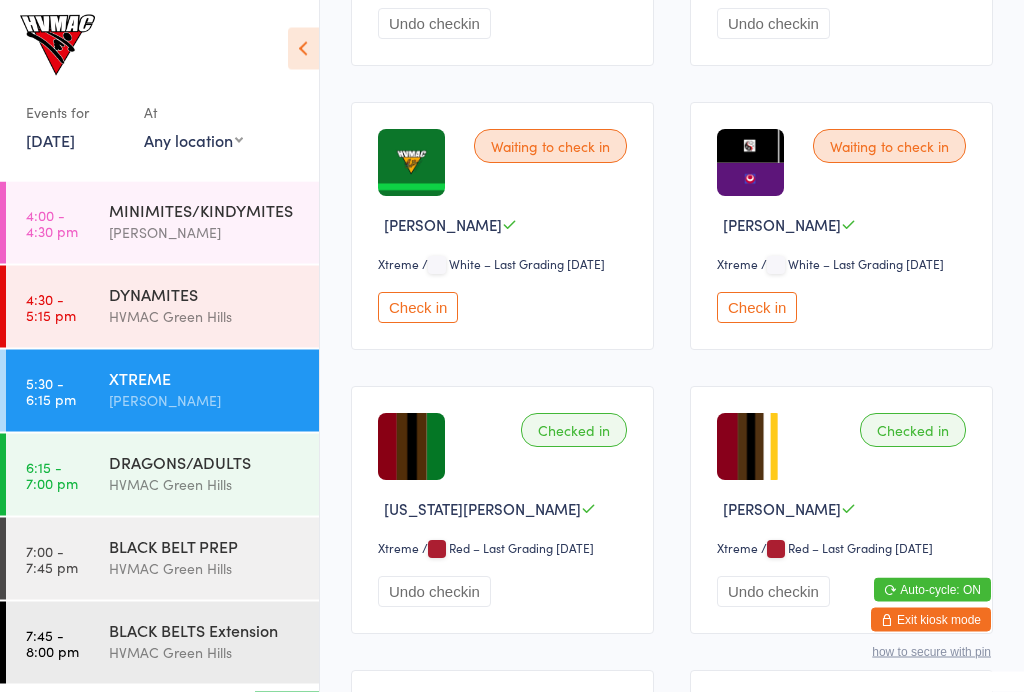 click on "Check in" at bounding box center (418, 308) 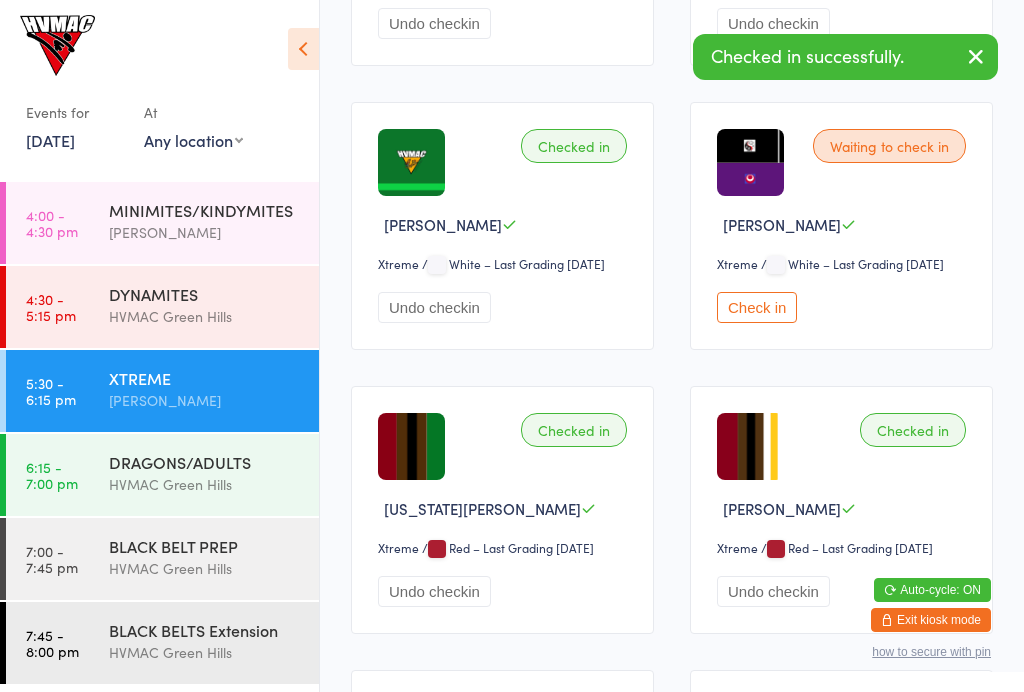 click on "6:15 - 7:00 pm" at bounding box center (52, 475) 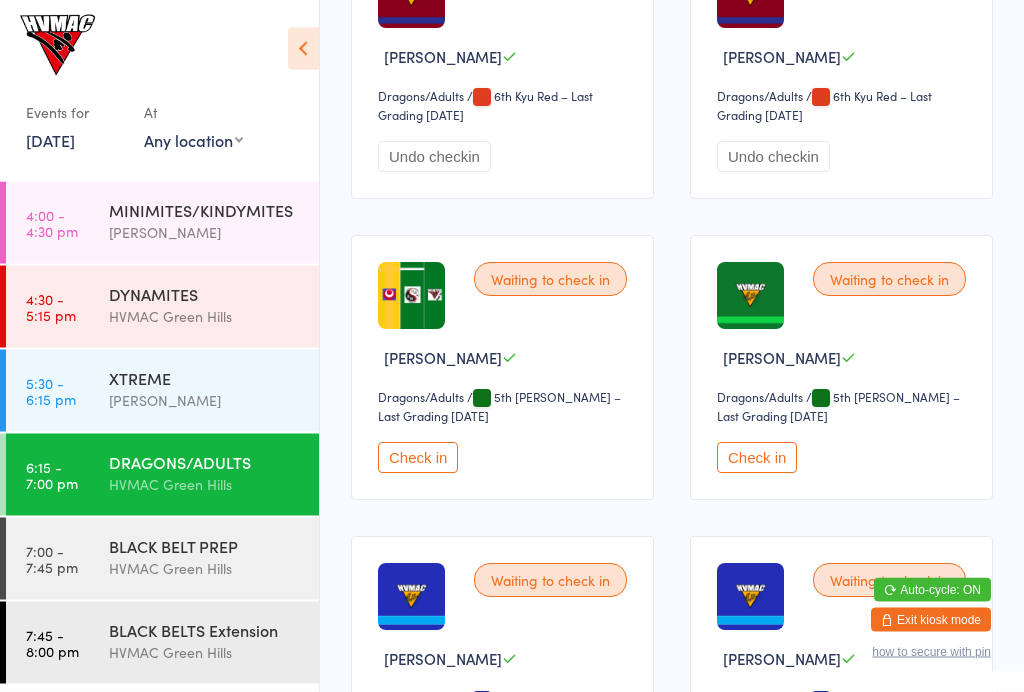 scroll, scrollTop: 1926, scrollLeft: 0, axis: vertical 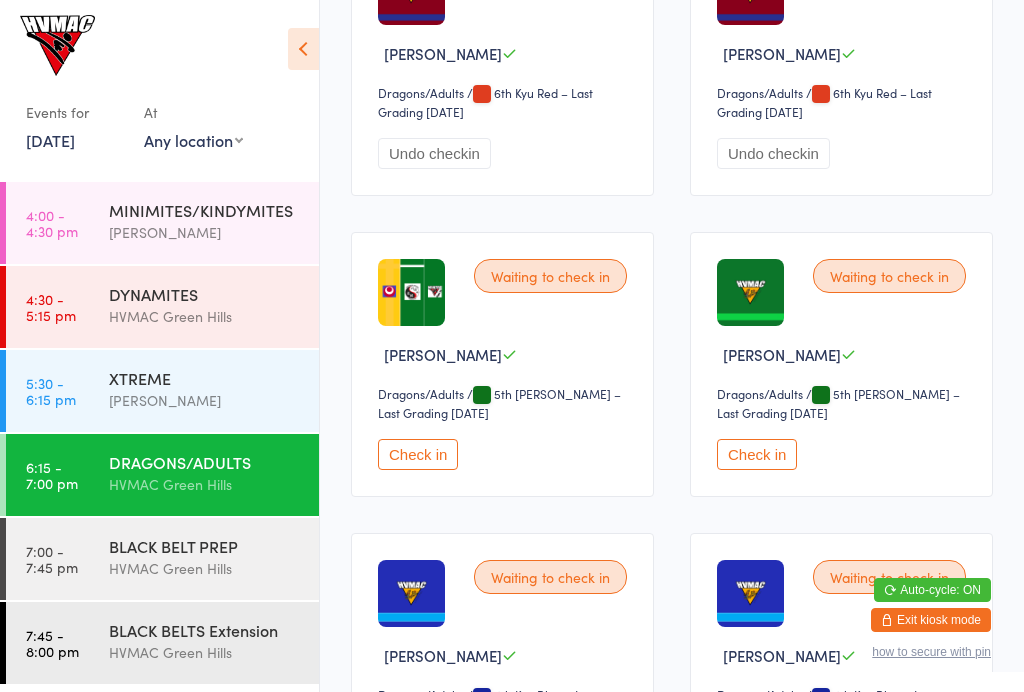 click on "Check in" at bounding box center [757, 454] 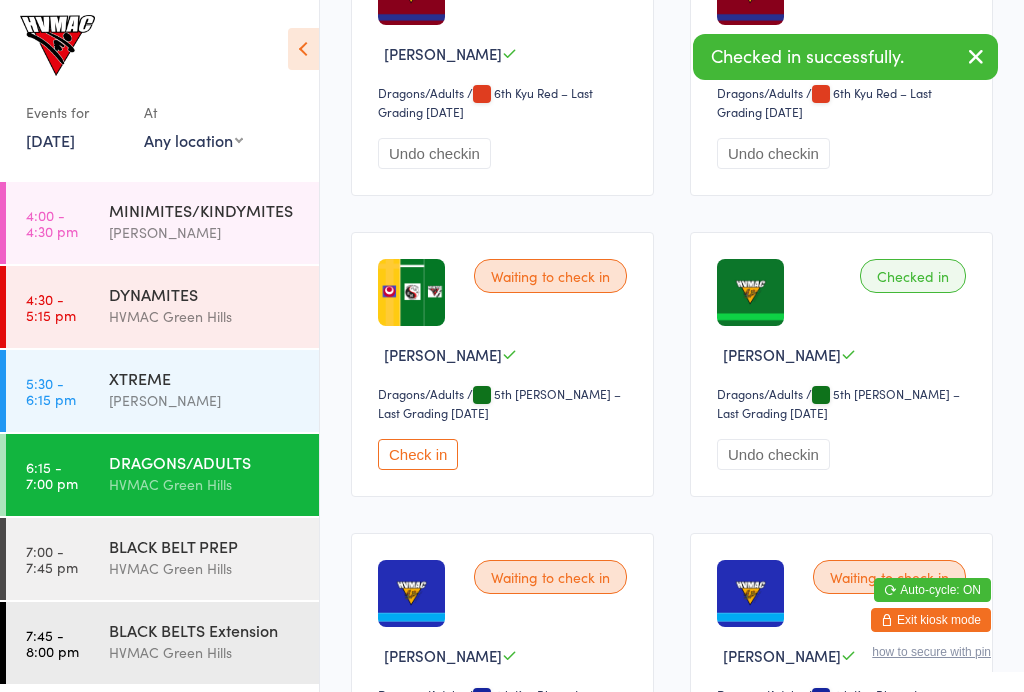 click on "XTREME" at bounding box center [205, 378] 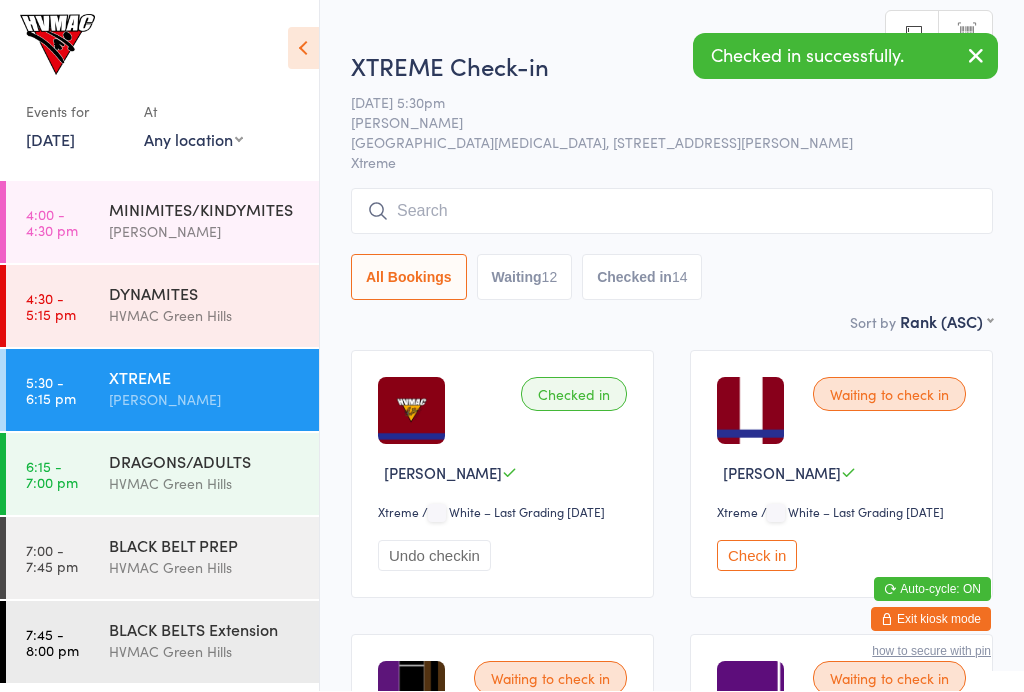 scroll, scrollTop: 1, scrollLeft: 0, axis: vertical 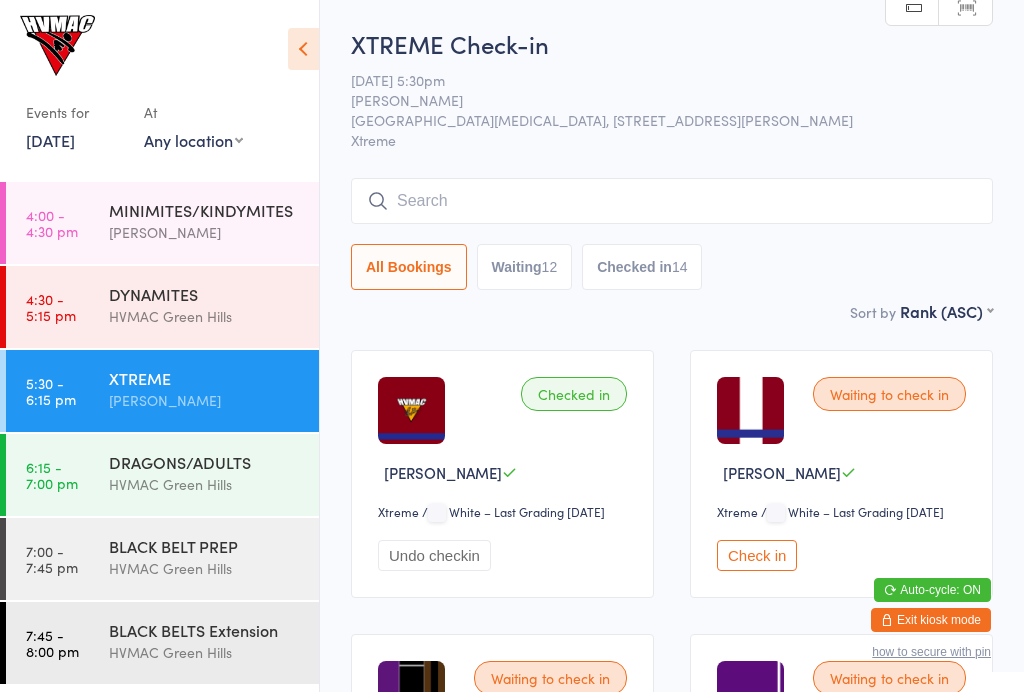 click on "Waiting  12" at bounding box center [525, 267] 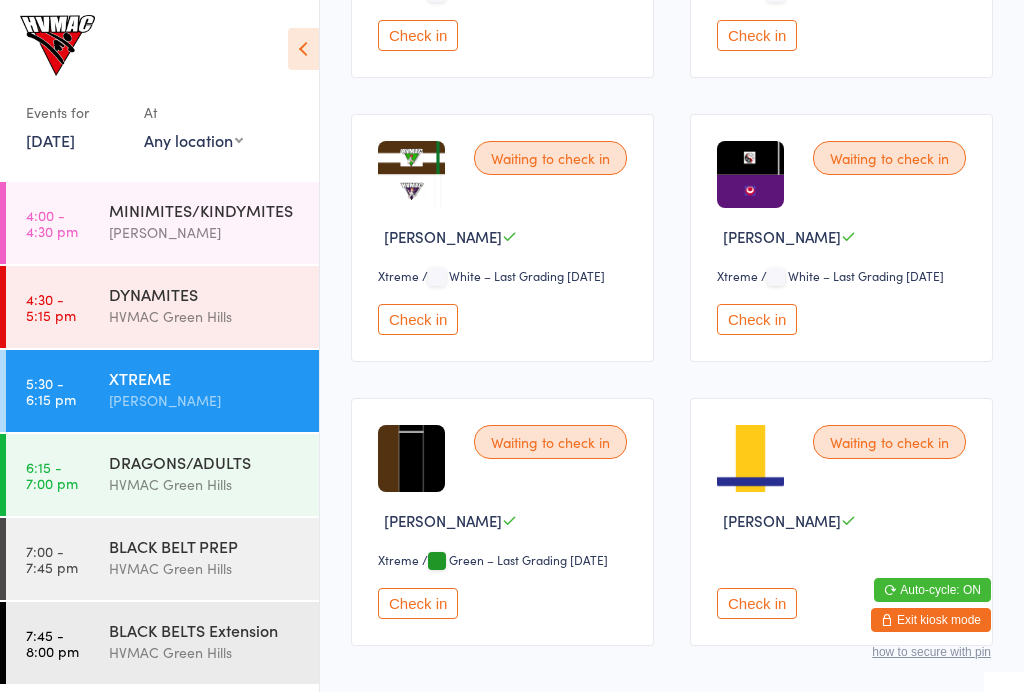scroll, scrollTop: 1396, scrollLeft: 0, axis: vertical 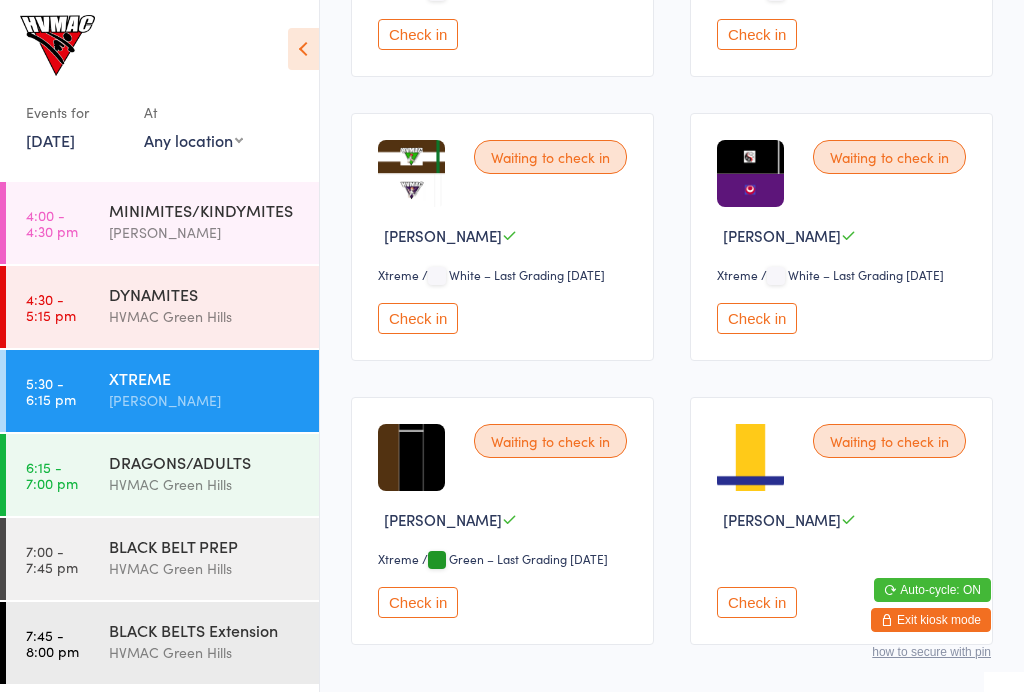 click on "Check in" at bounding box center [757, 318] 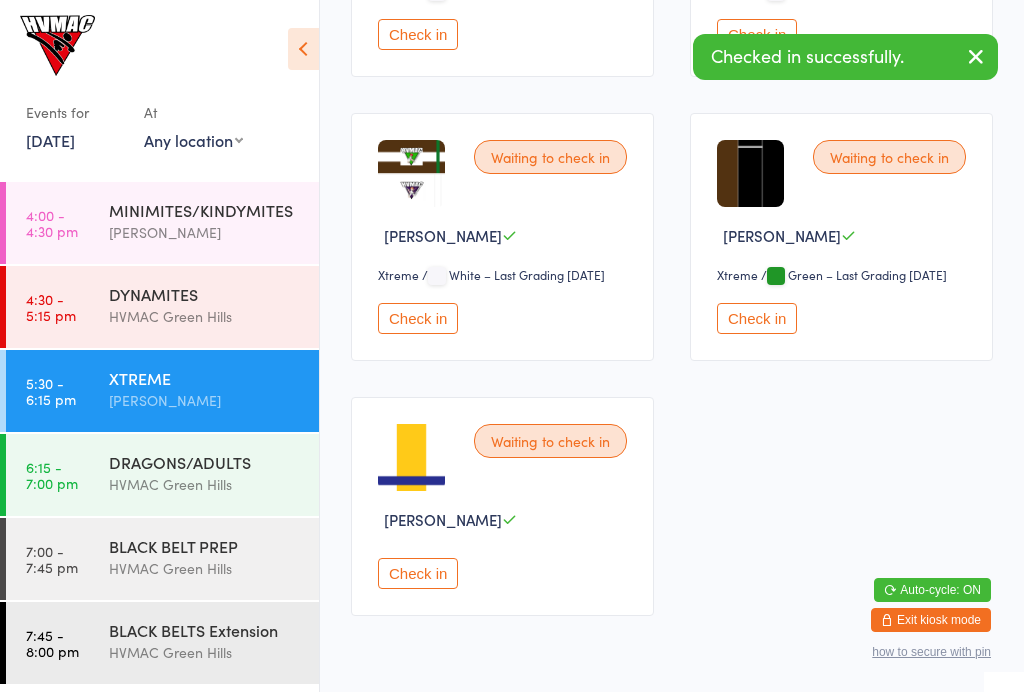 click on "HVMAC Green Hills" at bounding box center (205, 484) 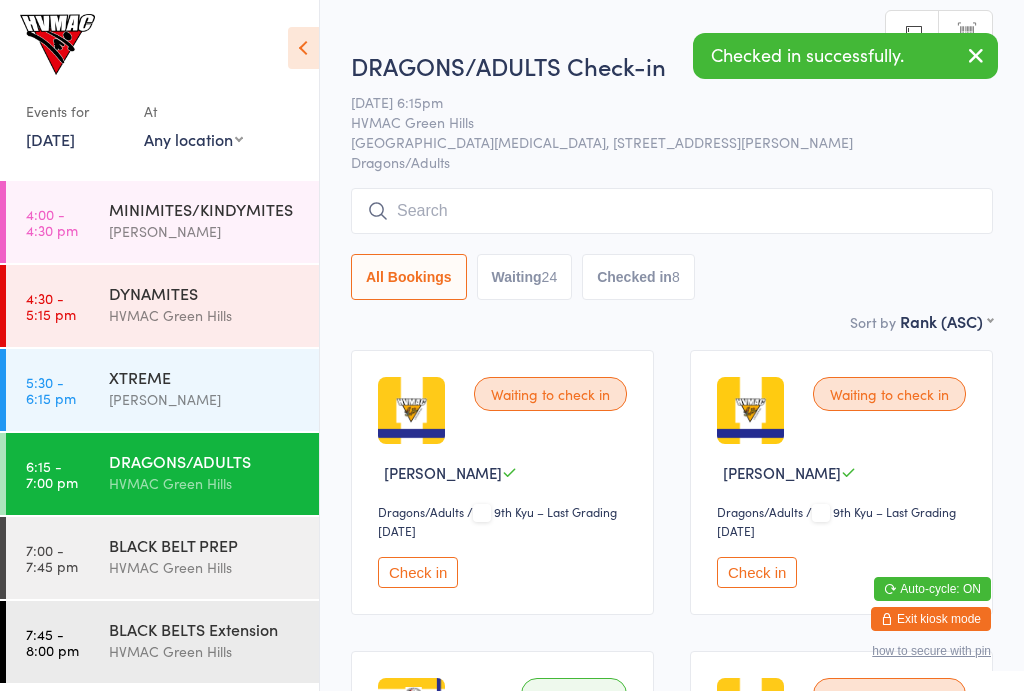 scroll, scrollTop: 1, scrollLeft: 0, axis: vertical 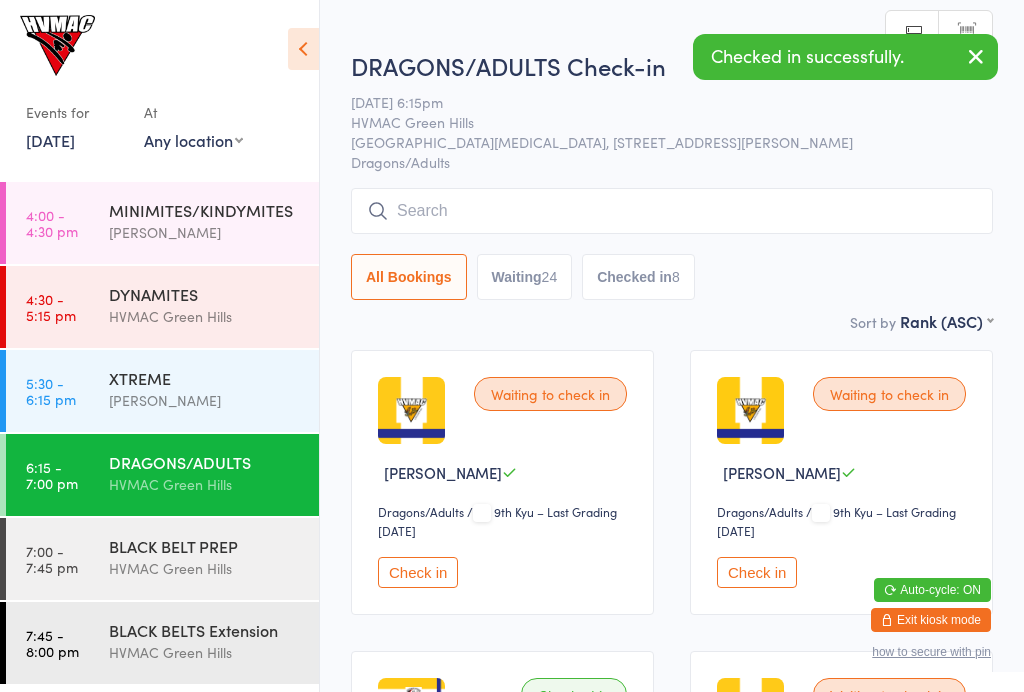 click on "Waiting  24" at bounding box center [525, 277] 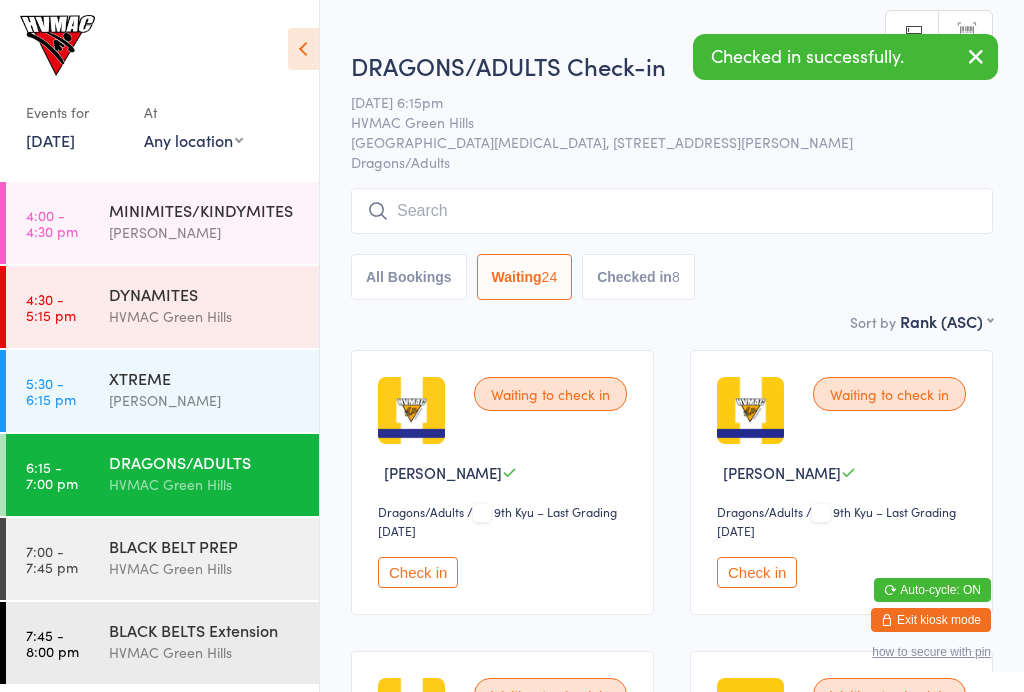 select on "4" 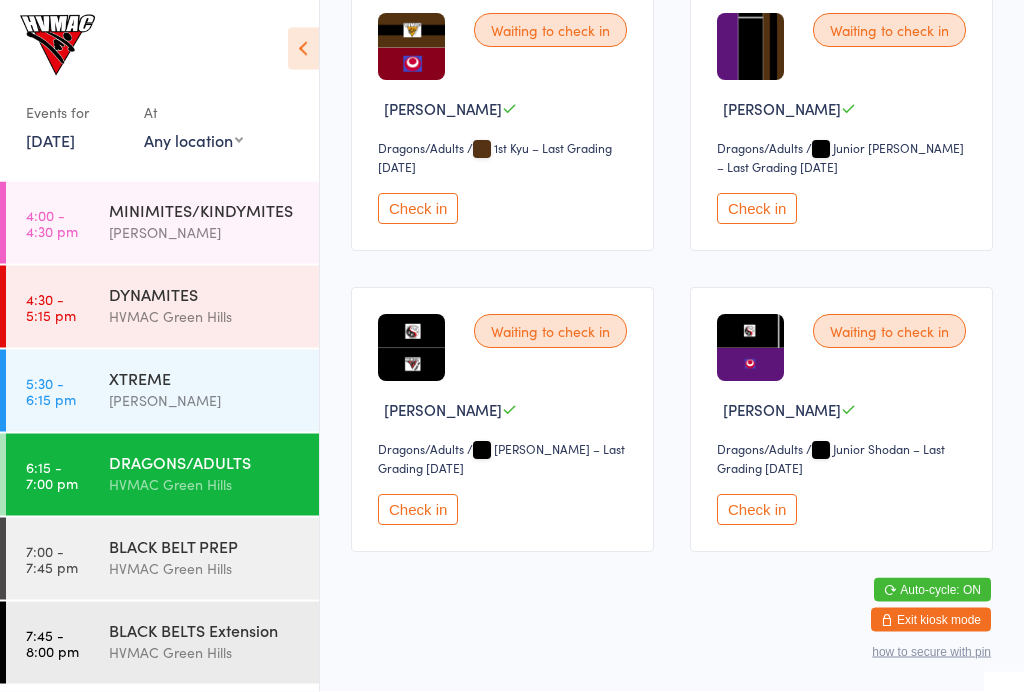 scroll, scrollTop: 3421, scrollLeft: 0, axis: vertical 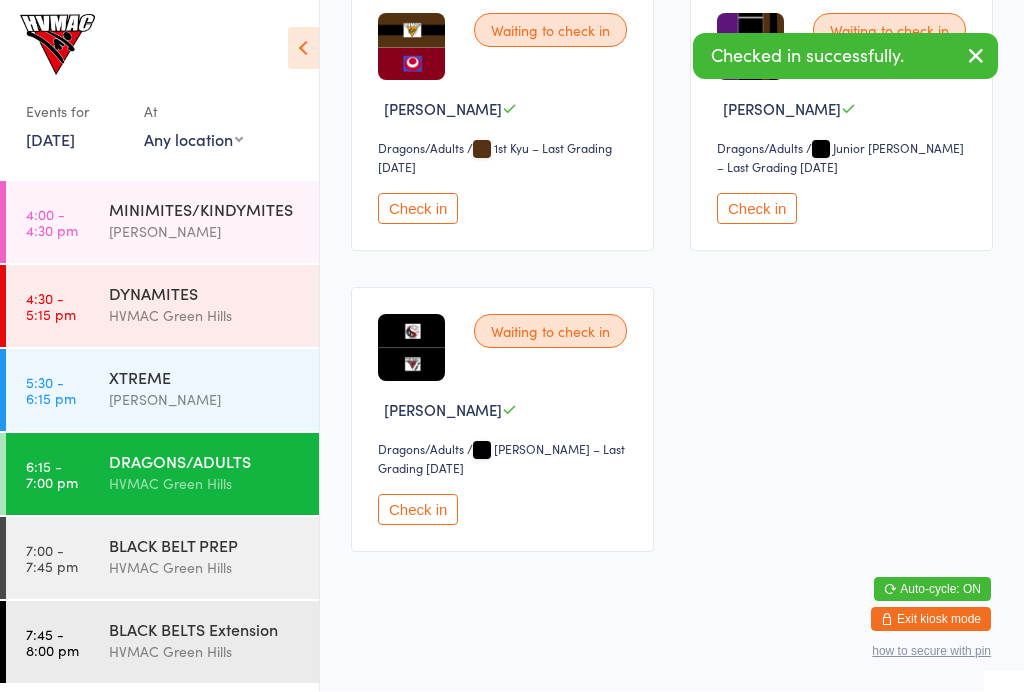 click on "HVMAC Green Hills" at bounding box center (205, 568) 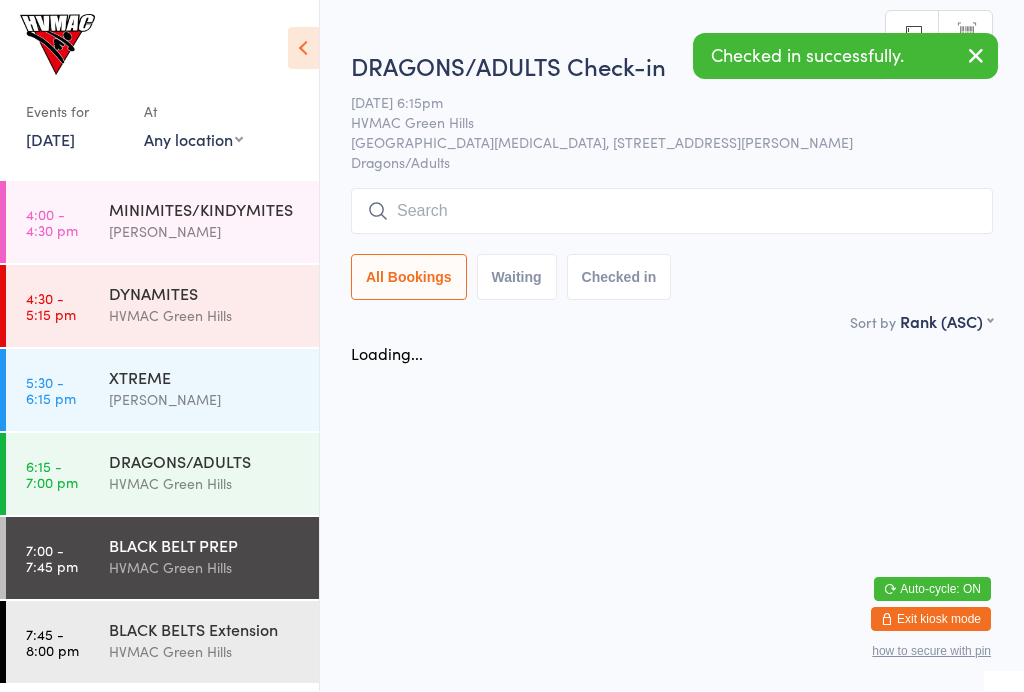 scroll, scrollTop: 1, scrollLeft: 0, axis: vertical 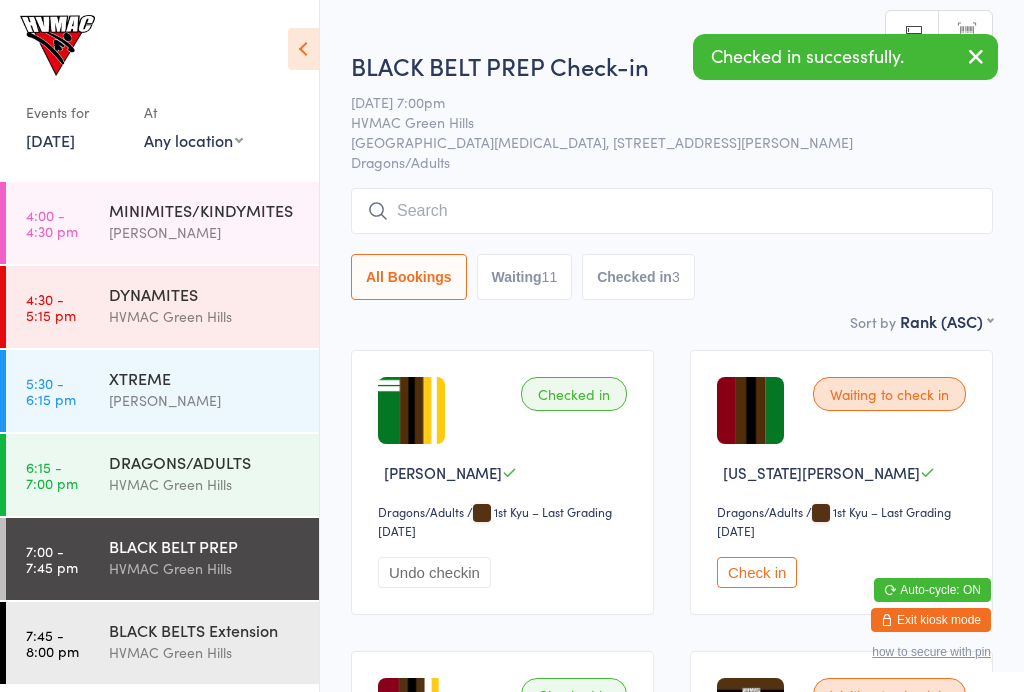 click on "11" at bounding box center [550, 277] 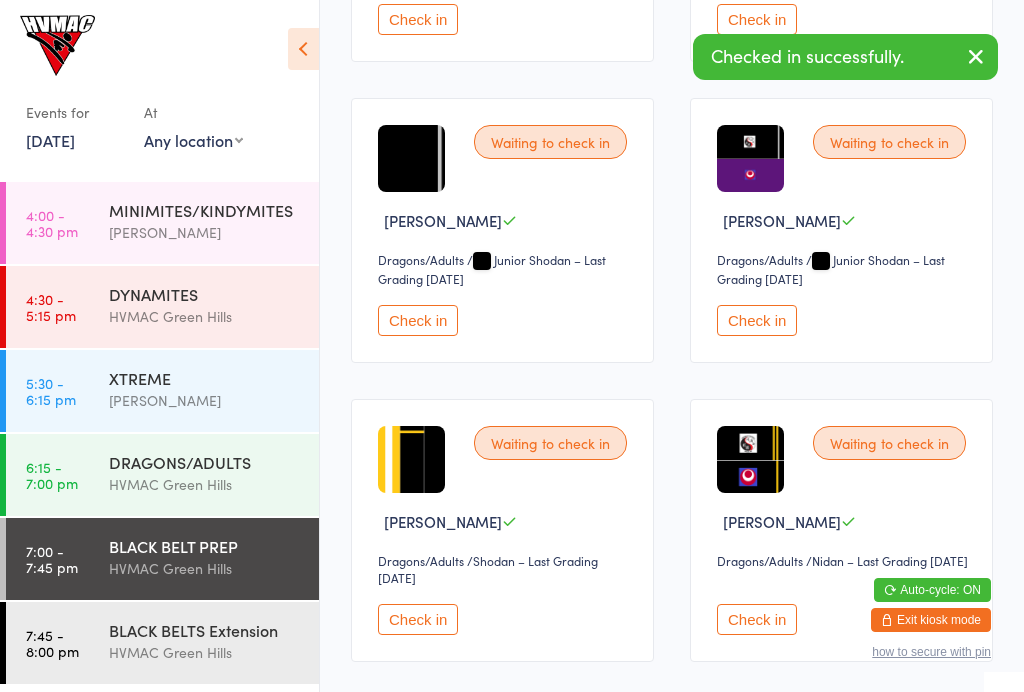 scroll, scrollTop: 1158, scrollLeft: 0, axis: vertical 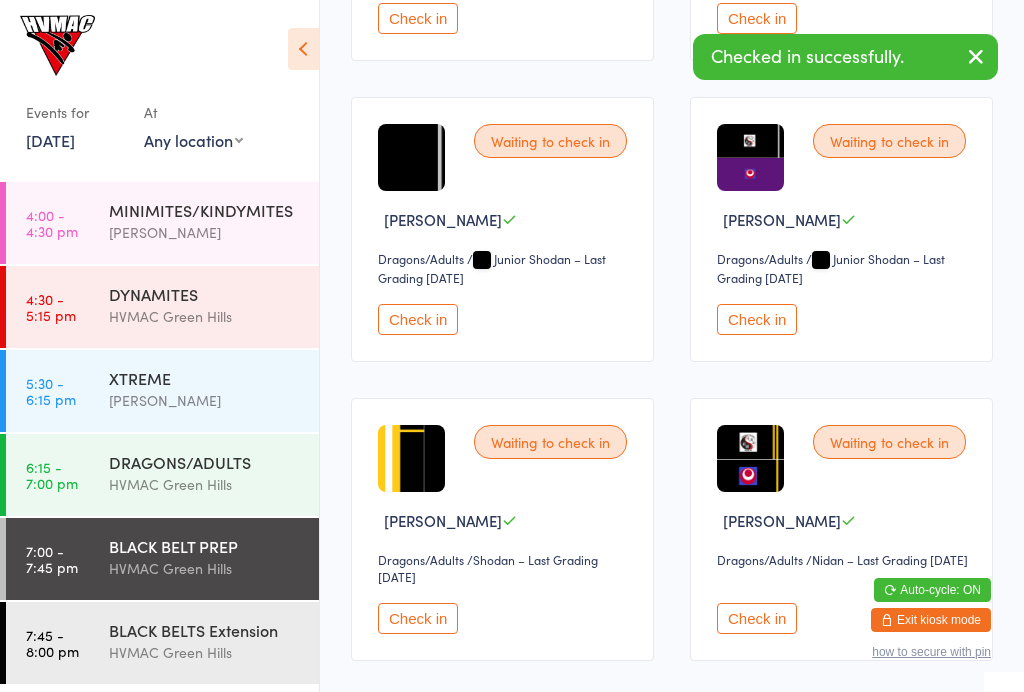 click on "Check in" at bounding box center [757, 319] 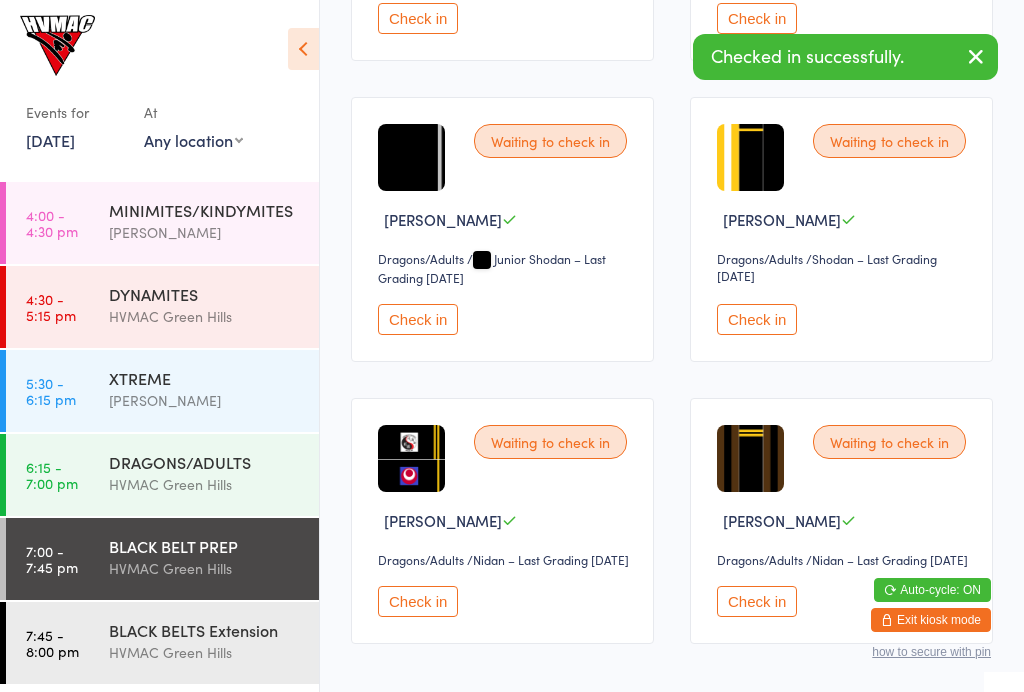 click on "BLACK BELTS Extension" at bounding box center (205, 630) 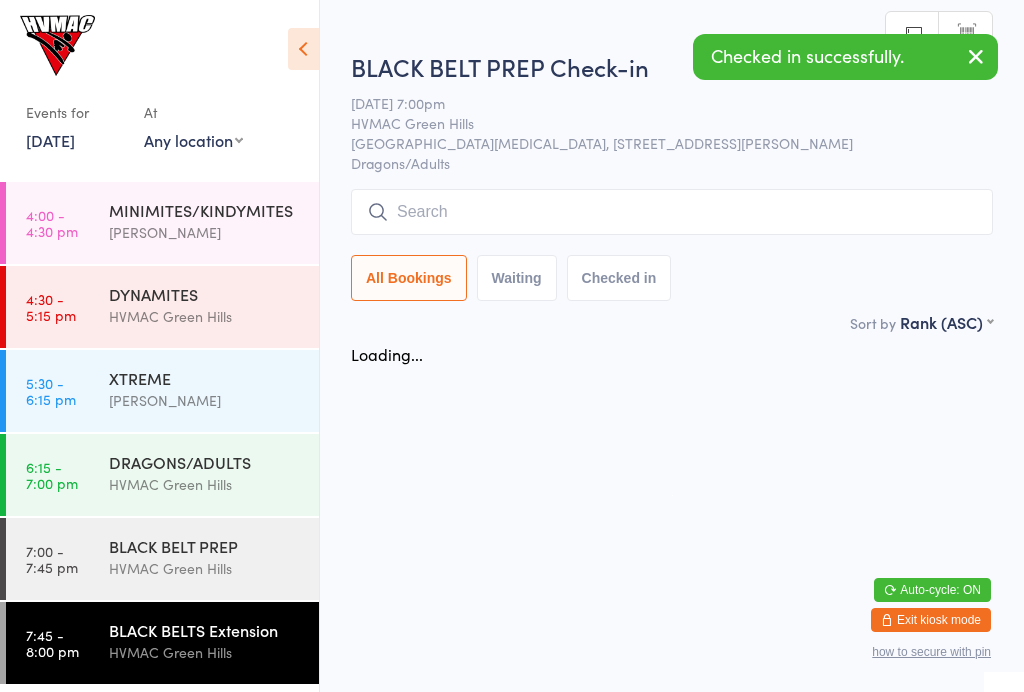 scroll, scrollTop: 0, scrollLeft: 0, axis: both 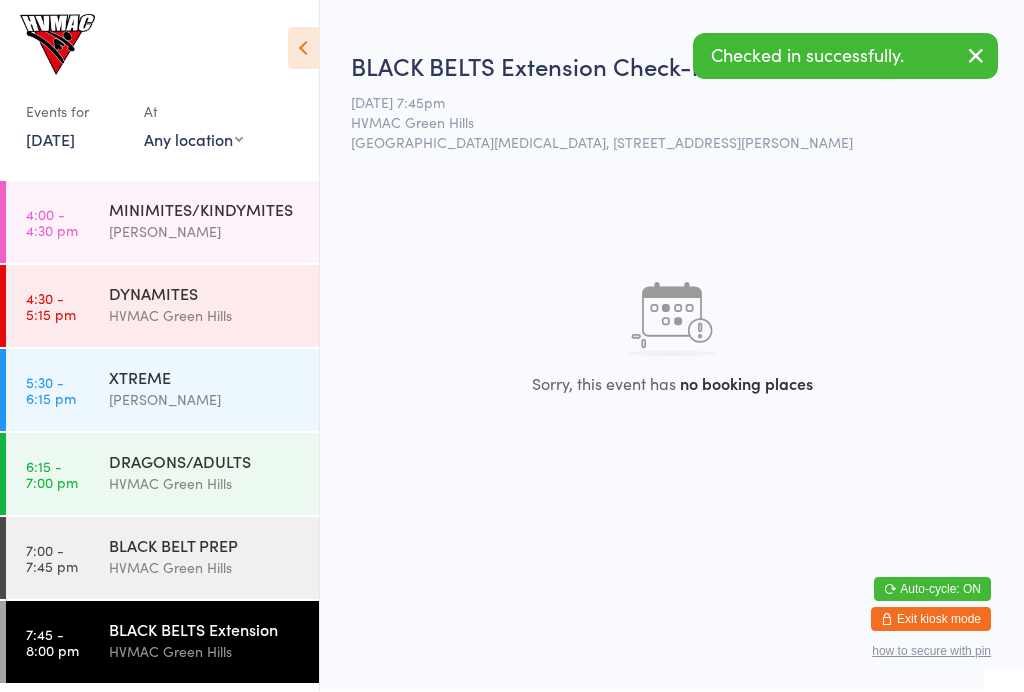 click on "XTREME" at bounding box center (205, 378) 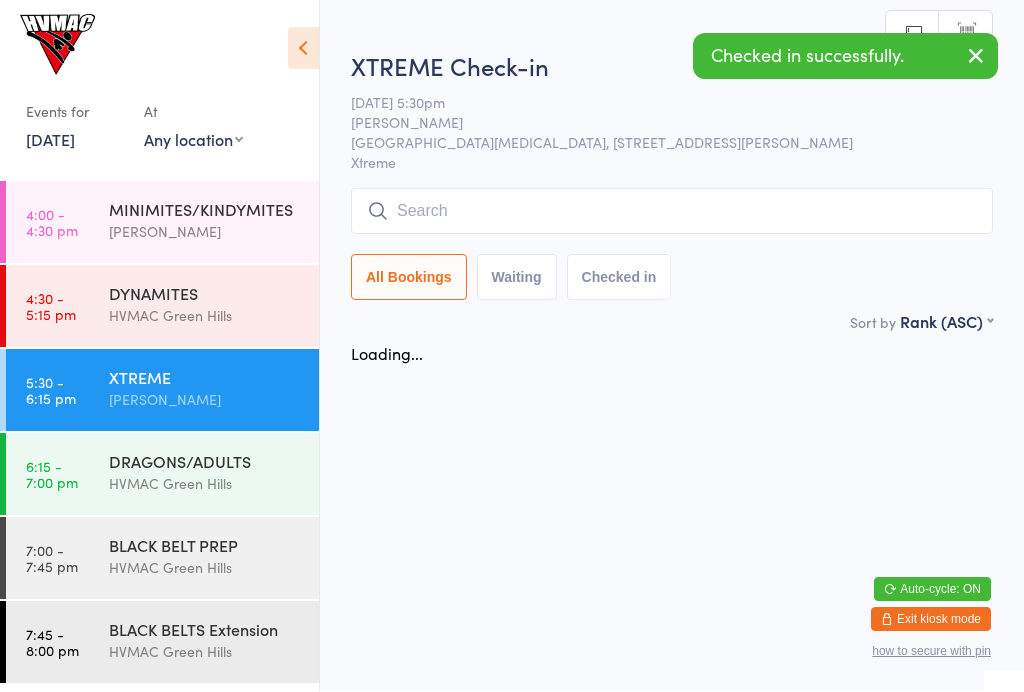 scroll, scrollTop: 1, scrollLeft: 0, axis: vertical 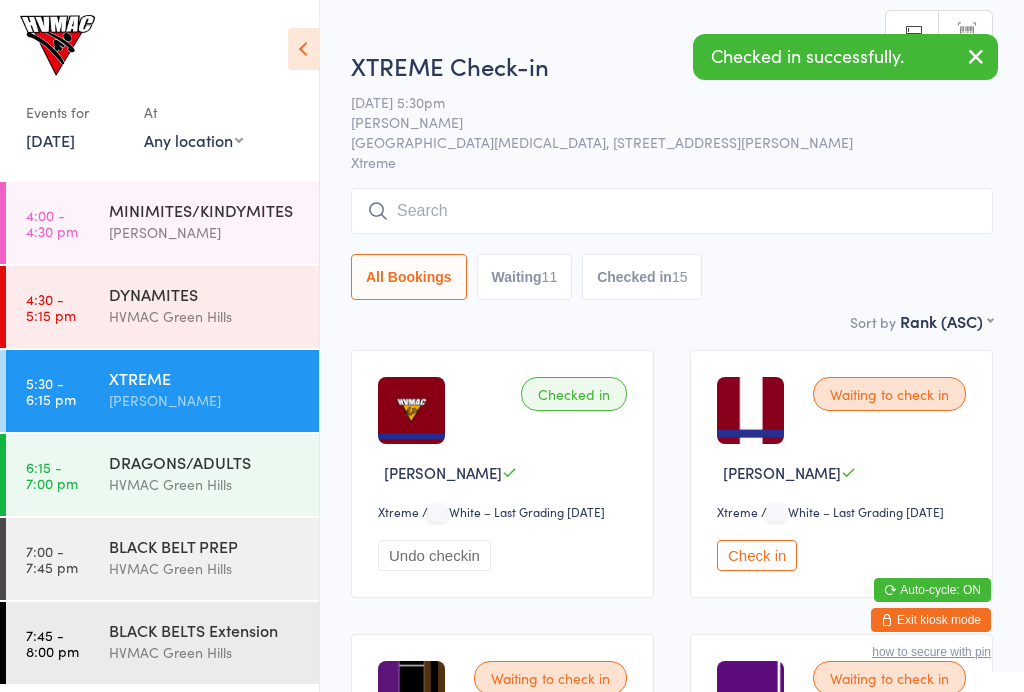 click on "Waiting  11" at bounding box center (525, 277) 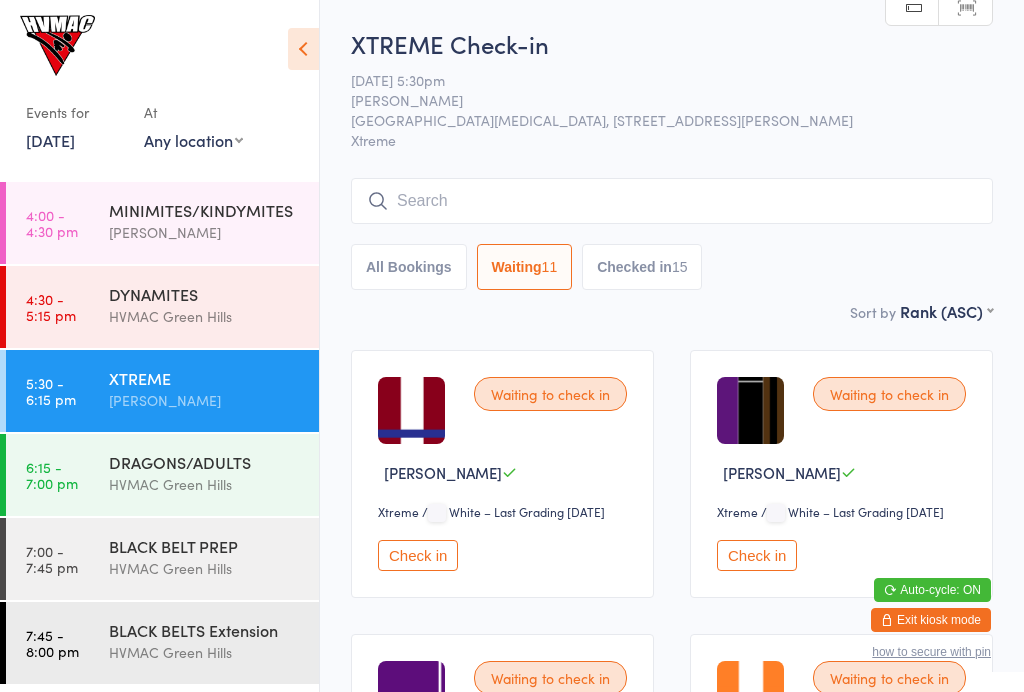 click on "Check in" at bounding box center (418, 555) 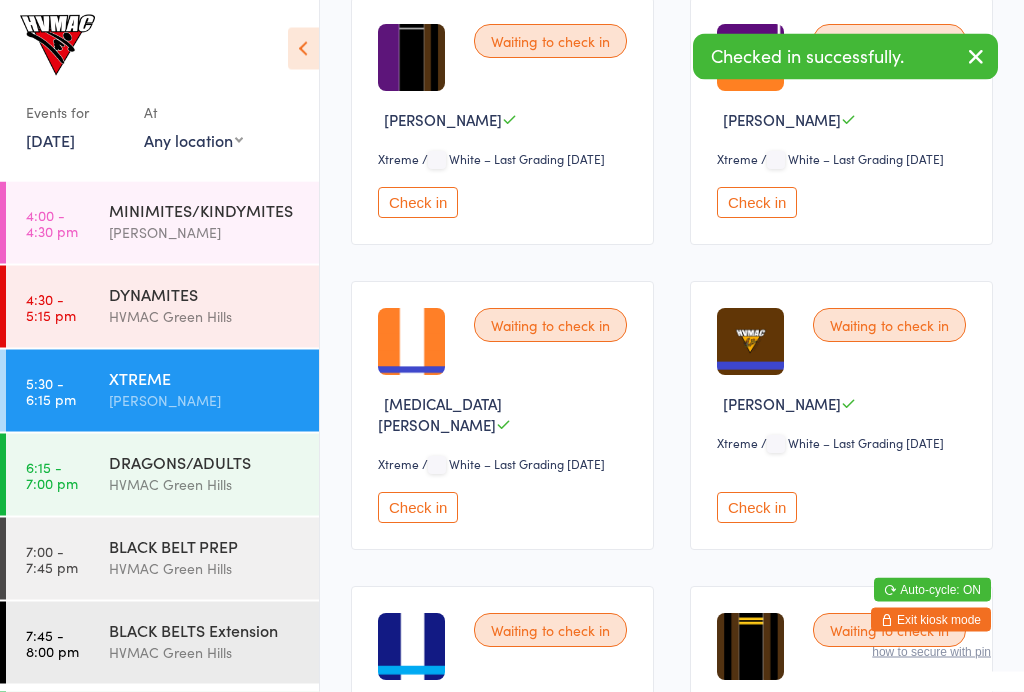 scroll, scrollTop: 408, scrollLeft: 0, axis: vertical 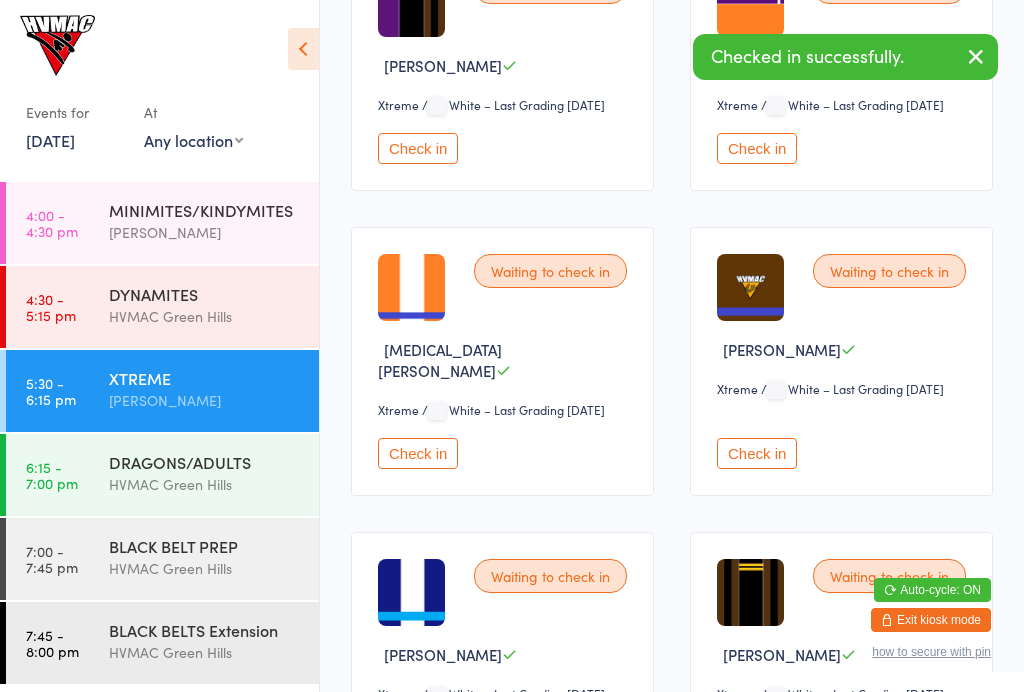 click on "Check in" at bounding box center [418, 453] 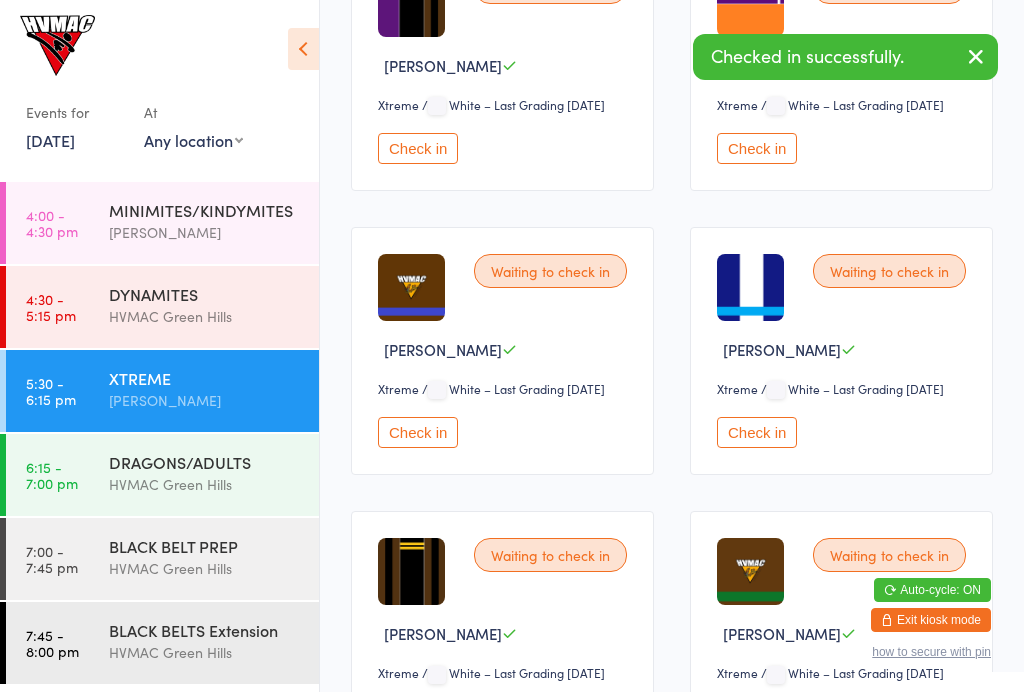 click on "Check in" at bounding box center [757, 432] 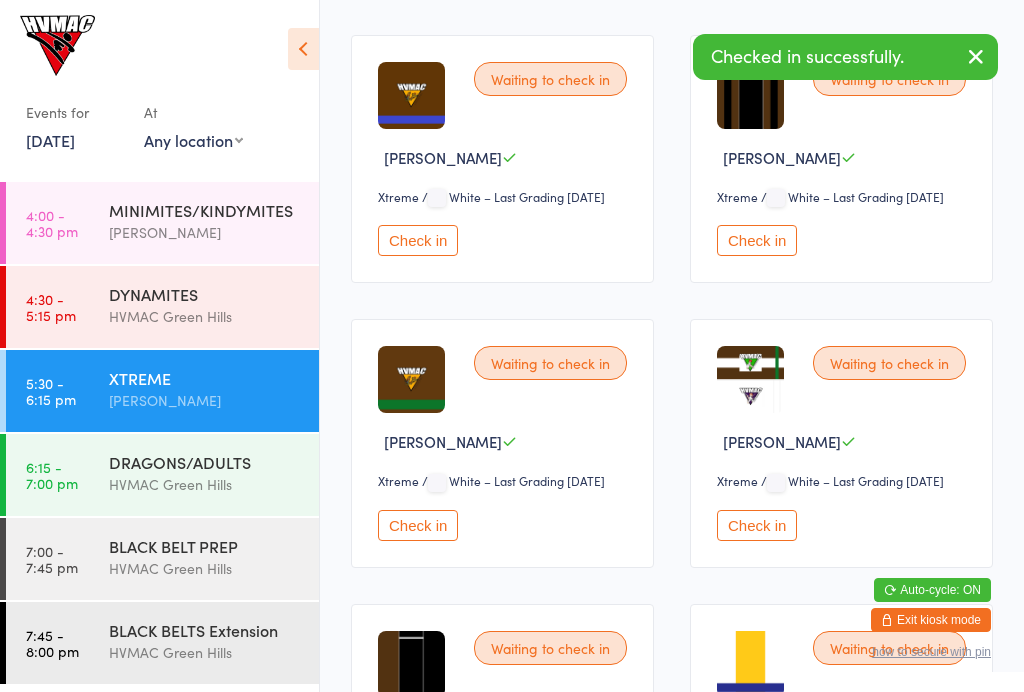 scroll, scrollTop: 601, scrollLeft: 0, axis: vertical 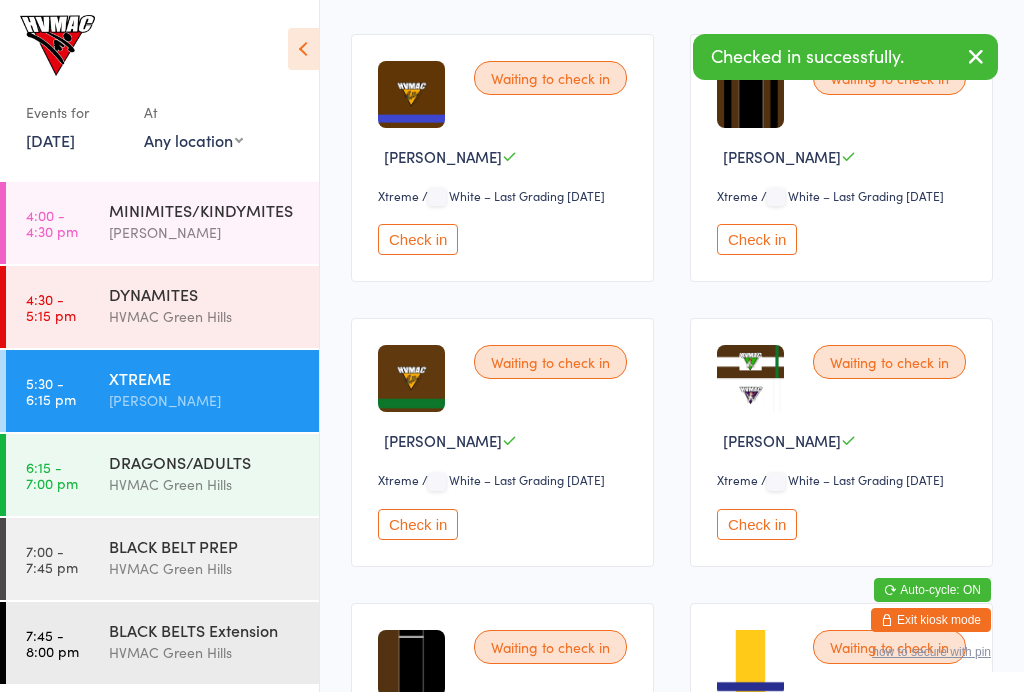 click on "Check in" at bounding box center (757, 239) 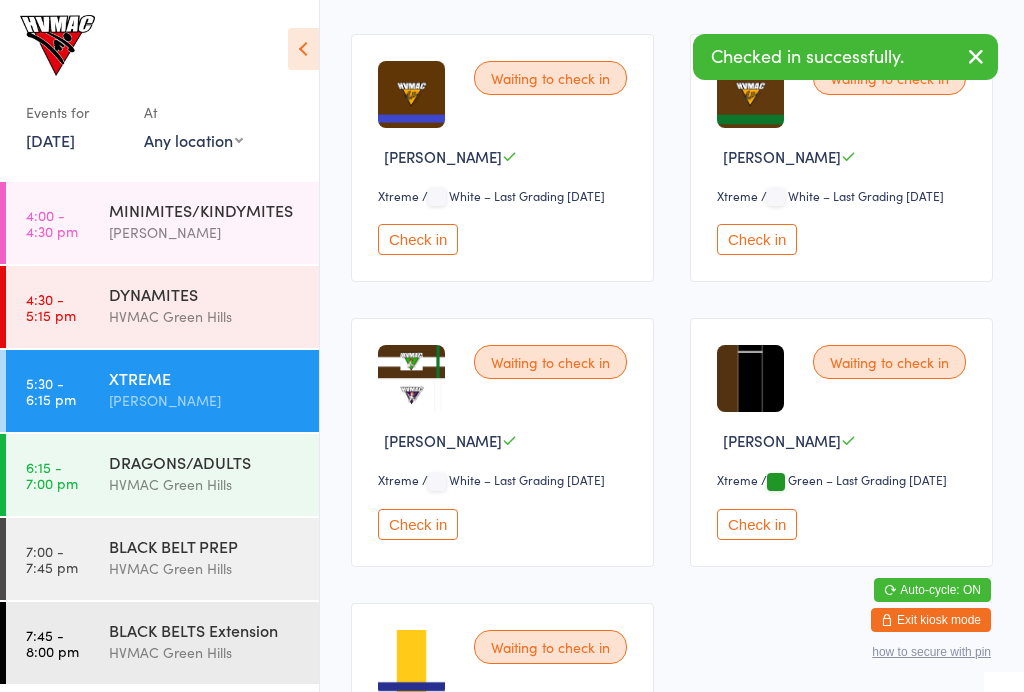 click on "Check in" at bounding box center (757, 239) 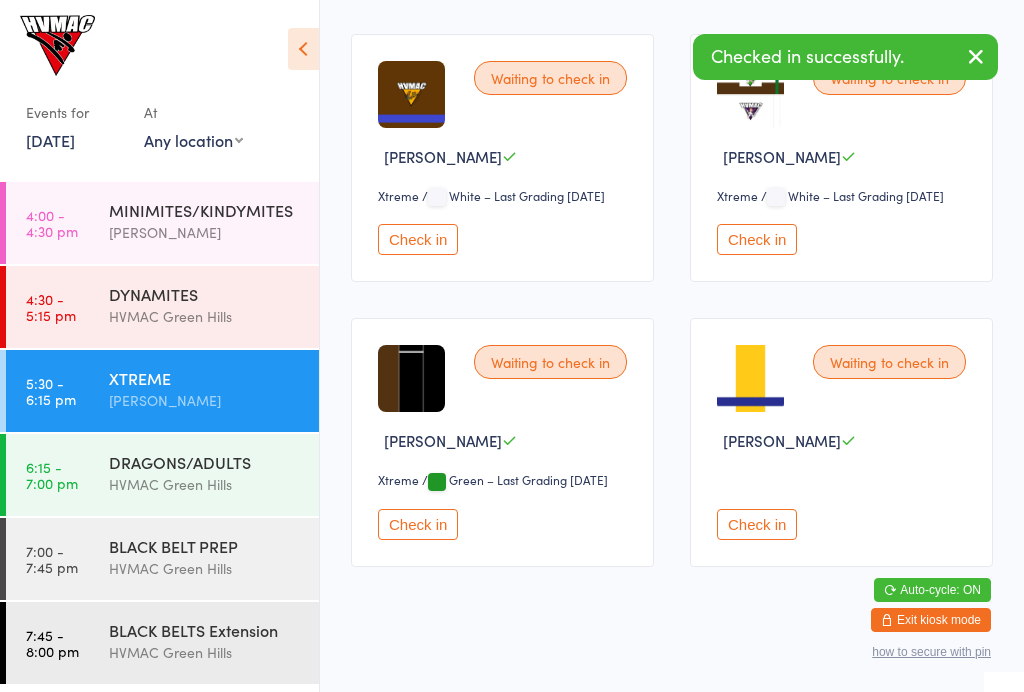 click on "Check in" at bounding box center [757, 239] 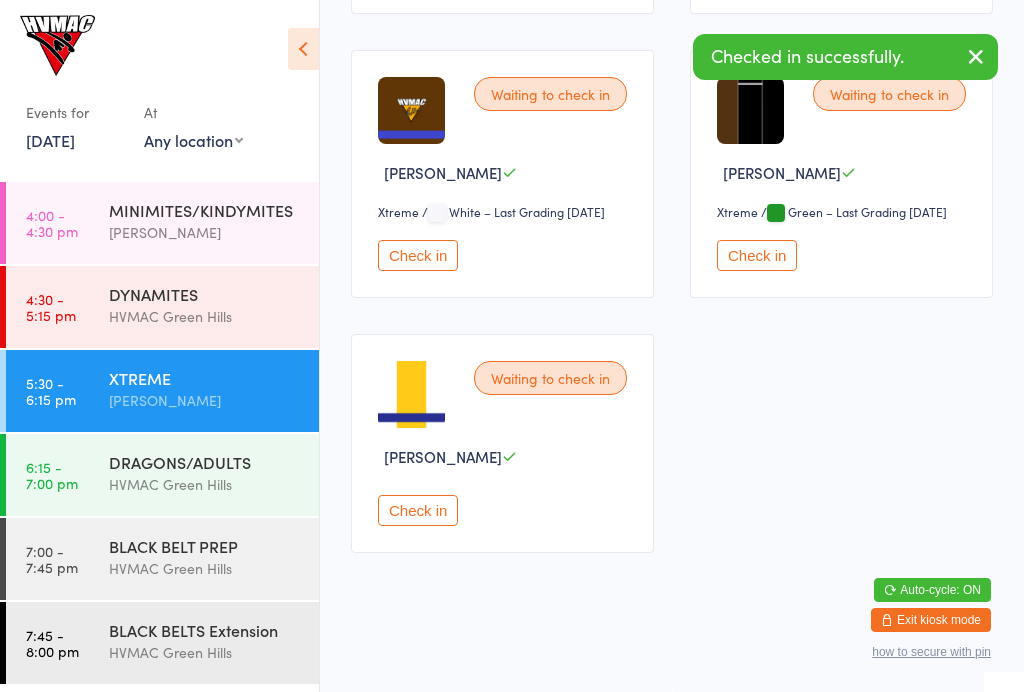 click on "Check in" at bounding box center [757, 255] 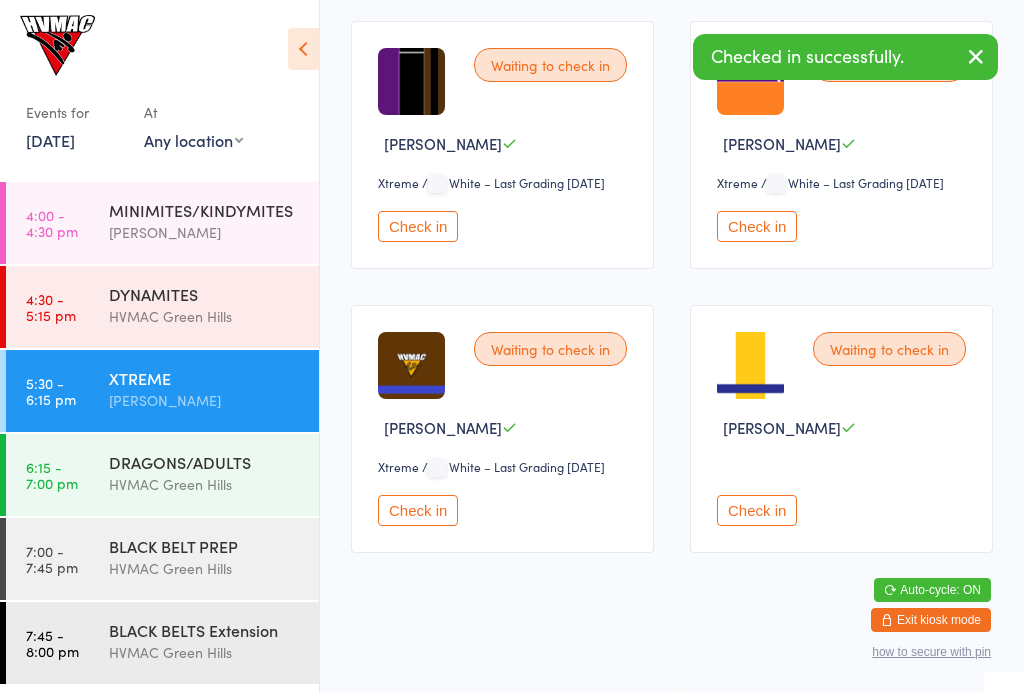 click on "Check in" at bounding box center (757, 510) 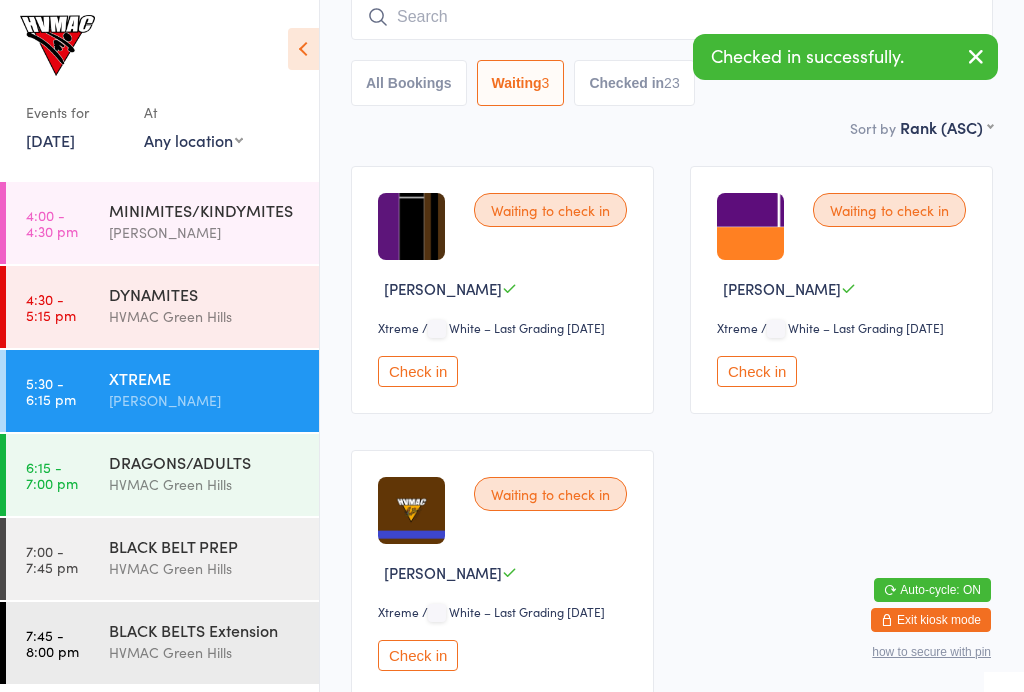 scroll, scrollTop: 171, scrollLeft: 0, axis: vertical 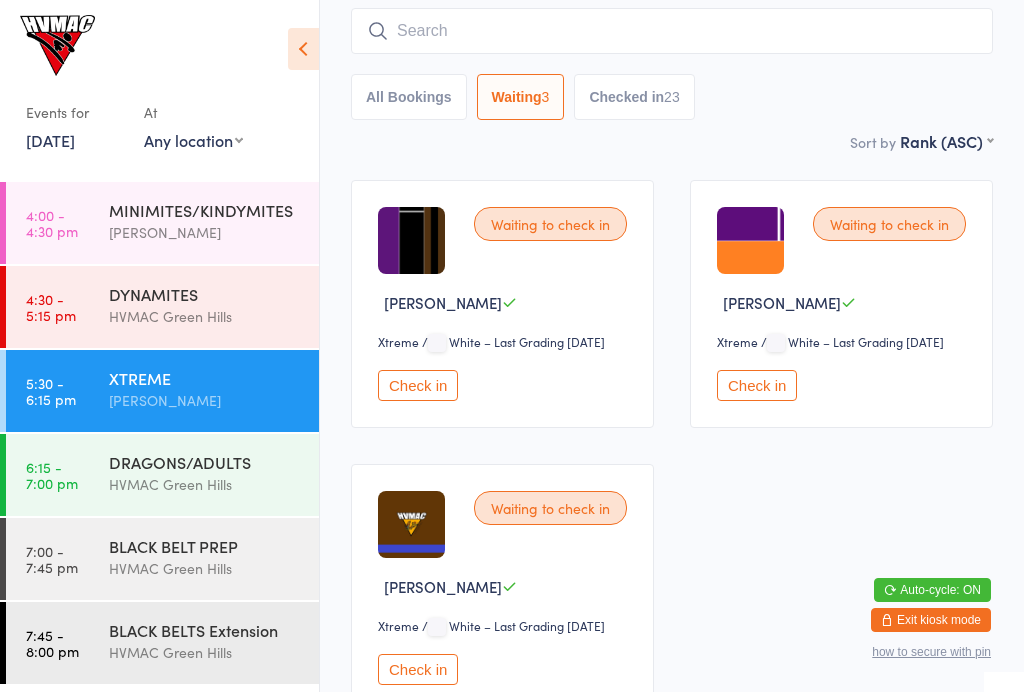 click on "Check in" at bounding box center [418, 385] 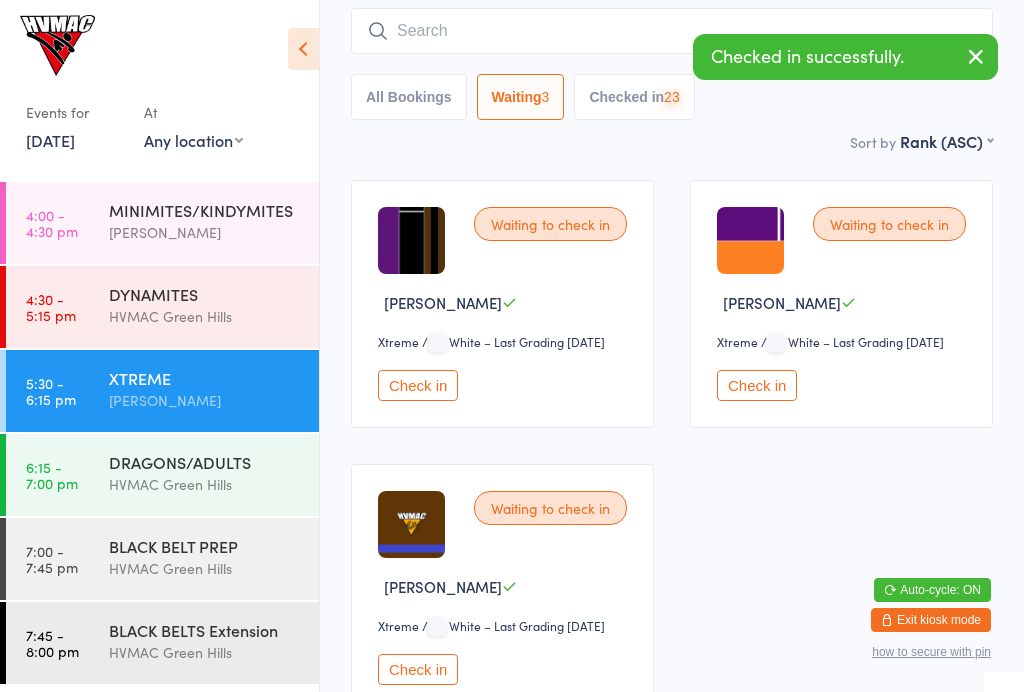 scroll, scrollTop: 53, scrollLeft: 0, axis: vertical 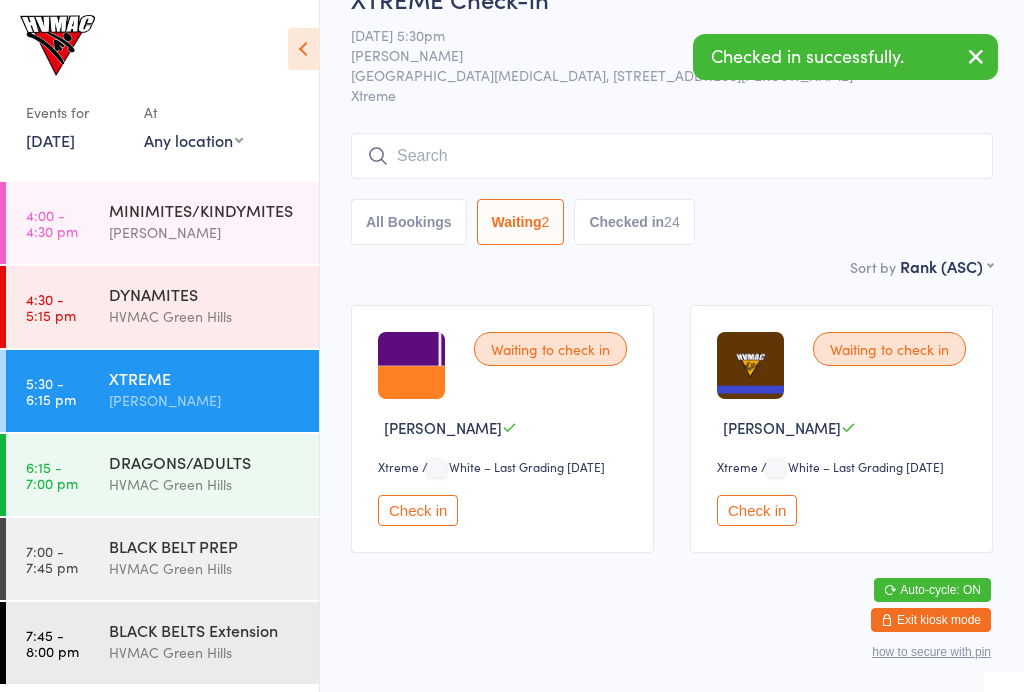 click on "Check in" at bounding box center [418, 510] 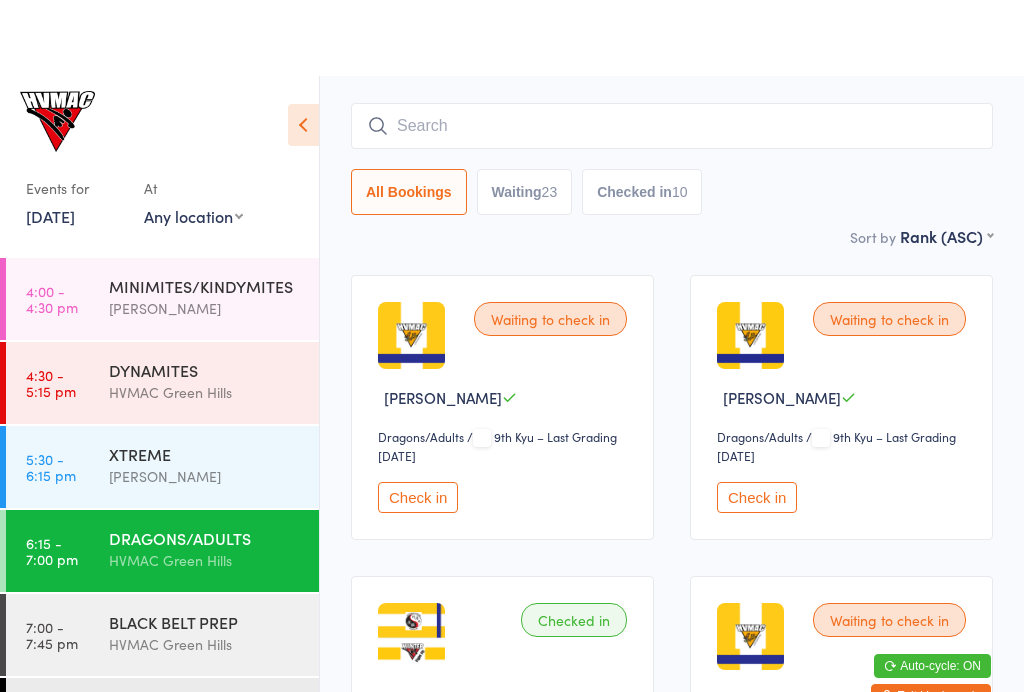 scroll, scrollTop: 0, scrollLeft: 0, axis: both 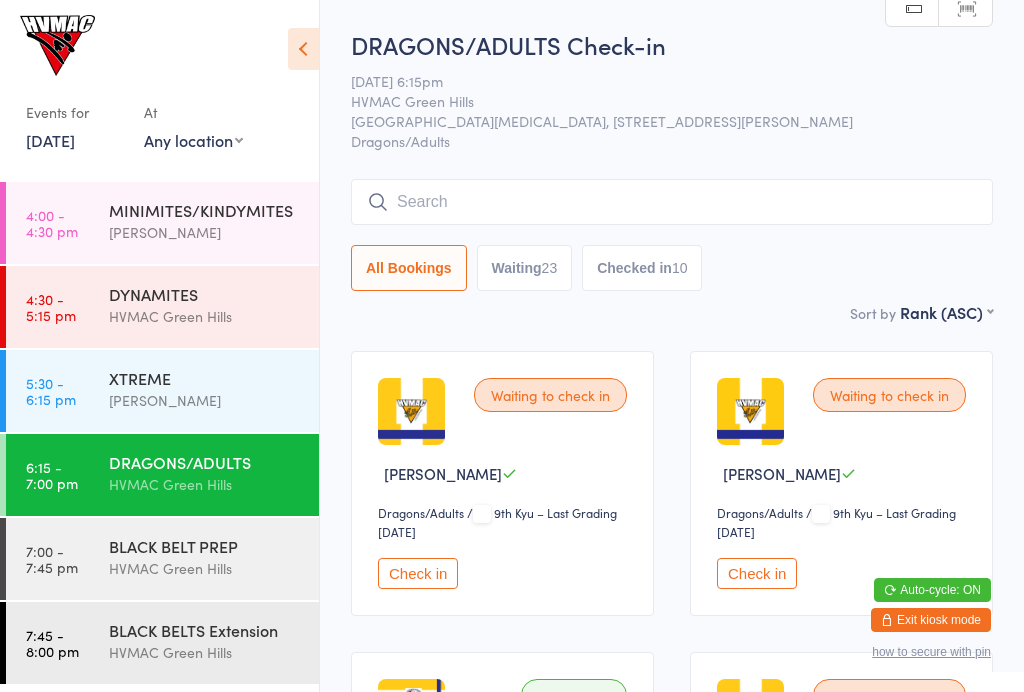 click on "Waiting  23" at bounding box center (525, 268) 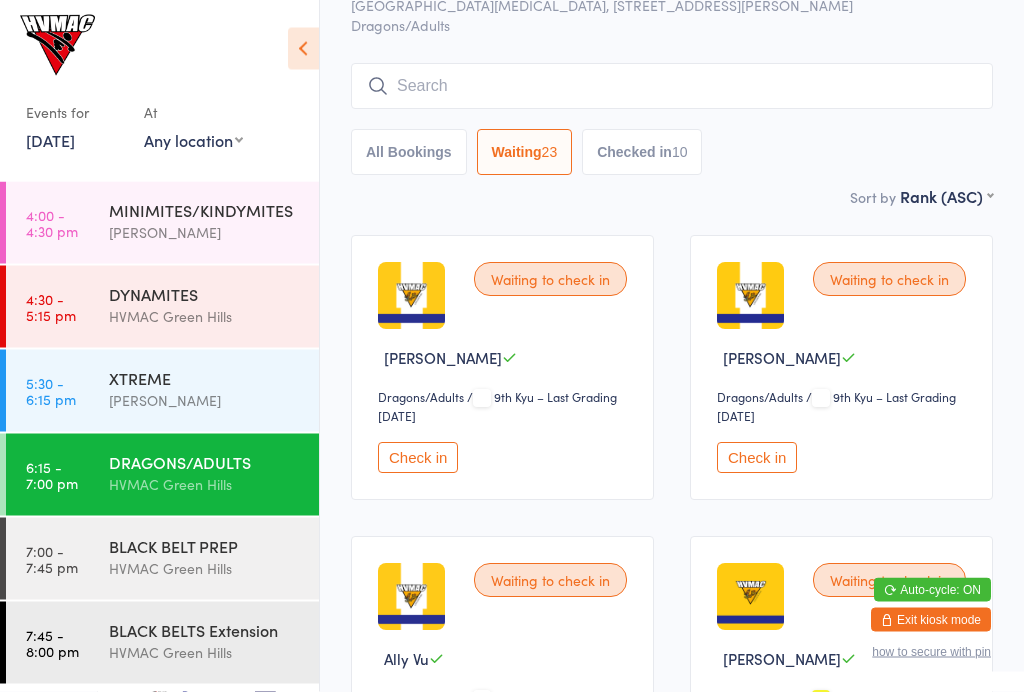 scroll, scrollTop: 0, scrollLeft: 0, axis: both 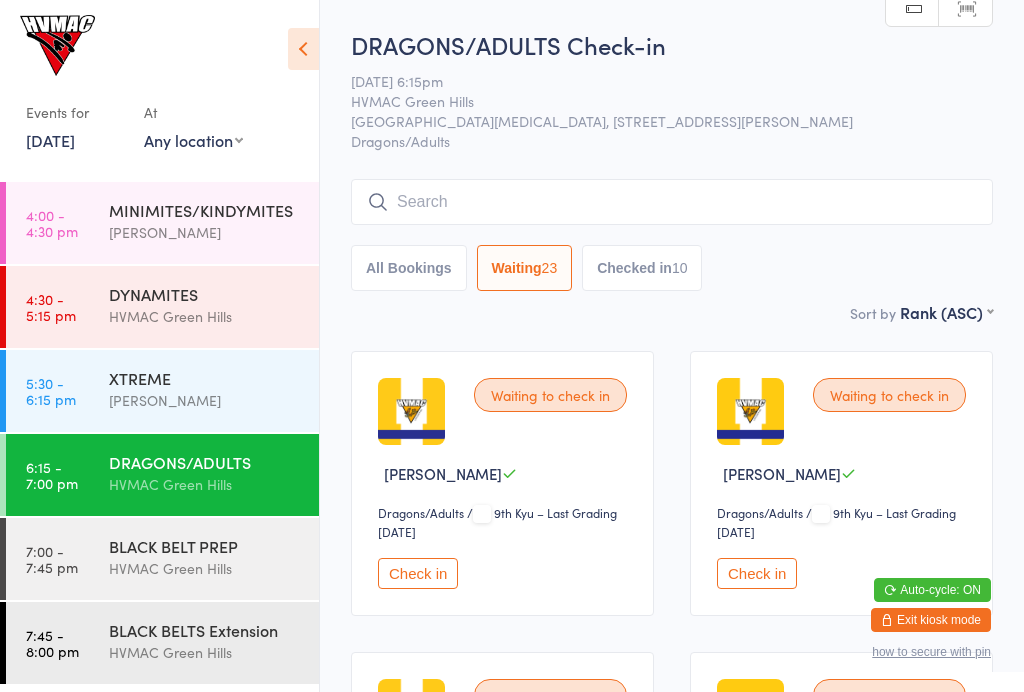 click on "Checked in  10" at bounding box center (642, 268) 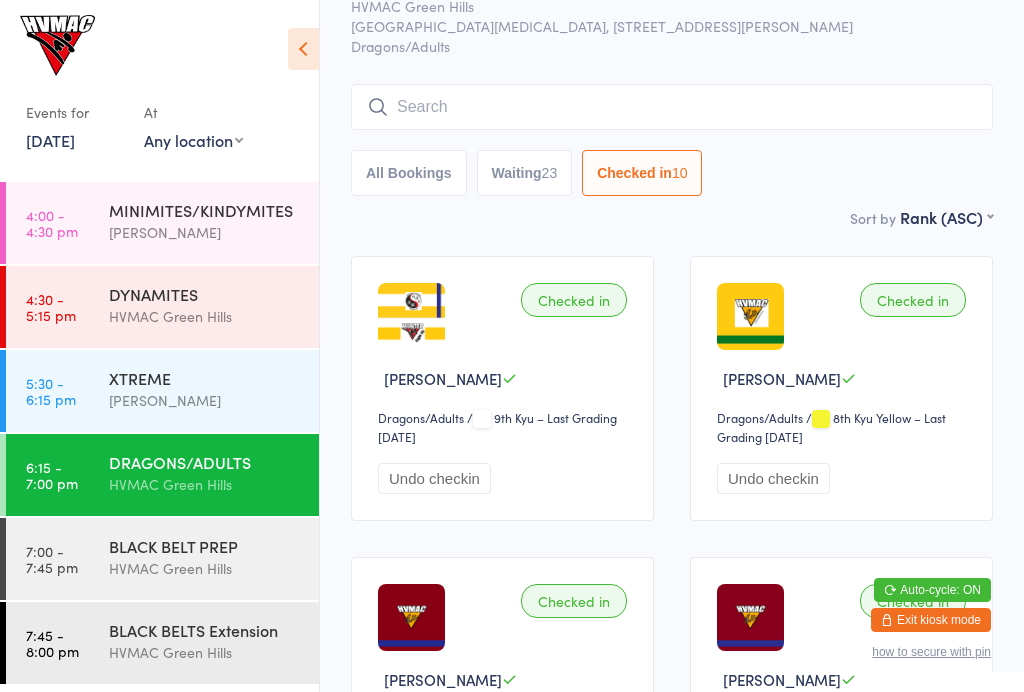scroll, scrollTop: 0, scrollLeft: 0, axis: both 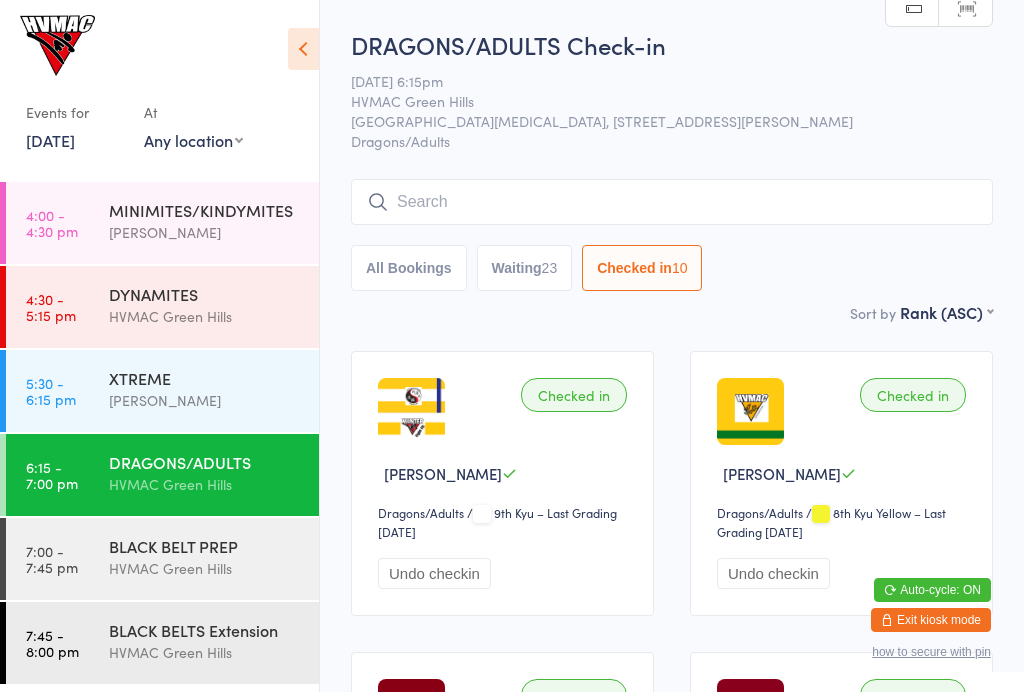click on "Waiting  23" at bounding box center [525, 268] 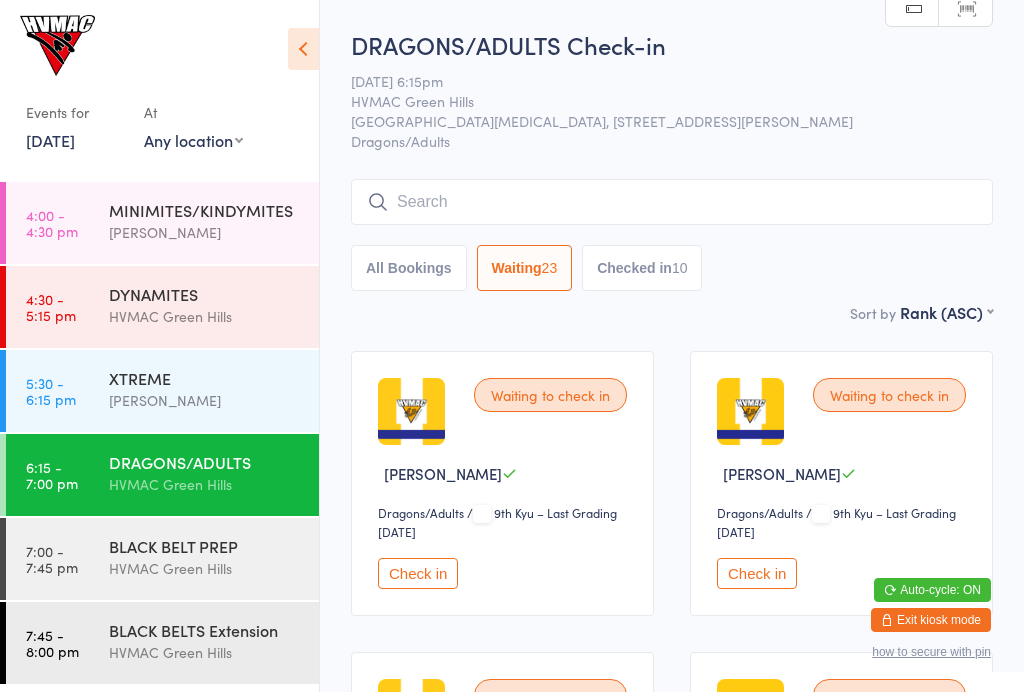 click on "First name (ASC) First name (DESC) Last name (ASC) Last name (DESC) Rank (ASC) Rank (DESC)" at bounding box center (946, 309) 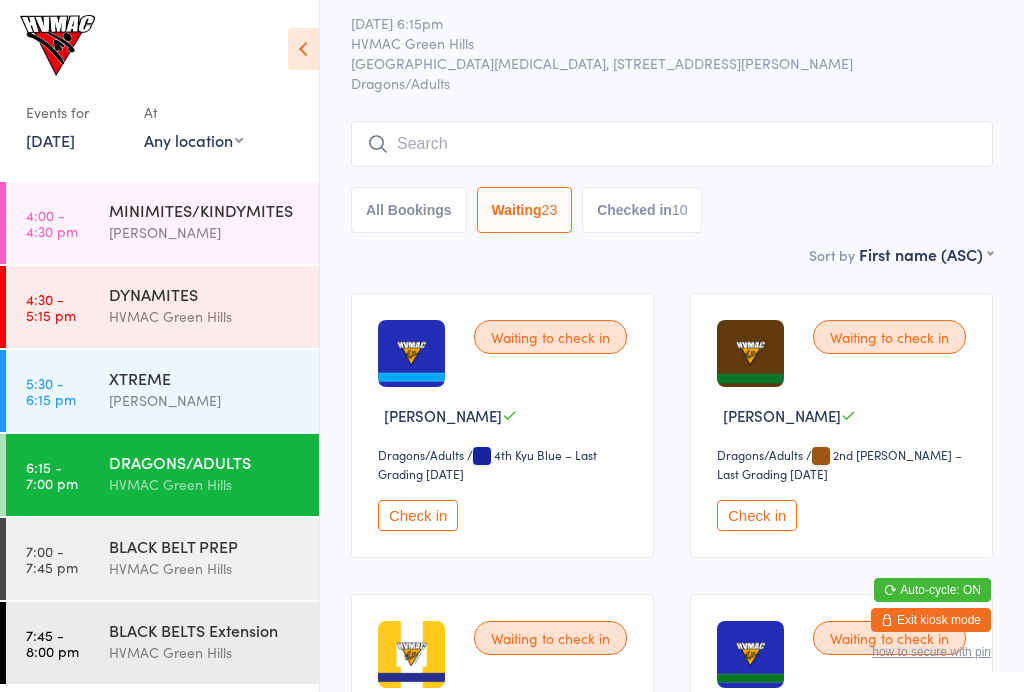 scroll, scrollTop: 0, scrollLeft: 0, axis: both 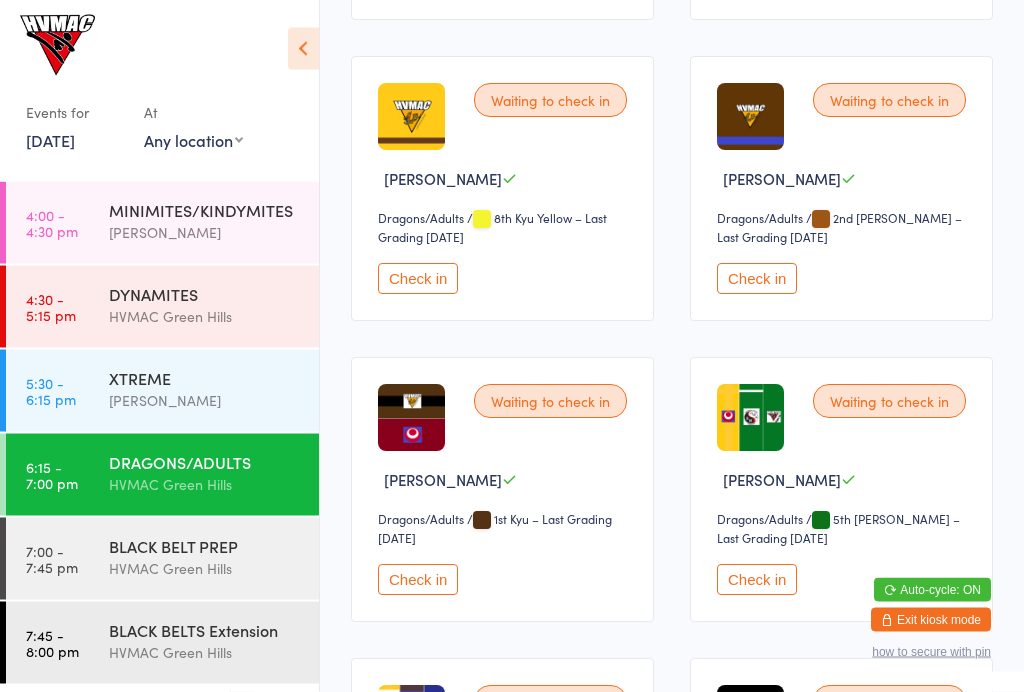 click on "Check in" at bounding box center (418, 279) 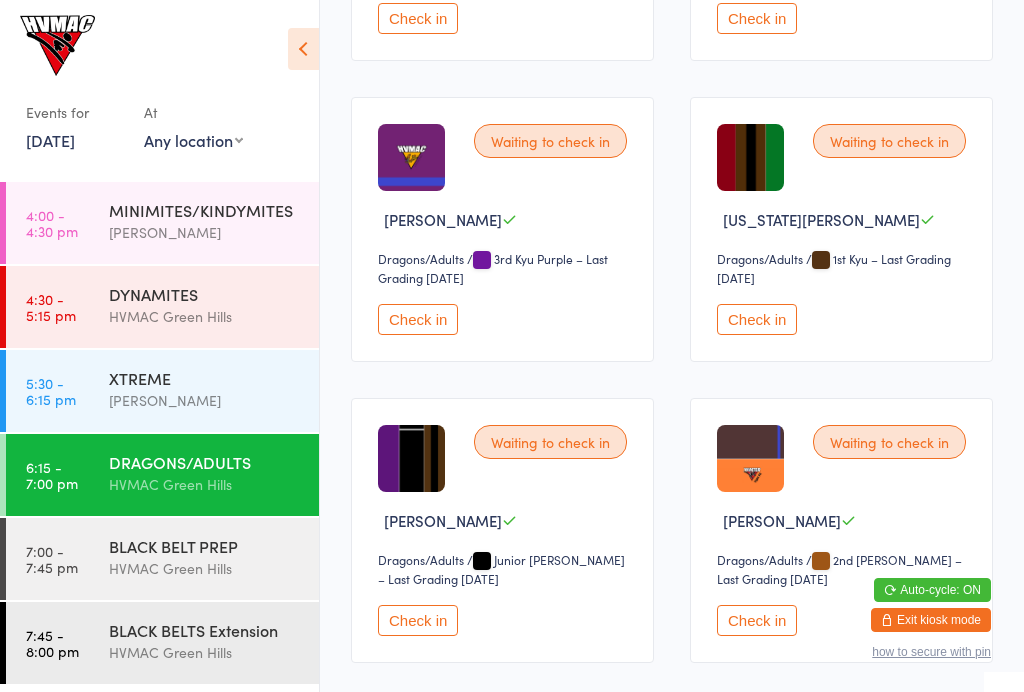 scroll, scrollTop: 1461, scrollLeft: 0, axis: vertical 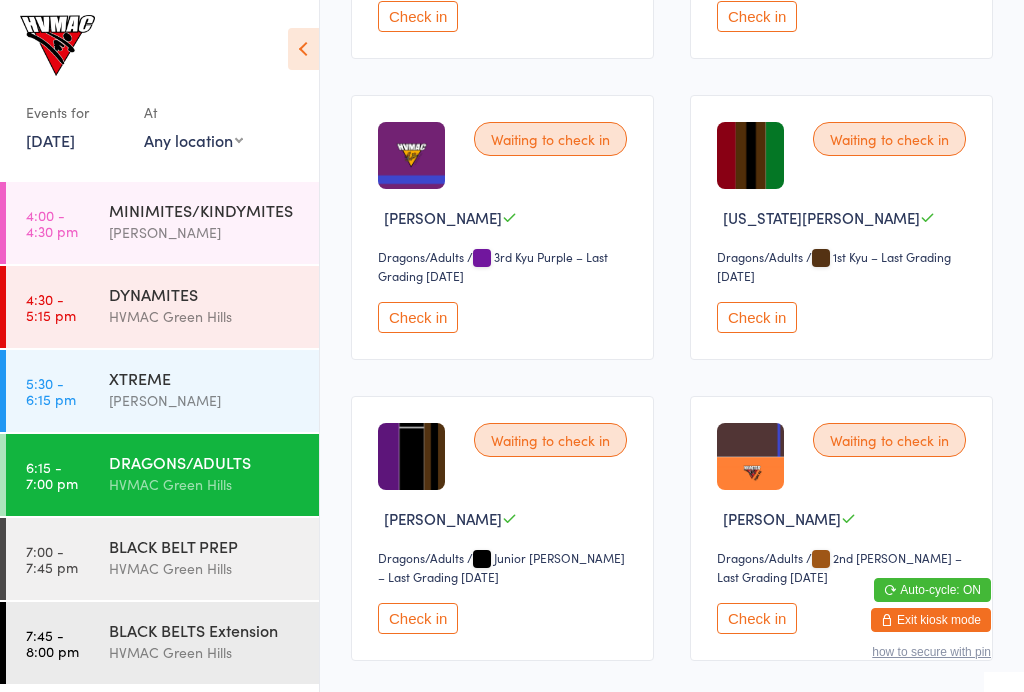 click on "Check in" at bounding box center [418, 317] 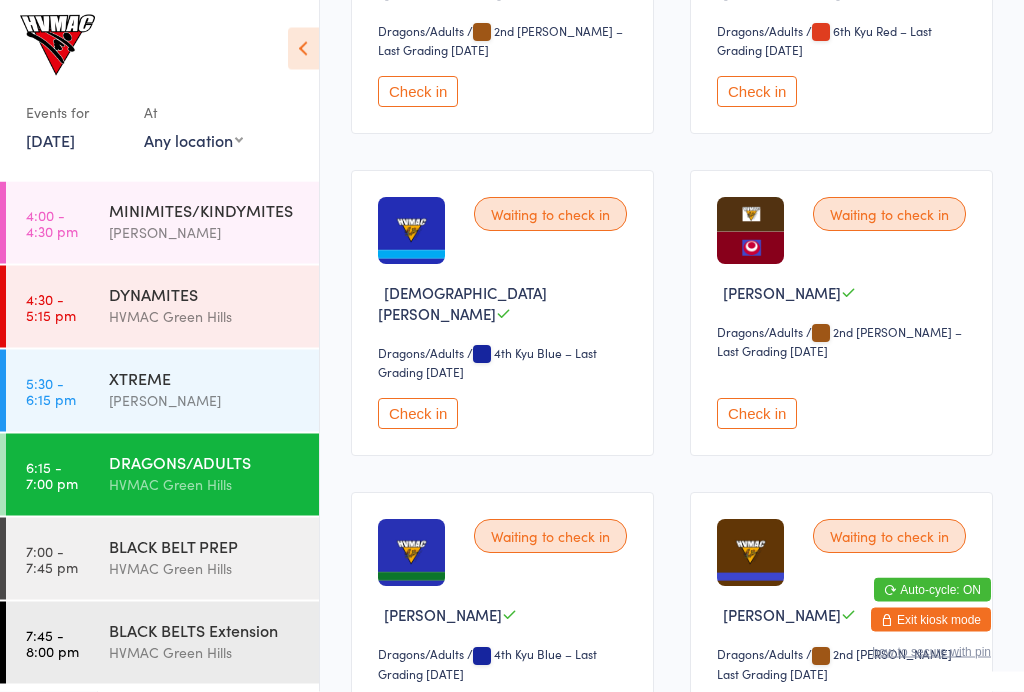 scroll, scrollTop: 1989, scrollLeft: 0, axis: vertical 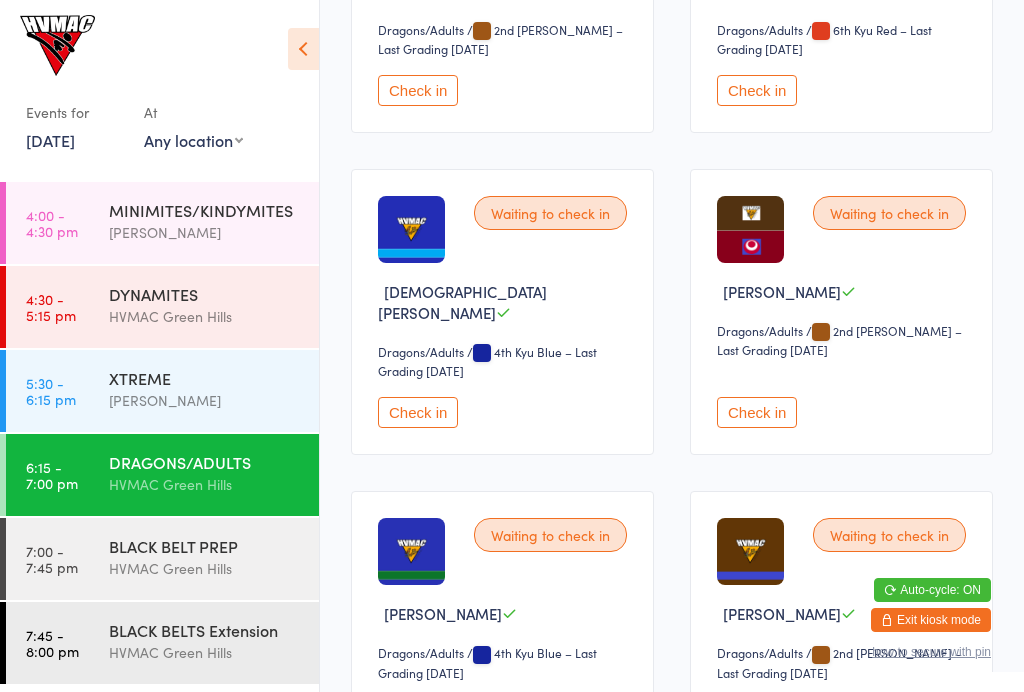 click on "Check in" at bounding box center [757, 412] 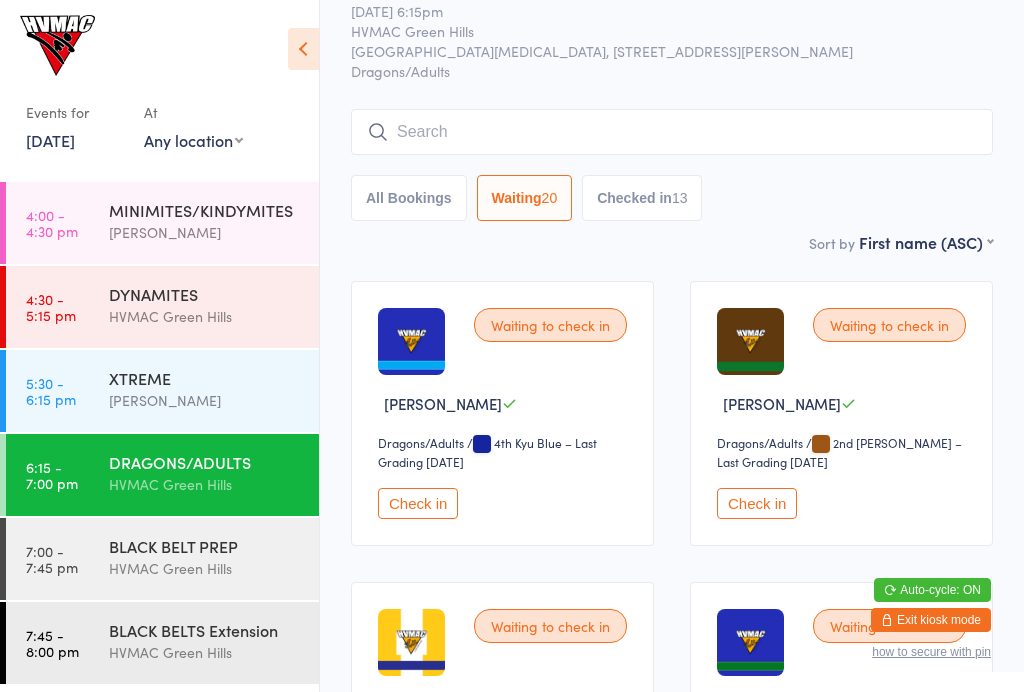 scroll, scrollTop: 0, scrollLeft: 0, axis: both 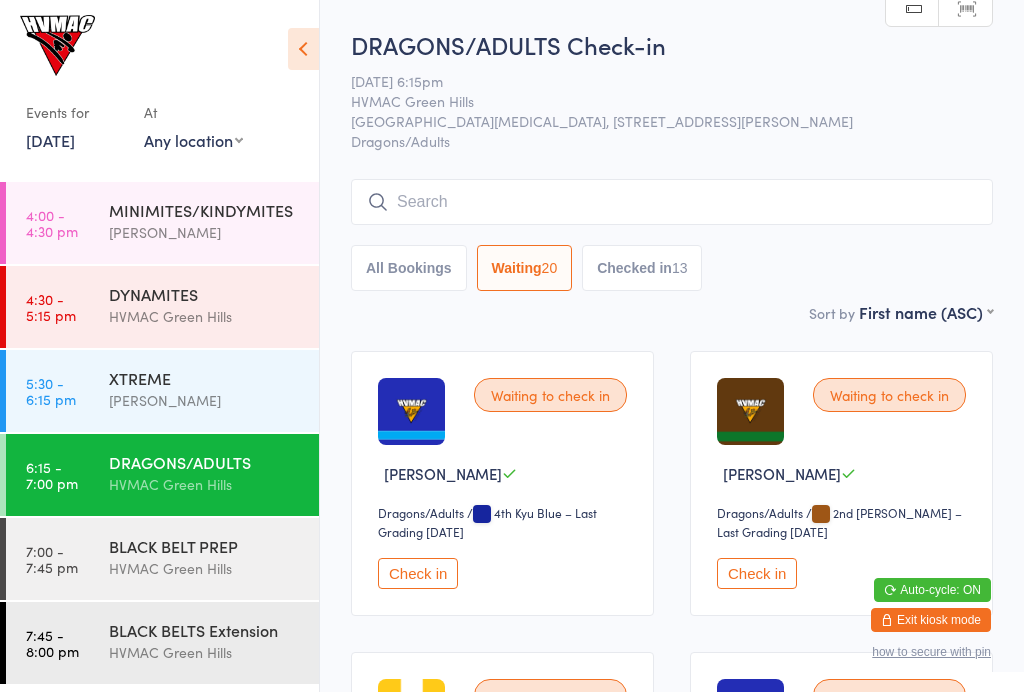 click on "First name (ASC) First name (DESC) Last name (ASC) Last name (DESC) Rank (ASC) Rank (DESC)" at bounding box center (926, 309) 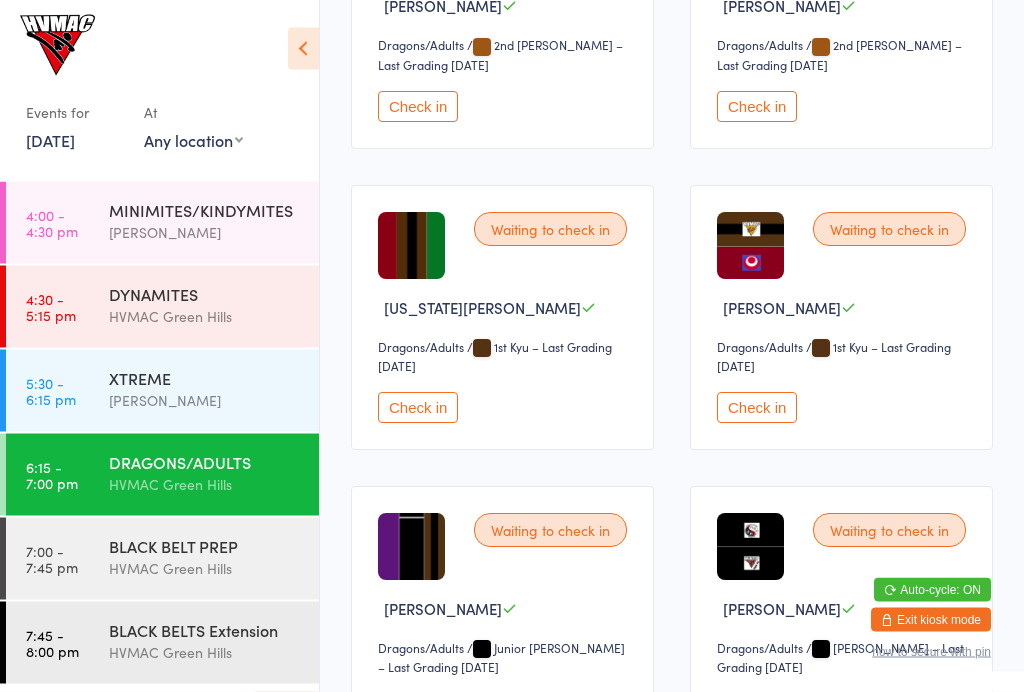 scroll, scrollTop: 2598, scrollLeft: 0, axis: vertical 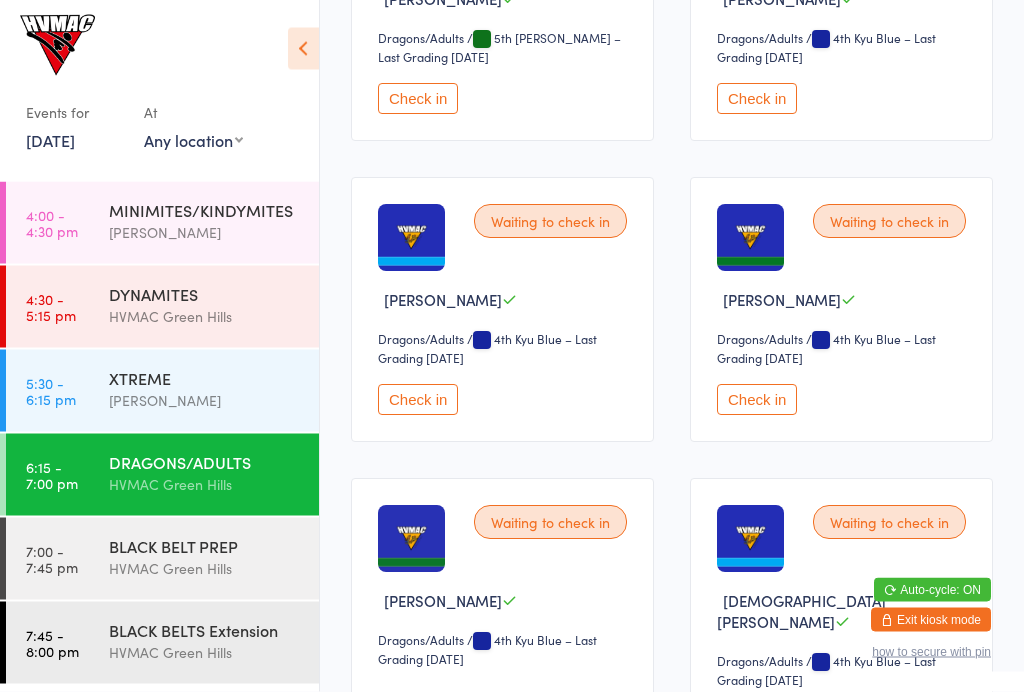 click on "Check in" at bounding box center (757, 400) 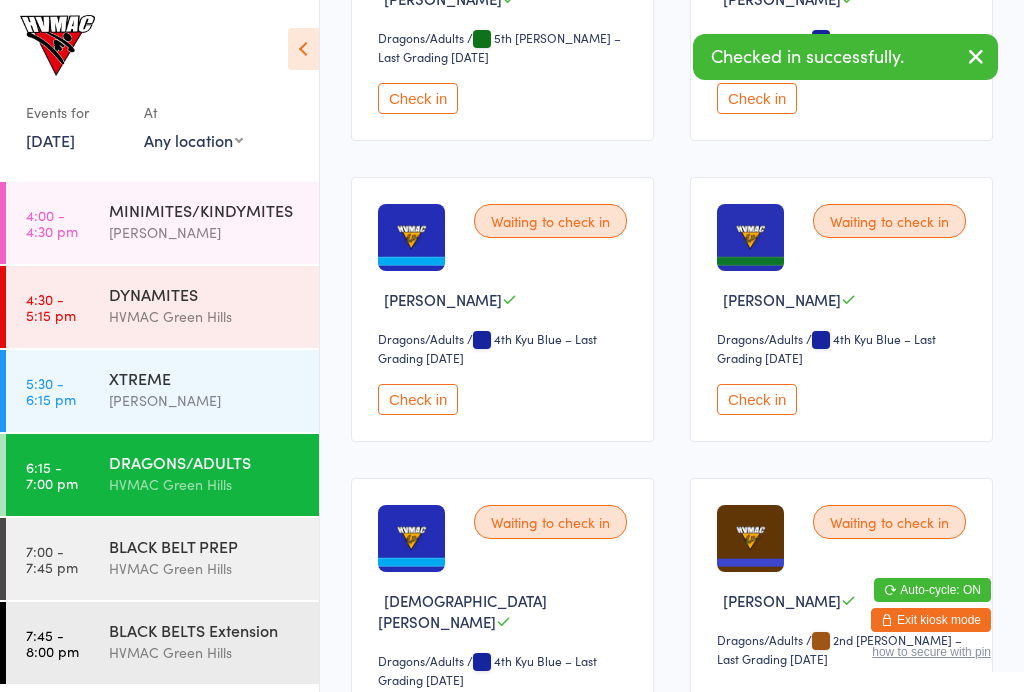 click on "Check in" at bounding box center (757, 399) 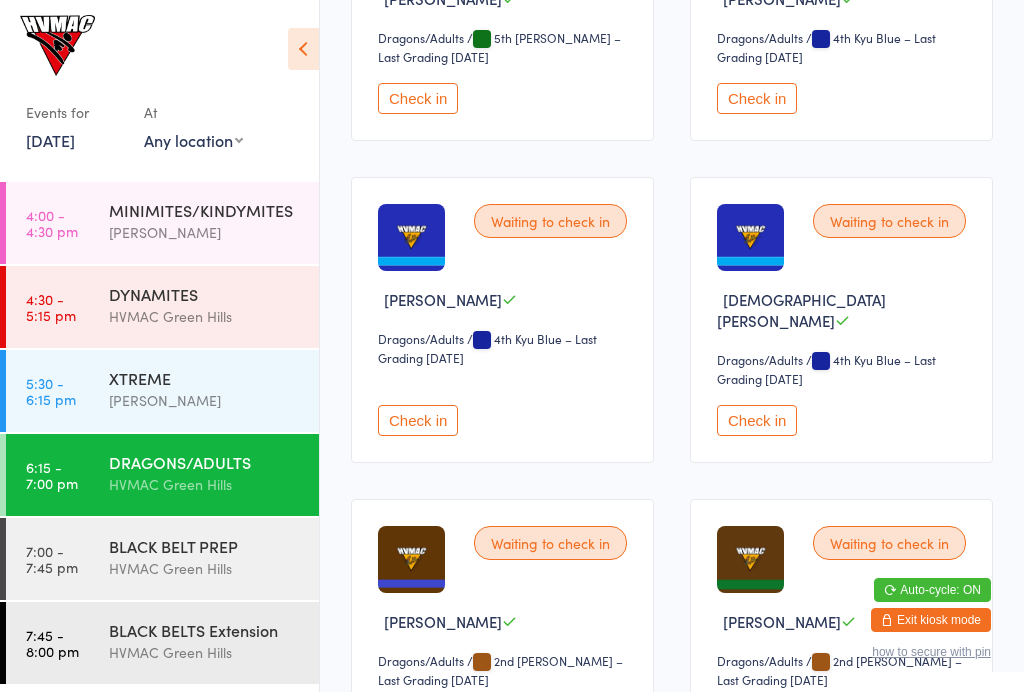 click on "Waiting to check in [PERSON_NAME]  Dragons/Adults  Dragons/Adults   /  4th Kyu Blue – Last Grading [DATE]   Check in" at bounding box center [502, 320] 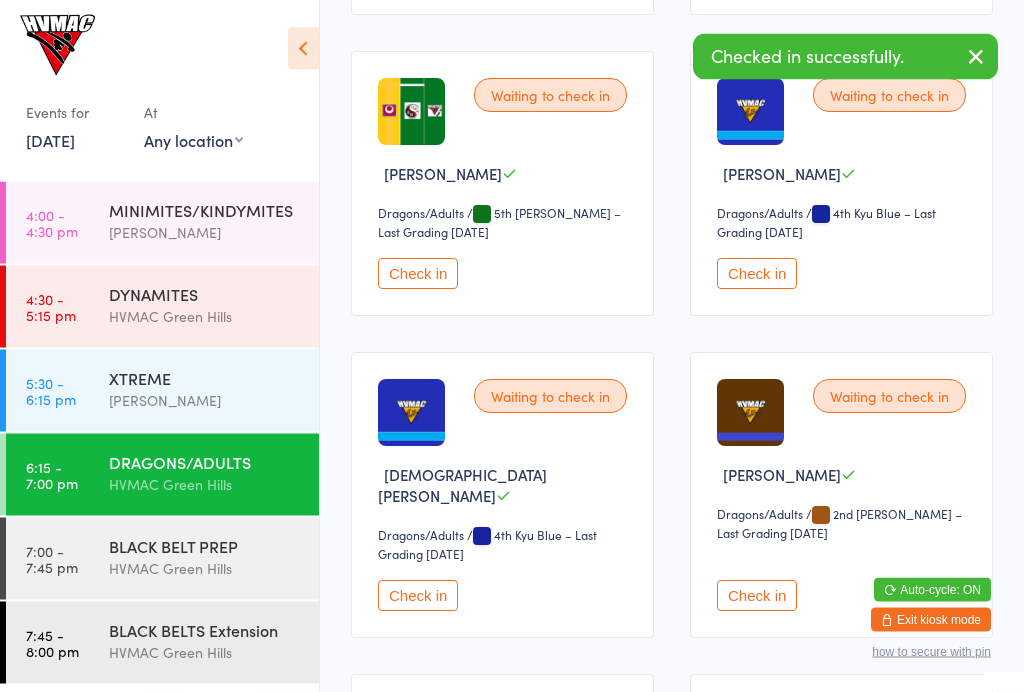 scroll, scrollTop: 1199, scrollLeft: 0, axis: vertical 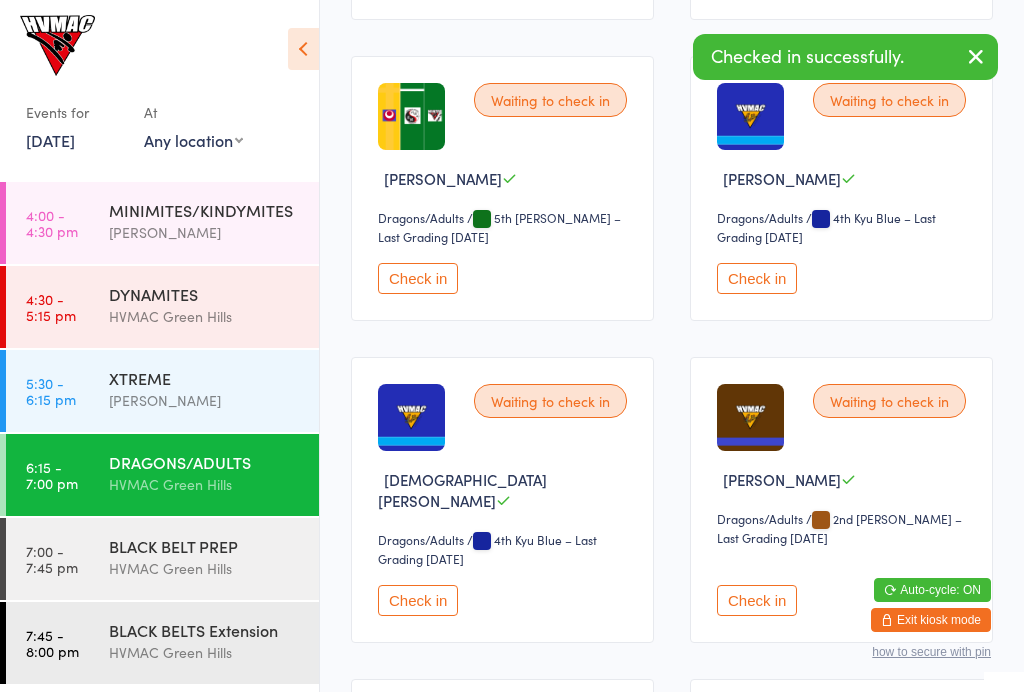 click on "Check in" at bounding box center (757, 278) 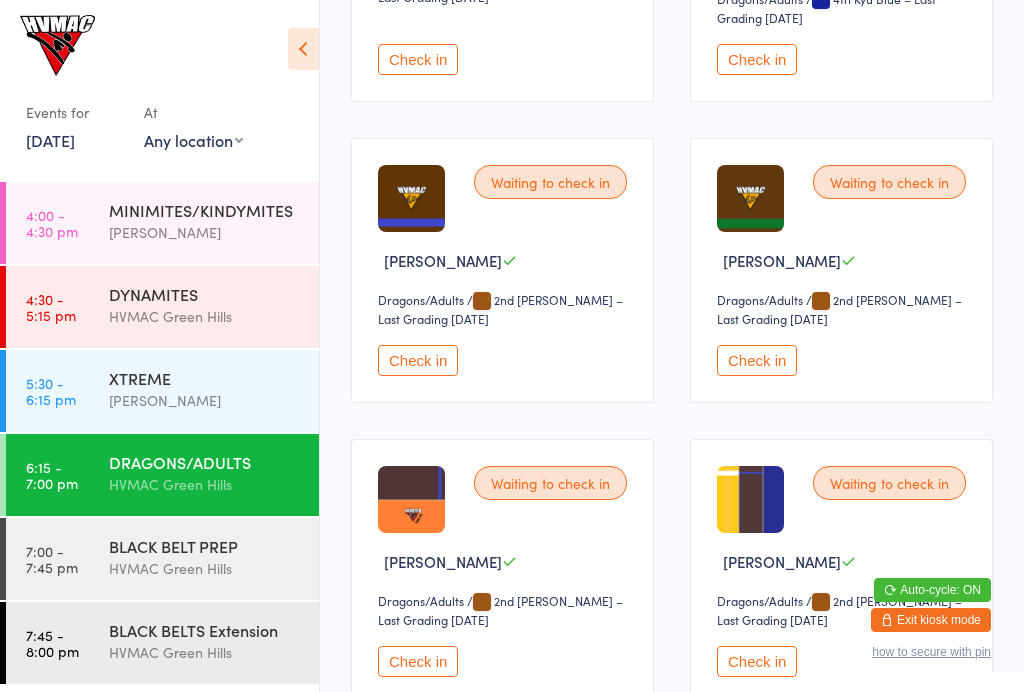 scroll, scrollTop: 1475, scrollLeft: 0, axis: vertical 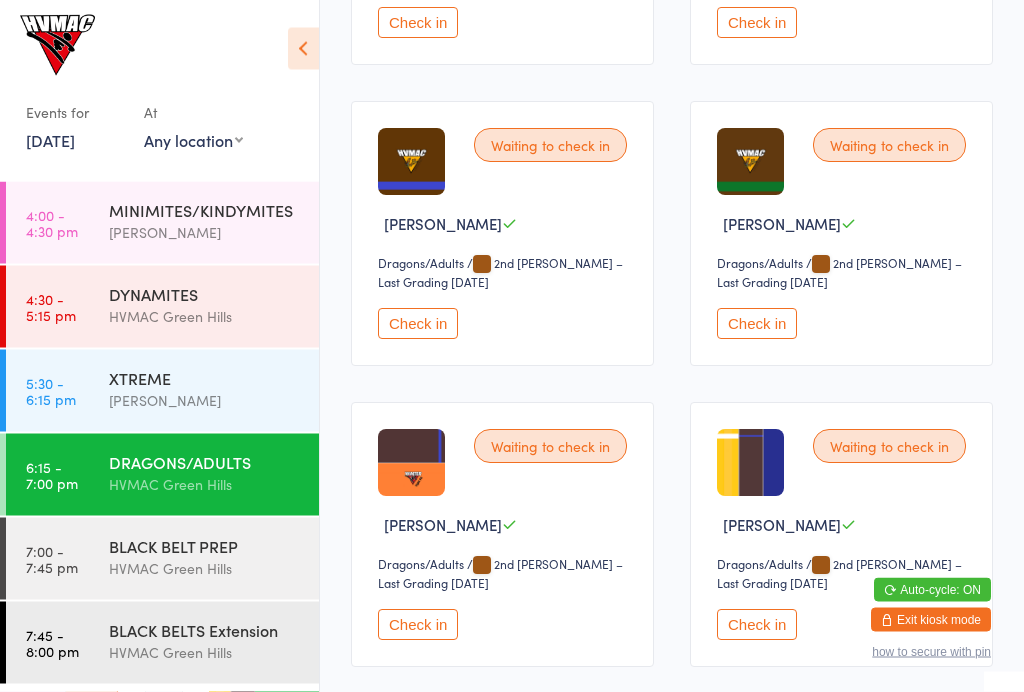 click on "Waiting to check in [PERSON_NAME]  Dragons/Adults  Dragons/Adults   /  2nd [PERSON_NAME] – Last Grading [DATE]   Check in" at bounding box center (841, 535) 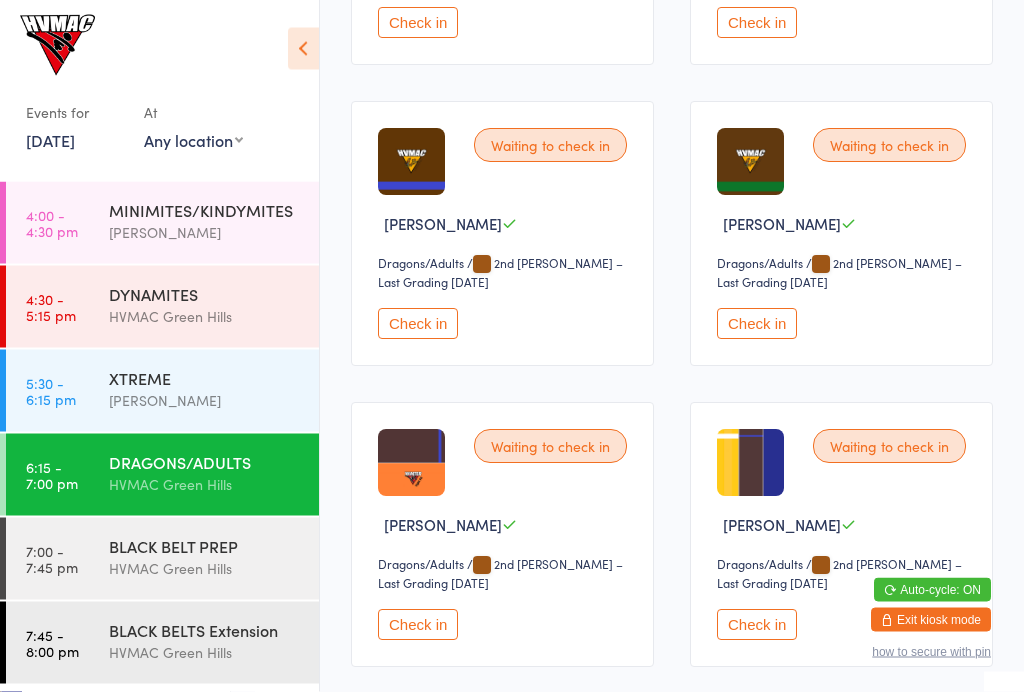 click on "Waiting to check in [PERSON_NAME]  Dragons/Adults  Dragons/Adults   /  2nd [PERSON_NAME] – Last Grading [DATE]   Check in" at bounding box center (841, 535) 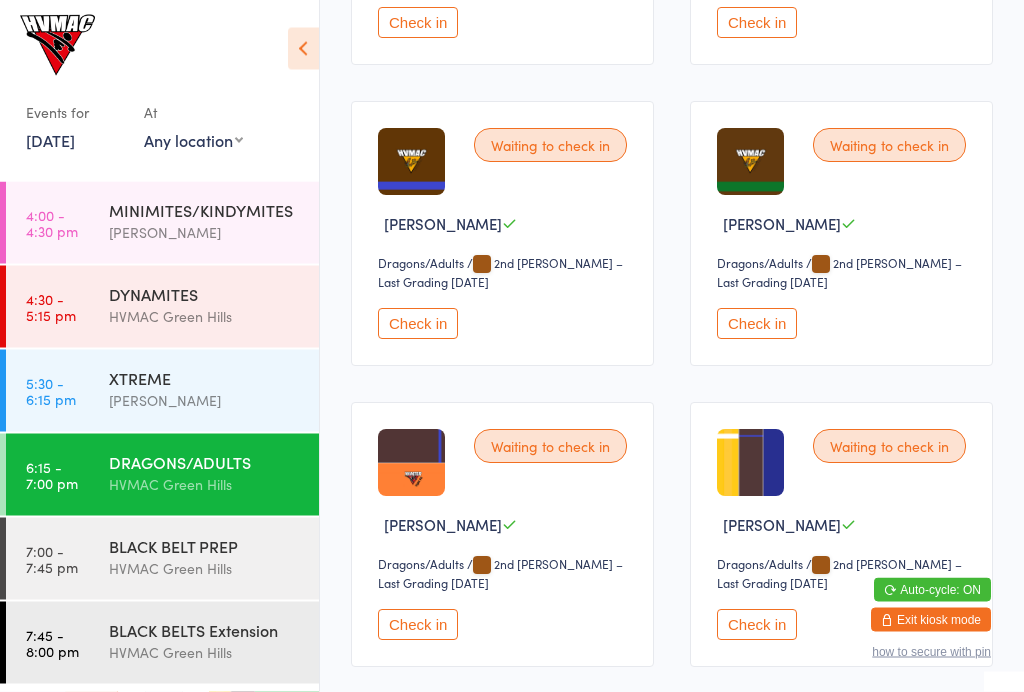 click on "Check in" at bounding box center [757, 625] 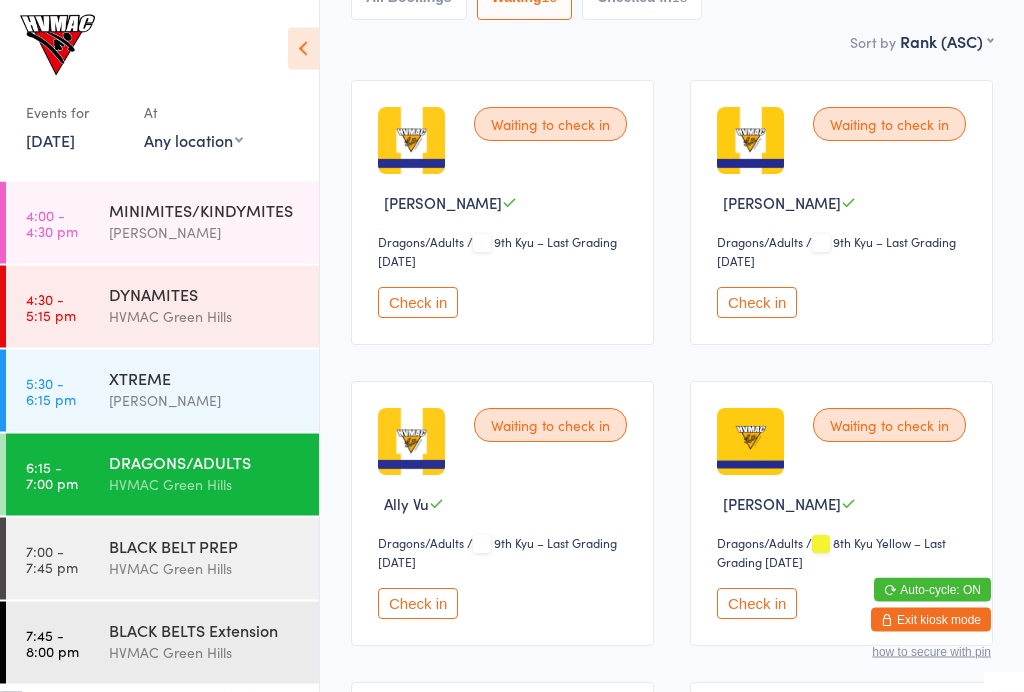 scroll, scrollTop: 268, scrollLeft: 0, axis: vertical 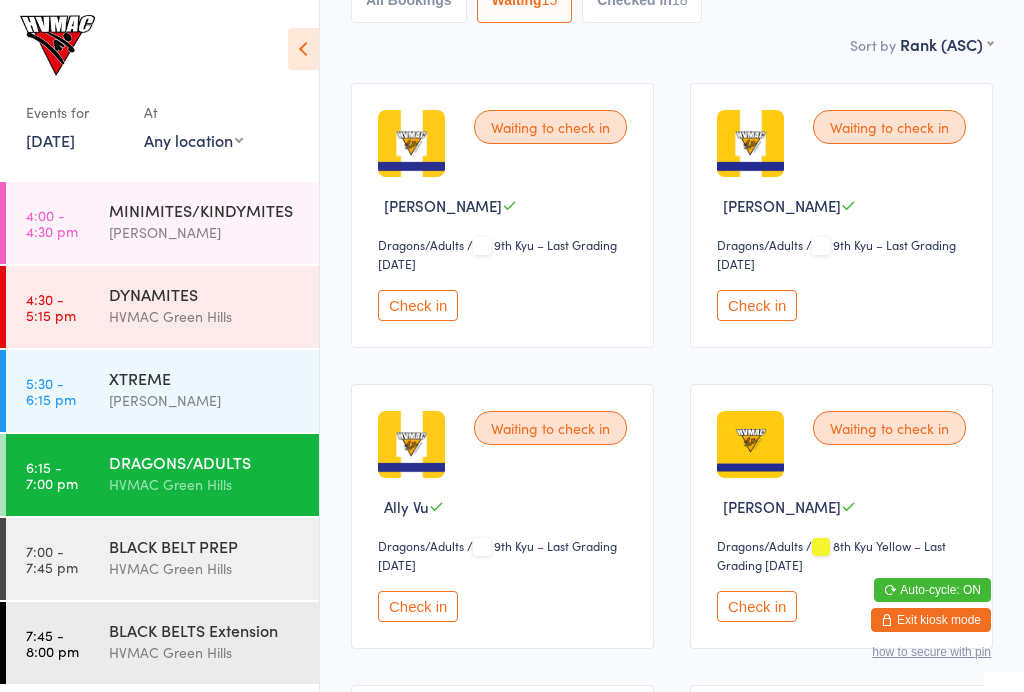 click on "Check in" at bounding box center (757, 305) 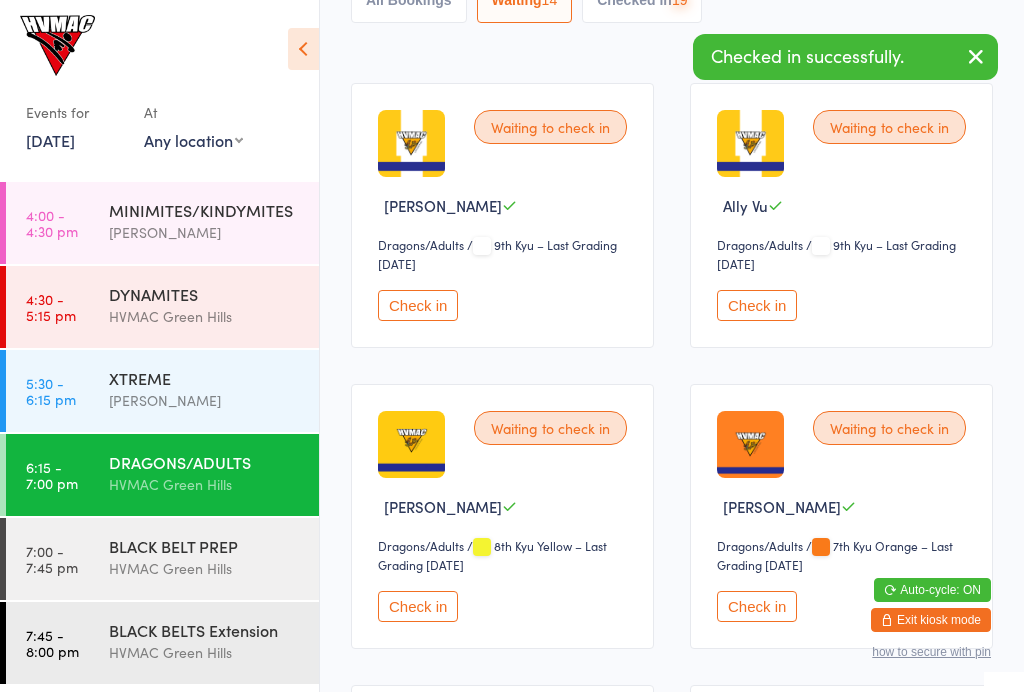 click on "Check in" at bounding box center [418, 305] 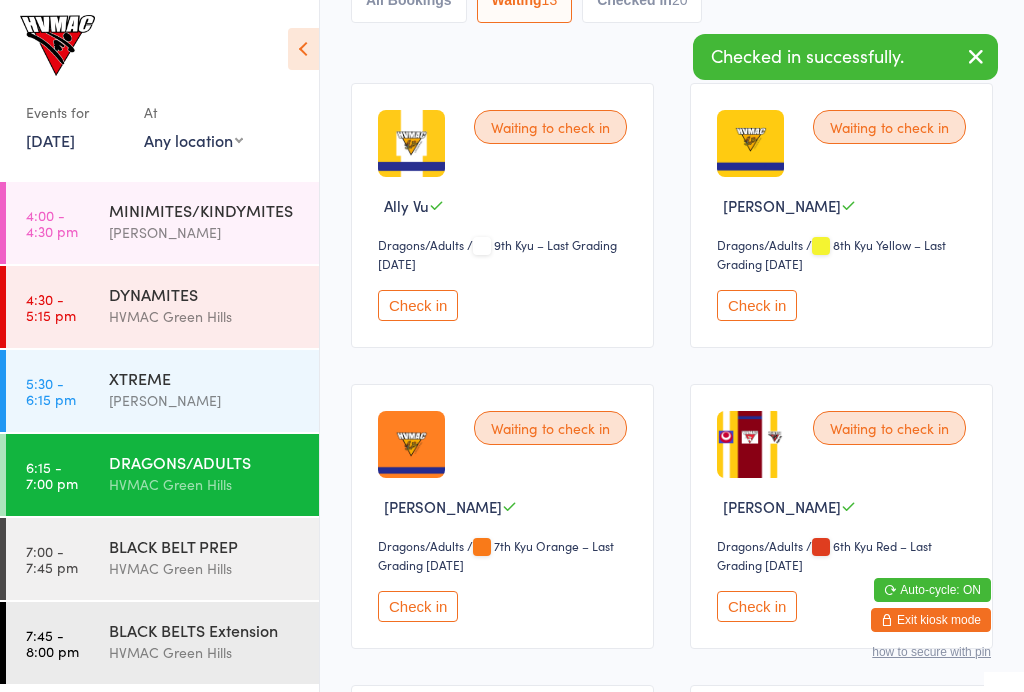 click on "Check in" at bounding box center [418, 606] 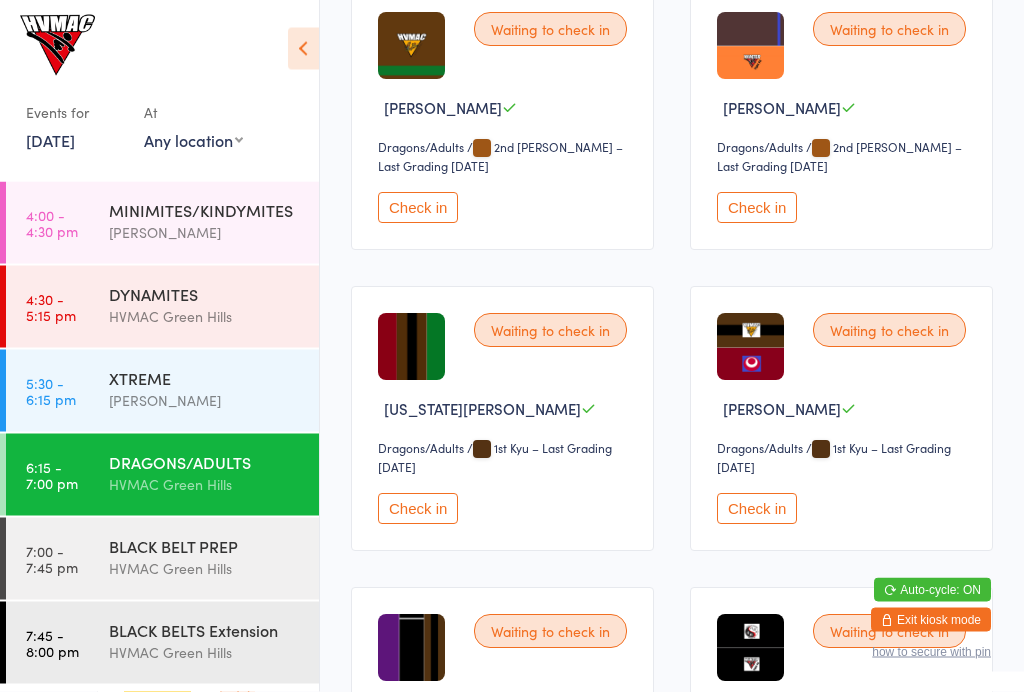 scroll, scrollTop: 1584, scrollLeft: 0, axis: vertical 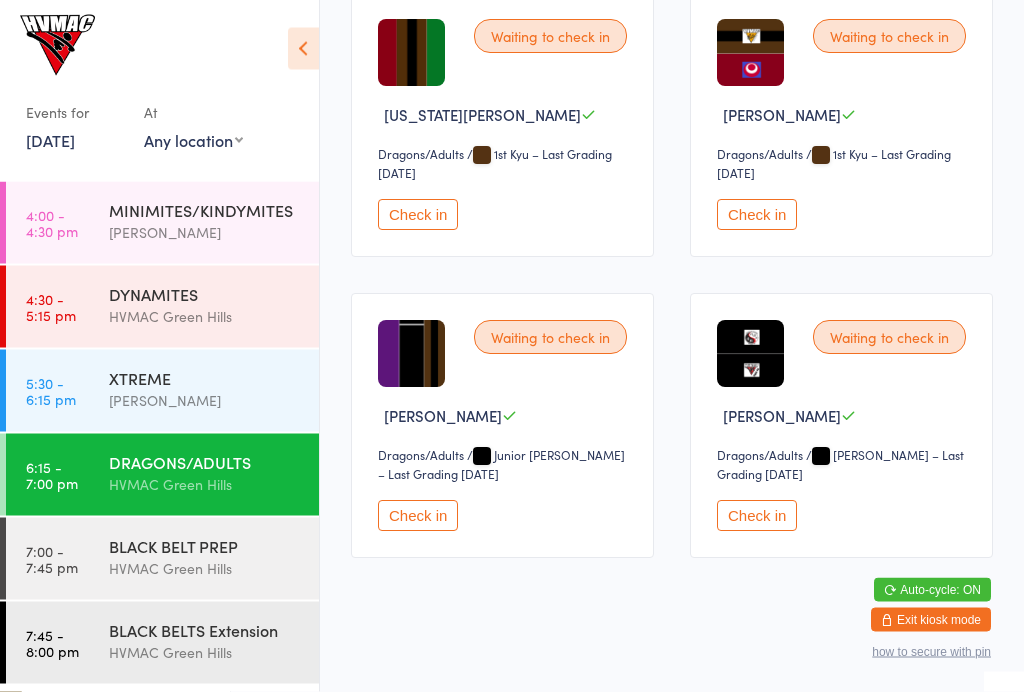 click on "Check in" at bounding box center (757, 516) 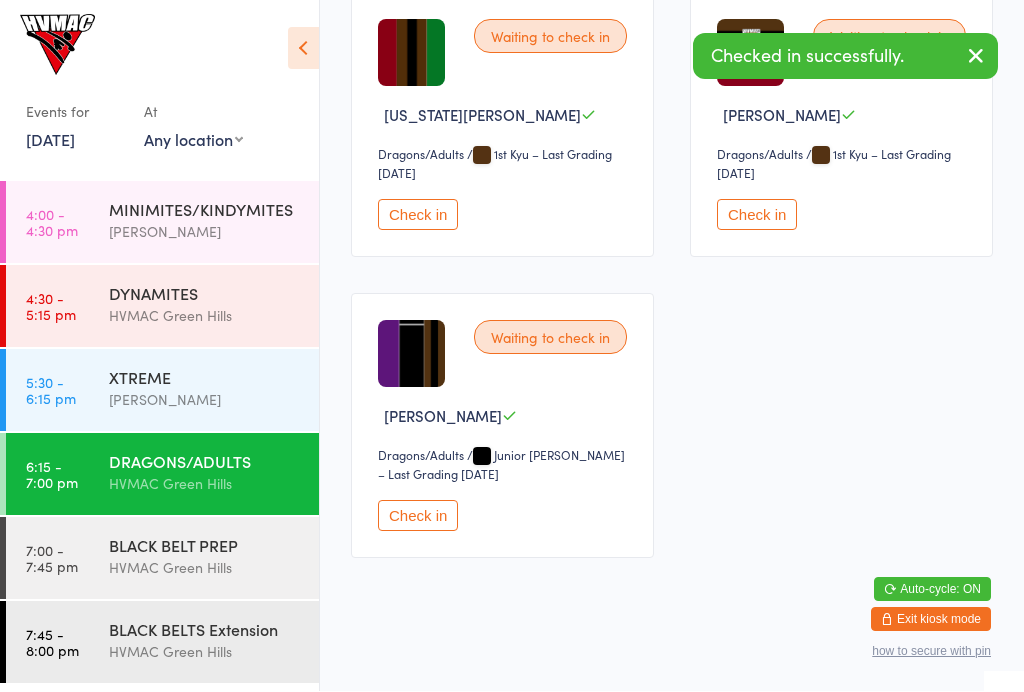 click on "HVMAC Green Hills" at bounding box center [205, 568] 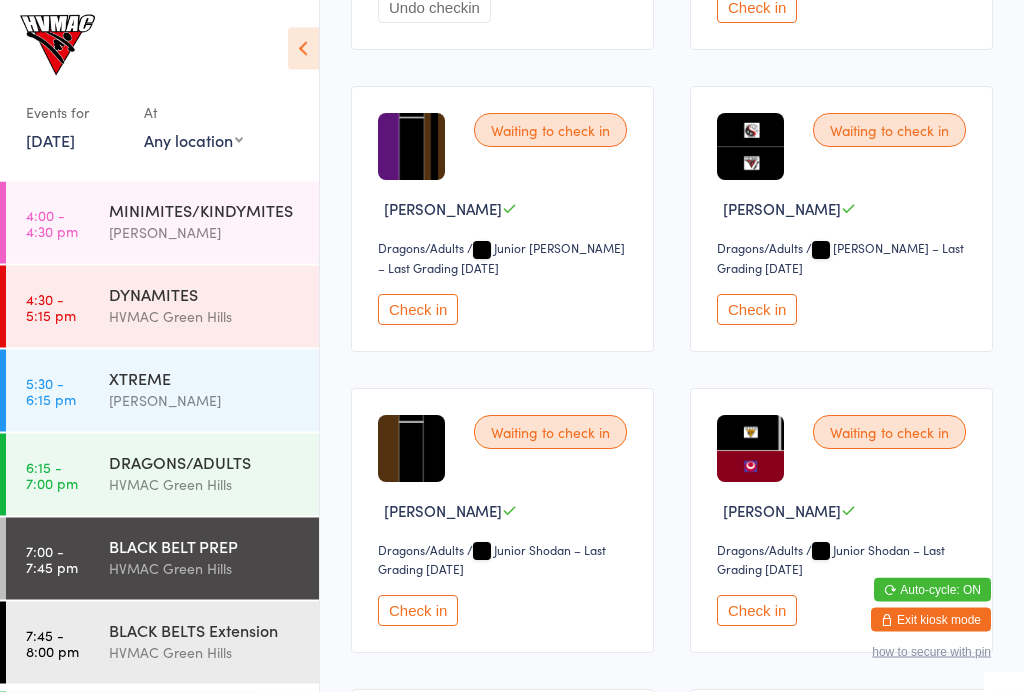 scroll, scrollTop: 791, scrollLeft: 0, axis: vertical 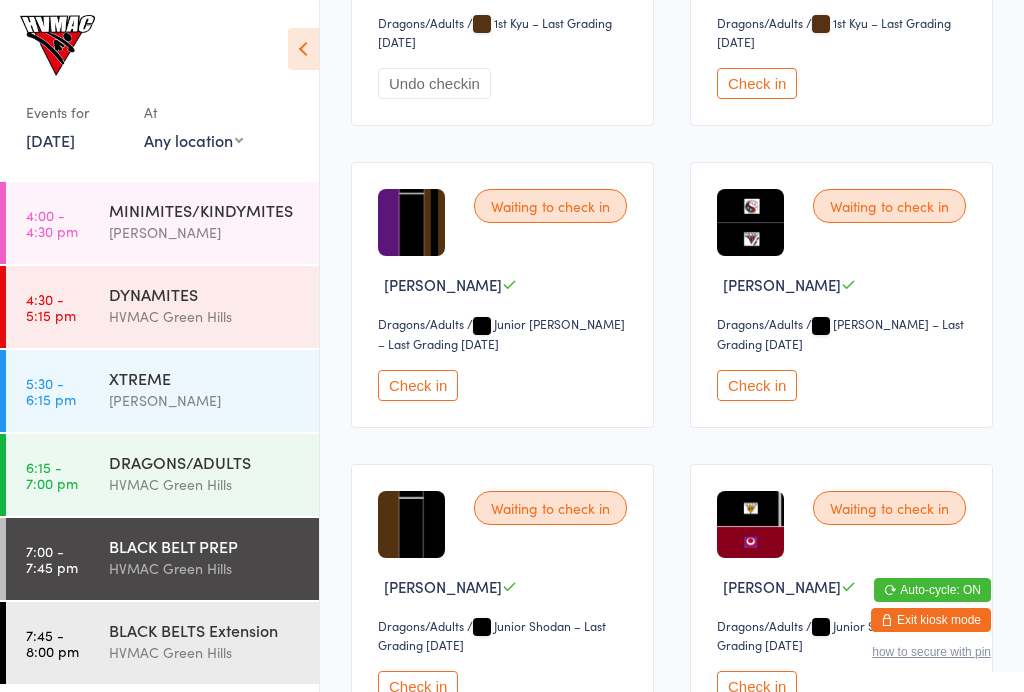 click on "Check in" at bounding box center (757, 385) 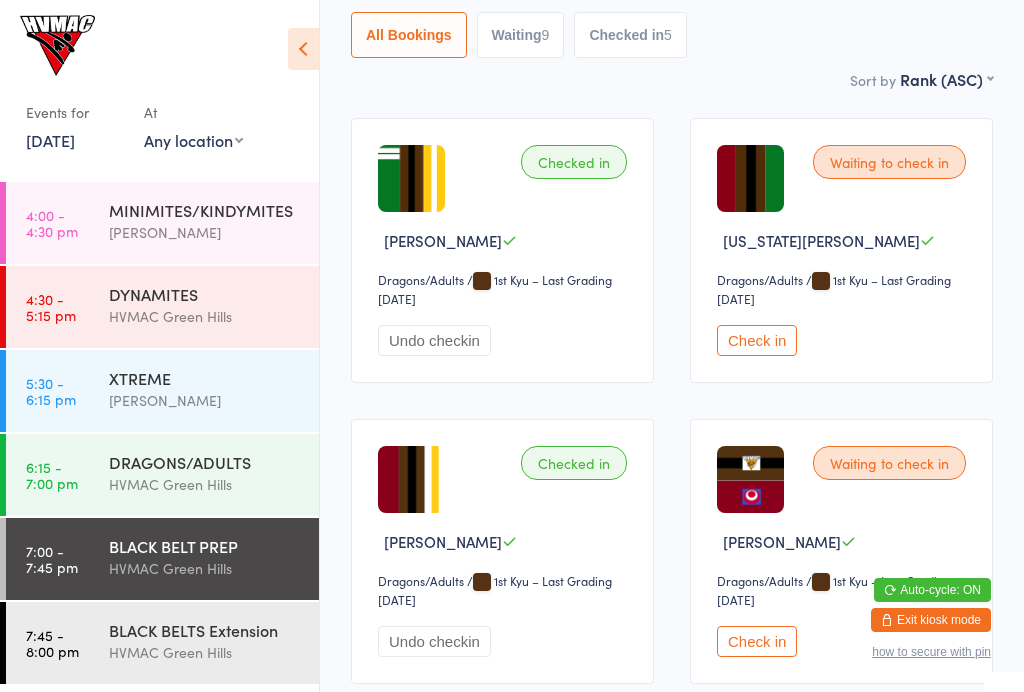 scroll, scrollTop: 101, scrollLeft: 0, axis: vertical 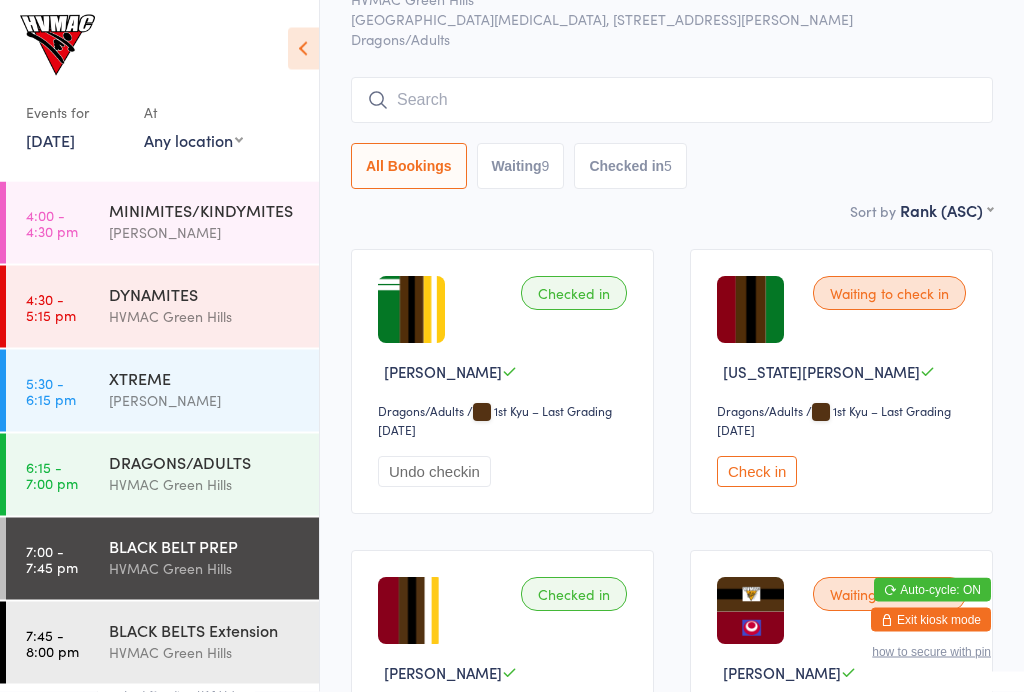 click on "HVMAC Green Hills" at bounding box center [205, 484] 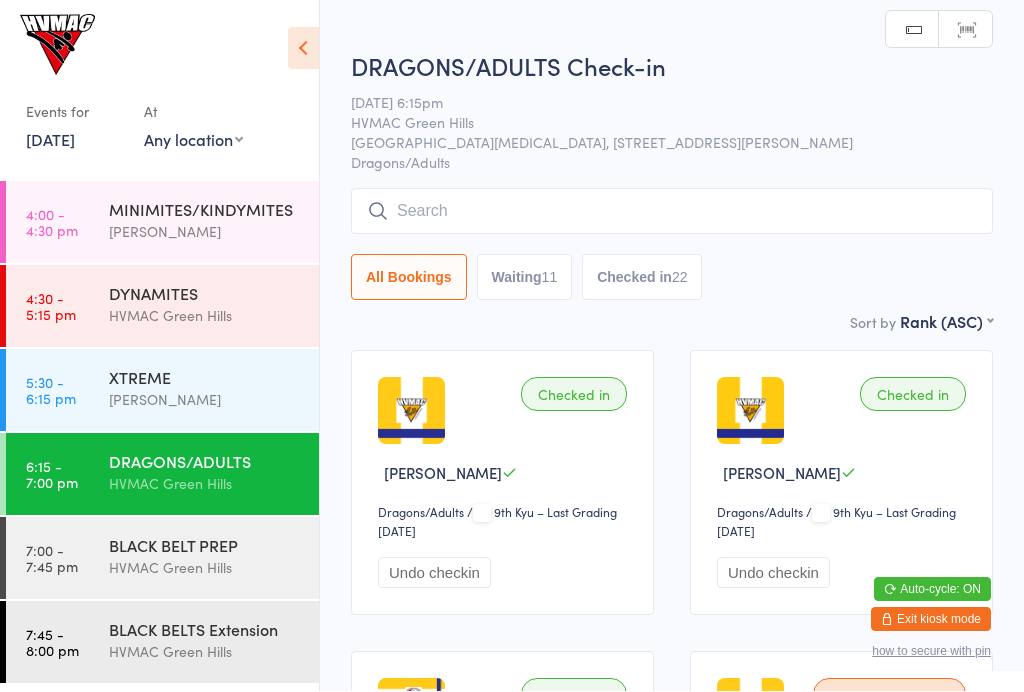 scroll, scrollTop: 1, scrollLeft: 0, axis: vertical 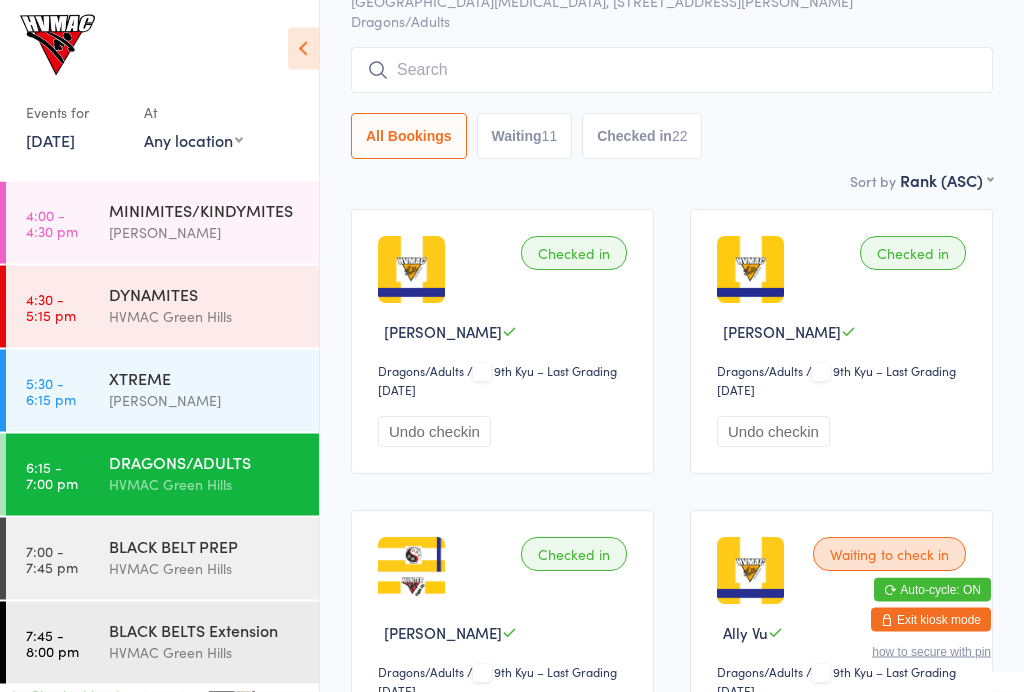 click on "Waiting  11" at bounding box center [525, 137] 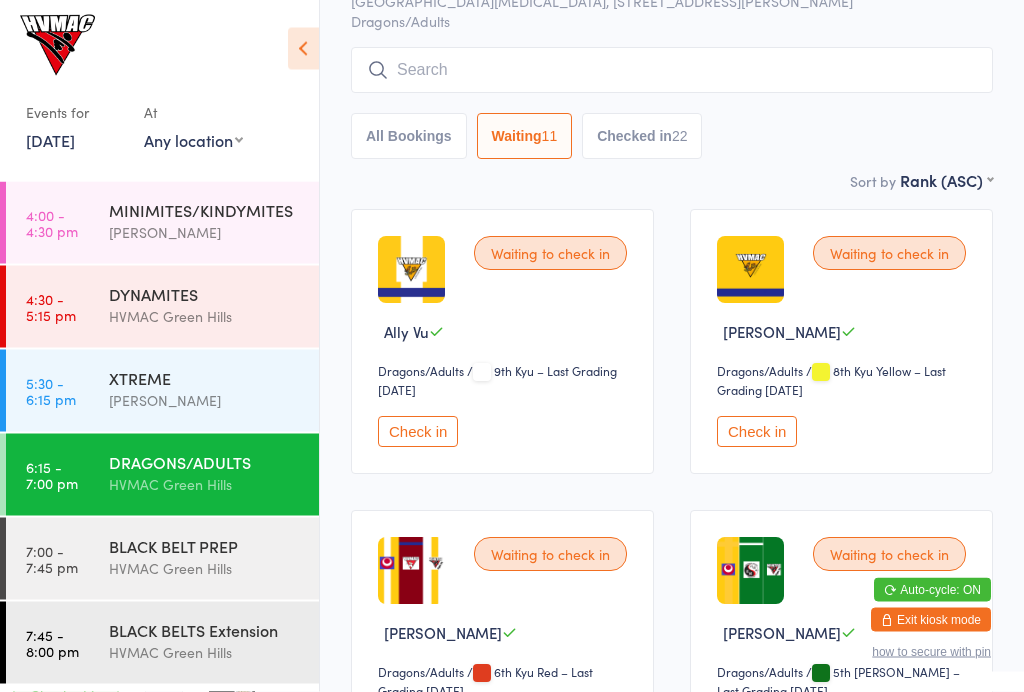 select on "4" 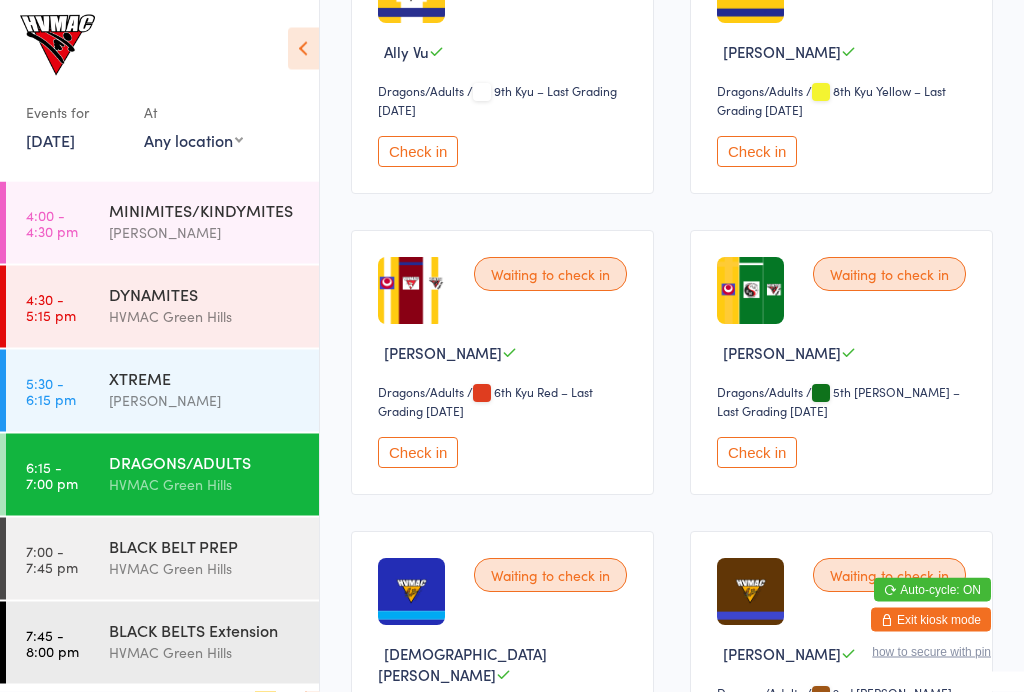 click on "Check in" at bounding box center (418, 453) 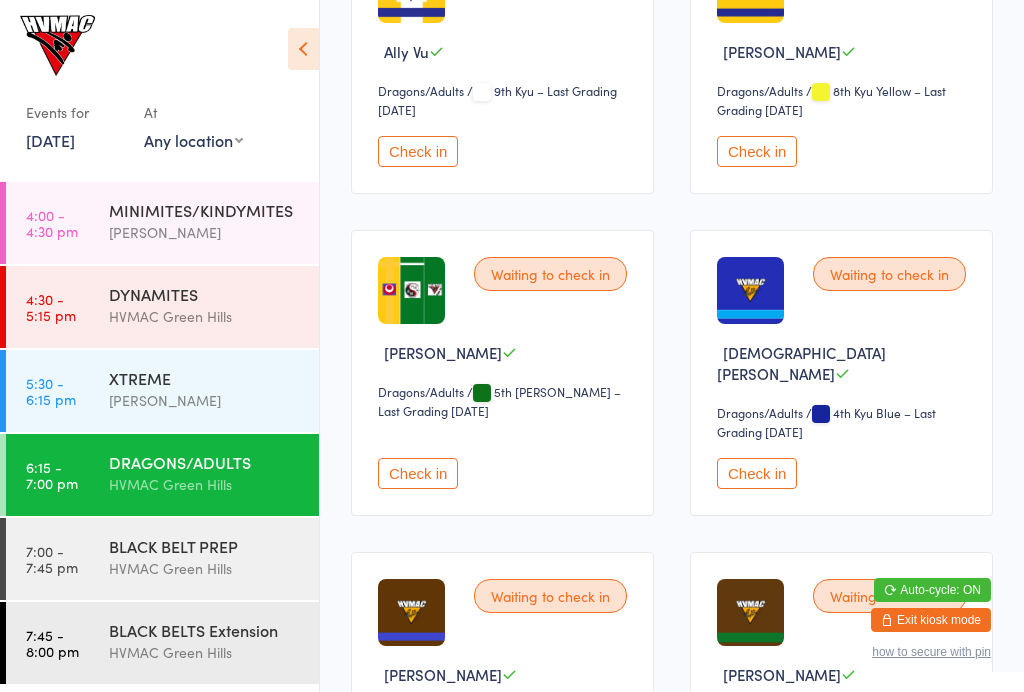 click on "7:00 - 7:45 pm BLACK BELT PREP [GEOGRAPHIC_DATA]" at bounding box center (162, 559) 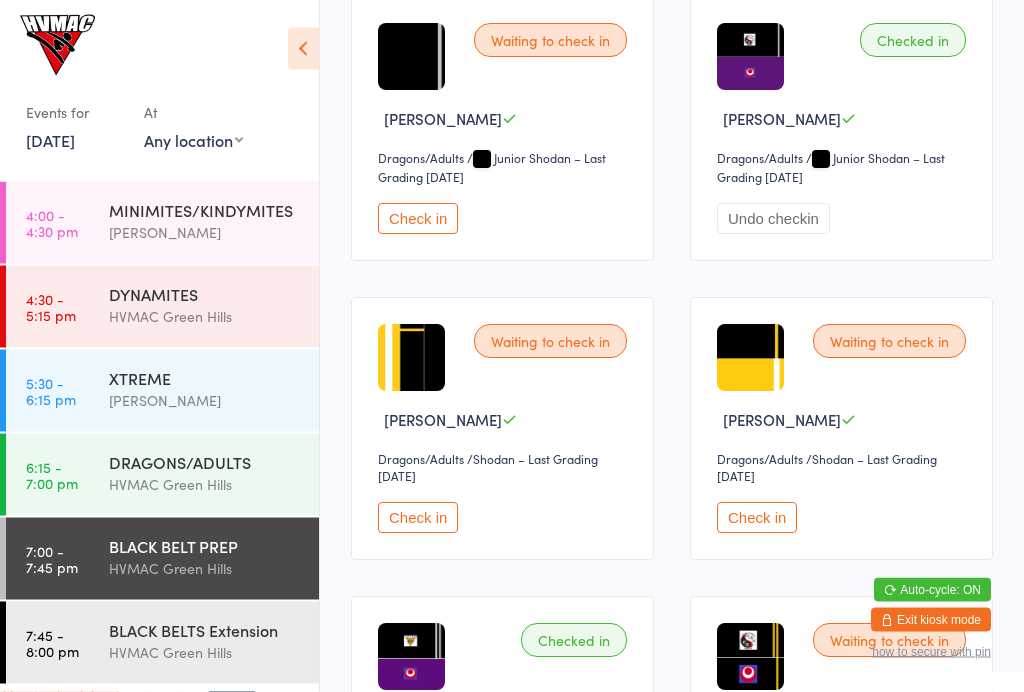 scroll, scrollTop: 1561, scrollLeft: 0, axis: vertical 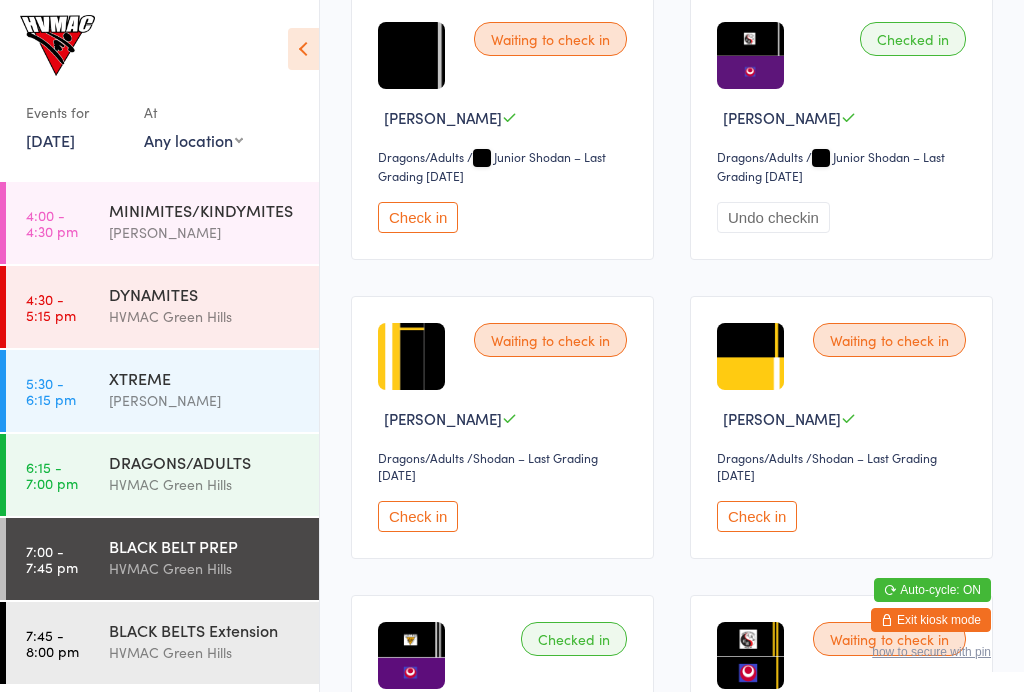 click on "Check in" at bounding box center [418, 217] 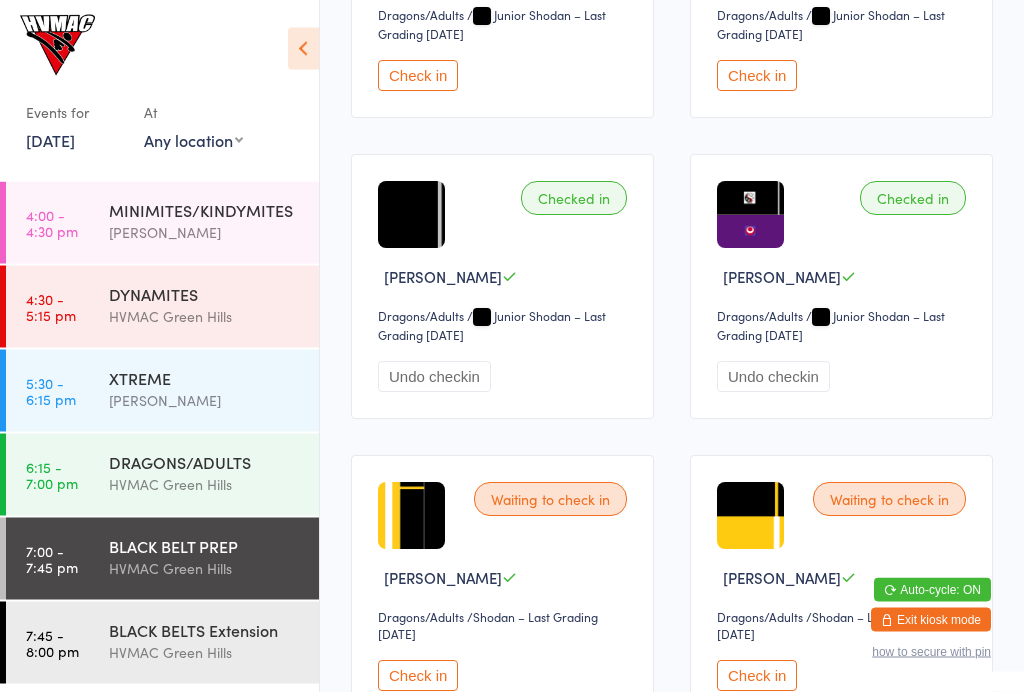 scroll, scrollTop: 1401, scrollLeft: 0, axis: vertical 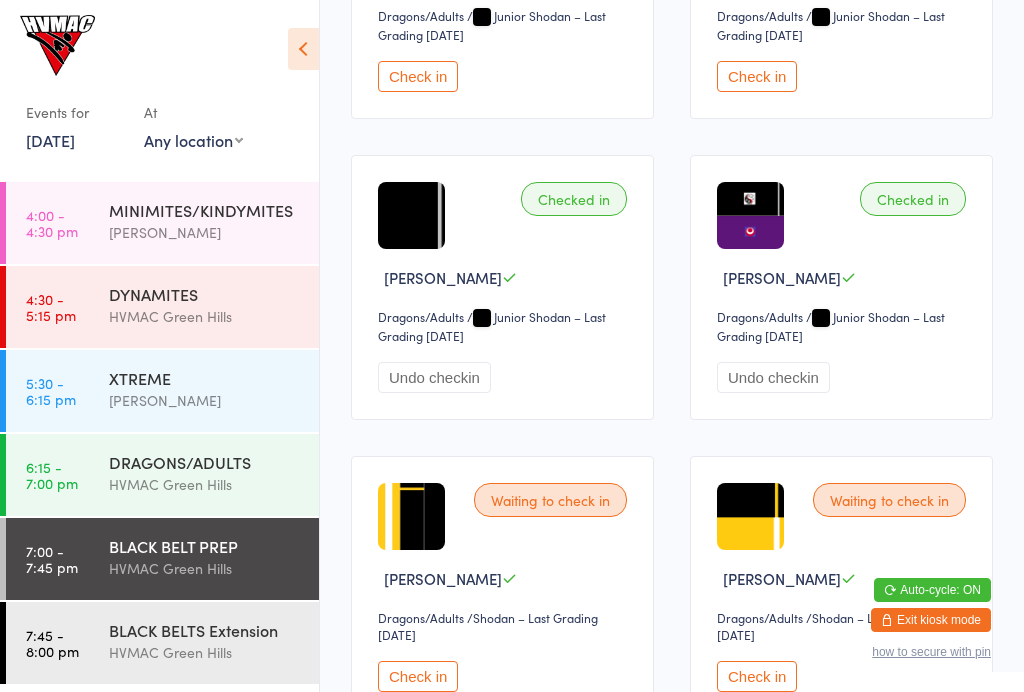 click on "Check in" at bounding box center (757, 76) 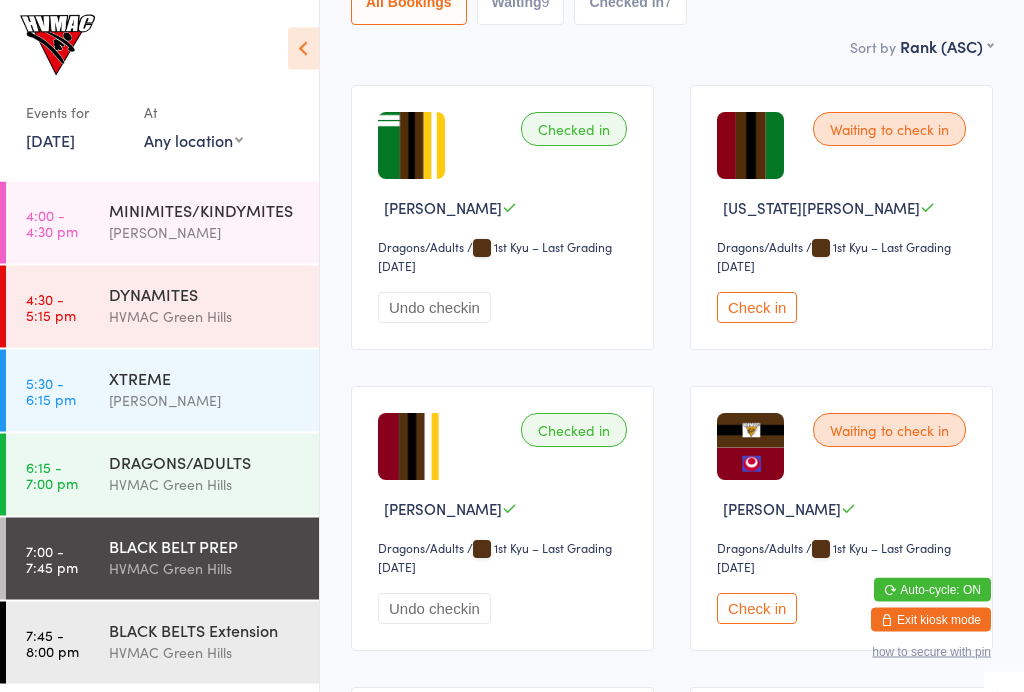 scroll, scrollTop: 0, scrollLeft: 0, axis: both 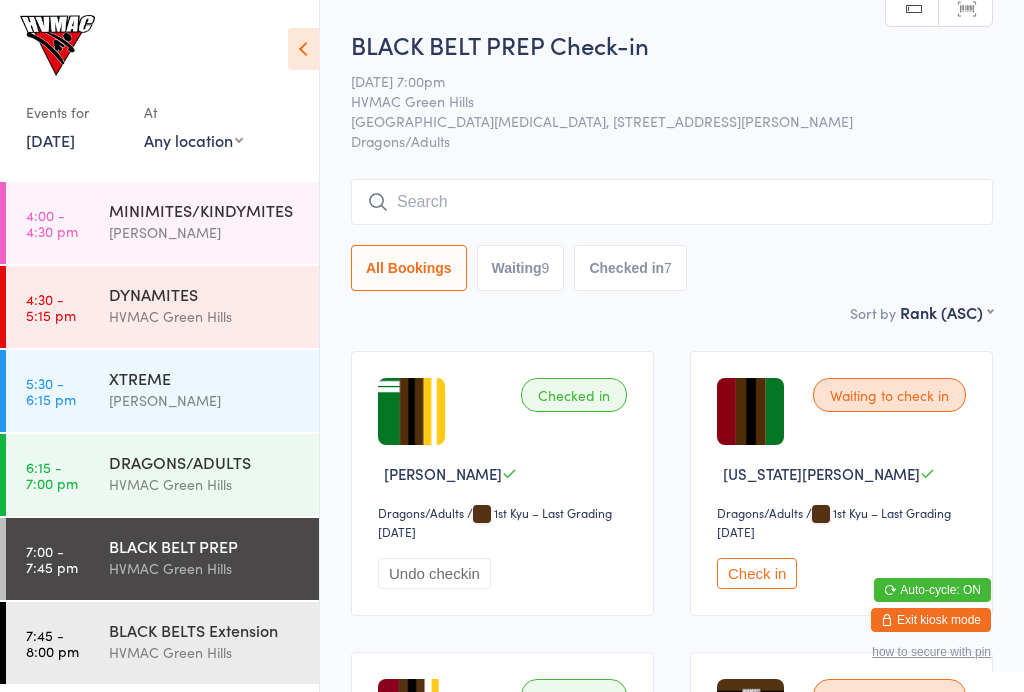 click on "BLACK BELT PREP Check-in [DATE] 7:00pm  [GEOGRAPHIC_DATA]  [GEOGRAPHIC_DATA][MEDICAL_DATA], [STREET_ADDRESS][PERSON_NAME]  Dragons/Adults  Manual search Scanner input All Bookings Waiting  9 Checked in  7" at bounding box center [672, 164] 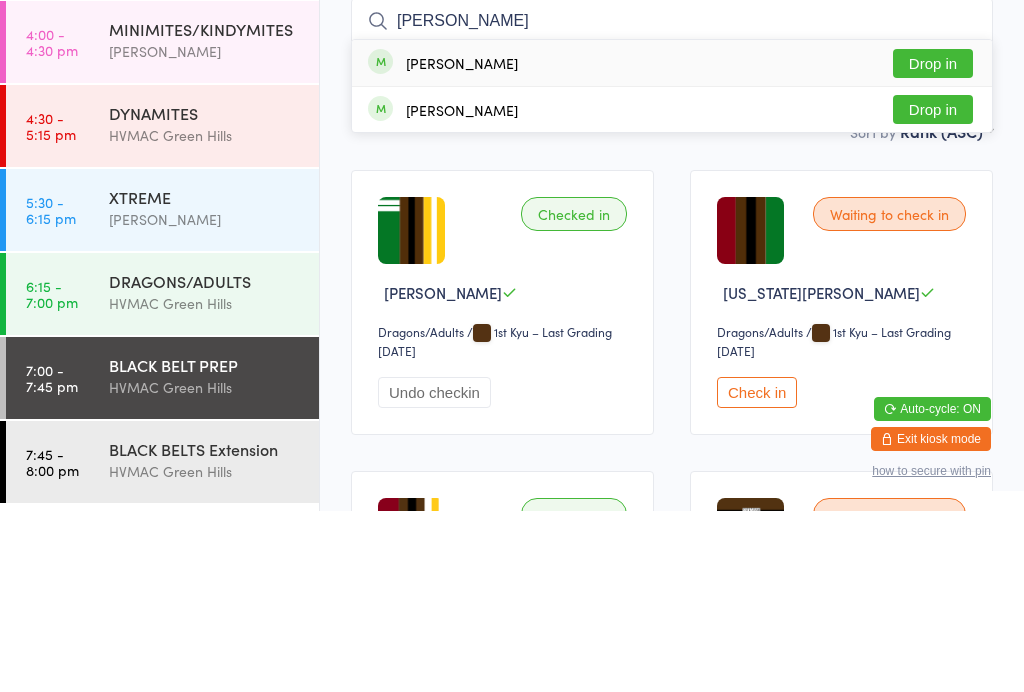 type on "[PERSON_NAME]" 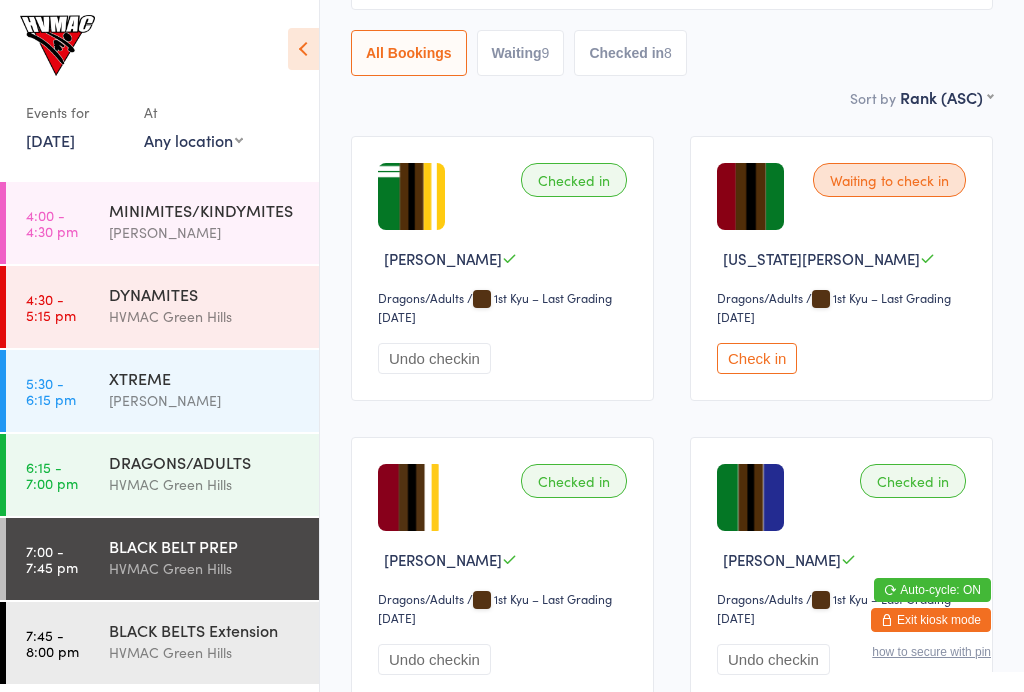 scroll, scrollTop: 213, scrollLeft: 0, axis: vertical 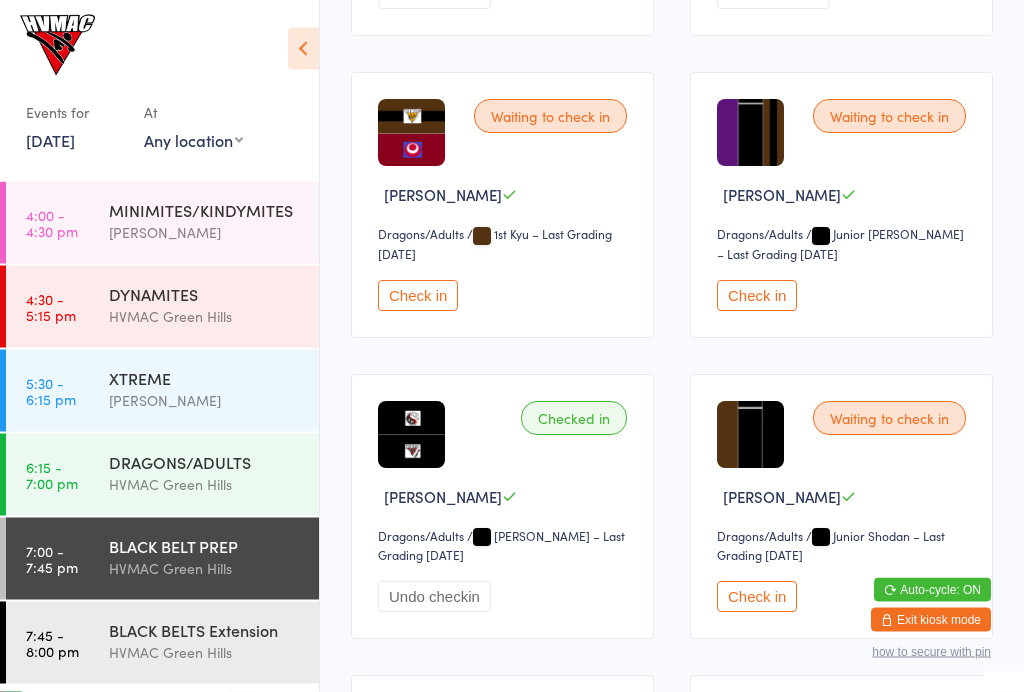 click on "Check in" at bounding box center (757, 296) 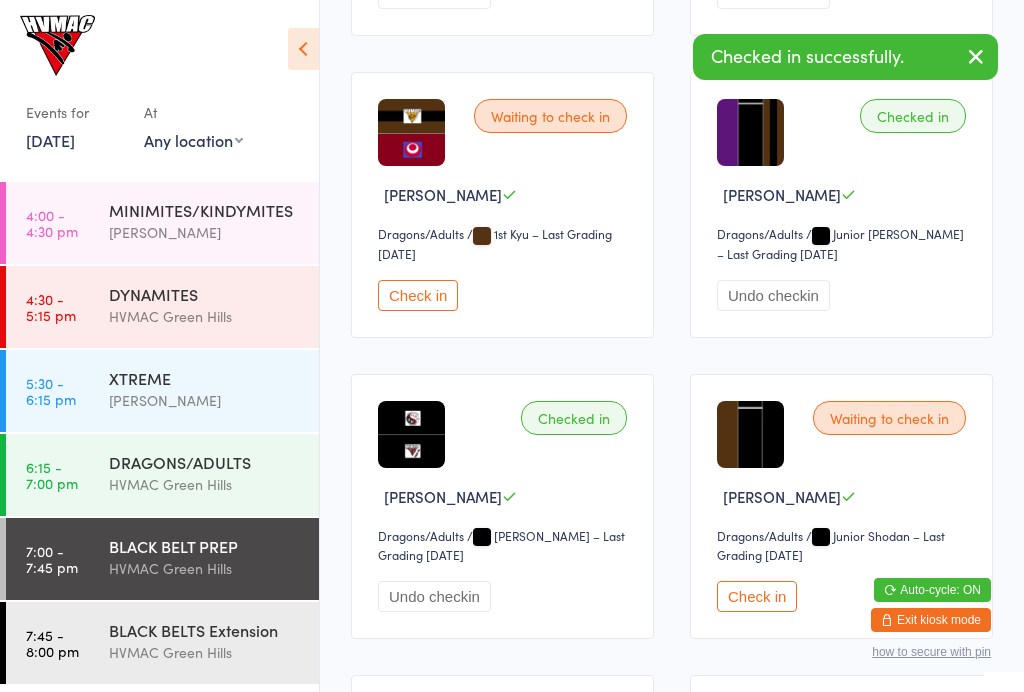 click on "Check in" at bounding box center [757, 596] 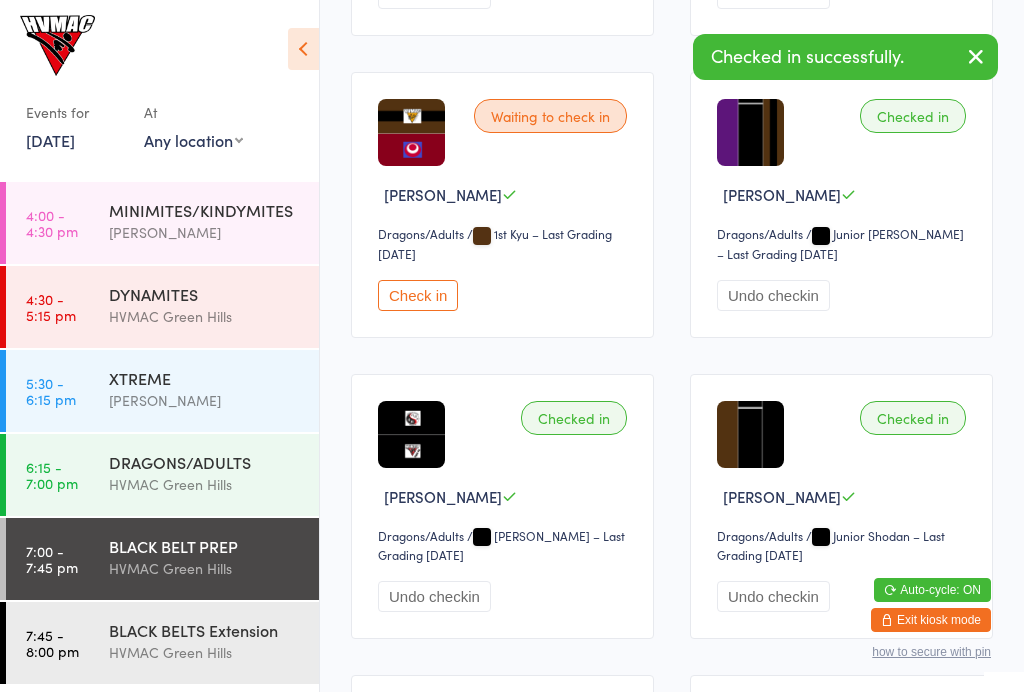 click on "Check in" at bounding box center [418, 295] 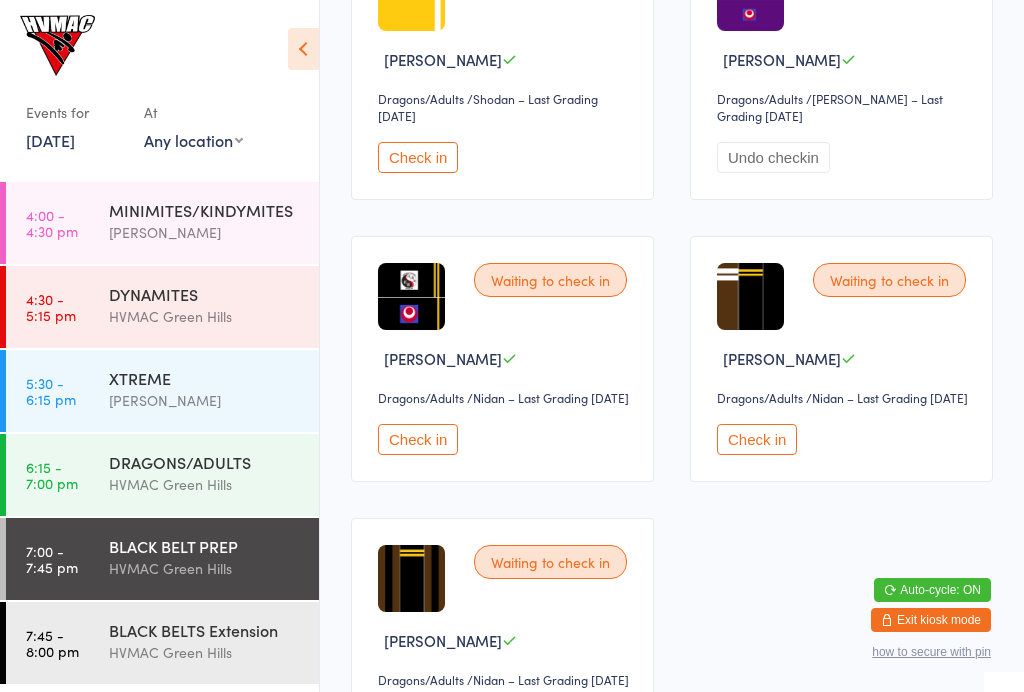 scroll, scrollTop: 2240, scrollLeft: 0, axis: vertical 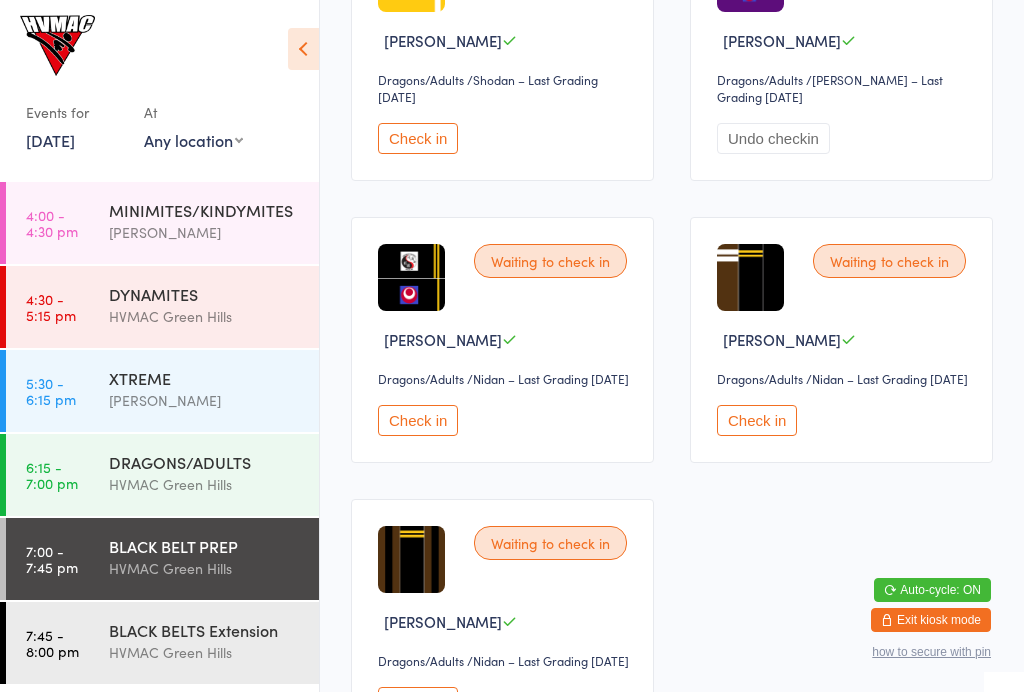 click on "Check in" at bounding box center [757, 420] 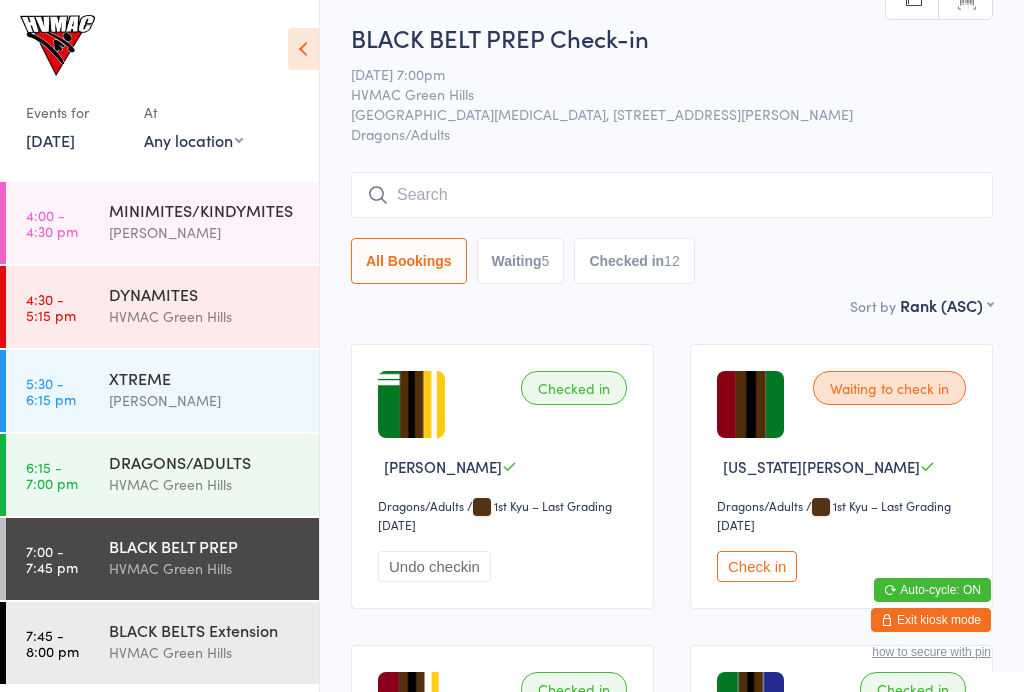 scroll, scrollTop: 0, scrollLeft: 0, axis: both 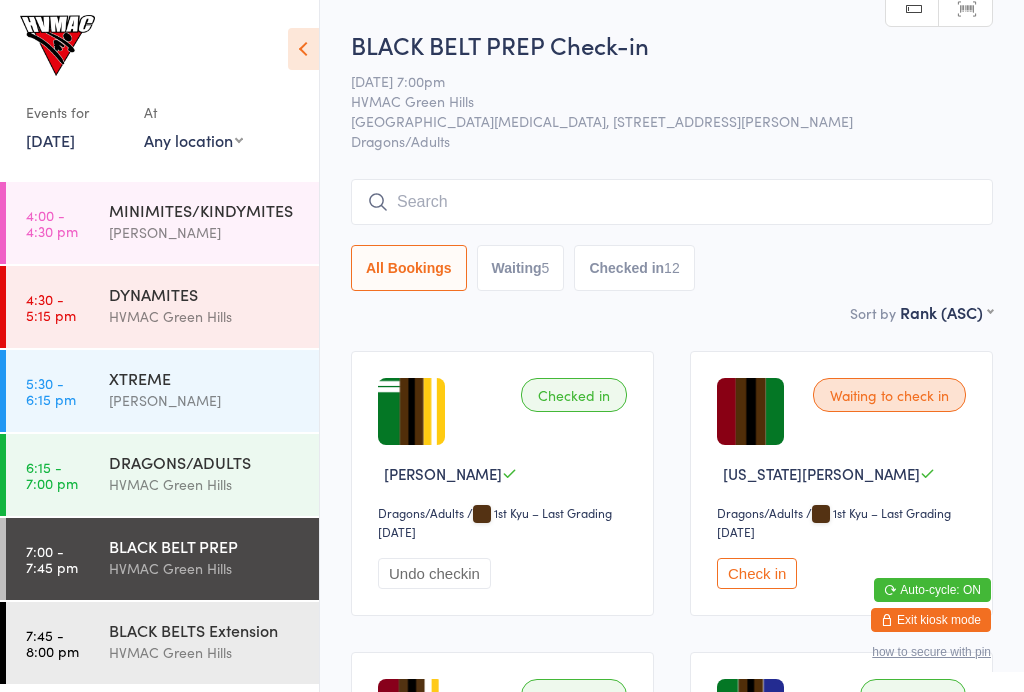 click on "Waiting  5" at bounding box center [521, 268] 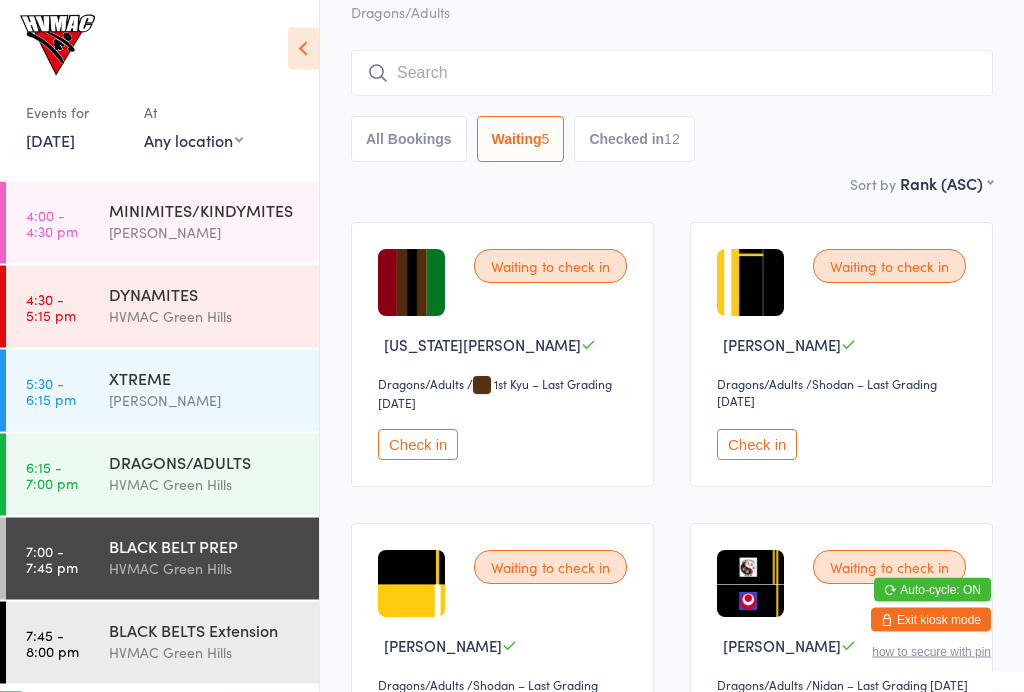 scroll, scrollTop: 129, scrollLeft: 0, axis: vertical 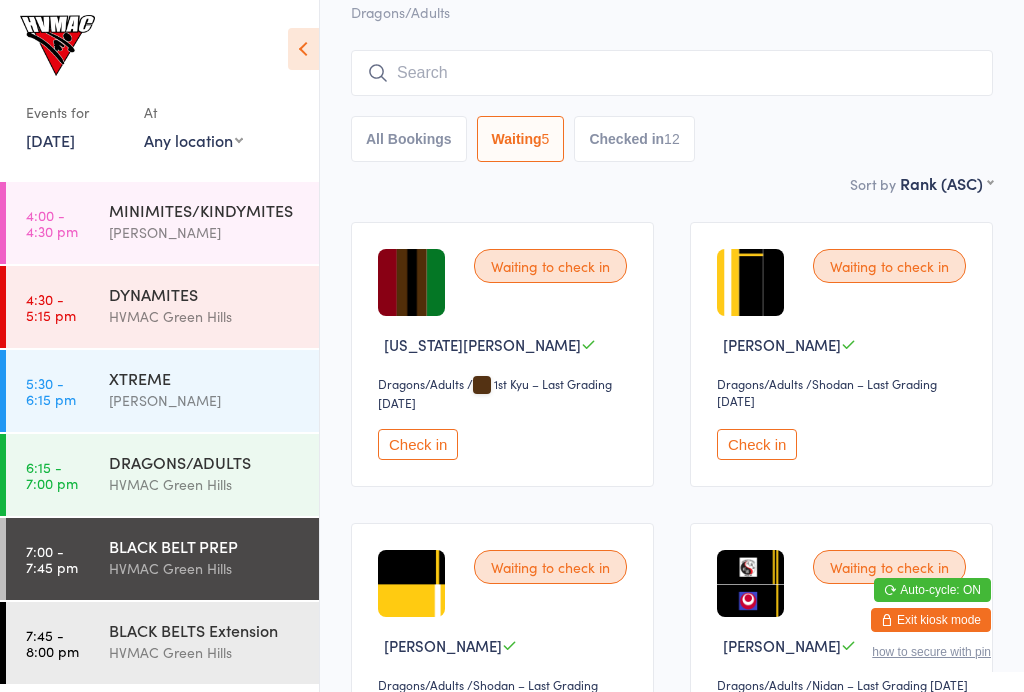 click on "Check in" at bounding box center (418, 444) 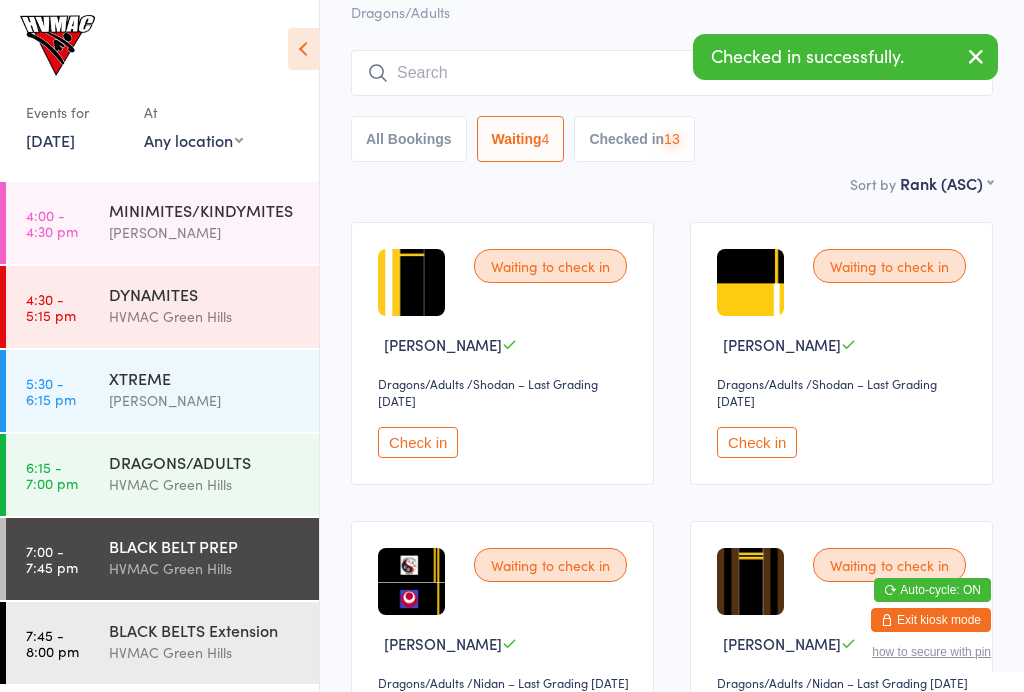 click on "Check in" at bounding box center [418, 442] 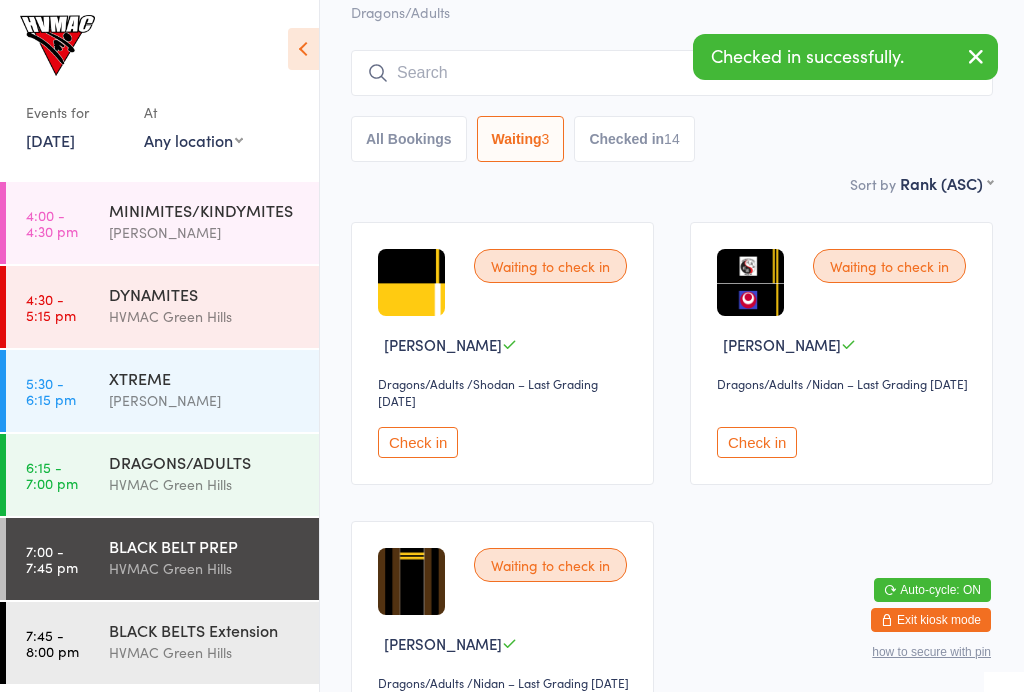 click on "Check in" at bounding box center [418, 442] 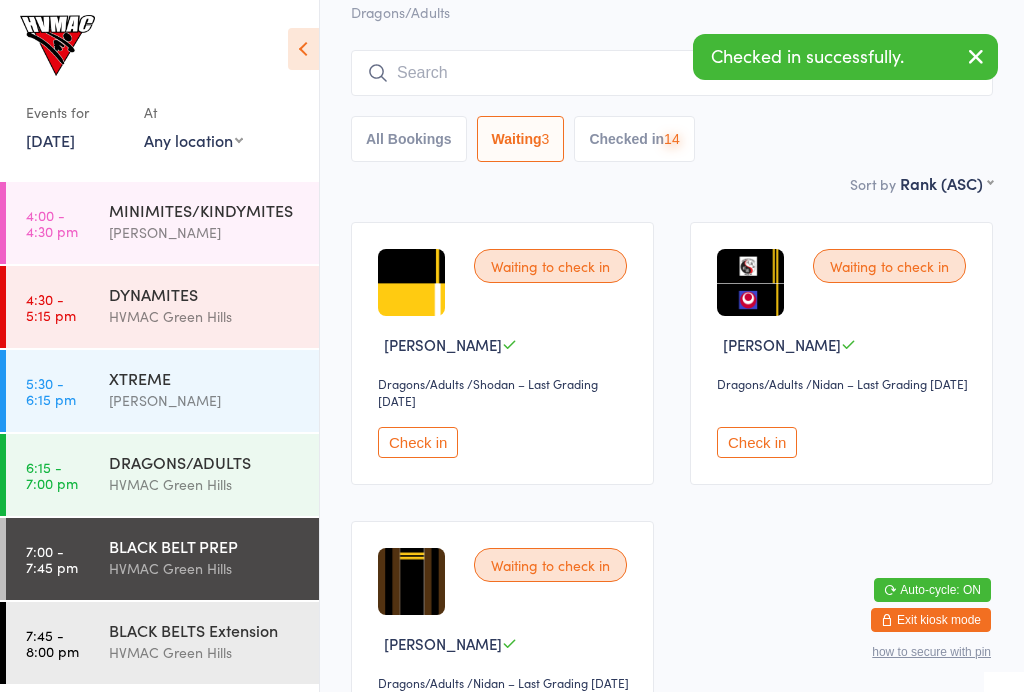 scroll, scrollTop: 52, scrollLeft: 0, axis: vertical 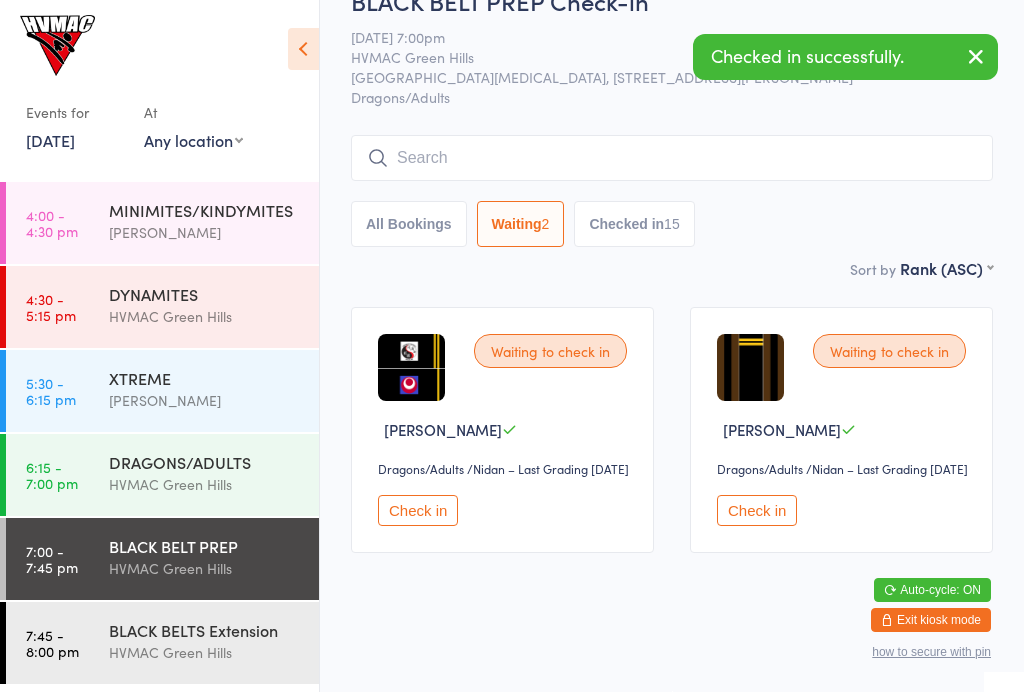 click on "Check in" at bounding box center (418, 510) 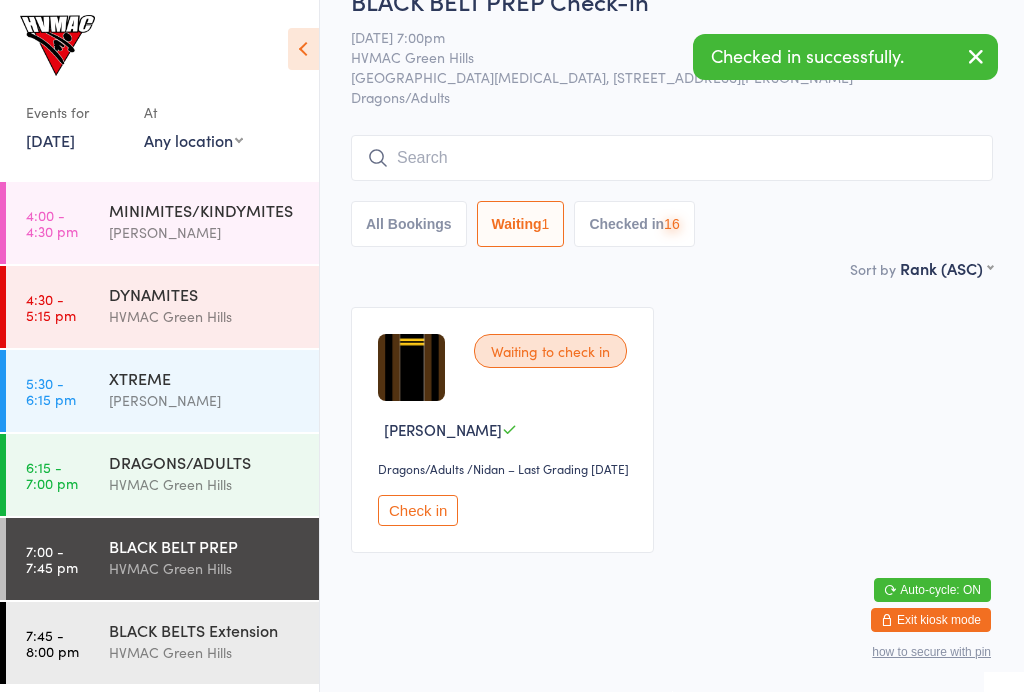click on "Check in" at bounding box center [418, 510] 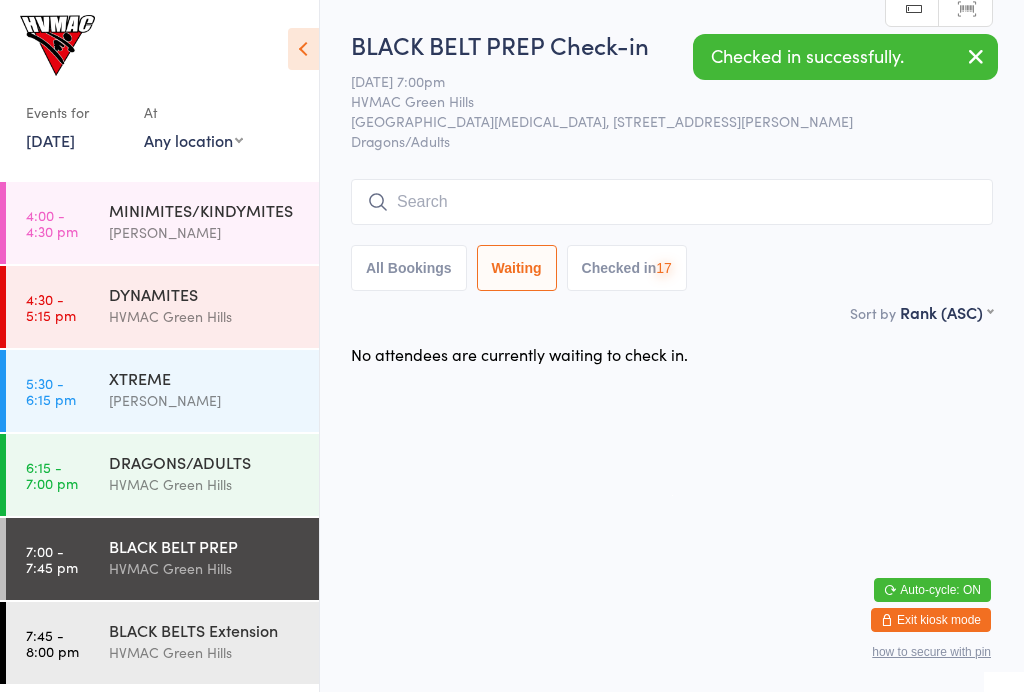 scroll, scrollTop: 0, scrollLeft: 0, axis: both 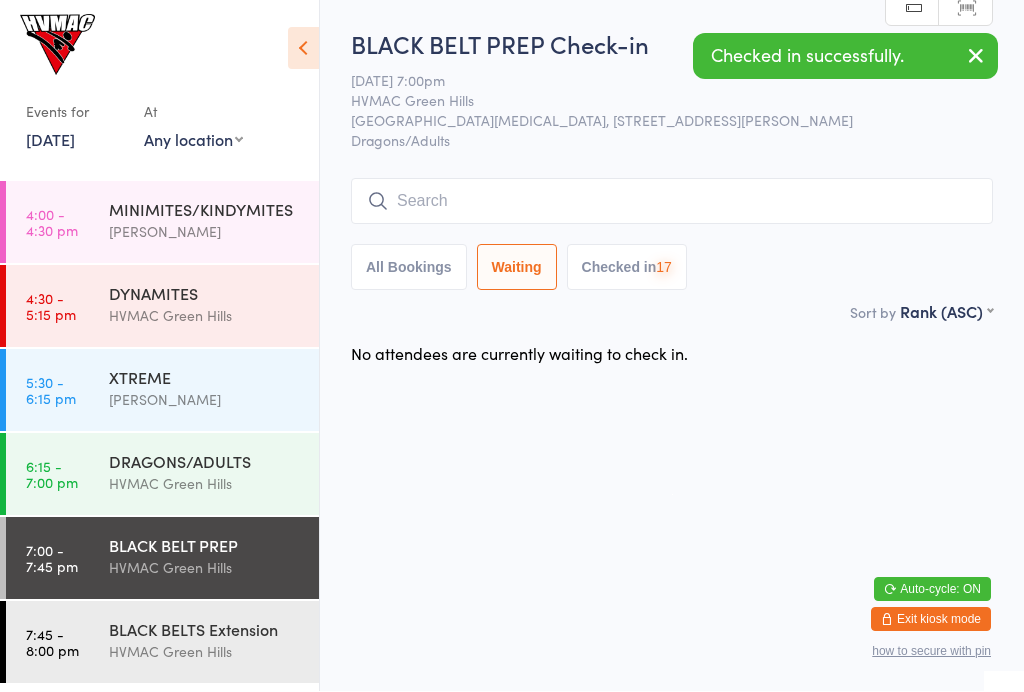 click on "Checked in  17" at bounding box center [627, 268] 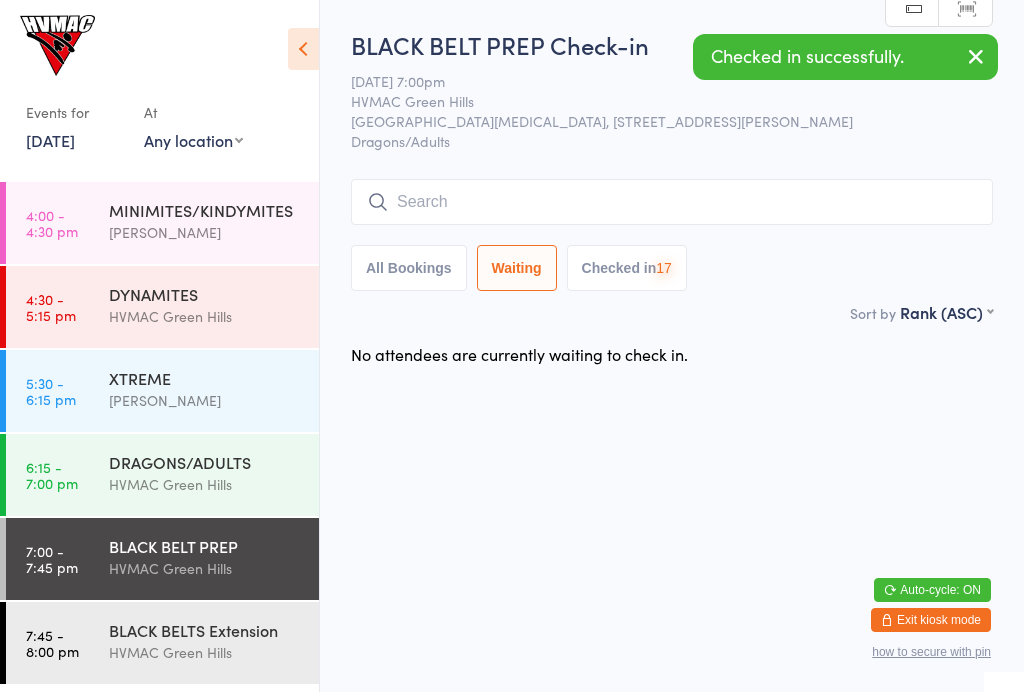 select on "6" 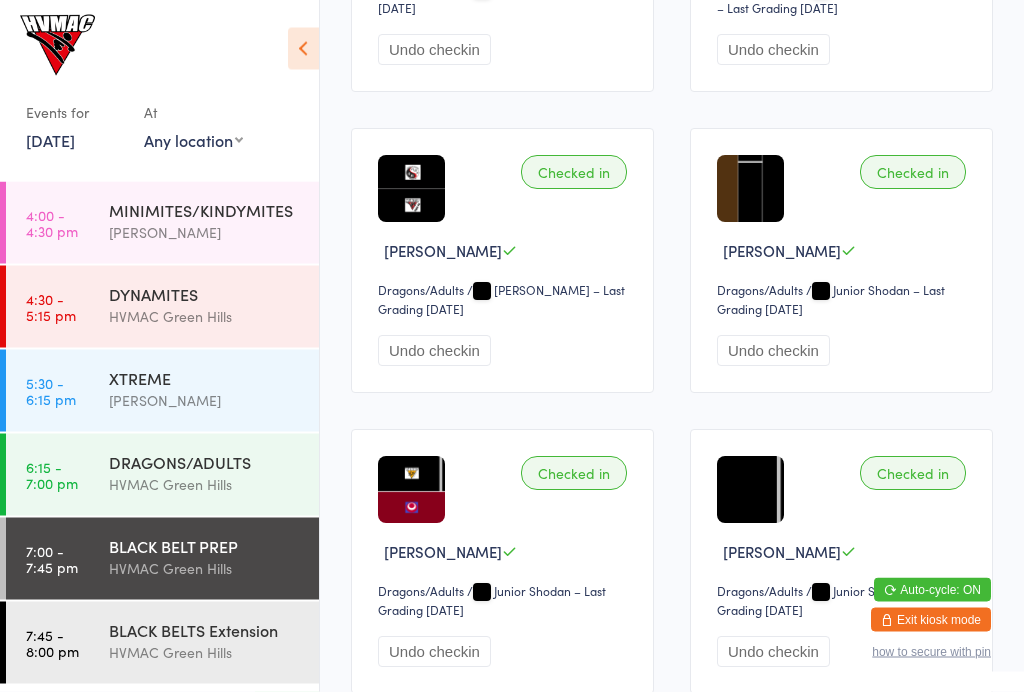 scroll, scrollTop: 1126, scrollLeft: 0, axis: vertical 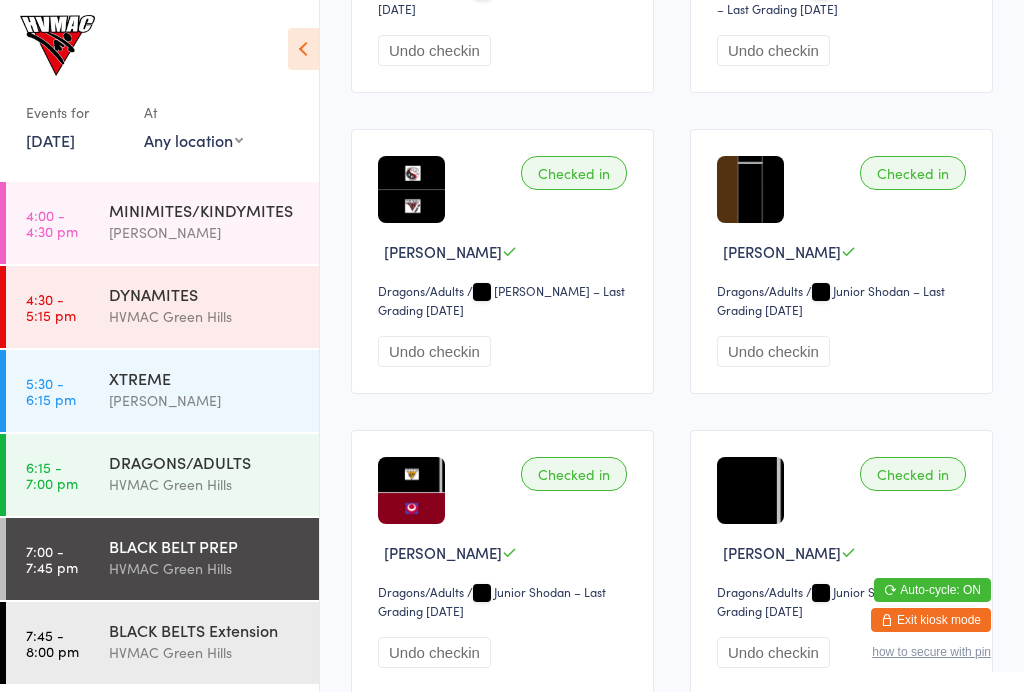 click on "Undo checkin" at bounding box center (773, 351) 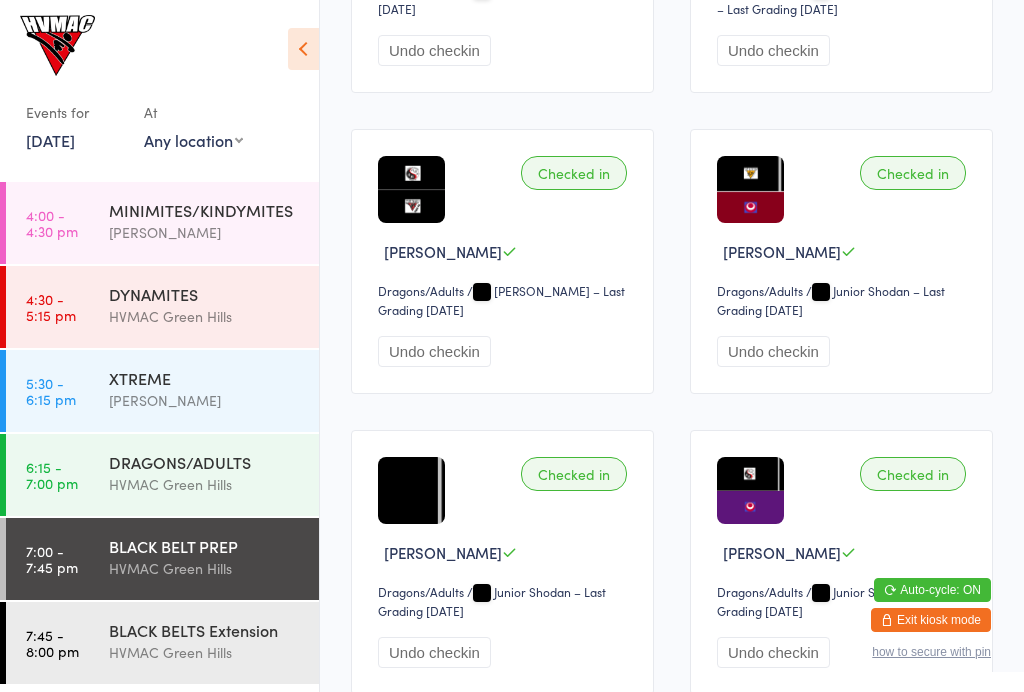 click on "BLACK BELTS Extension" at bounding box center (205, 630) 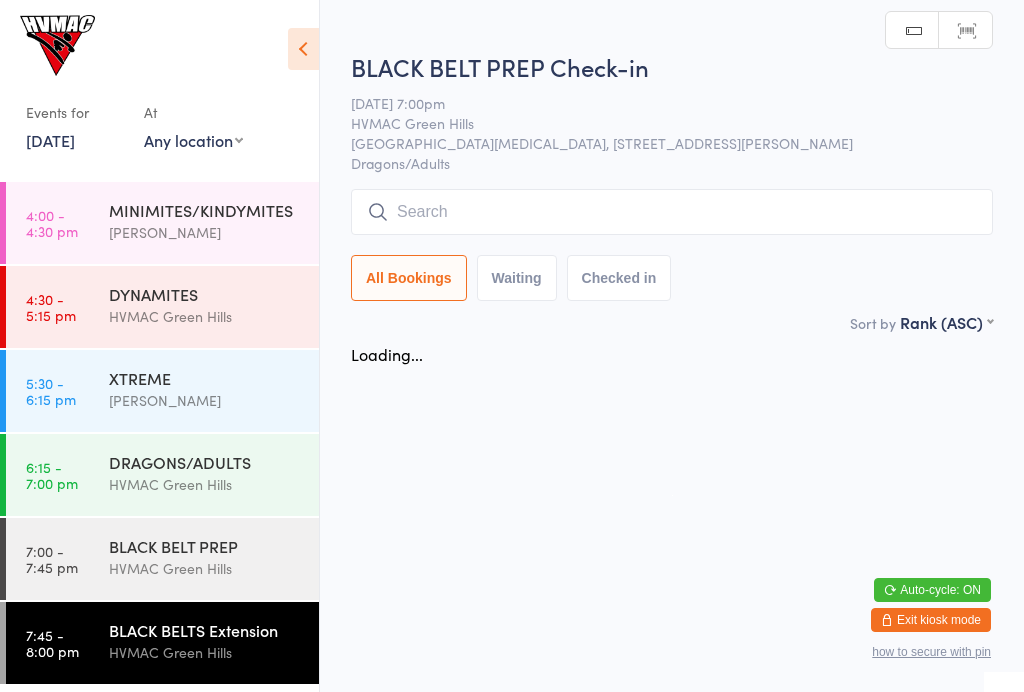 scroll, scrollTop: 0, scrollLeft: 0, axis: both 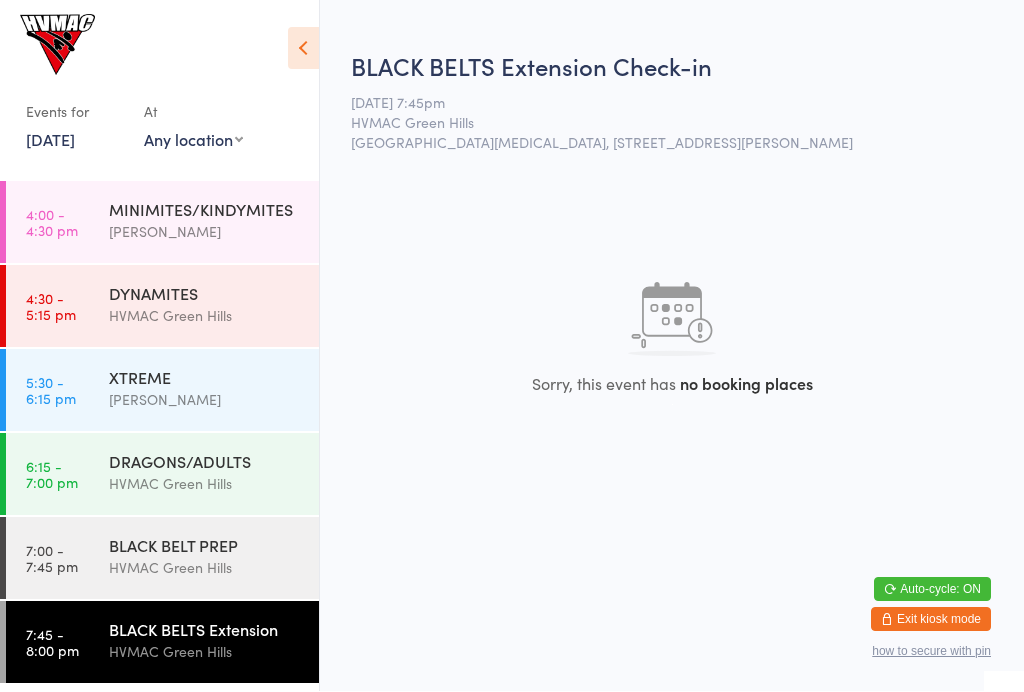 click on "BLACK BELT PREP" at bounding box center (205, 546) 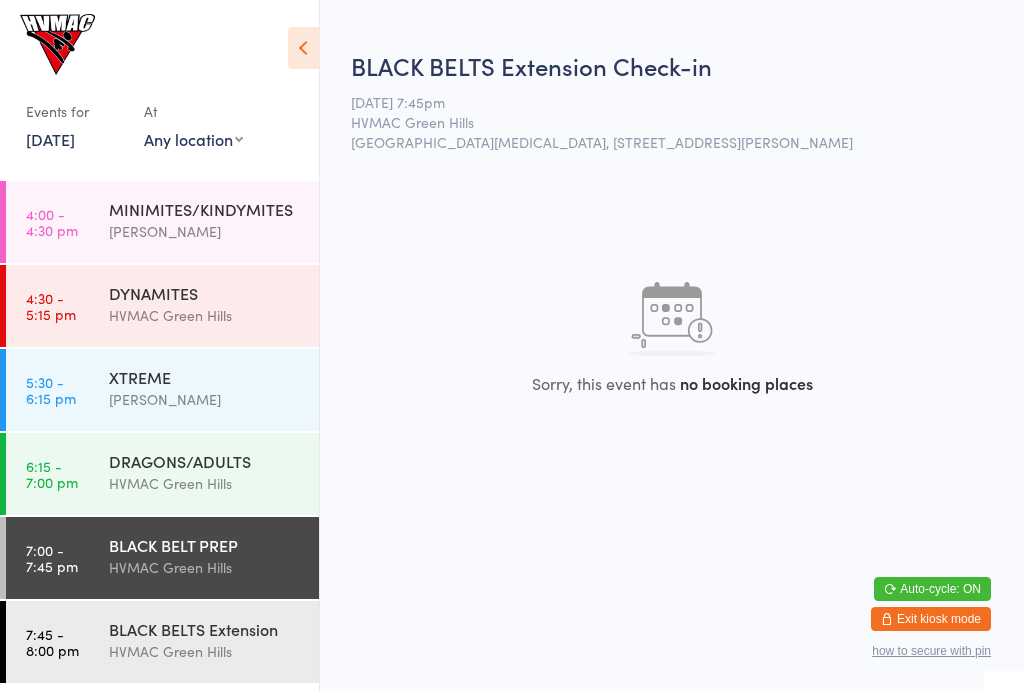 scroll, scrollTop: 1, scrollLeft: 0, axis: vertical 